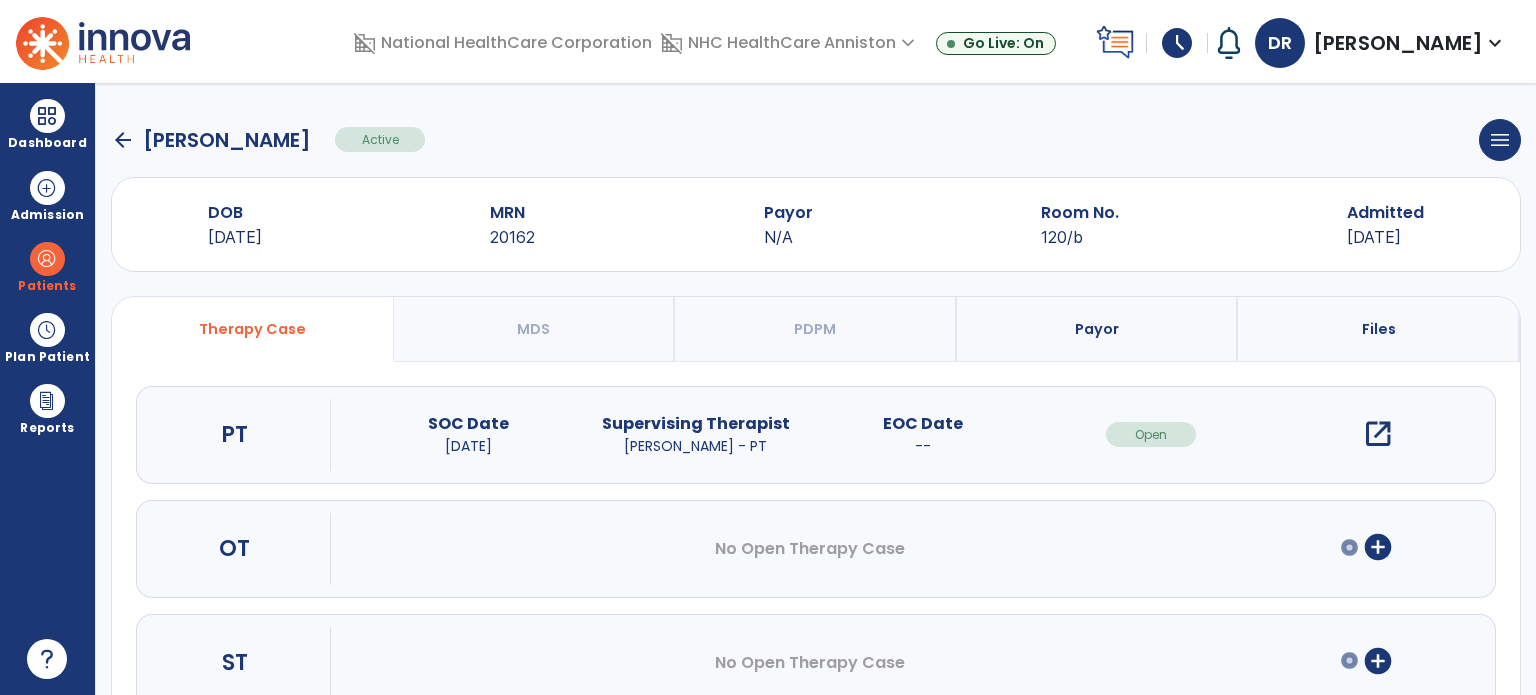 scroll, scrollTop: 0, scrollLeft: 0, axis: both 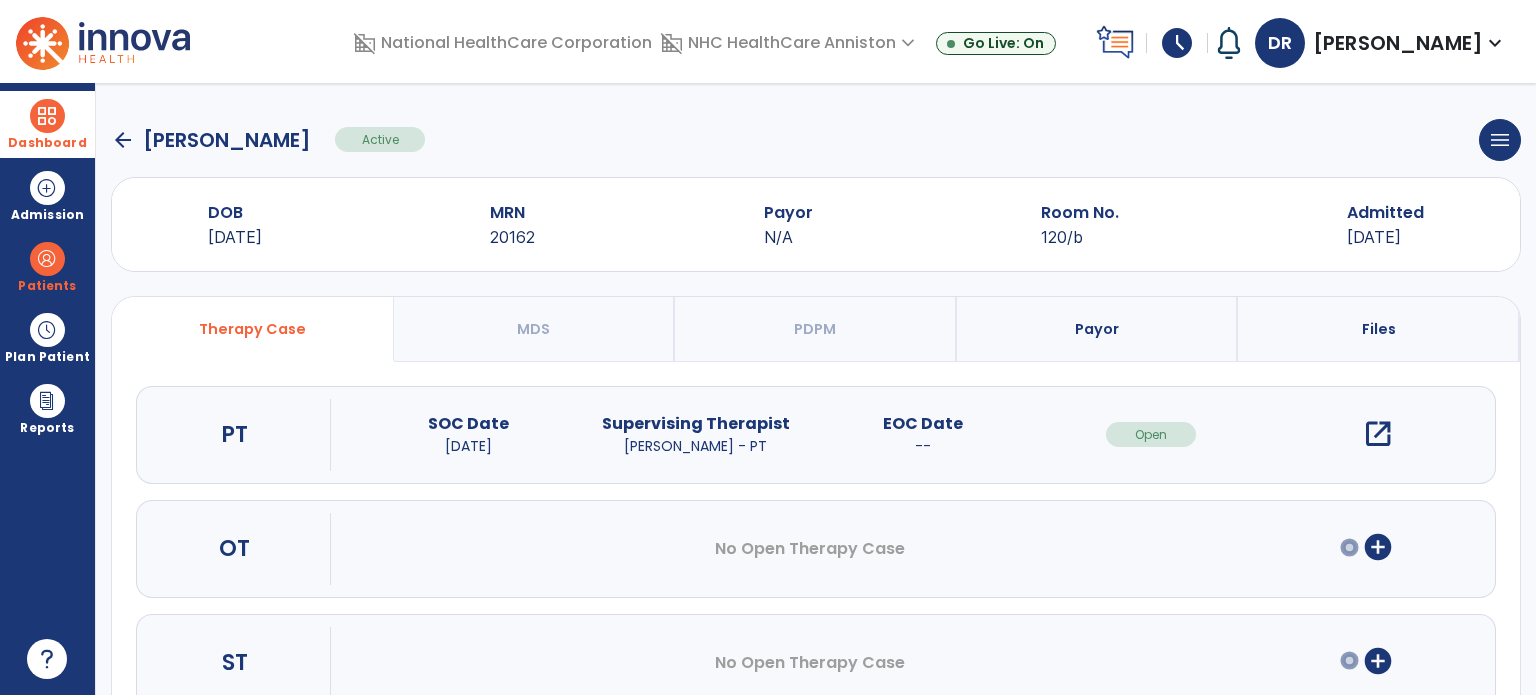 click at bounding box center (47, 116) 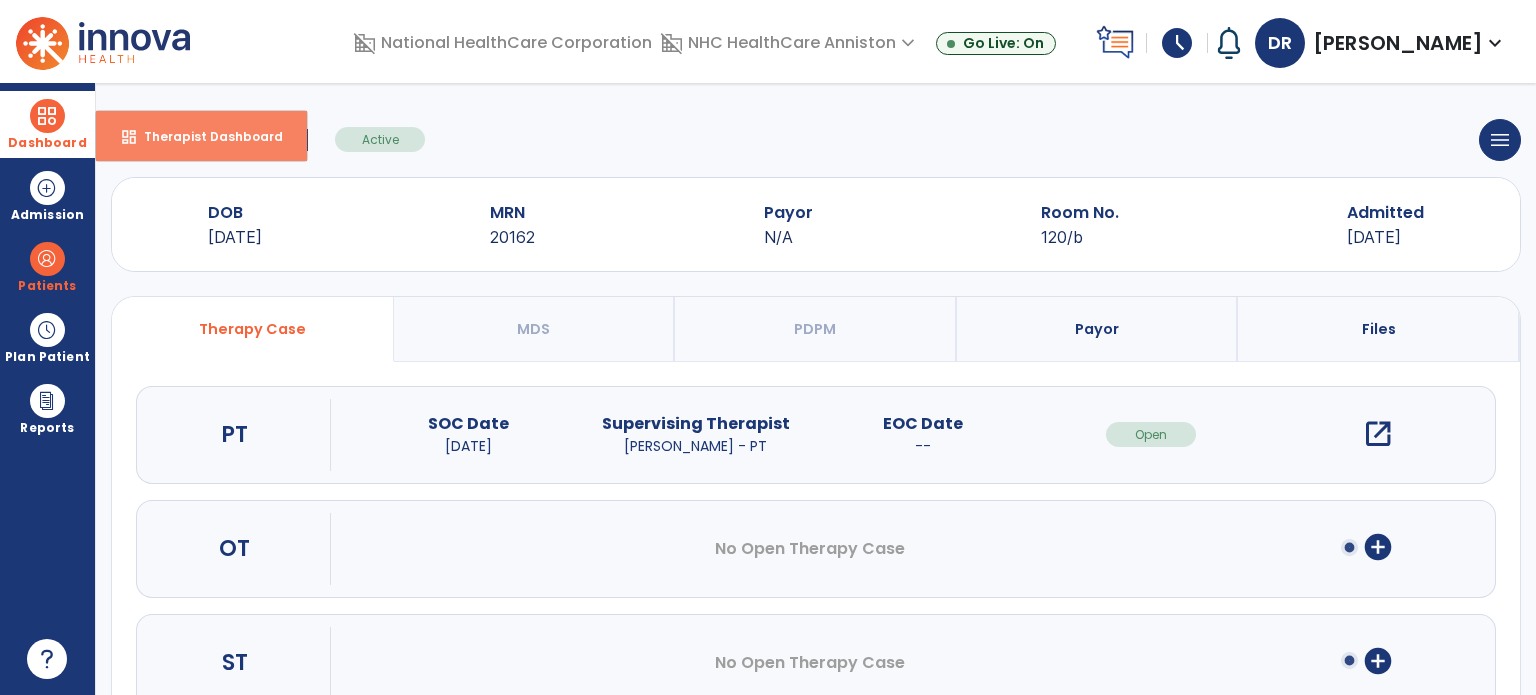 click on "dashboard  Therapist Dashboard" at bounding box center (201, 136) 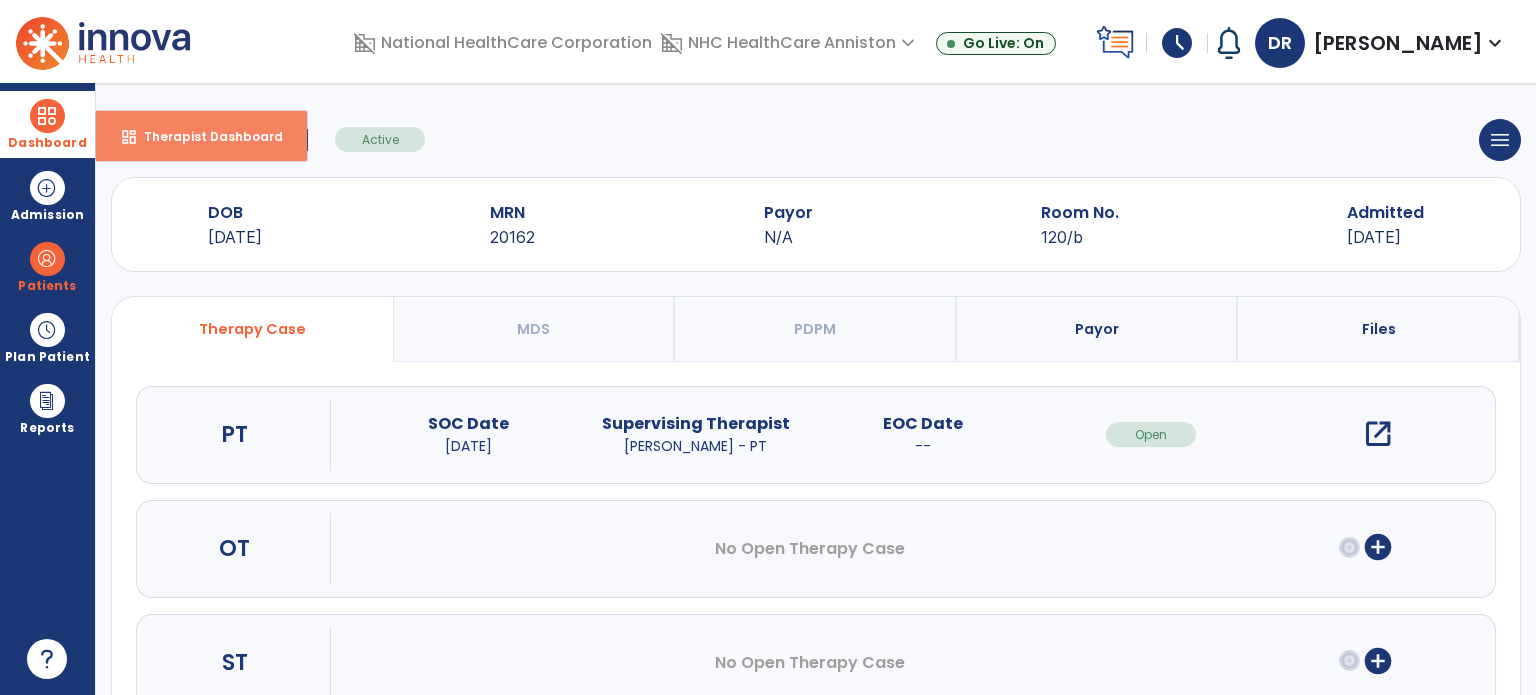 select on "****" 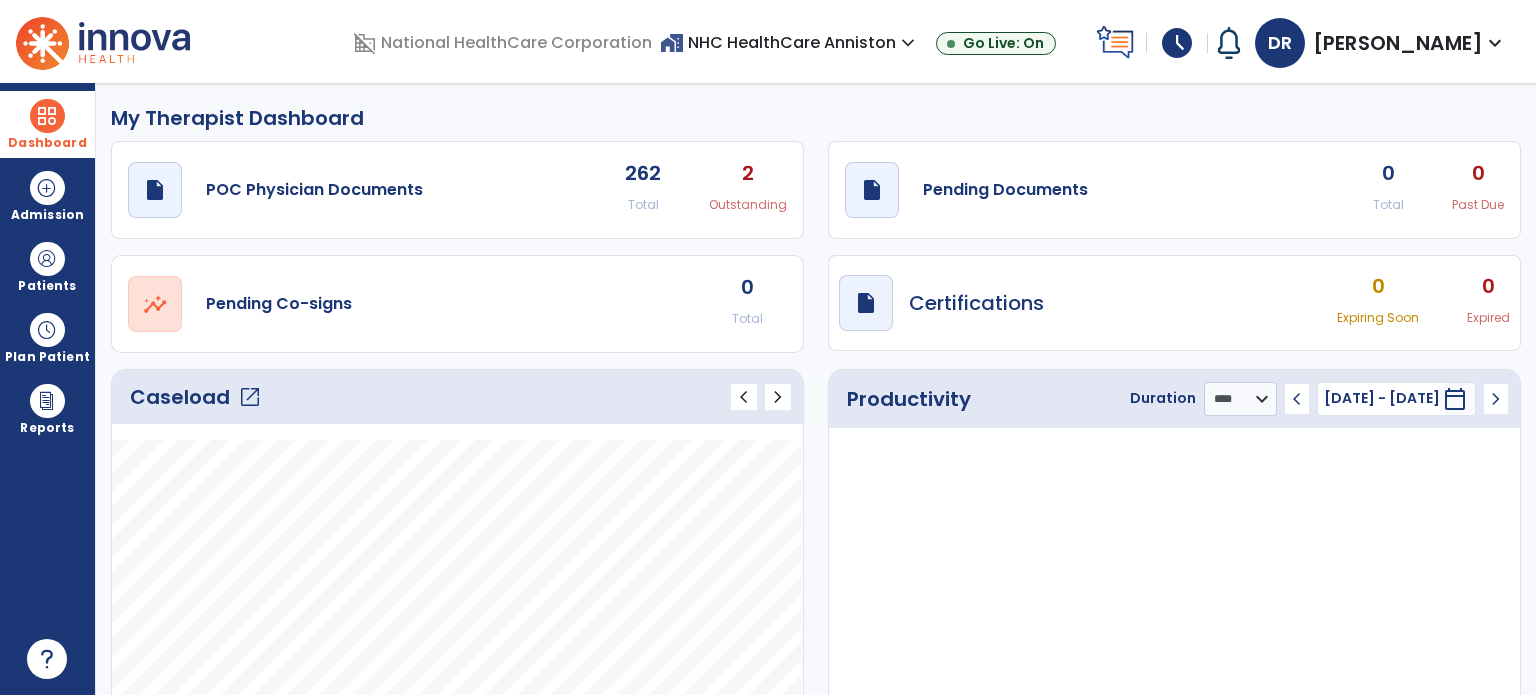 click on "open_in_new" 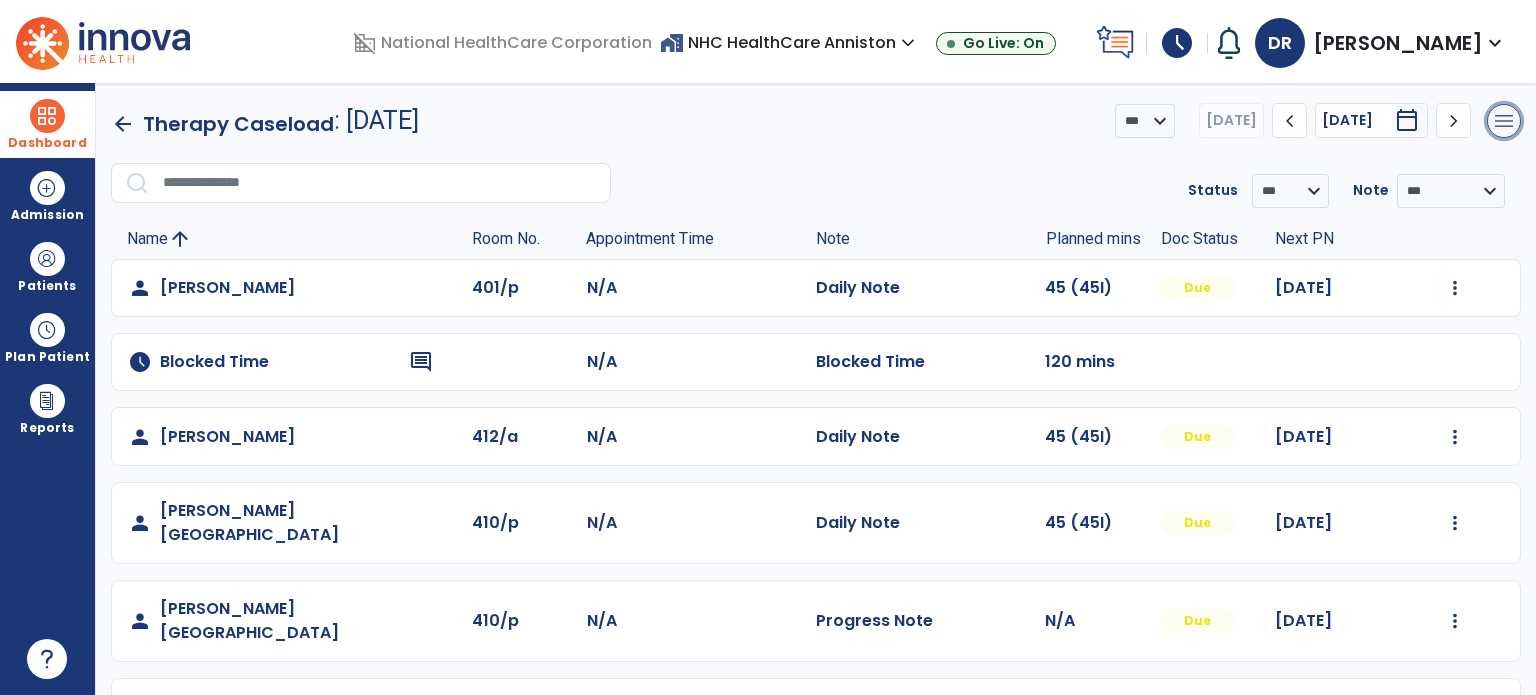 click on "menu" at bounding box center [1504, 121] 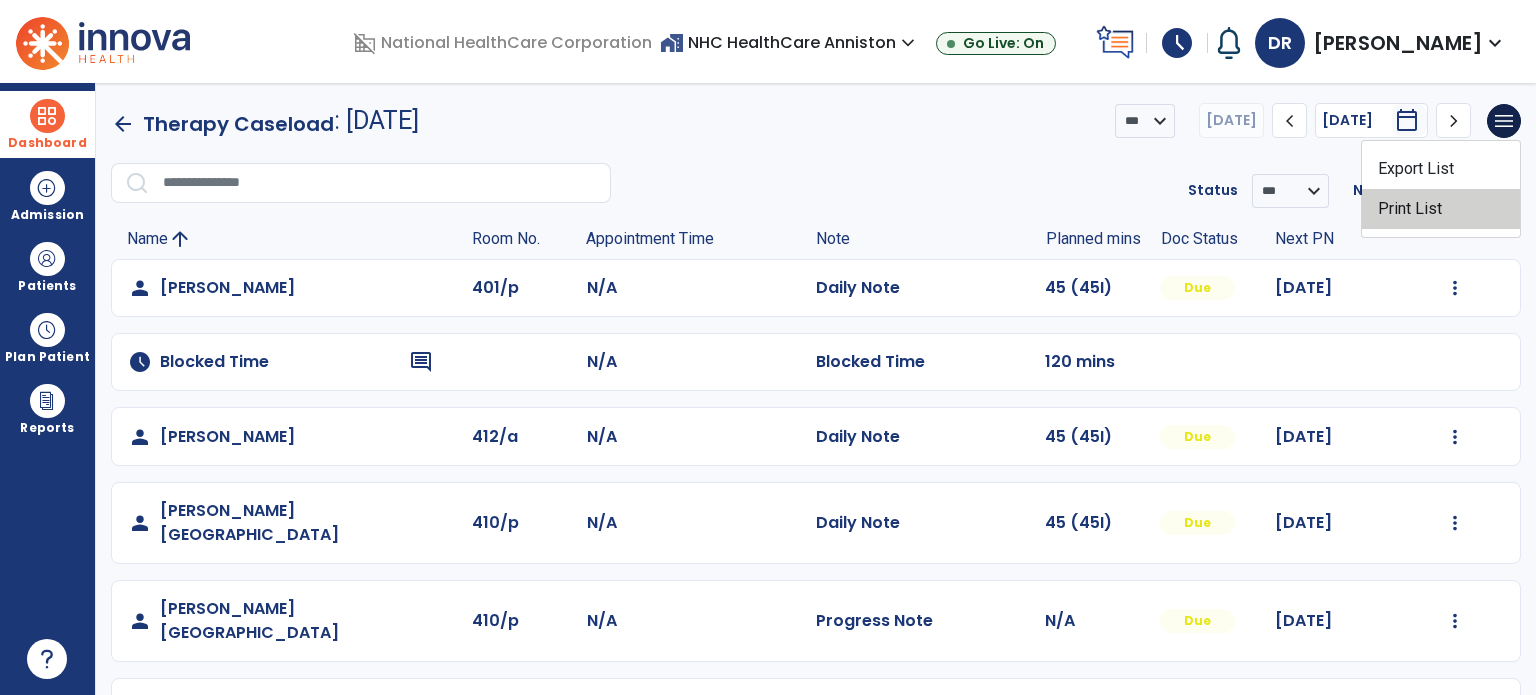 click on "Print List" 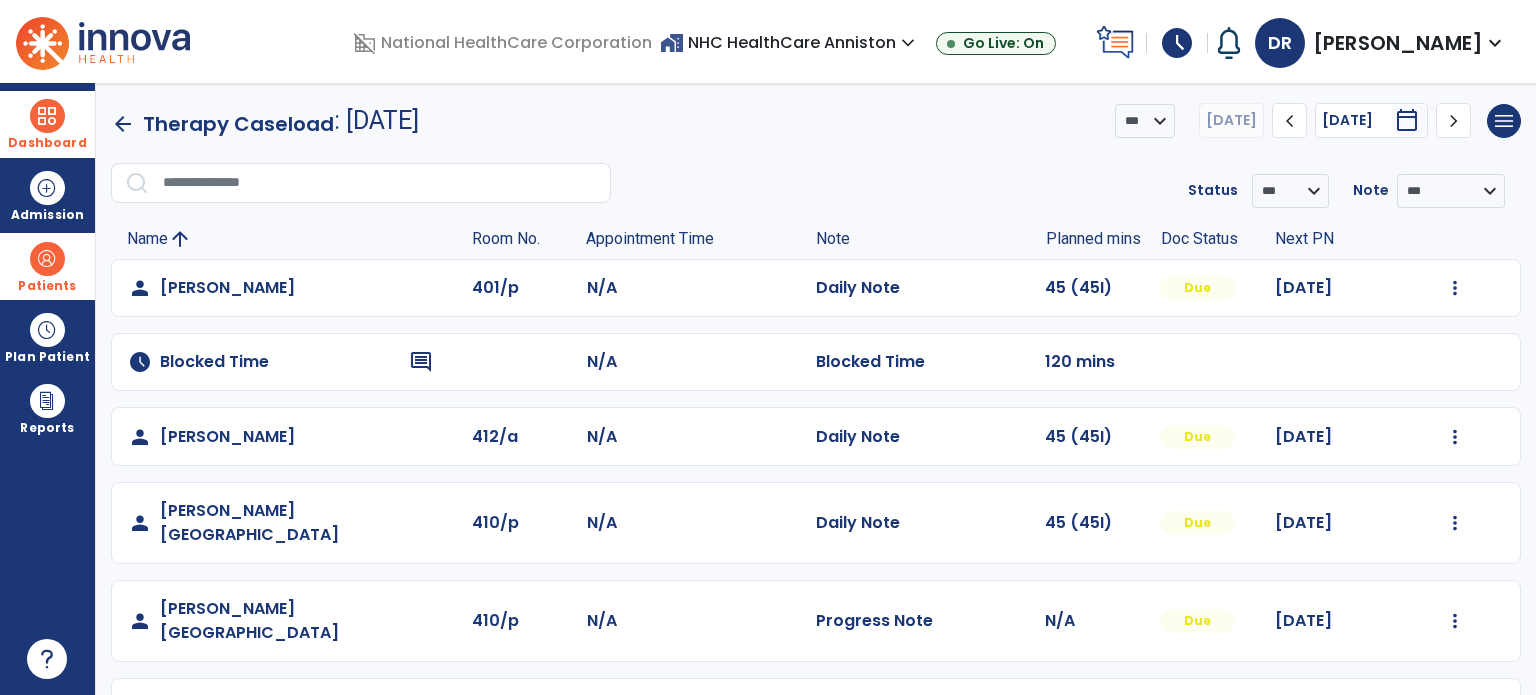 click at bounding box center [47, 259] 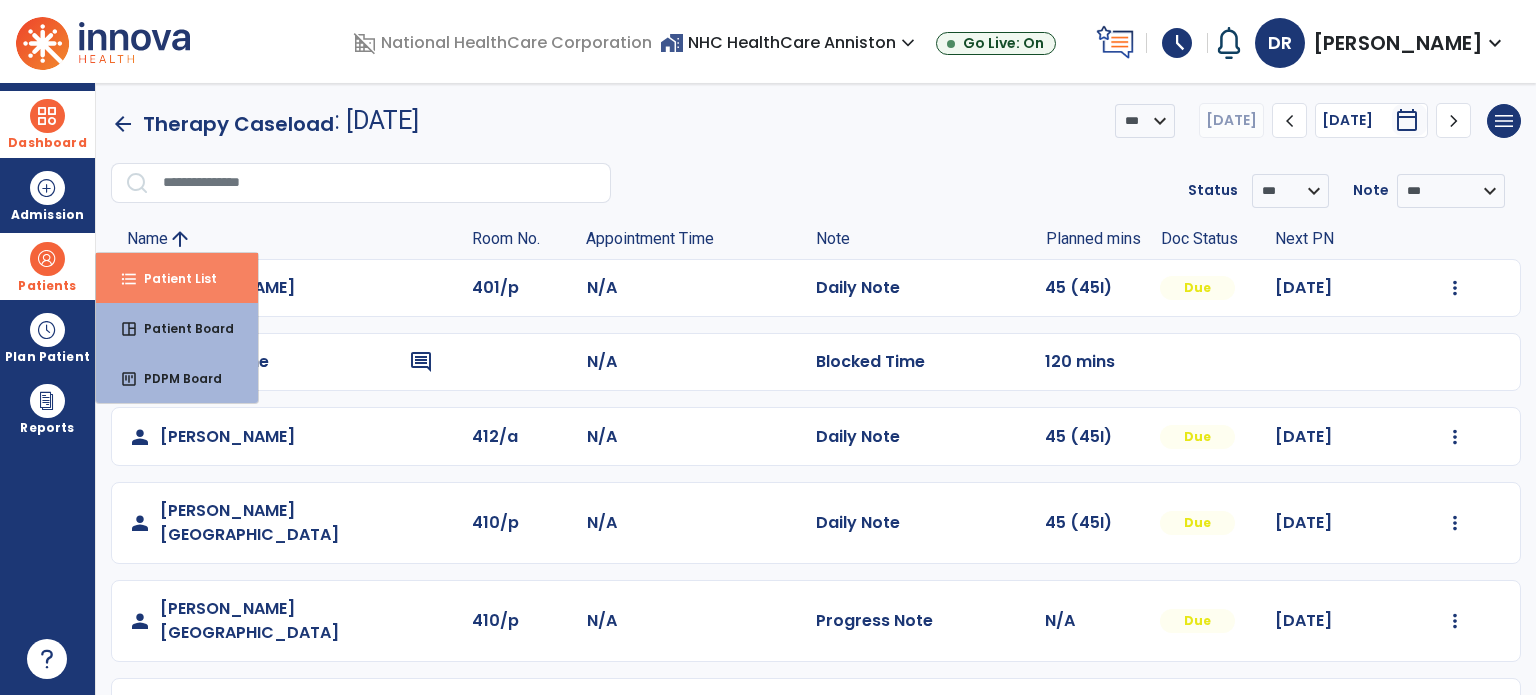 click on "Patient List" at bounding box center [172, 278] 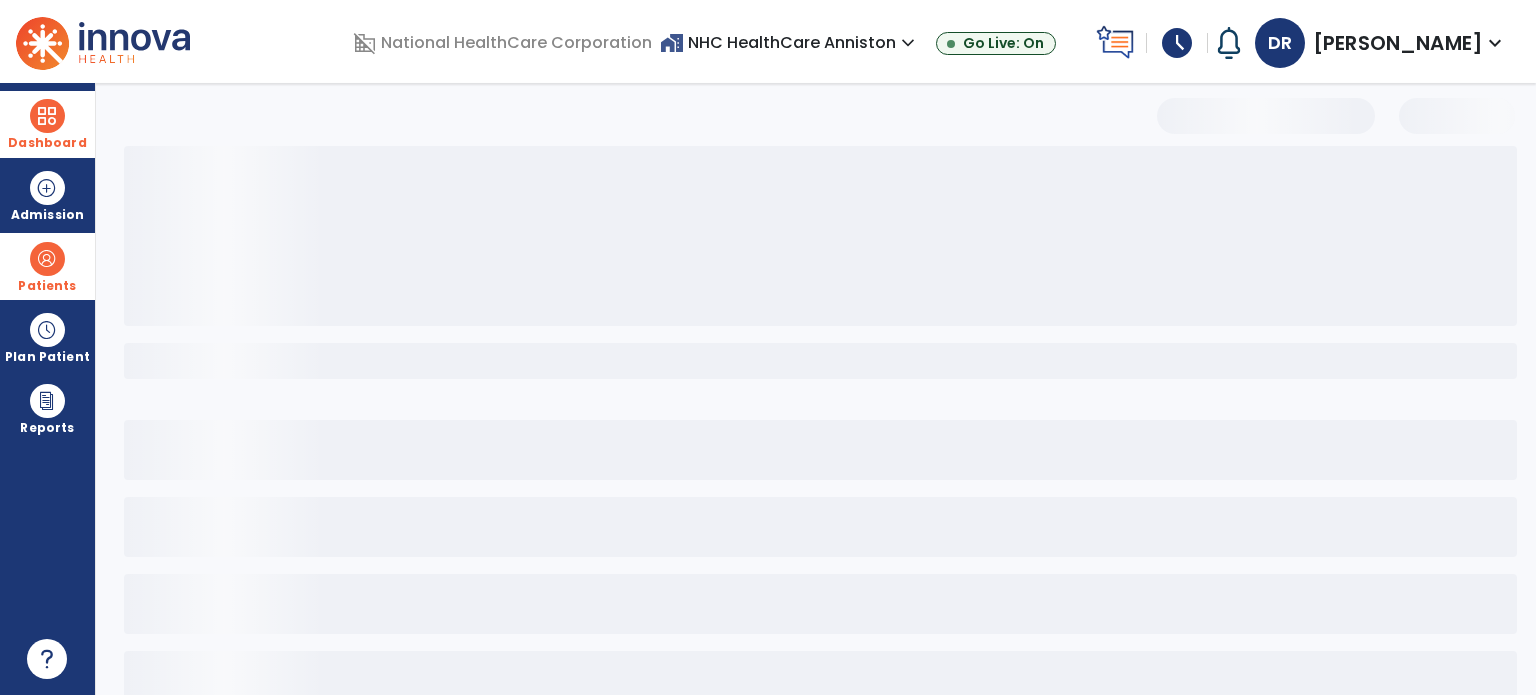 select on "***" 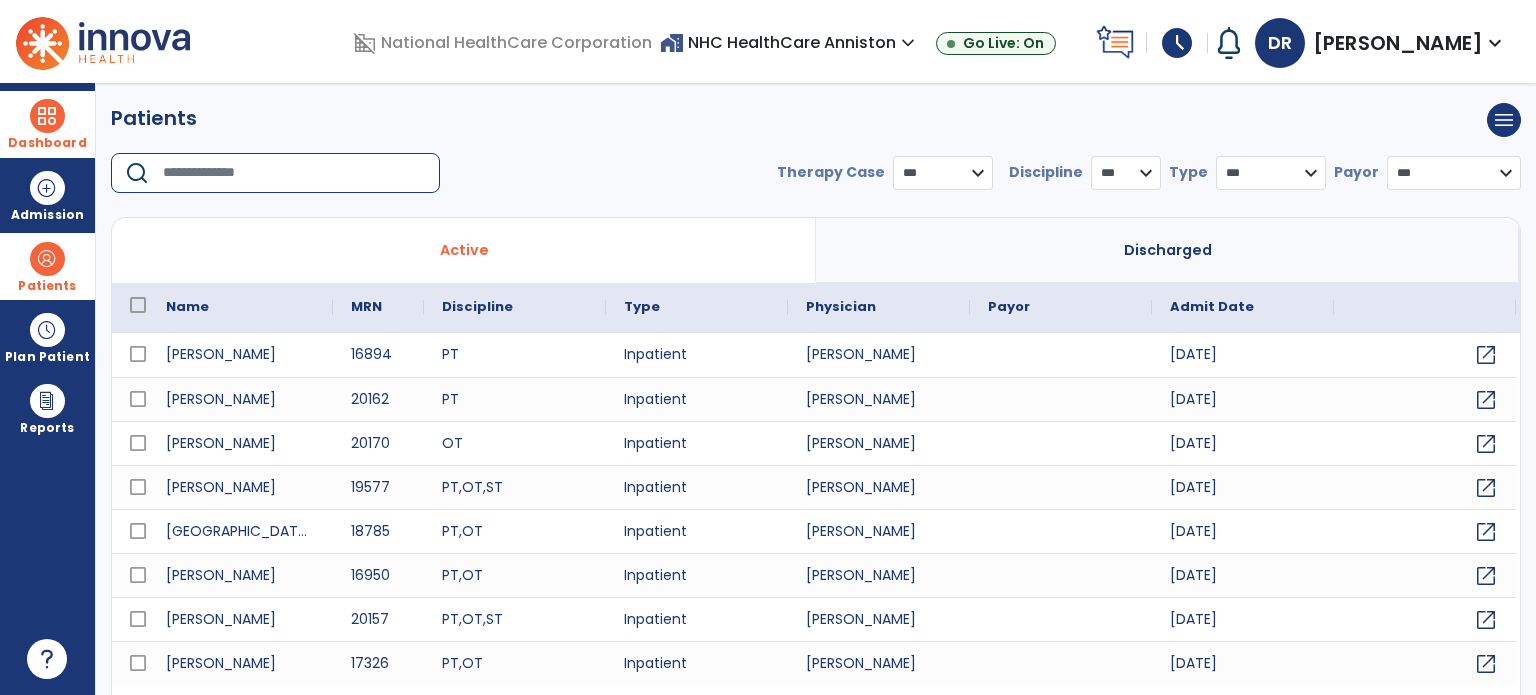 click at bounding box center (294, 173) 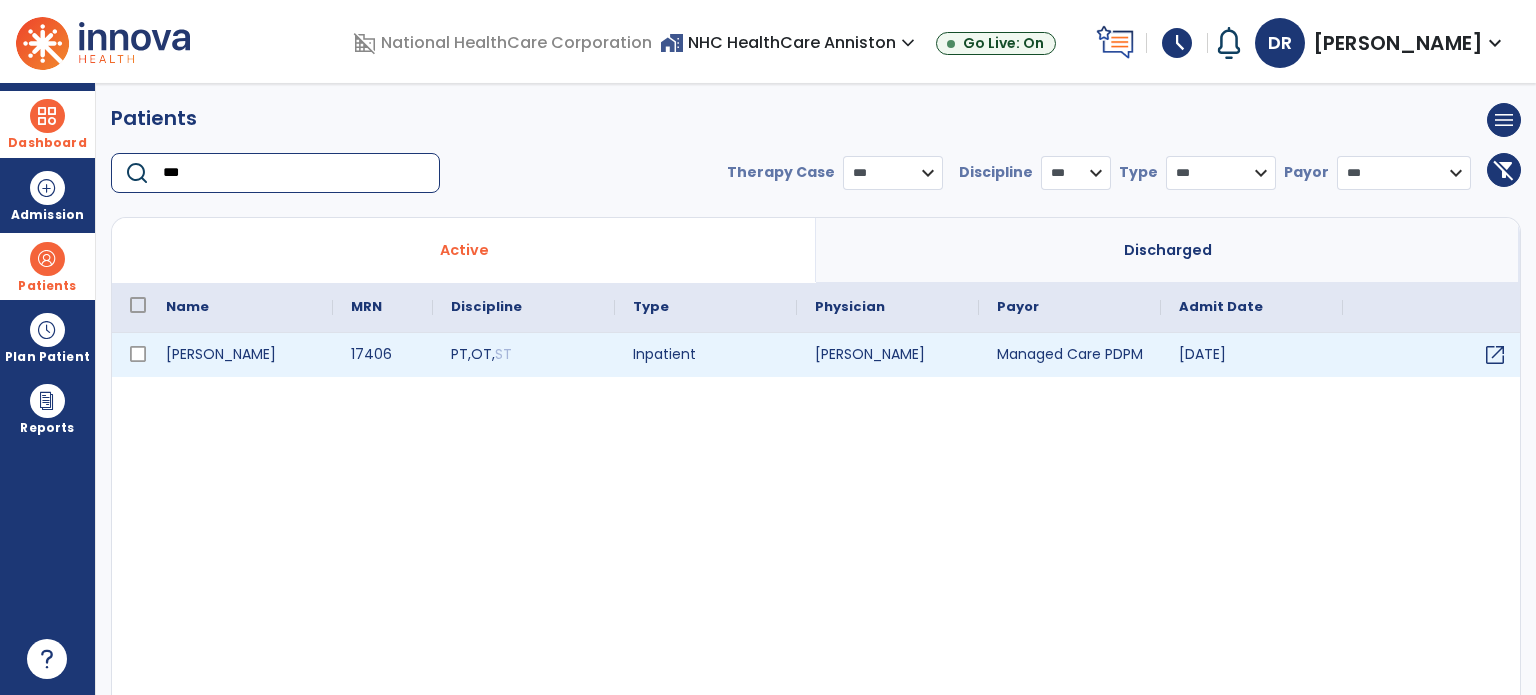 type on "***" 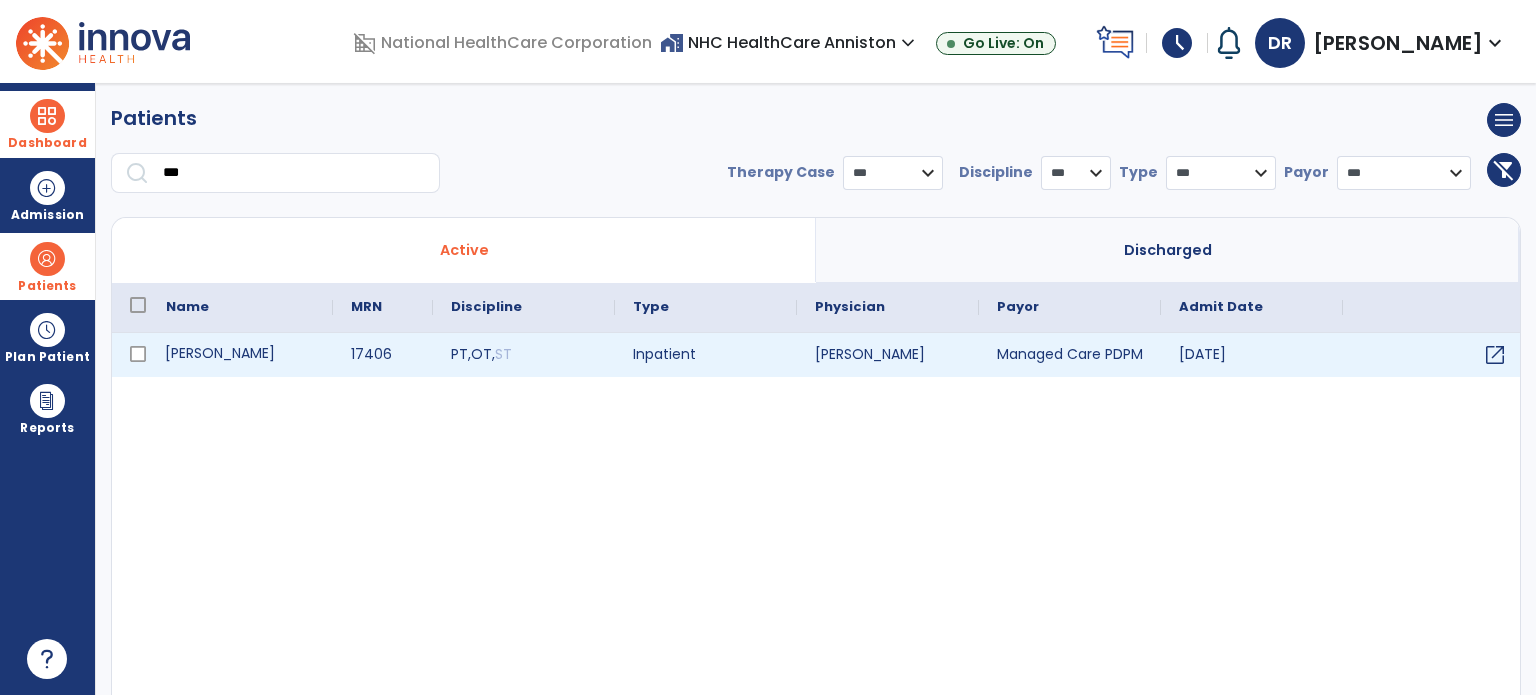click on "Bagley, Donald" at bounding box center [240, 355] 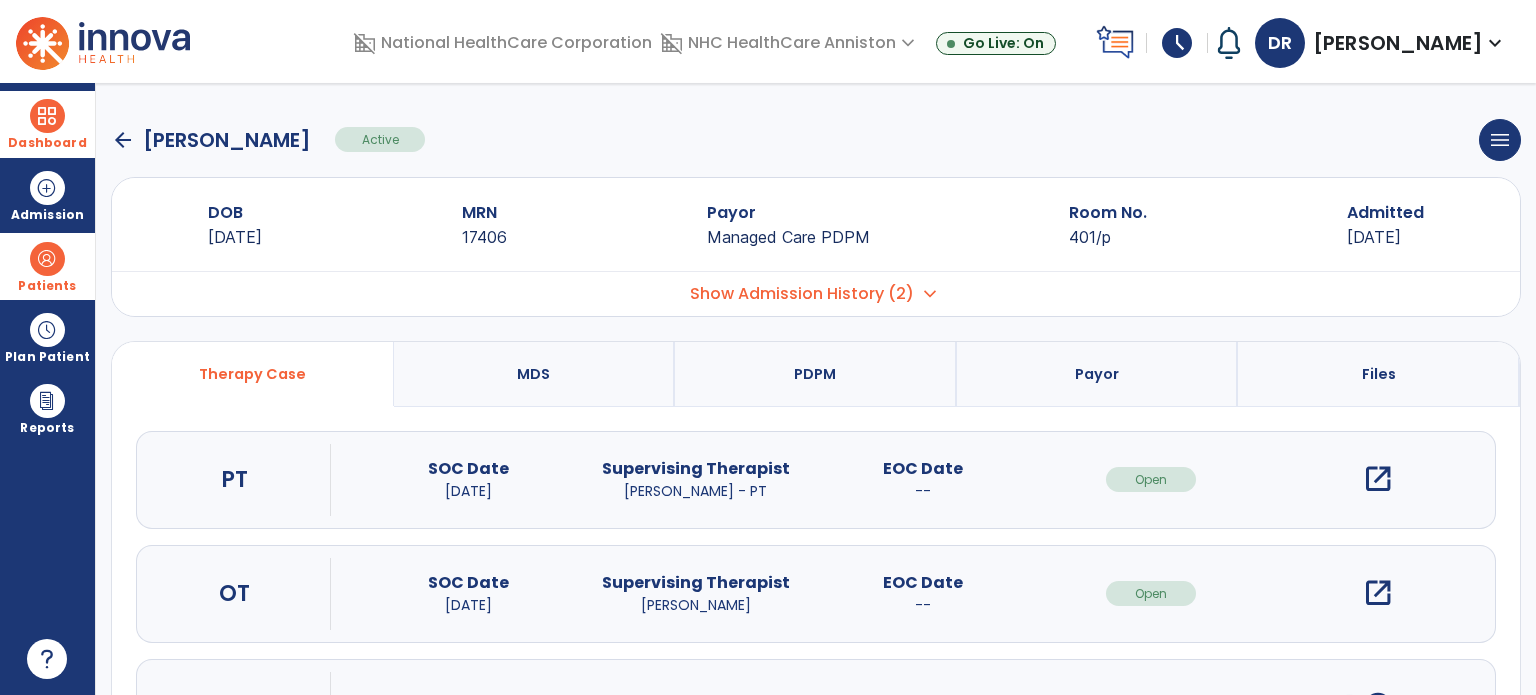click on "open_in_new" at bounding box center (1378, 593) 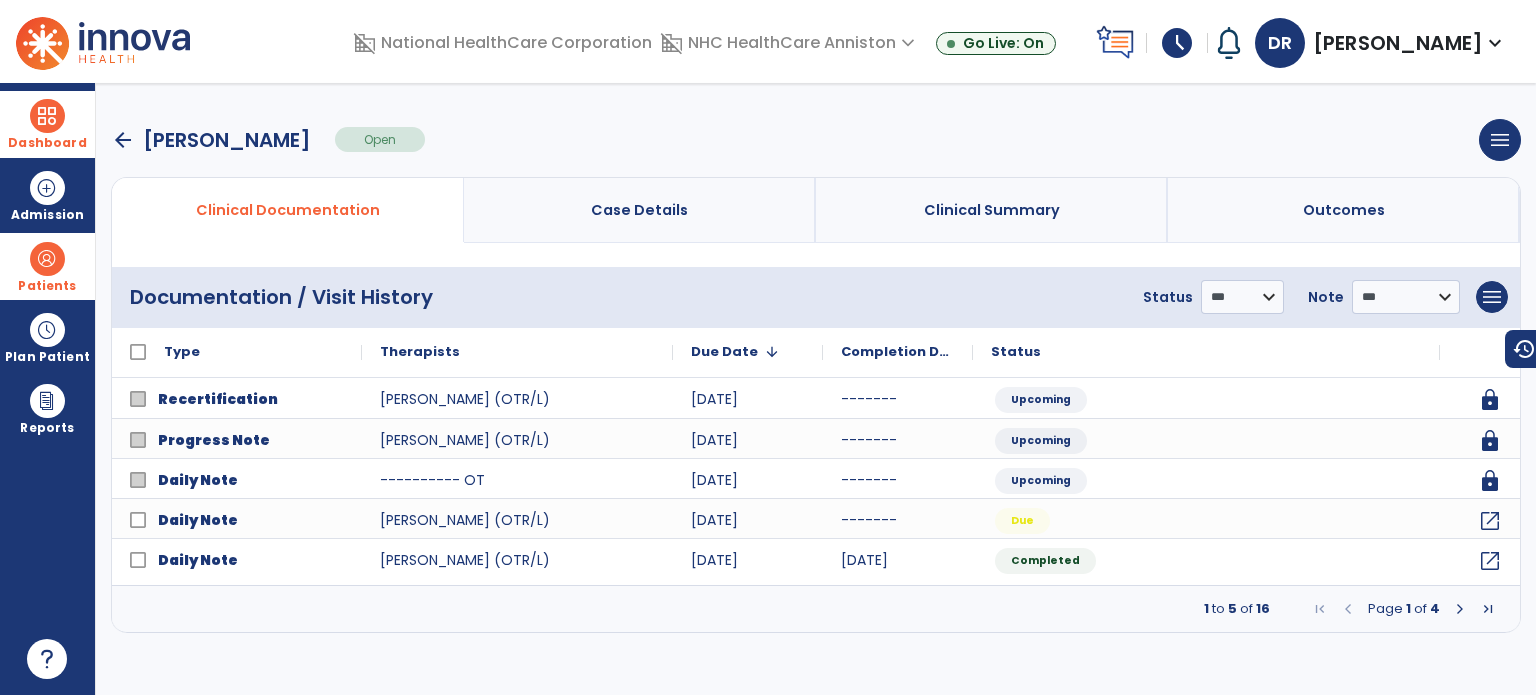 click at bounding box center [1460, 609] 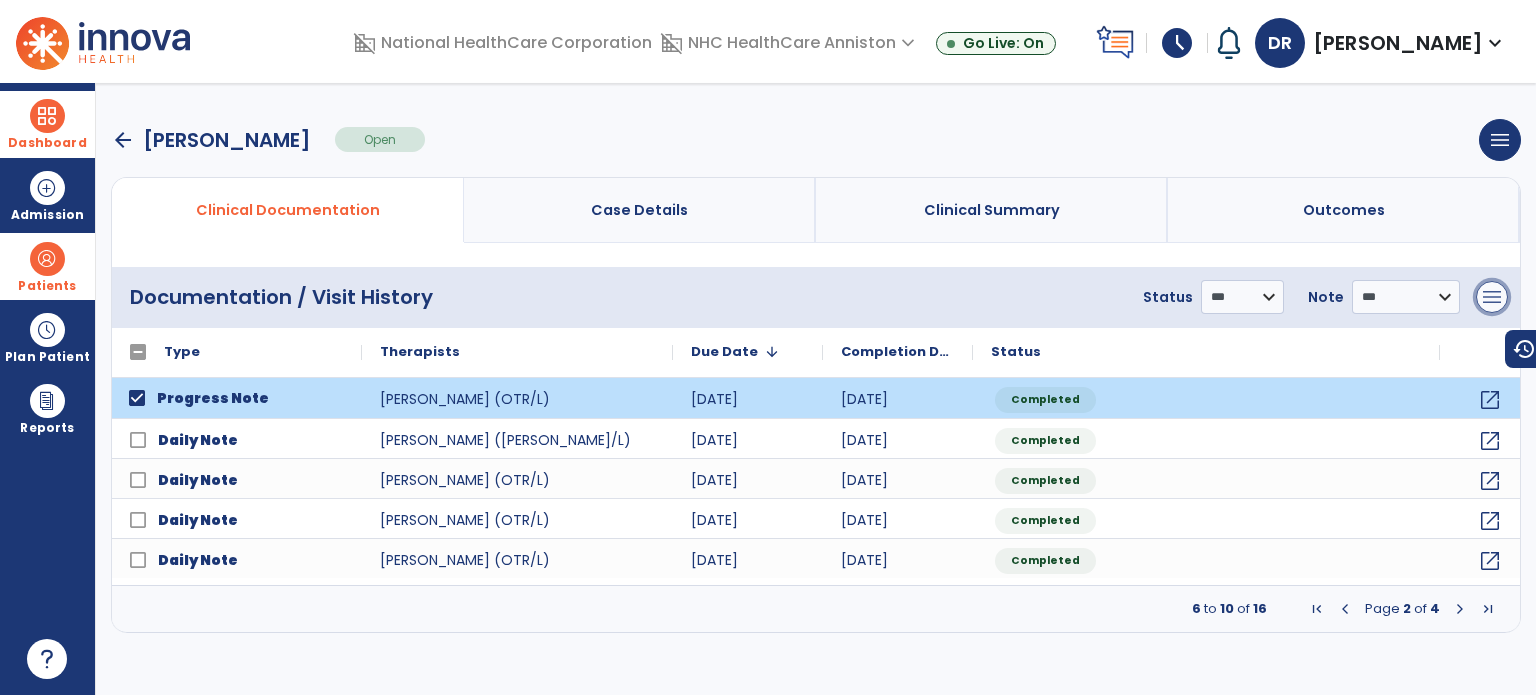 click on "menu" at bounding box center [1492, 297] 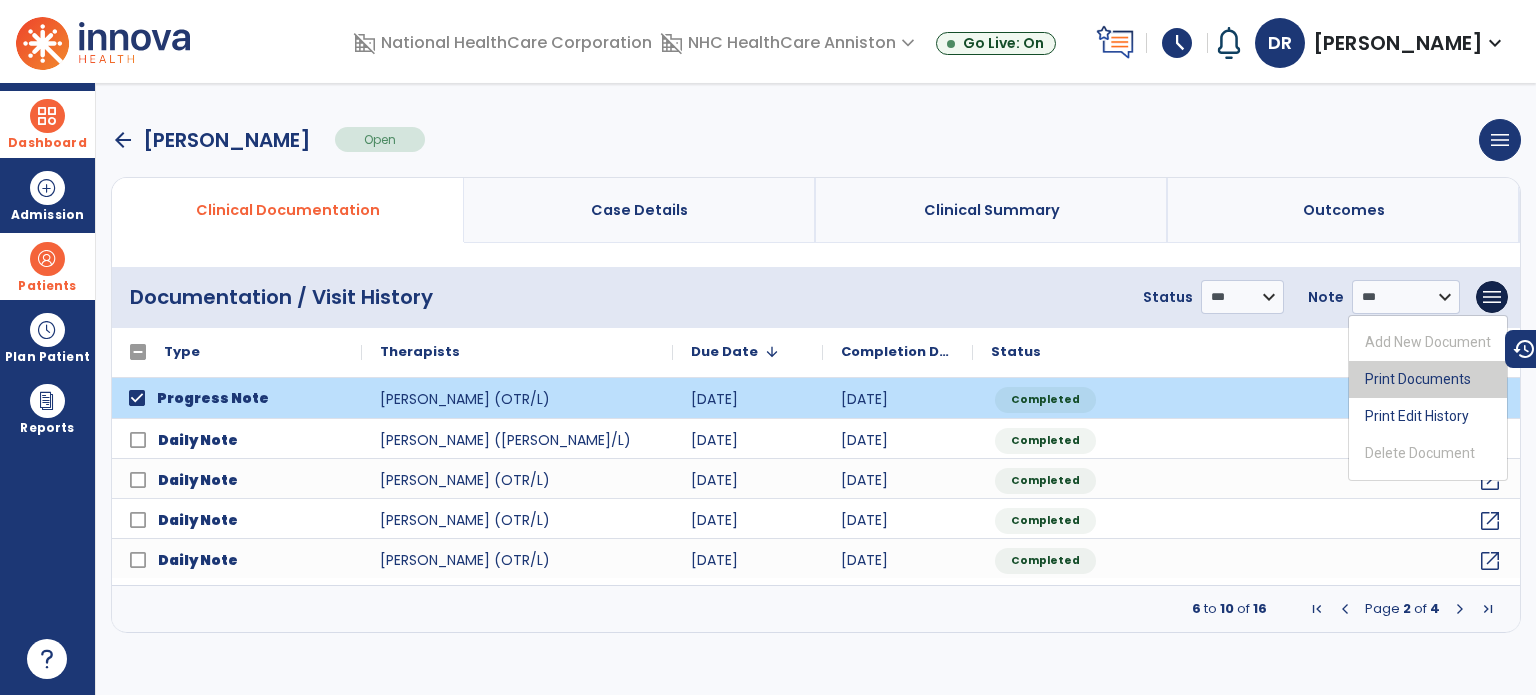 click on "Print Documents" at bounding box center (1428, 379) 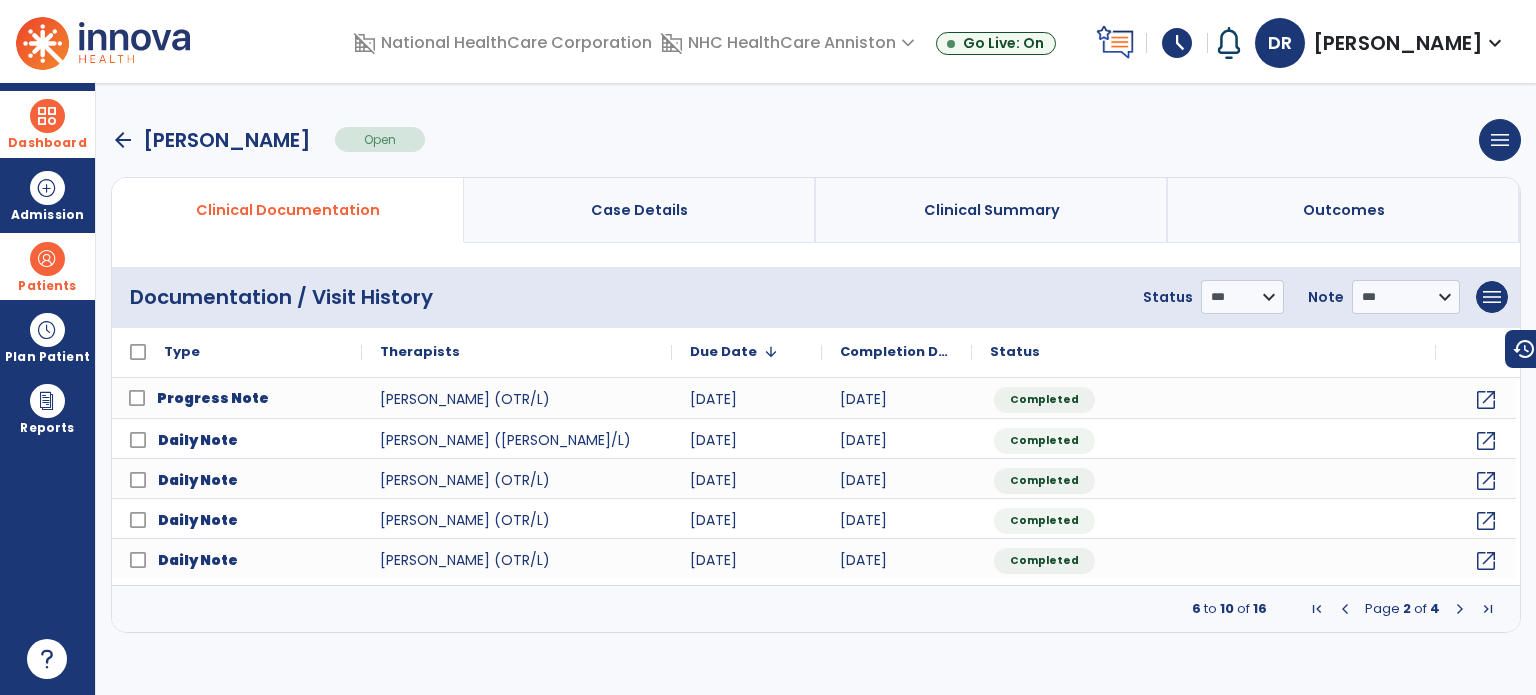 click on "arrow_back" at bounding box center [123, 140] 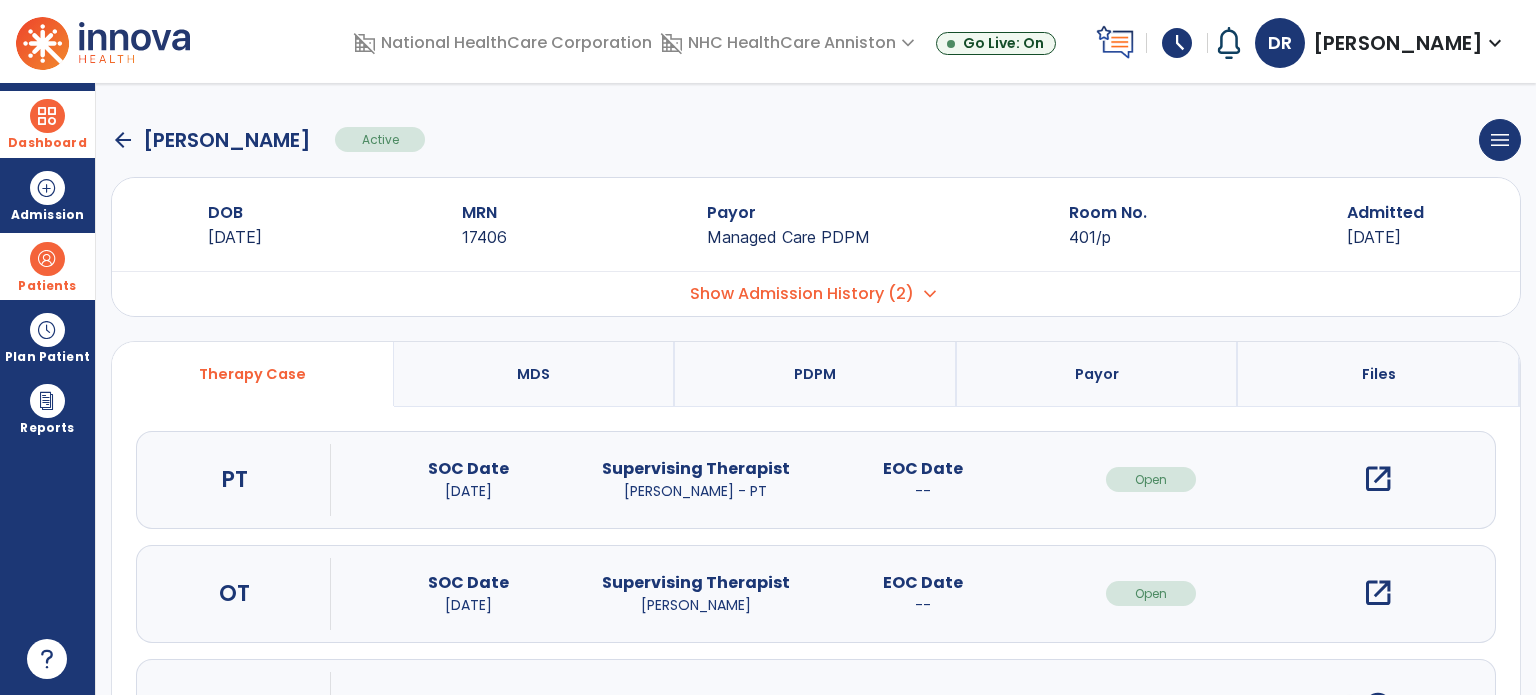 click on "arrow_back" 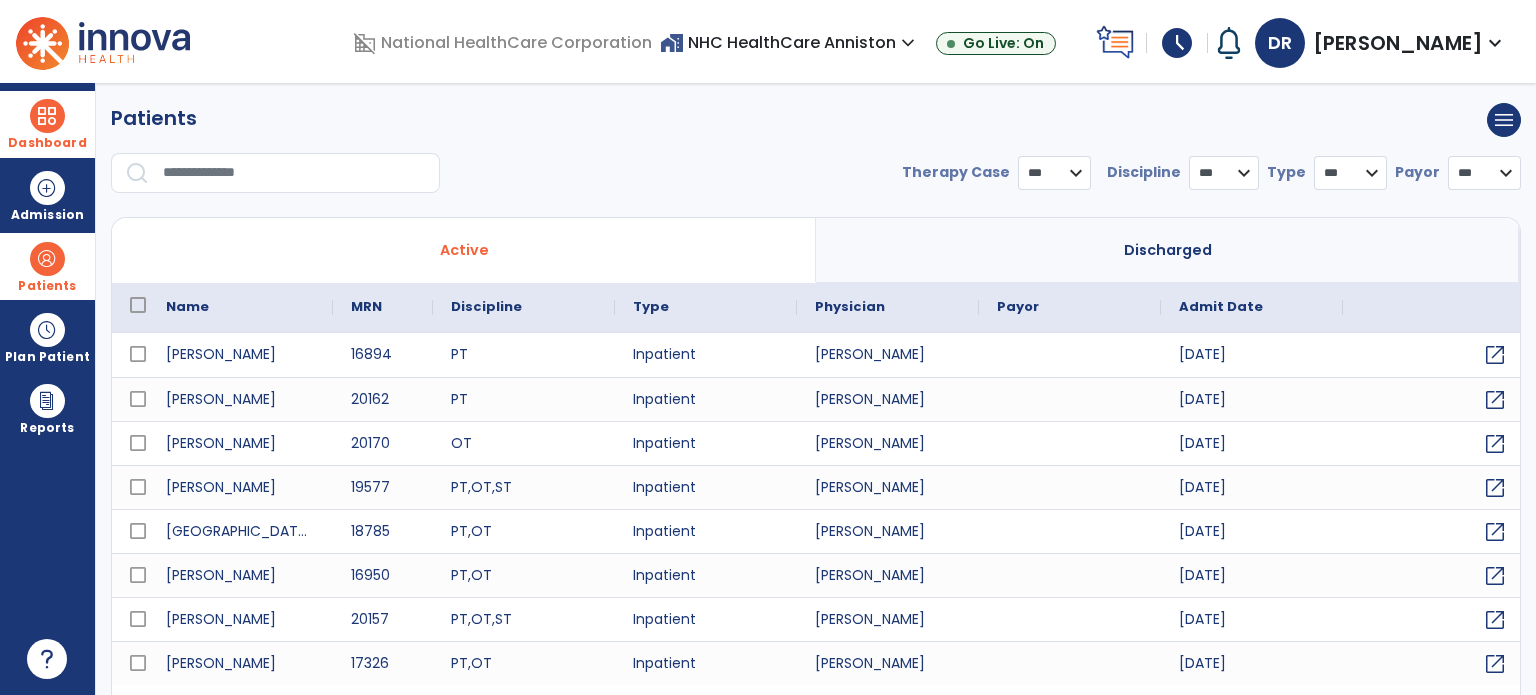 select on "***" 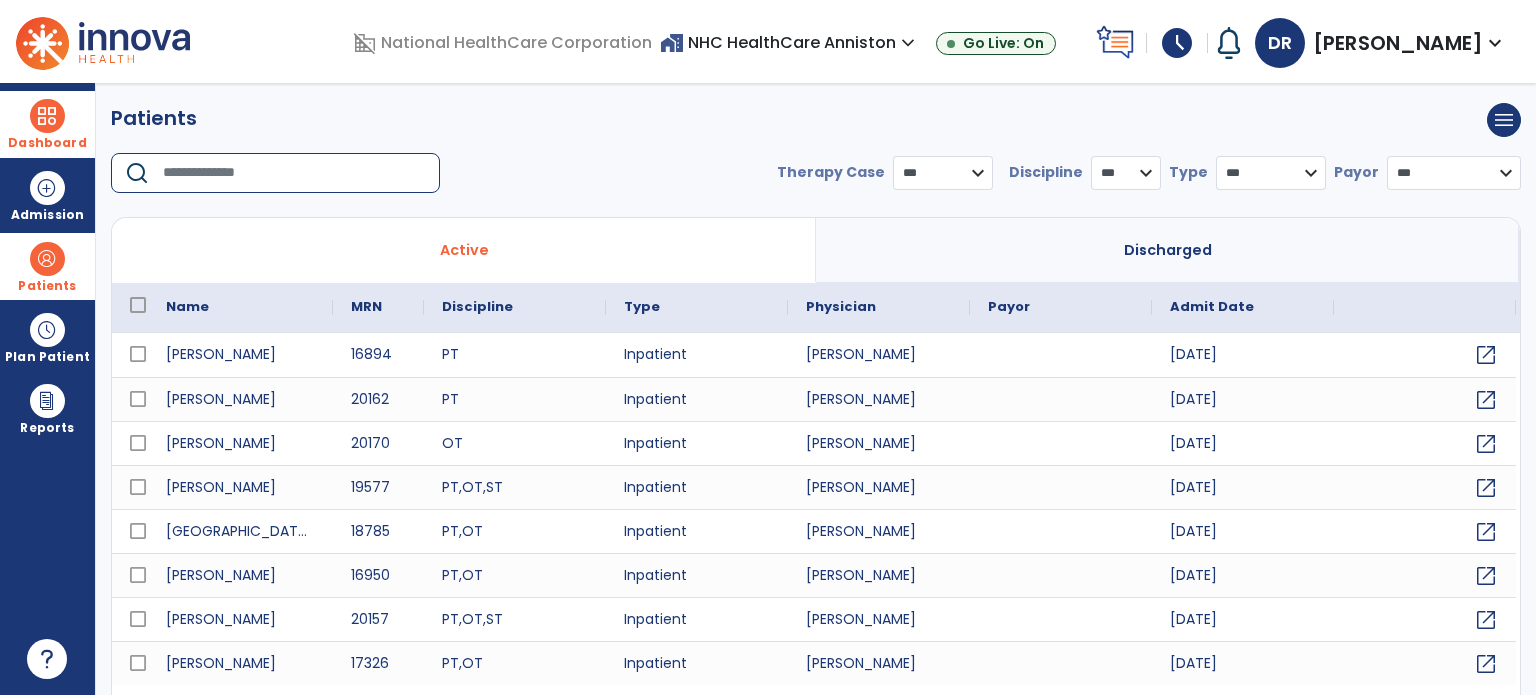 click at bounding box center (294, 173) 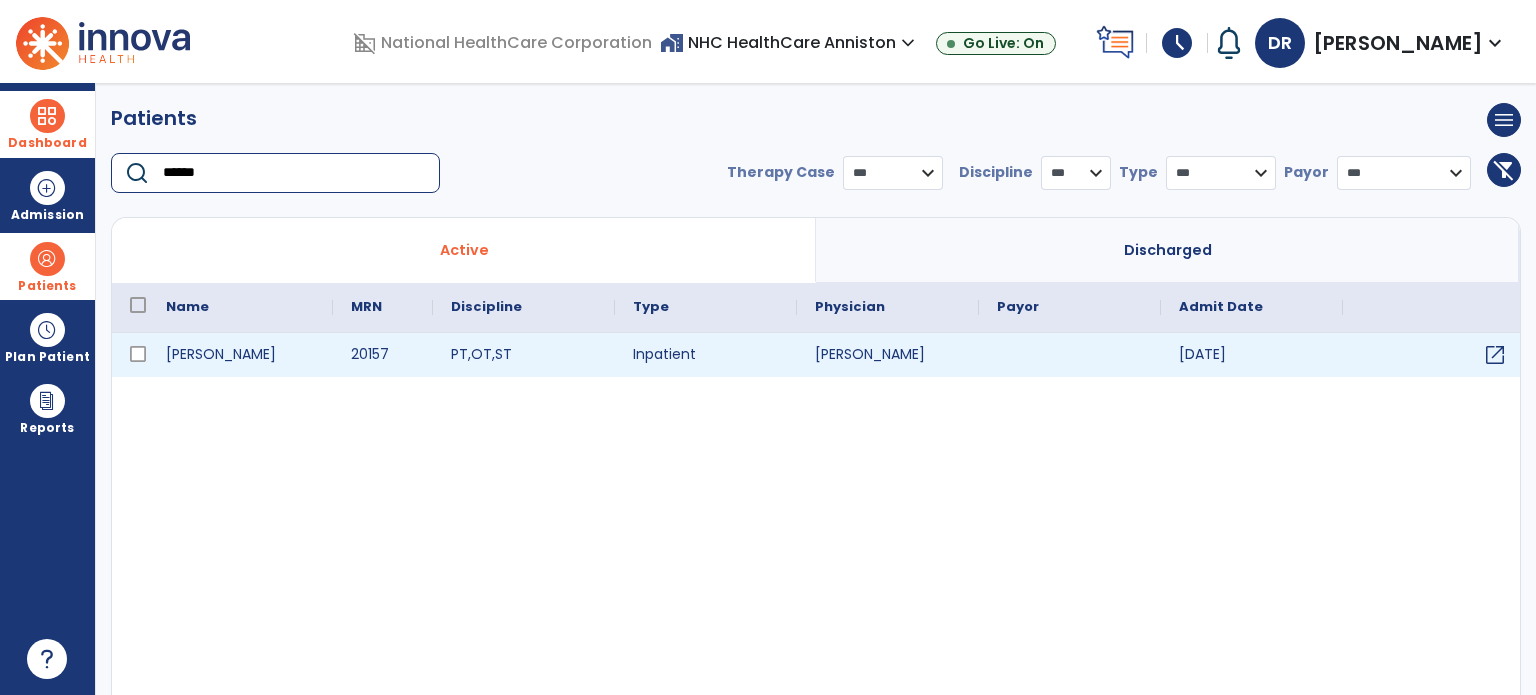 type on "******" 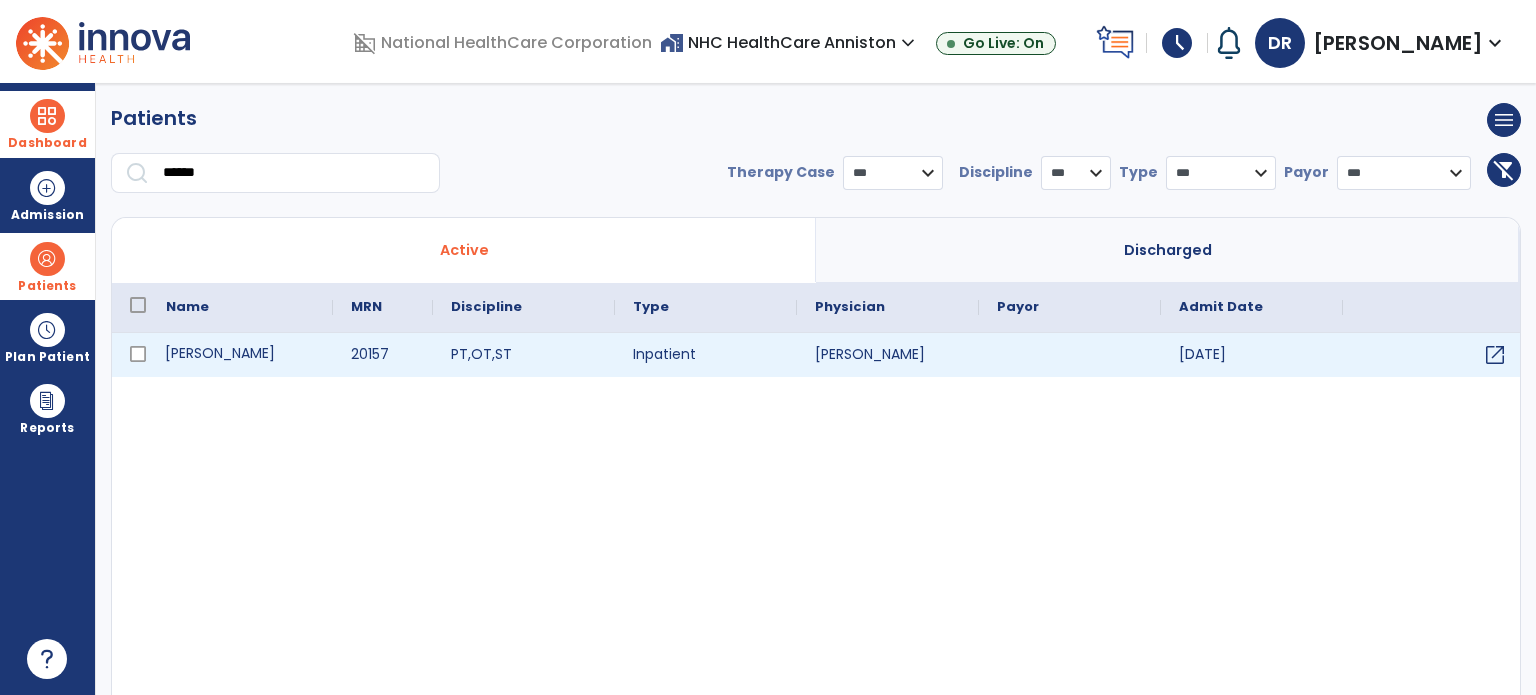 click on "Harbin, Frances" at bounding box center [240, 355] 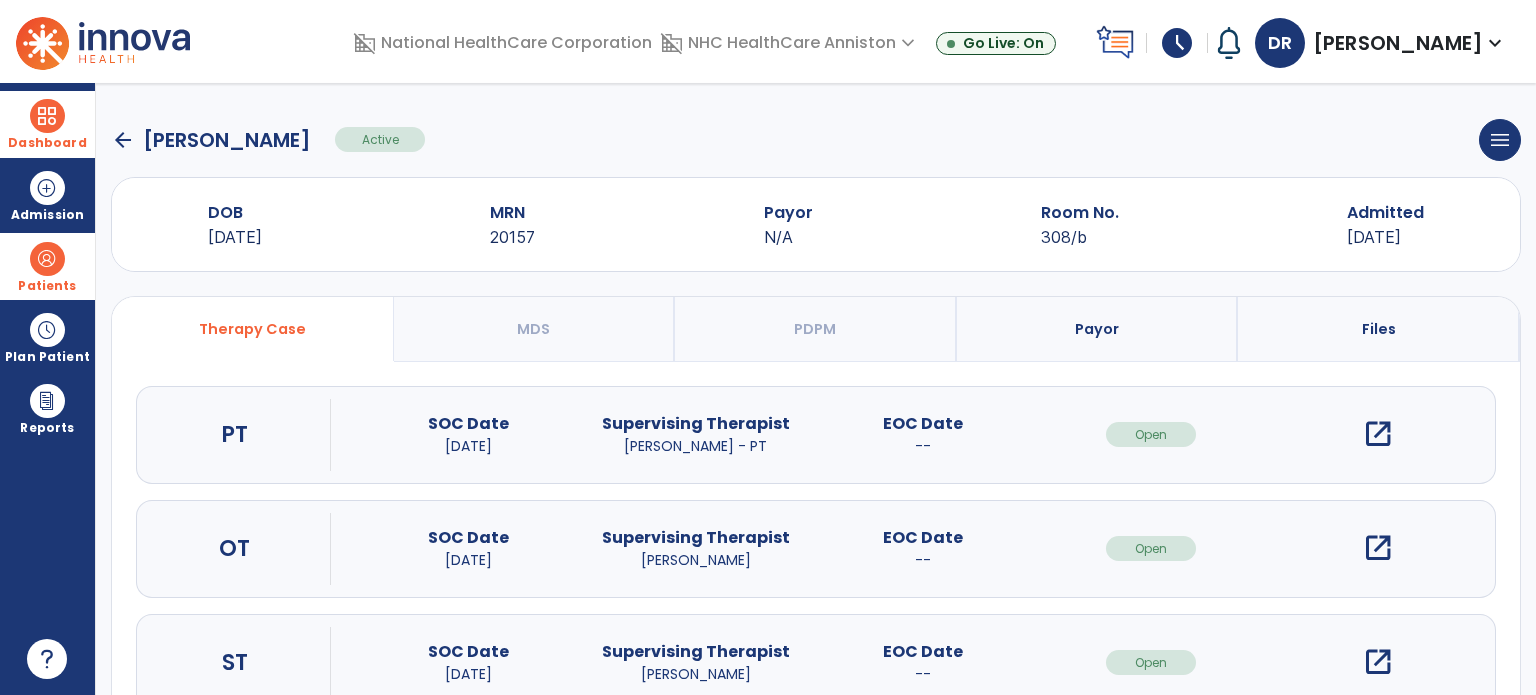 scroll, scrollTop: 38, scrollLeft: 0, axis: vertical 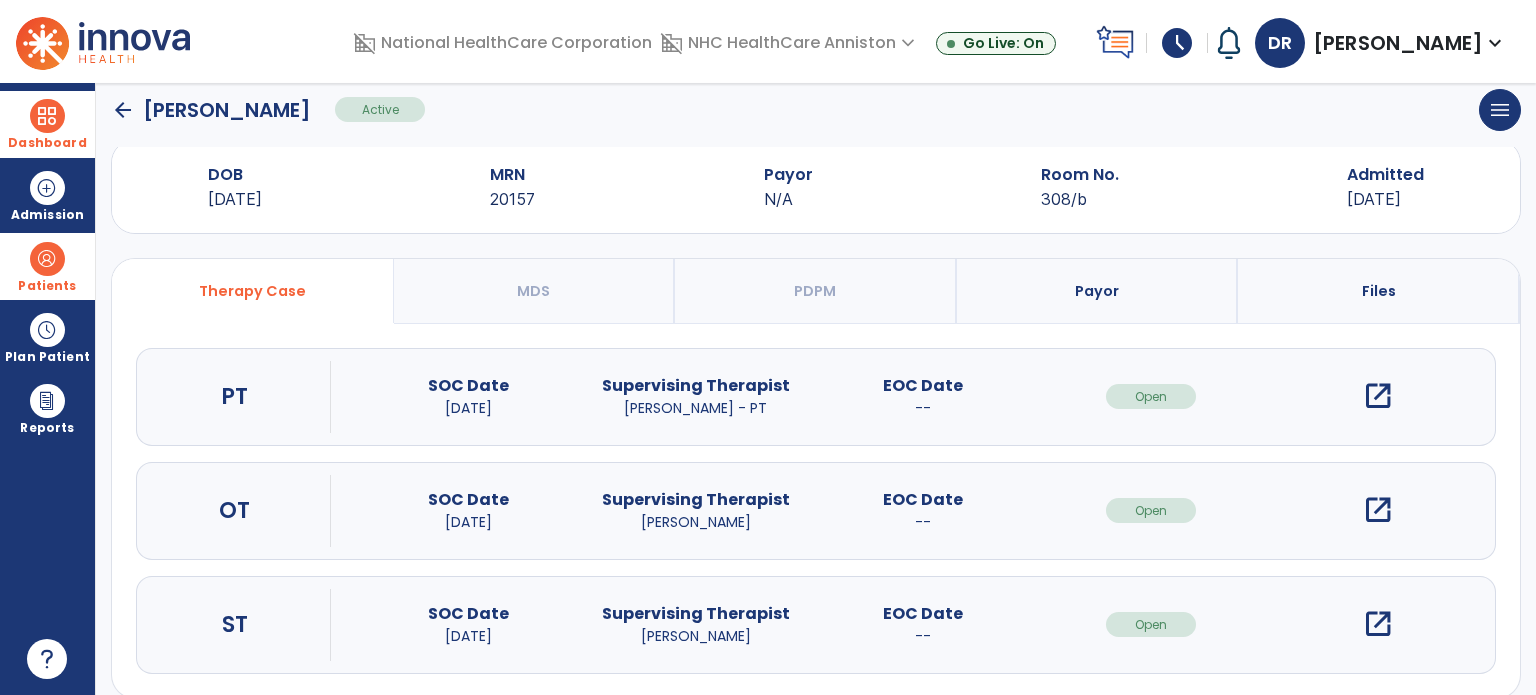 click on "open_in_new" at bounding box center [1378, 510] 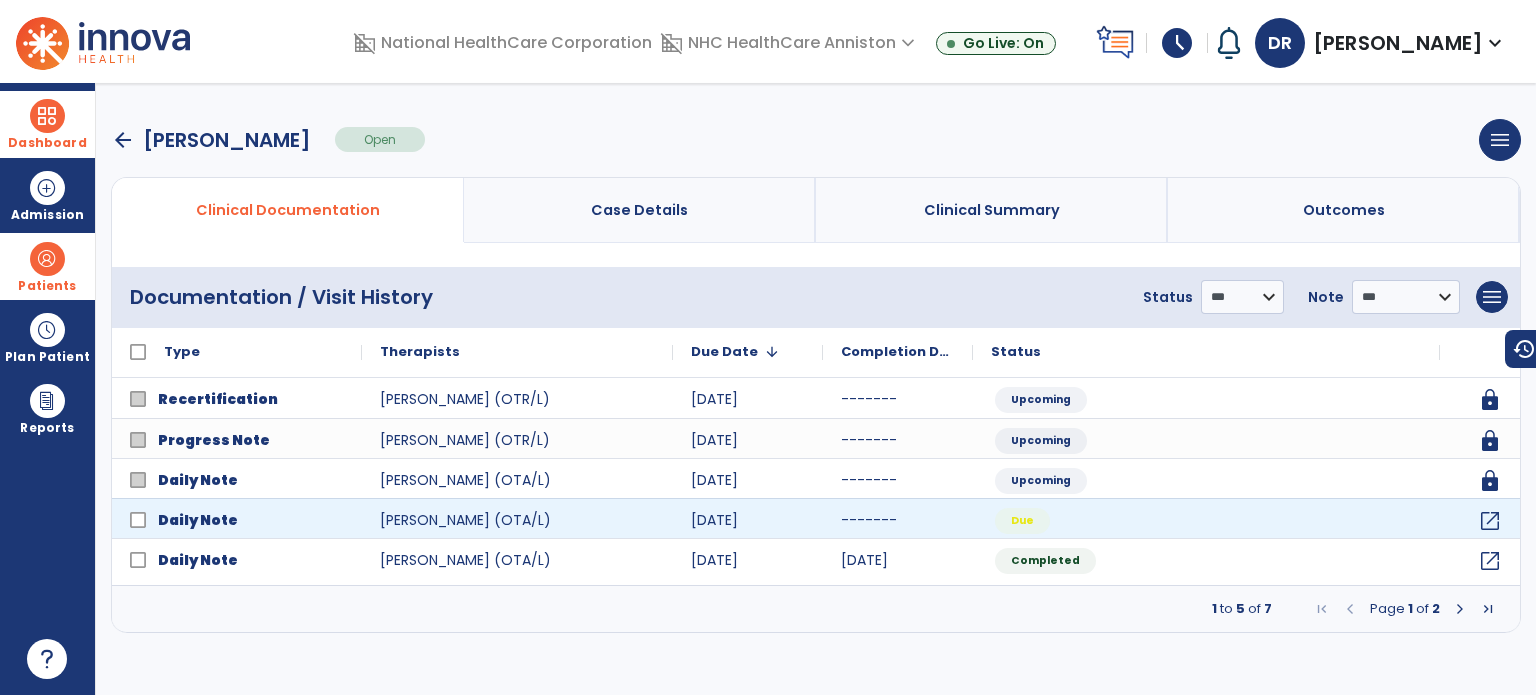 scroll, scrollTop: 0, scrollLeft: 0, axis: both 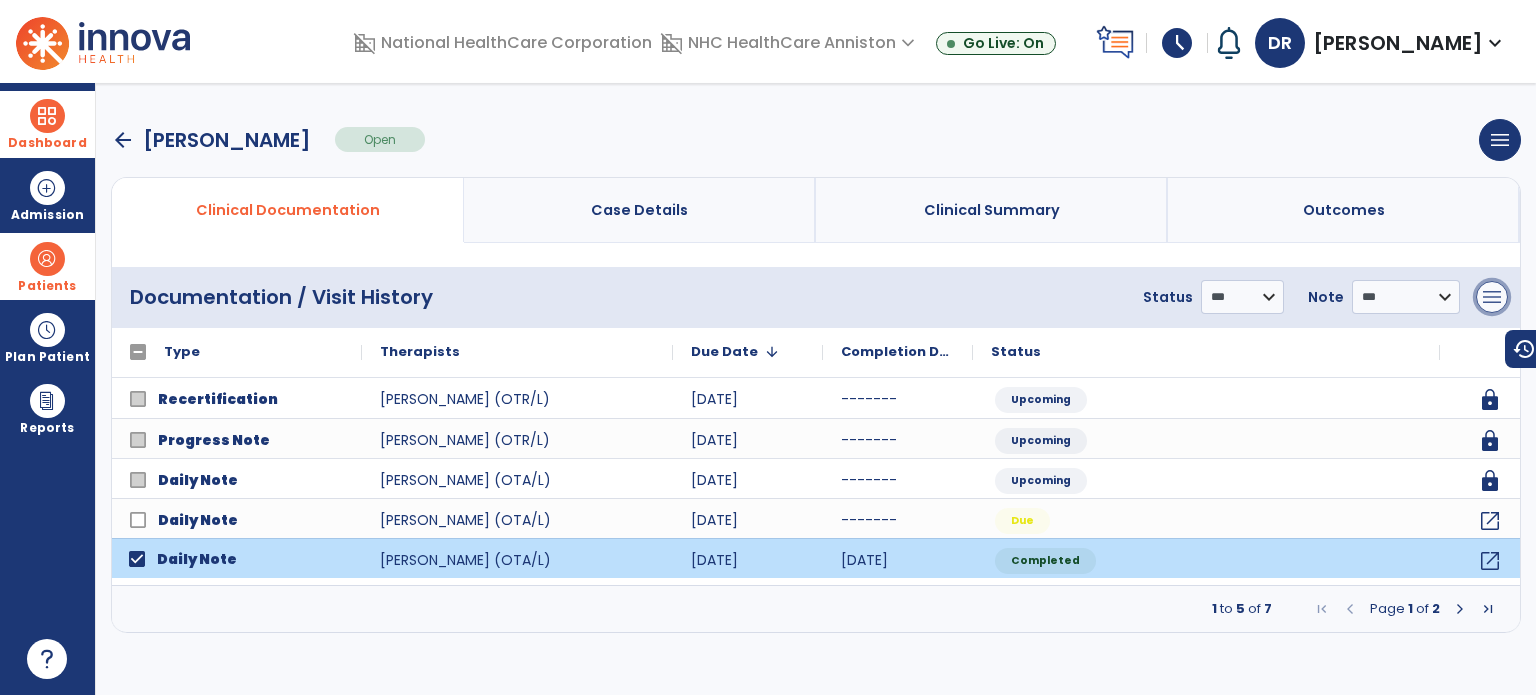 click on "menu" at bounding box center (1492, 297) 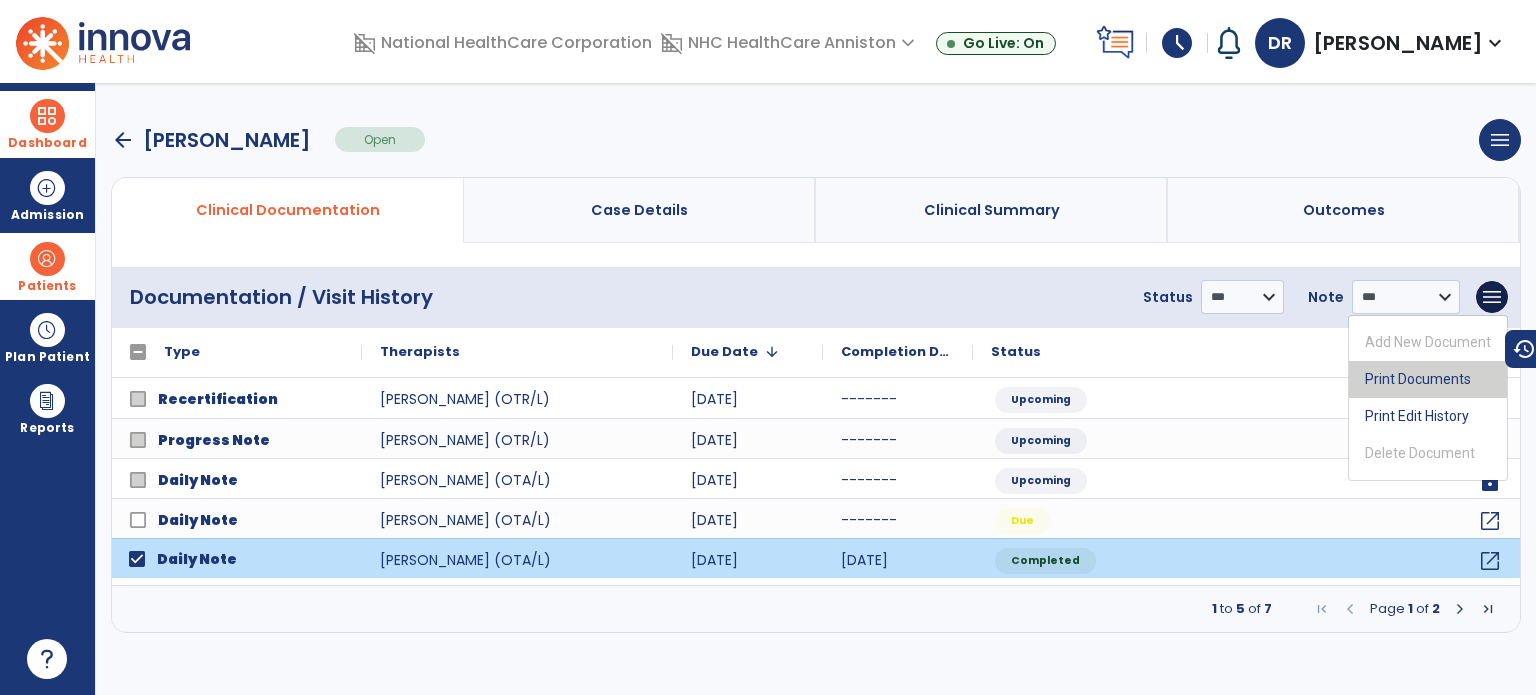 click on "Print Documents" at bounding box center [1428, 379] 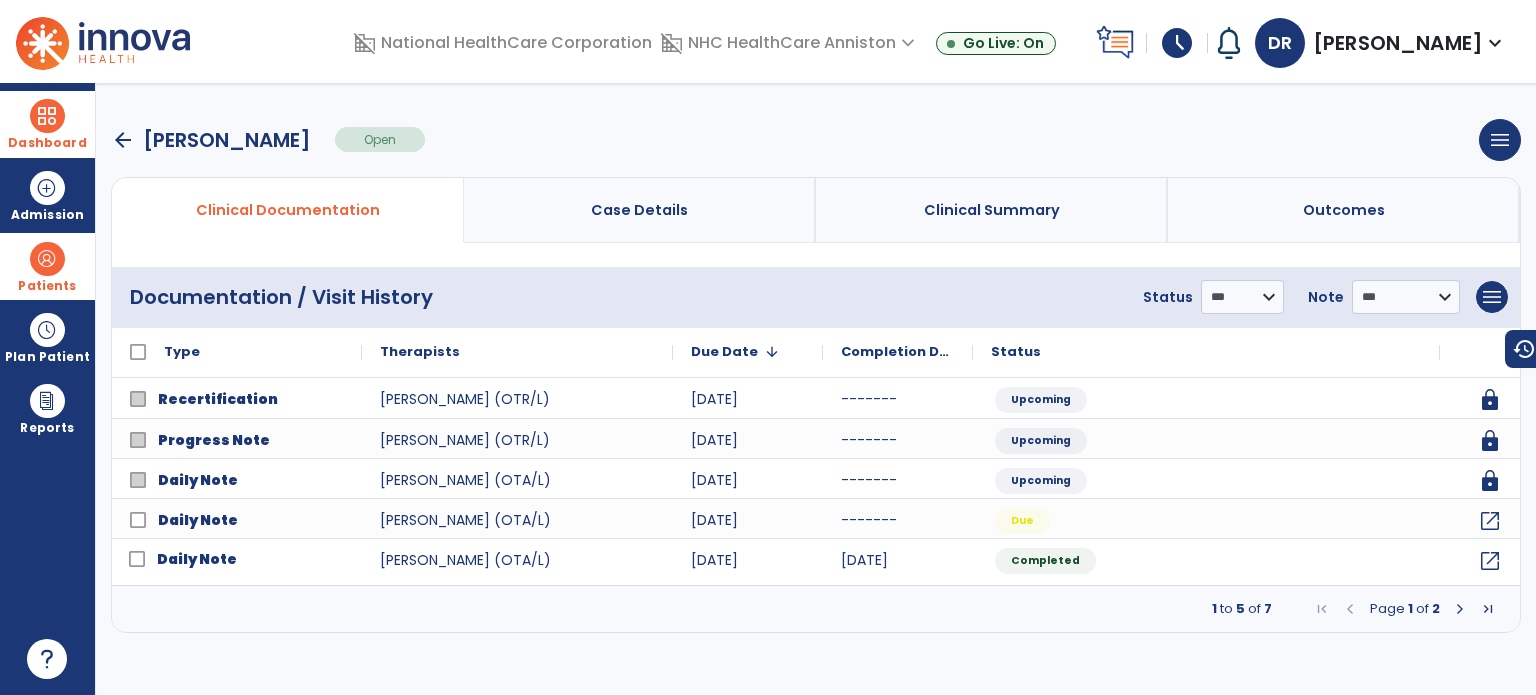 click at bounding box center (1460, 609) 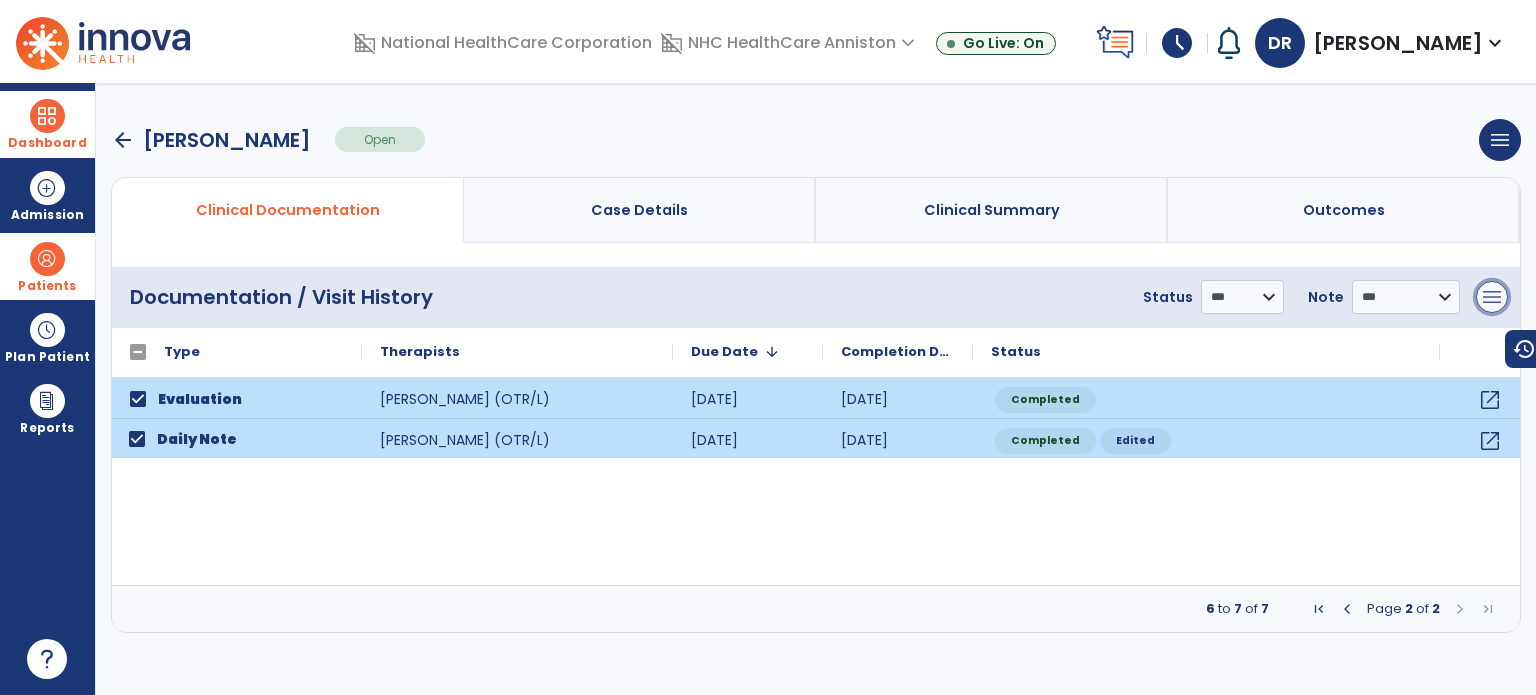 click on "menu" at bounding box center (1492, 297) 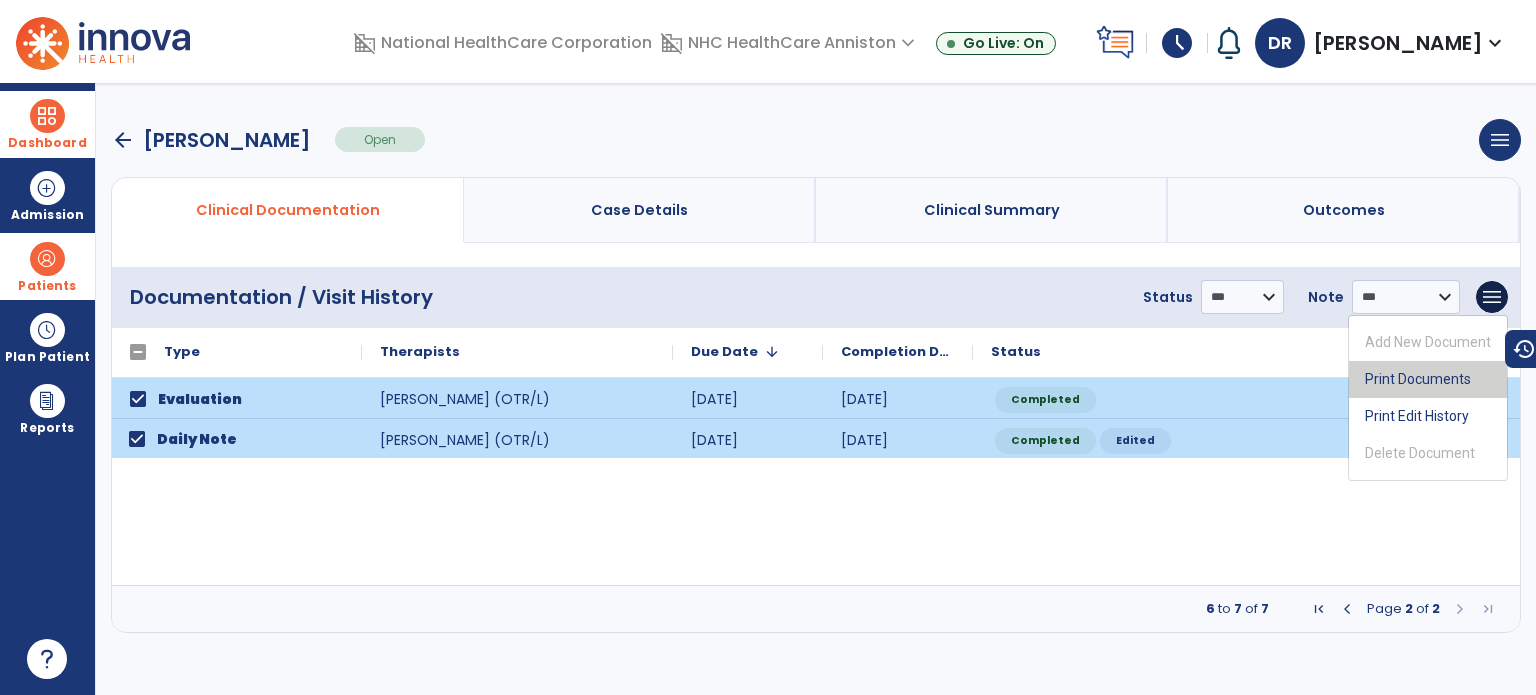 click on "Print Documents" at bounding box center [1428, 379] 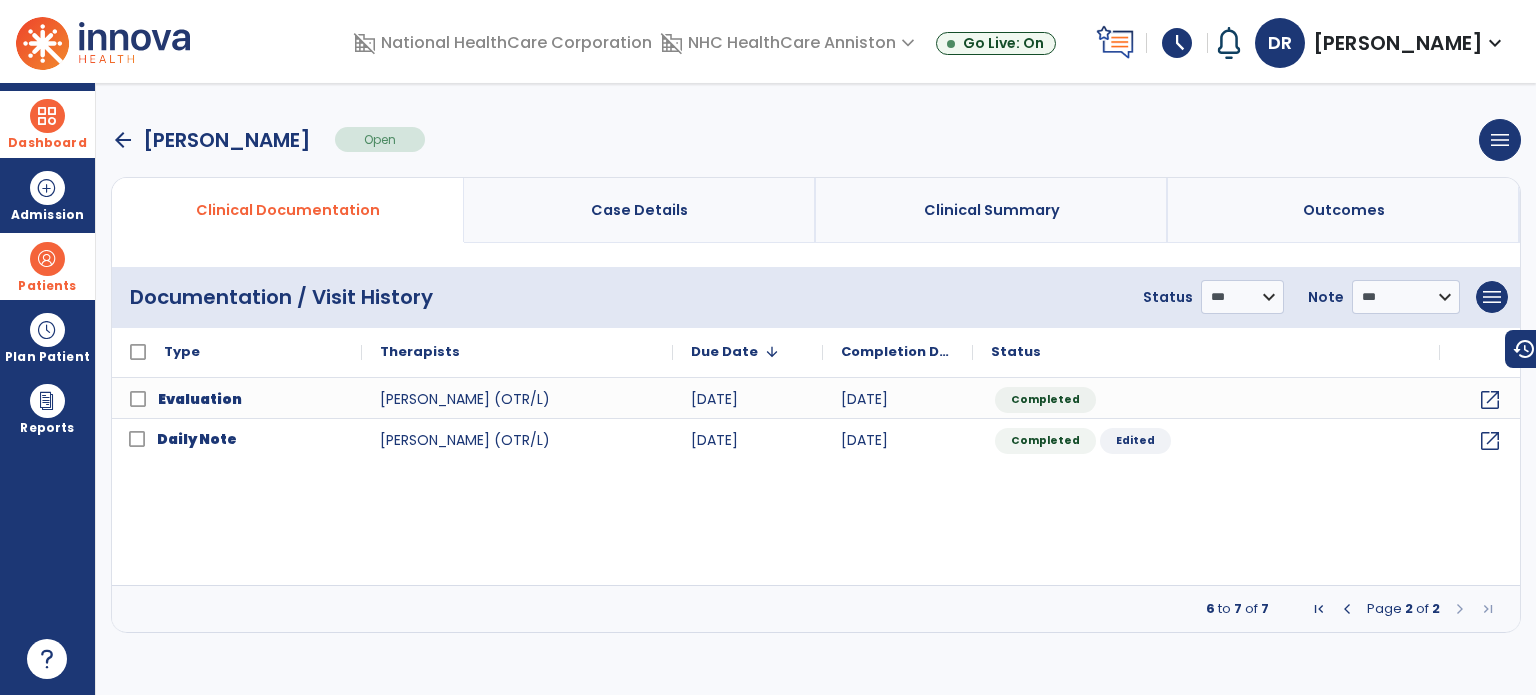 click at bounding box center [47, 259] 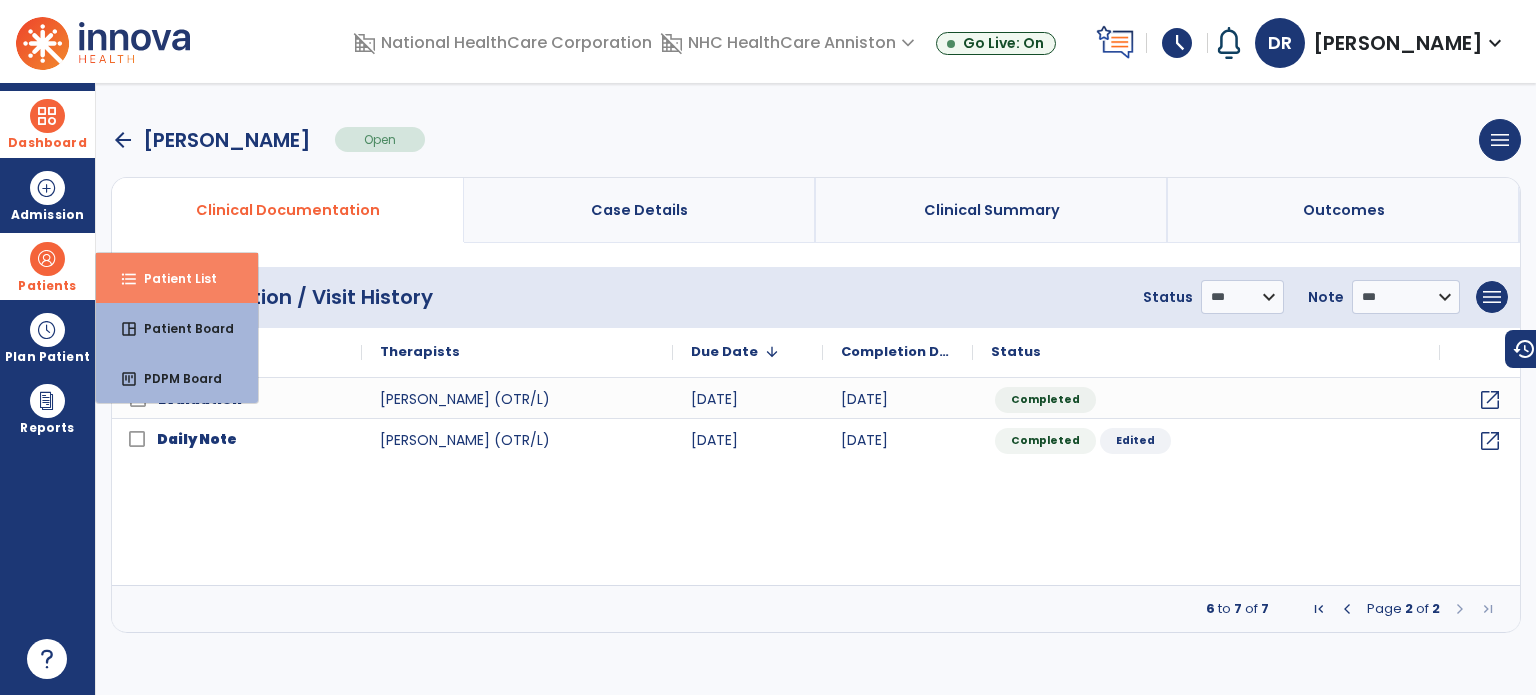 click on "format_list_bulleted  Patient List" at bounding box center [177, 278] 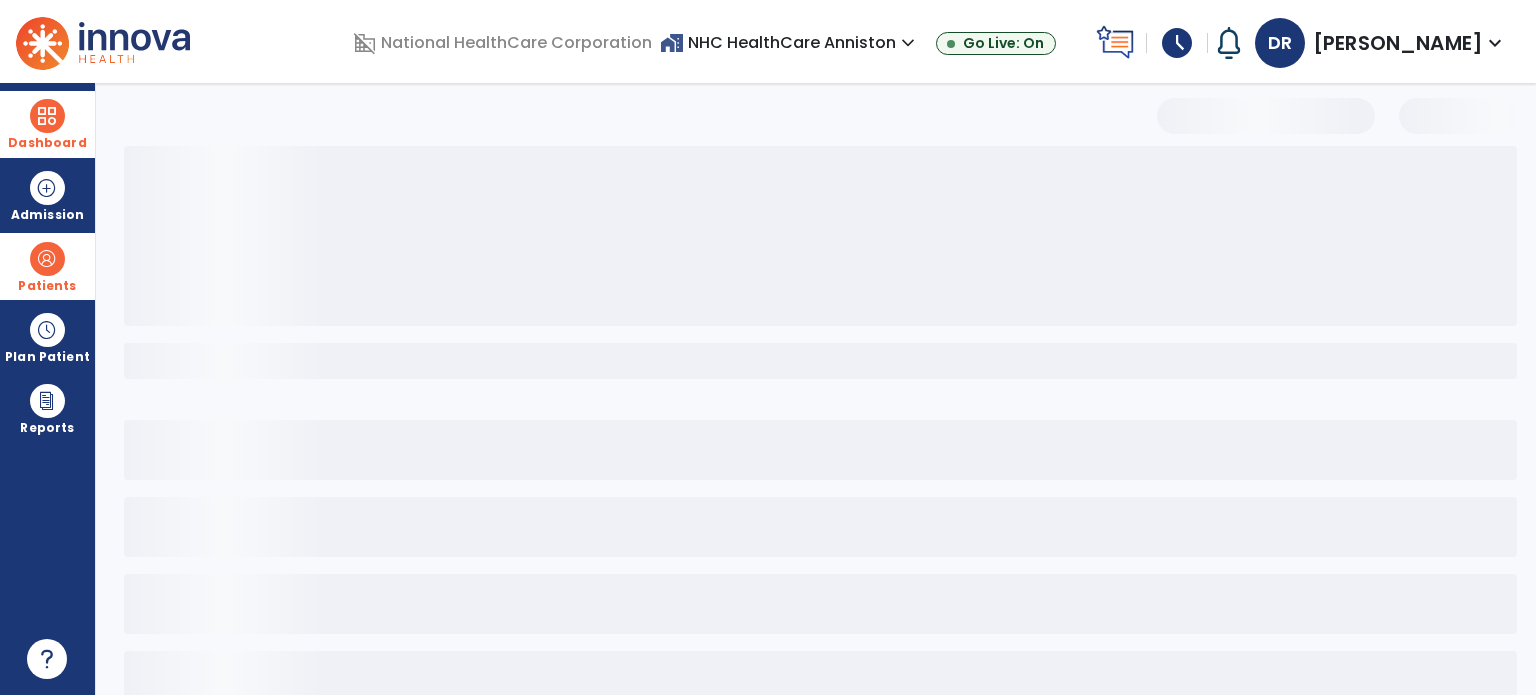select on "***" 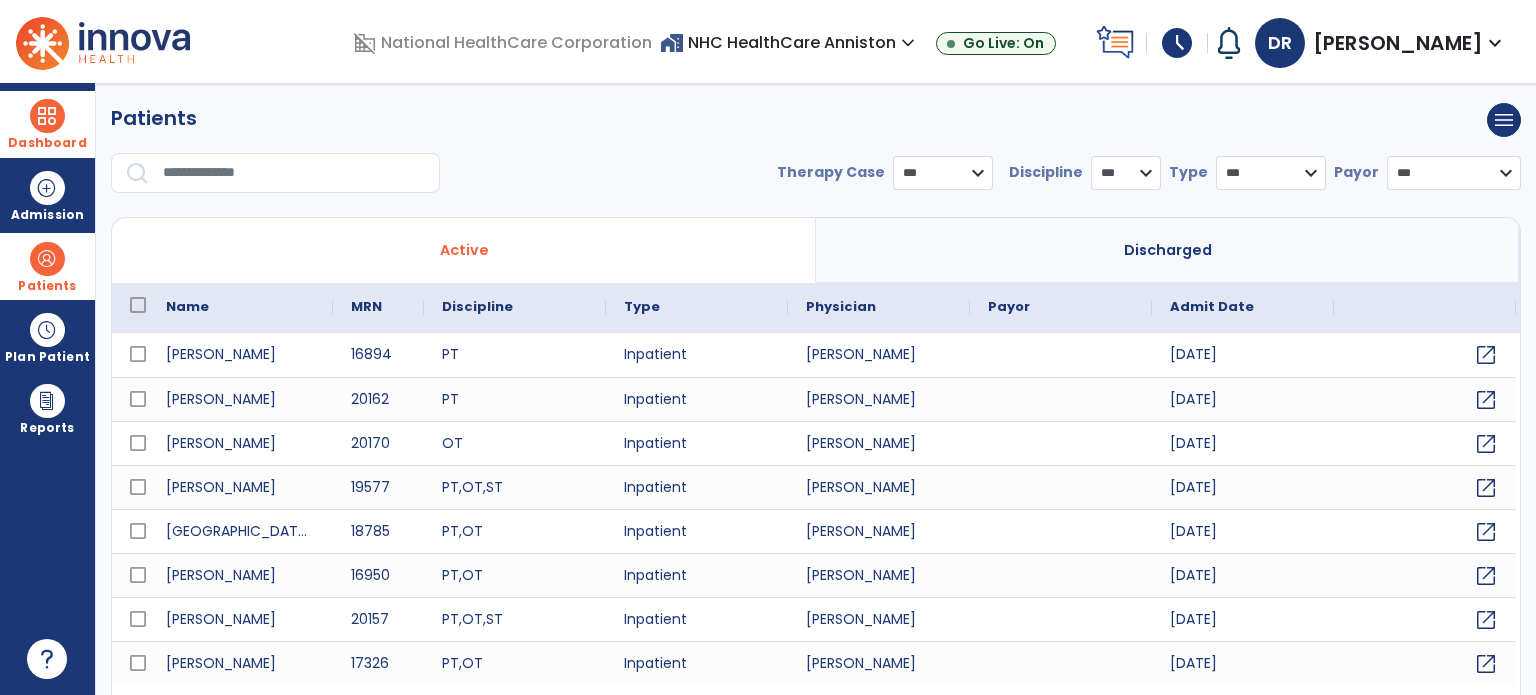 click at bounding box center (294, 173) 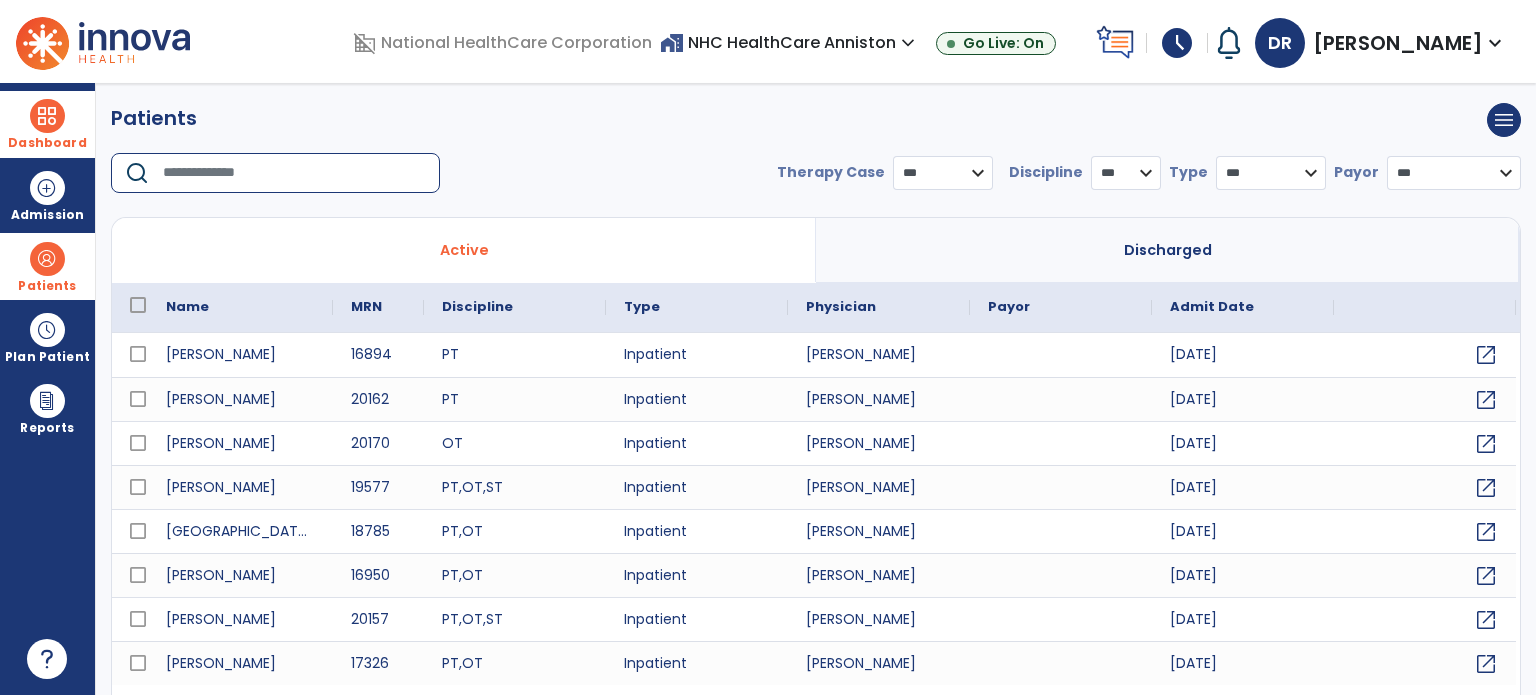 click at bounding box center [294, 173] 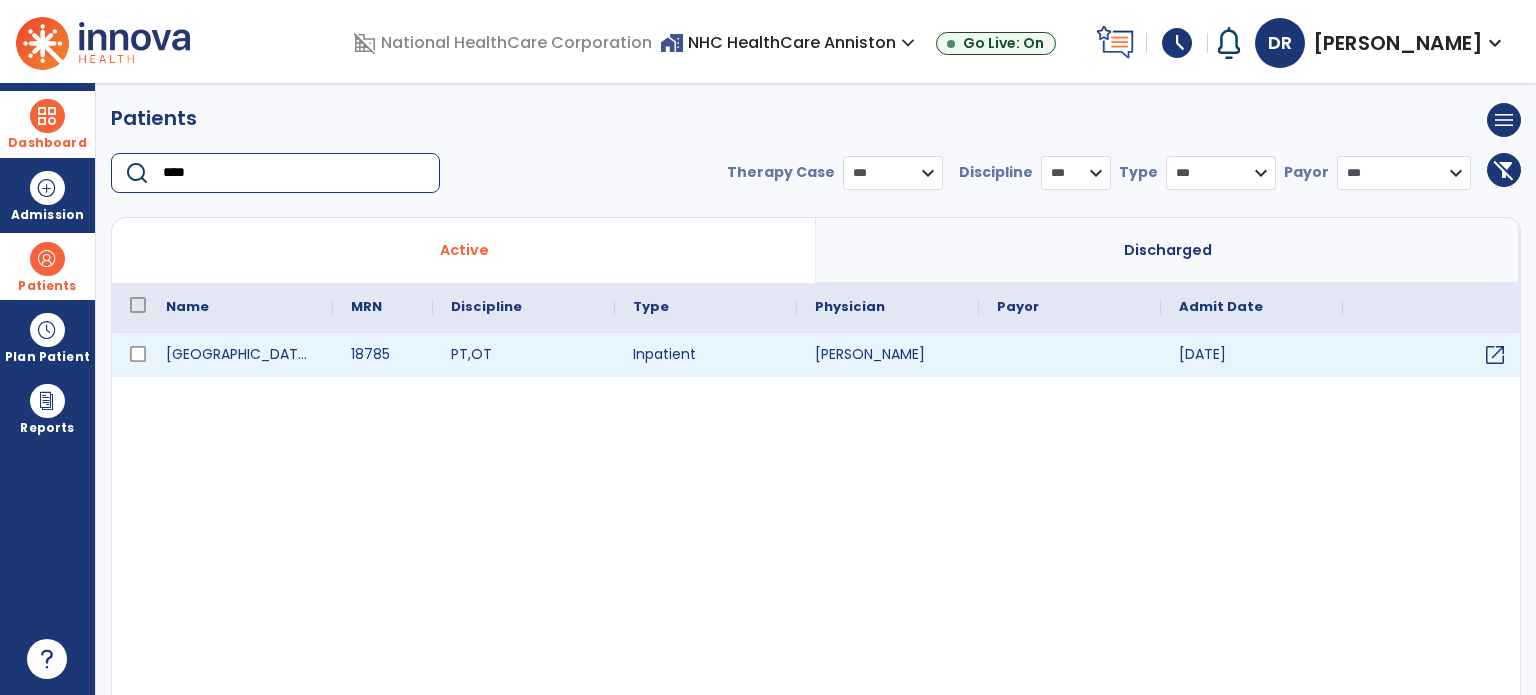 type on "****" 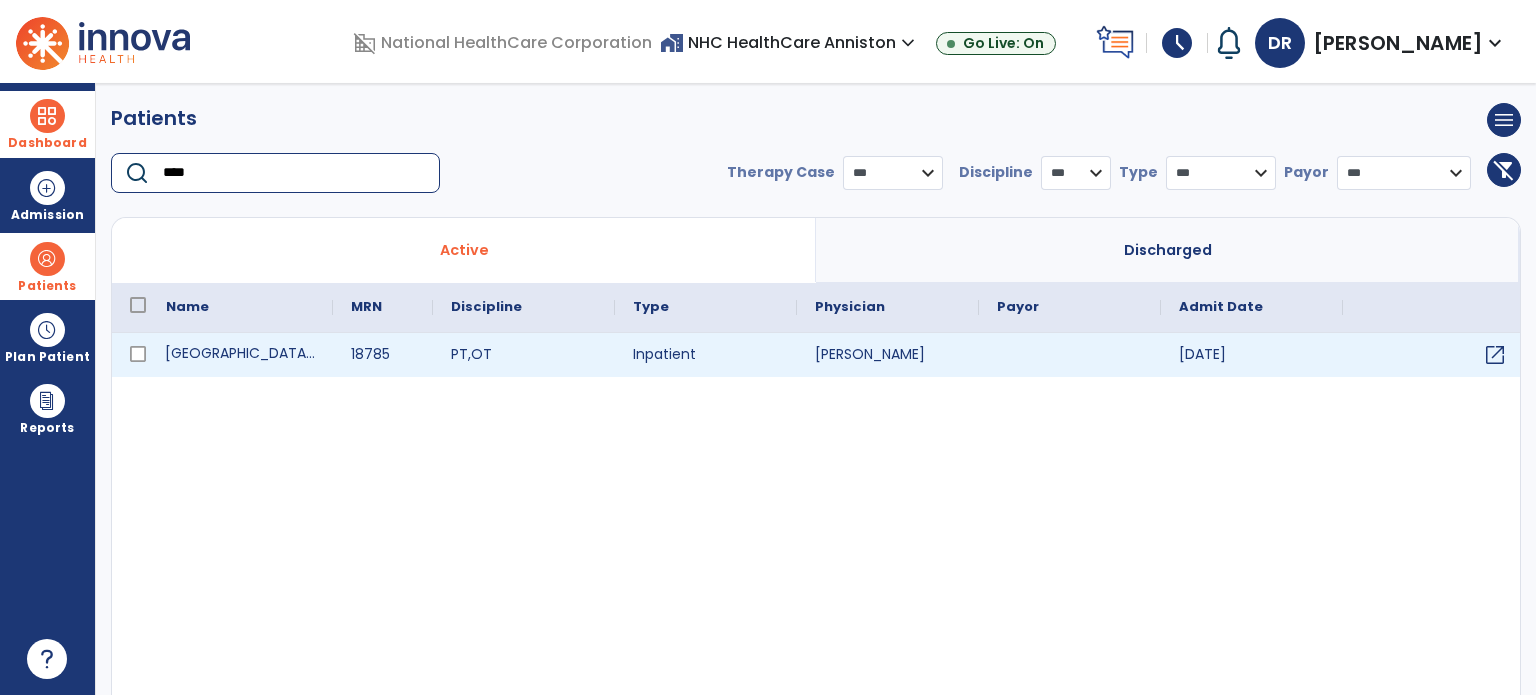 click on "Montgomery, Debra" at bounding box center (240, 355) 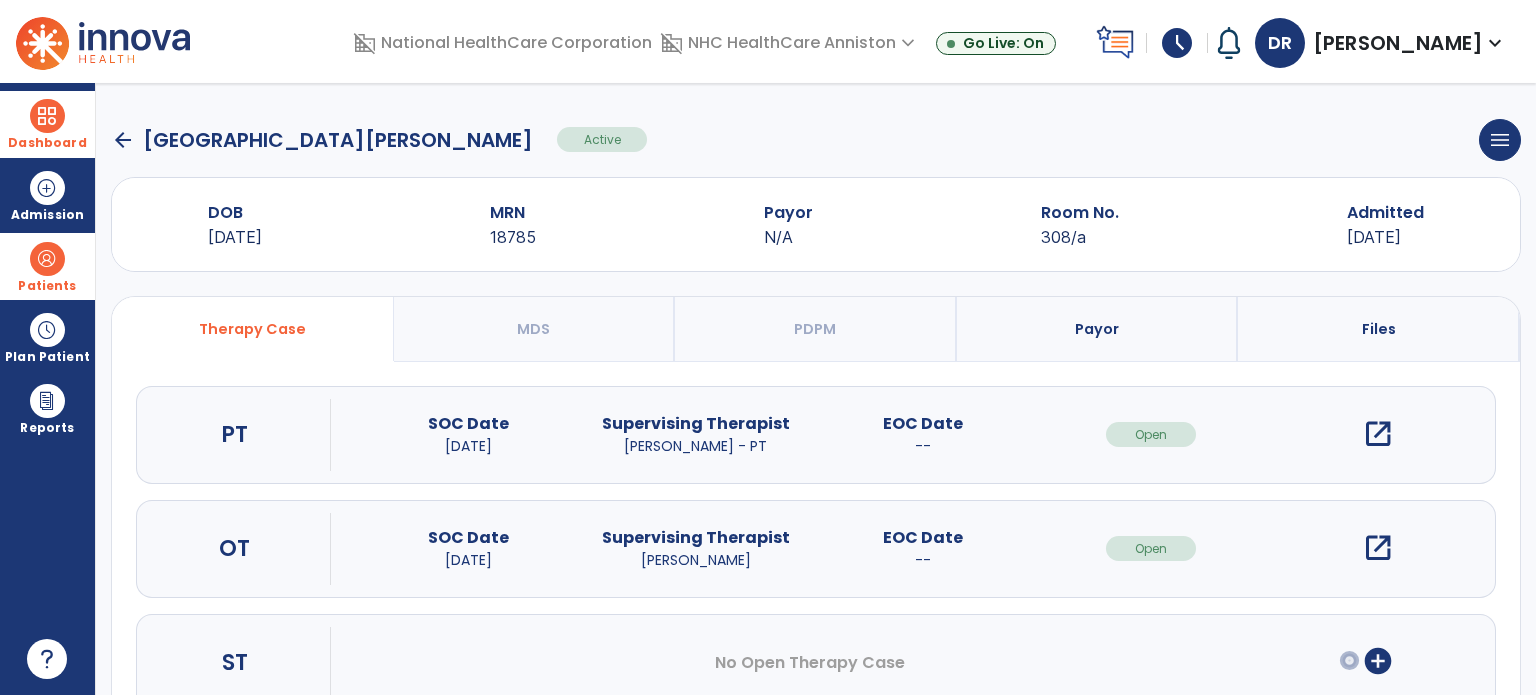 click on "open_in_new" at bounding box center [1378, 548] 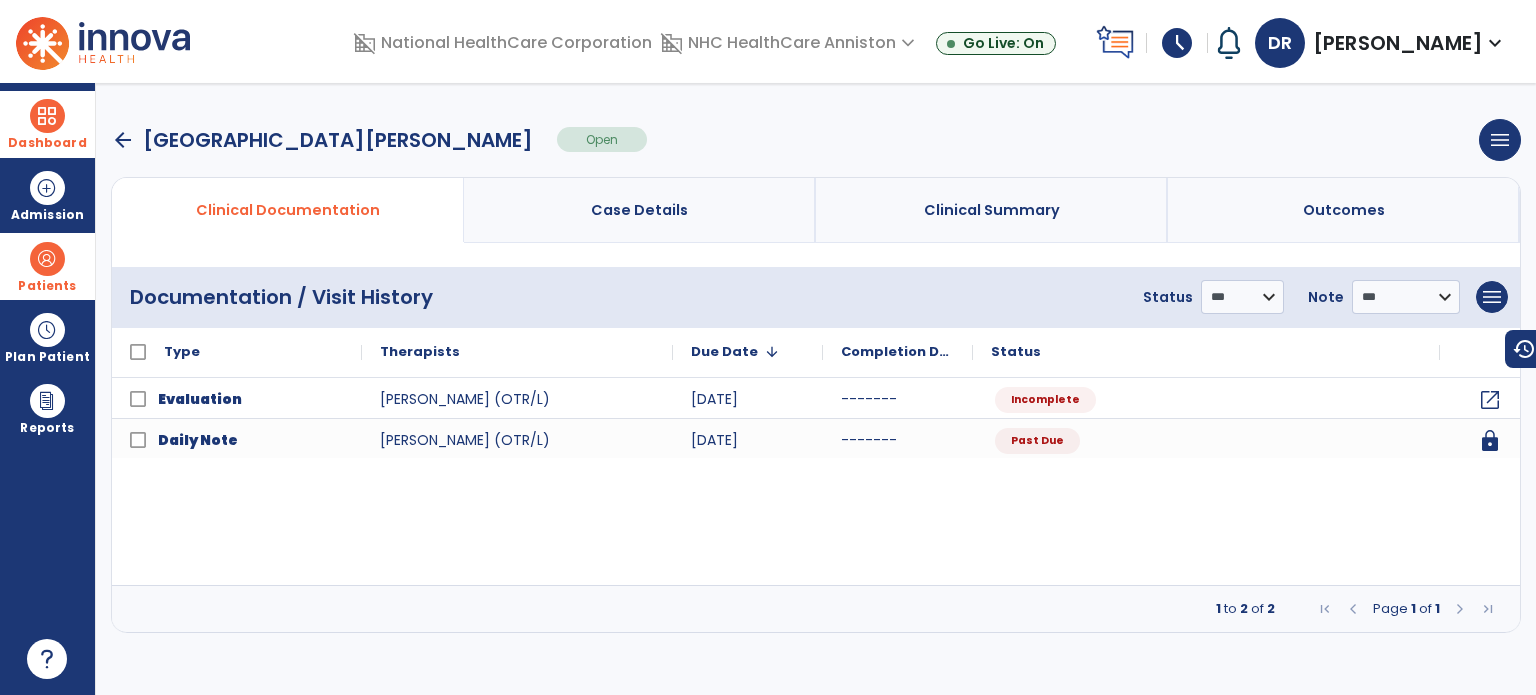 click at bounding box center [47, 116] 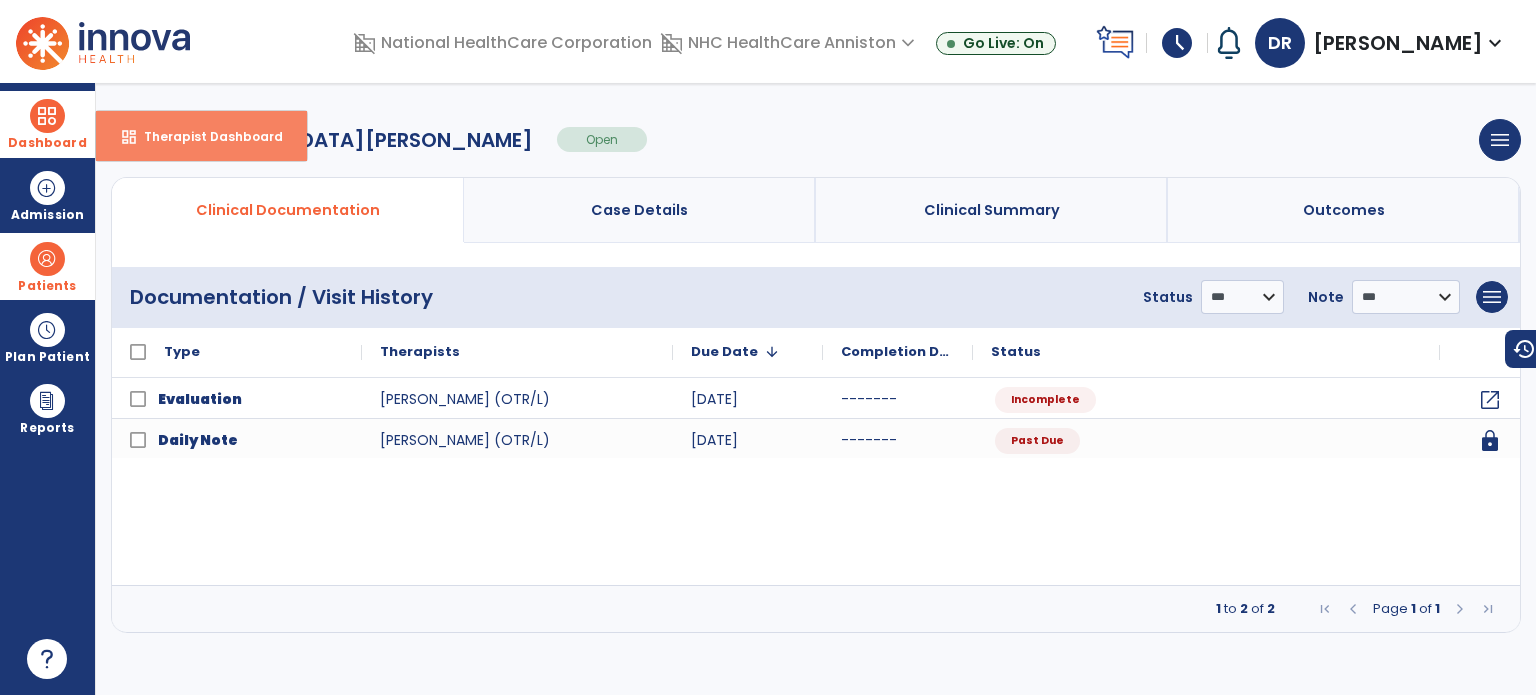 click on "Therapist Dashboard" at bounding box center [205, 136] 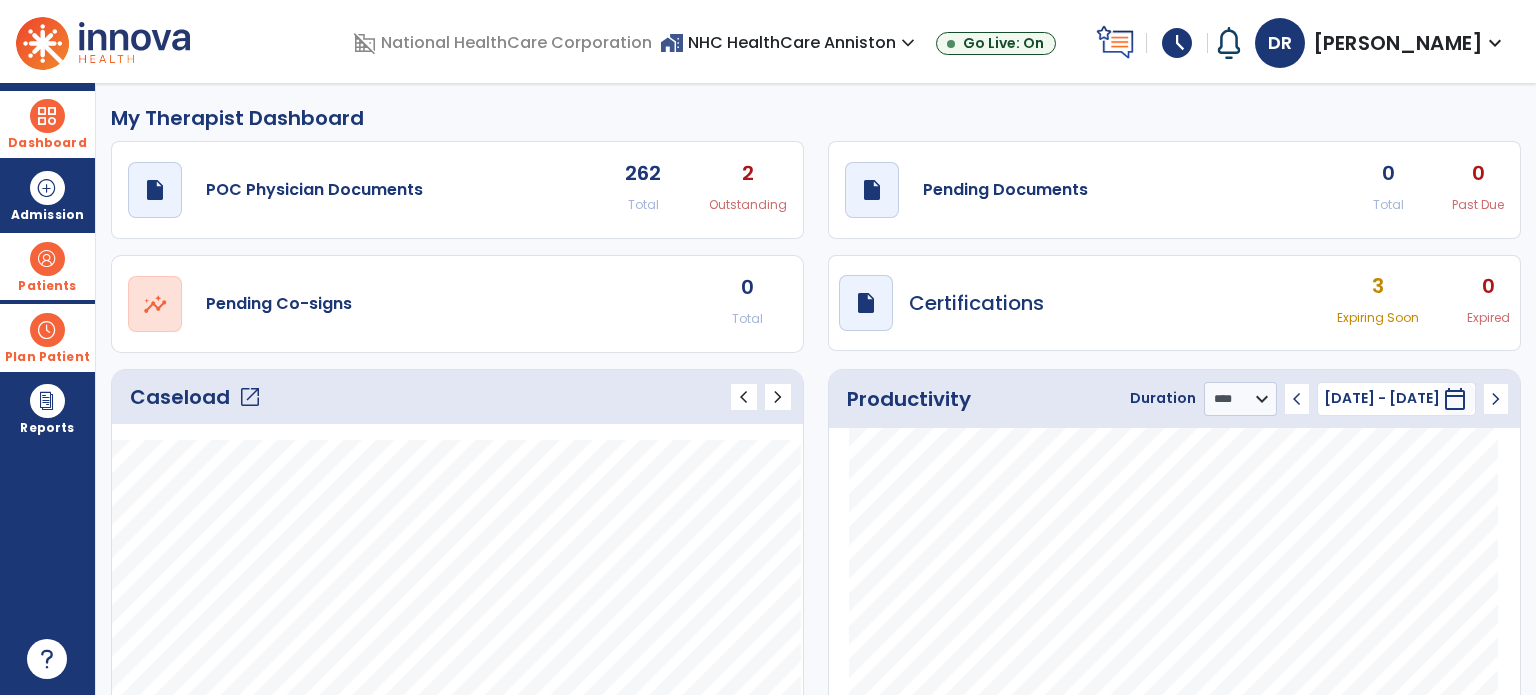 click at bounding box center [47, 330] 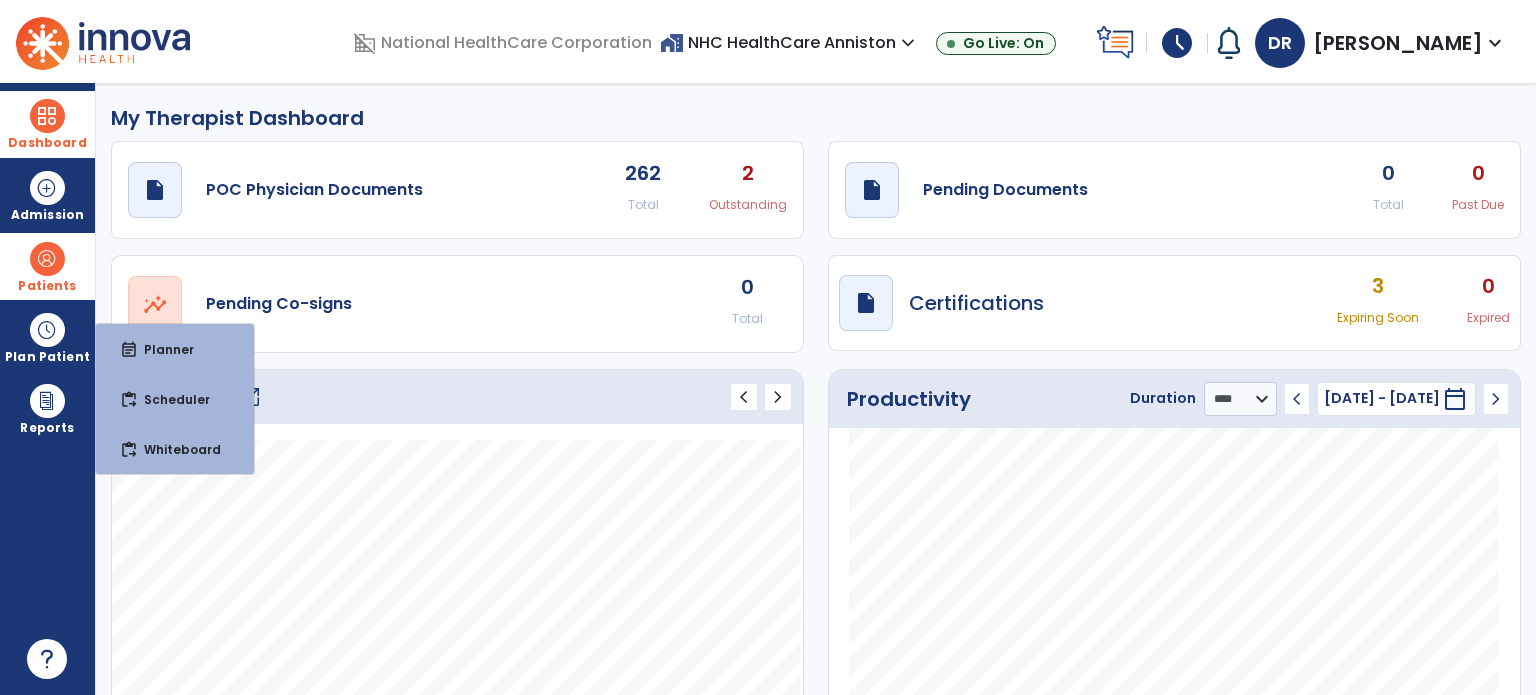click at bounding box center [47, 259] 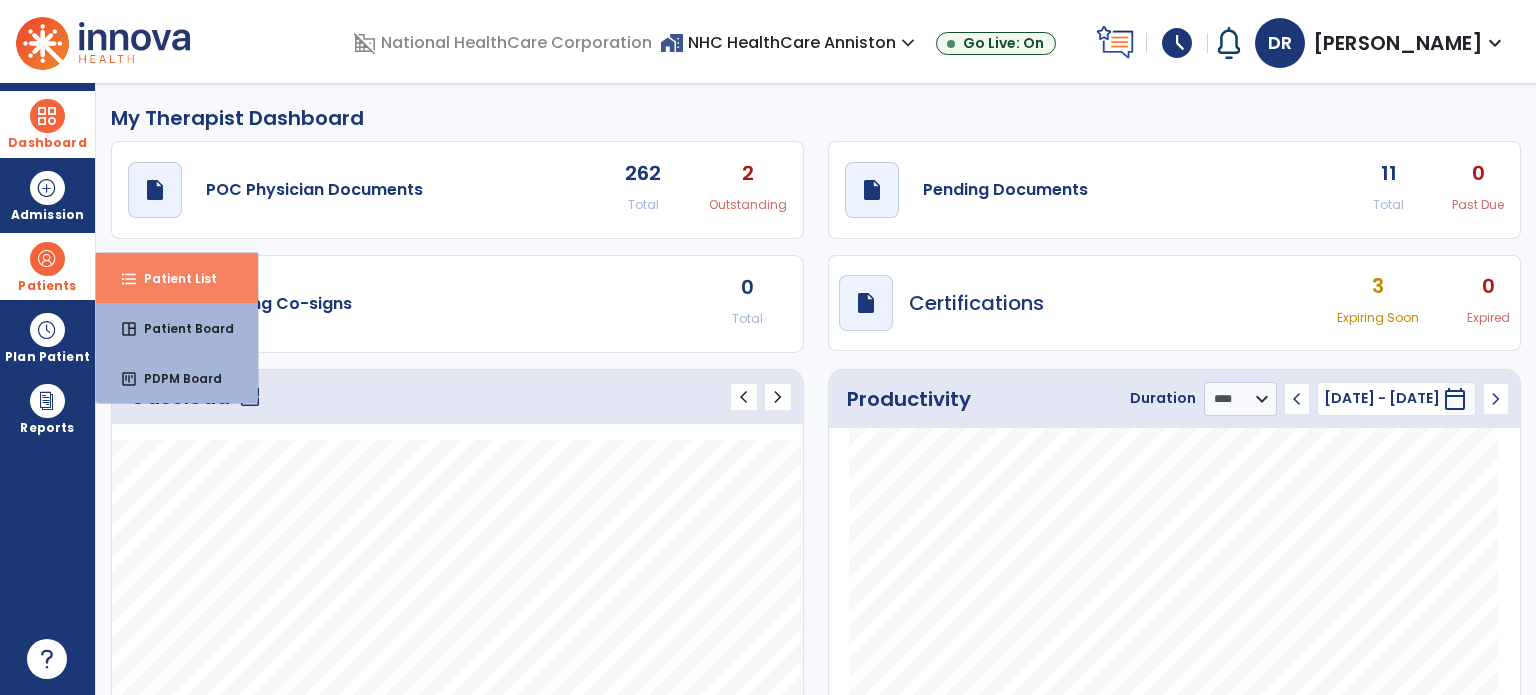 click on "format_list_bulleted  Patient List" at bounding box center (177, 278) 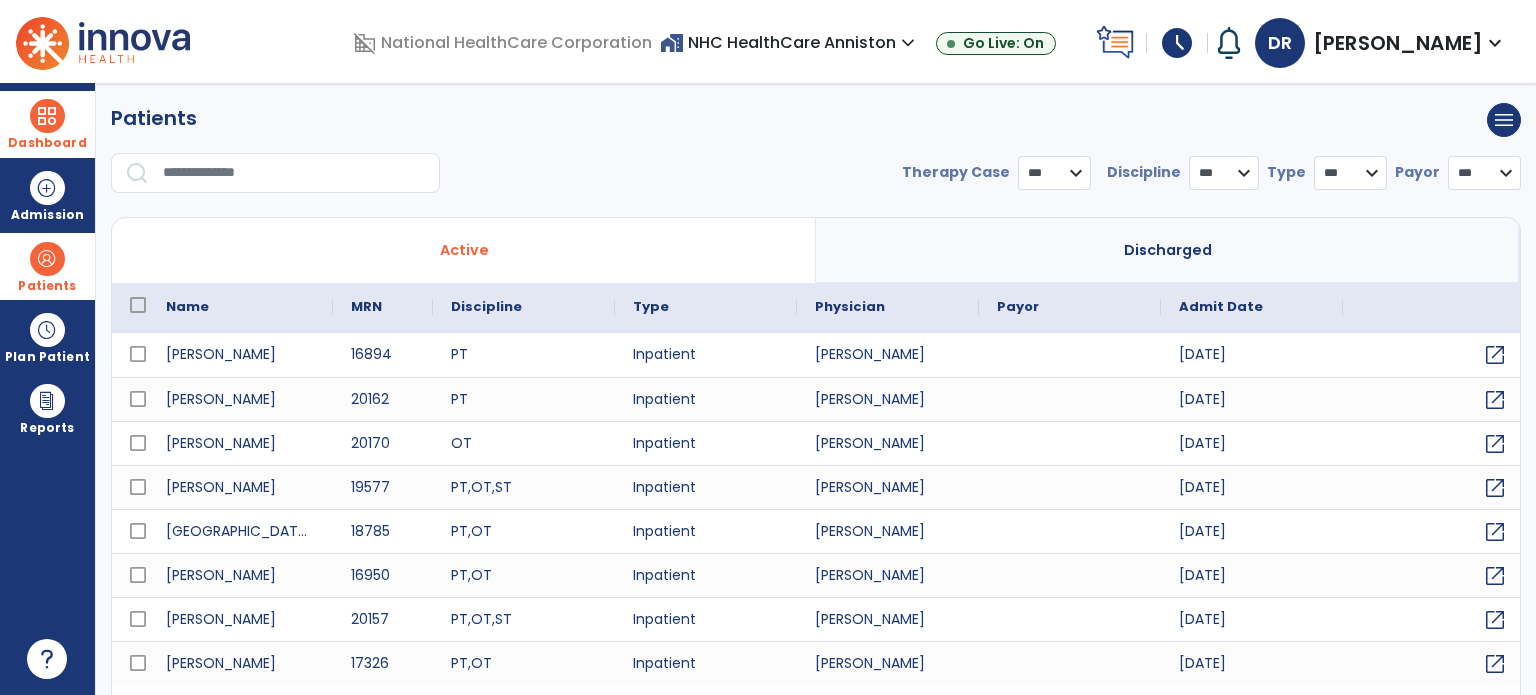 select on "***" 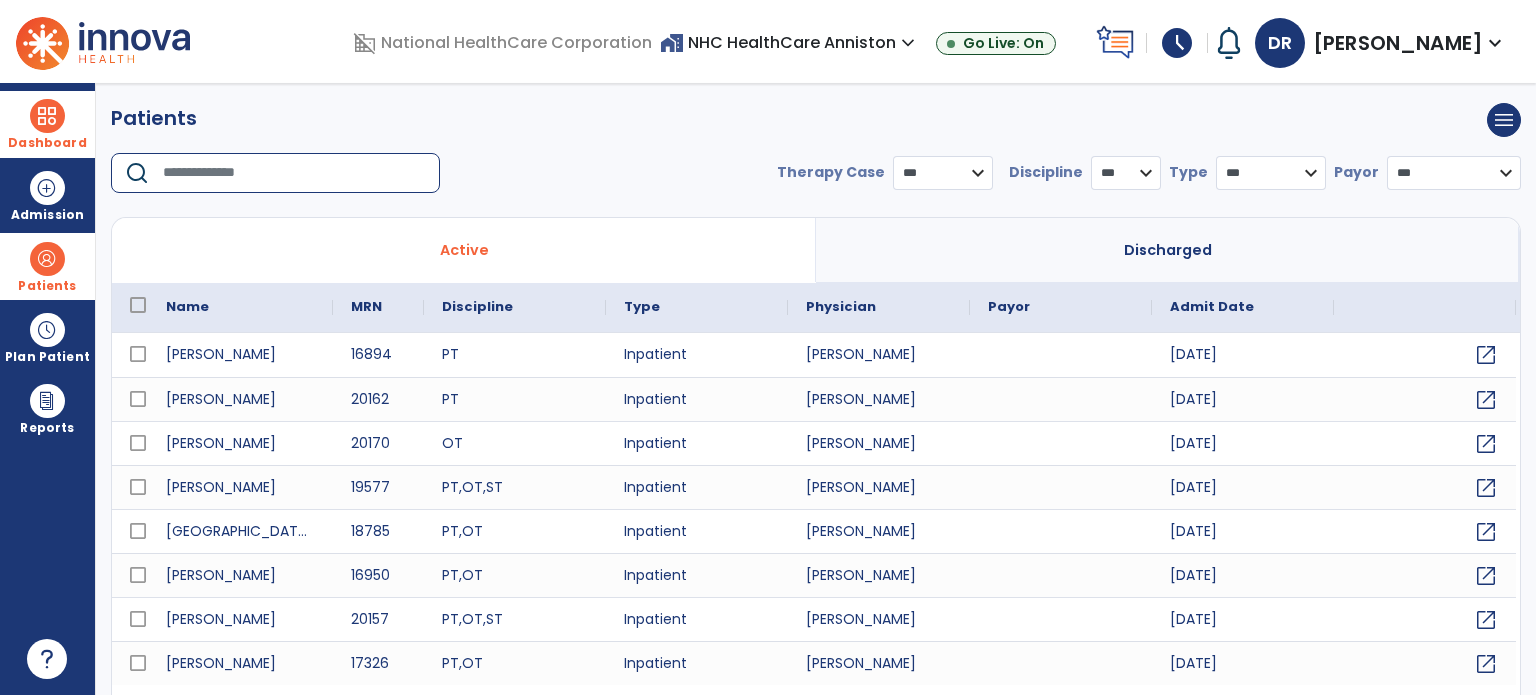 click at bounding box center [294, 173] 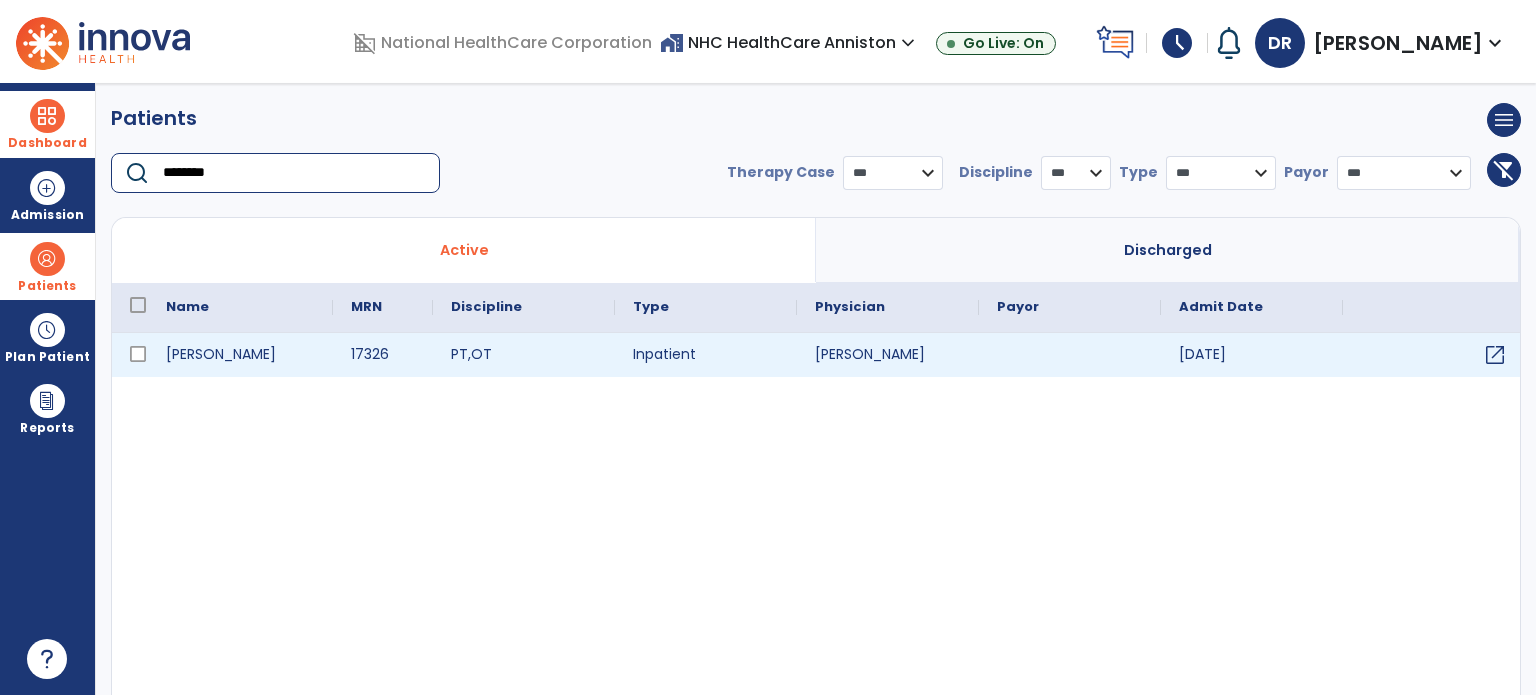 type on "********" 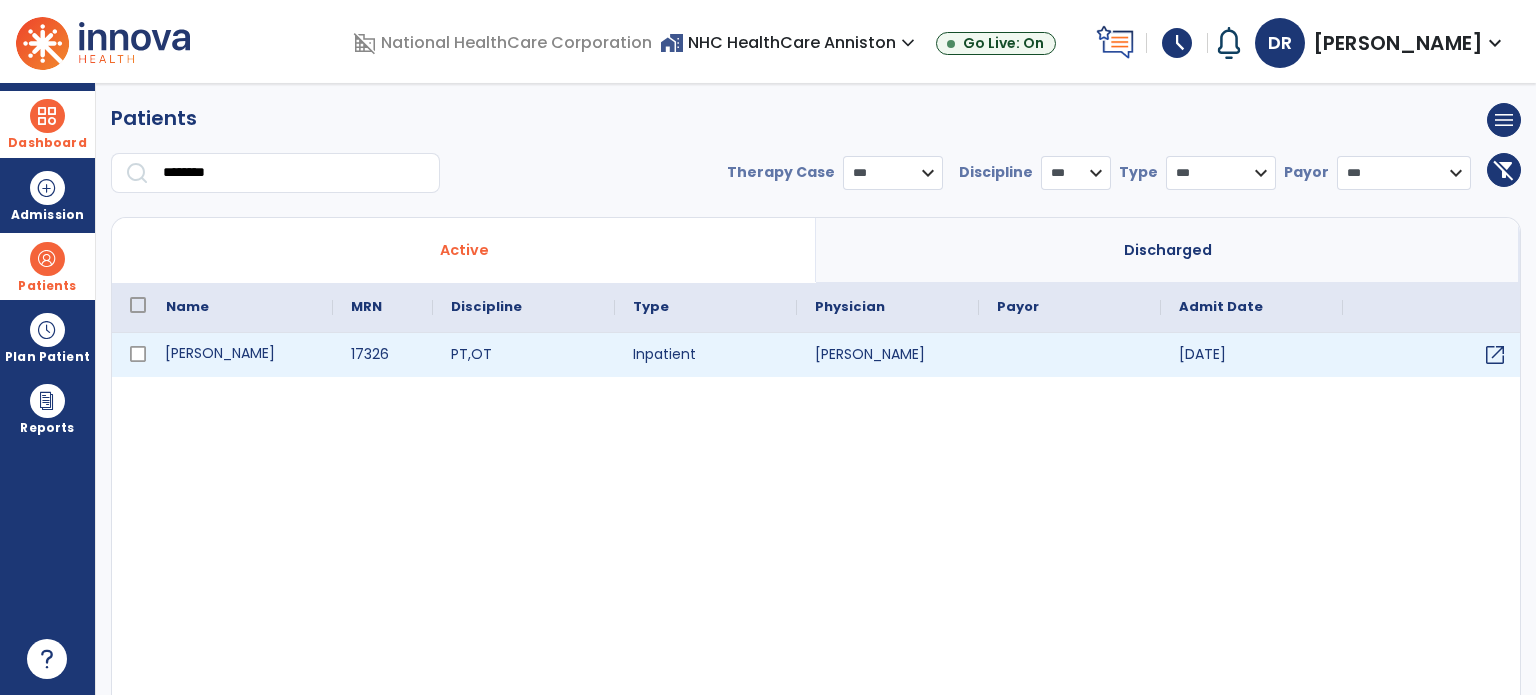 click on "Hutchings, William" at bounding box center (240, 355) 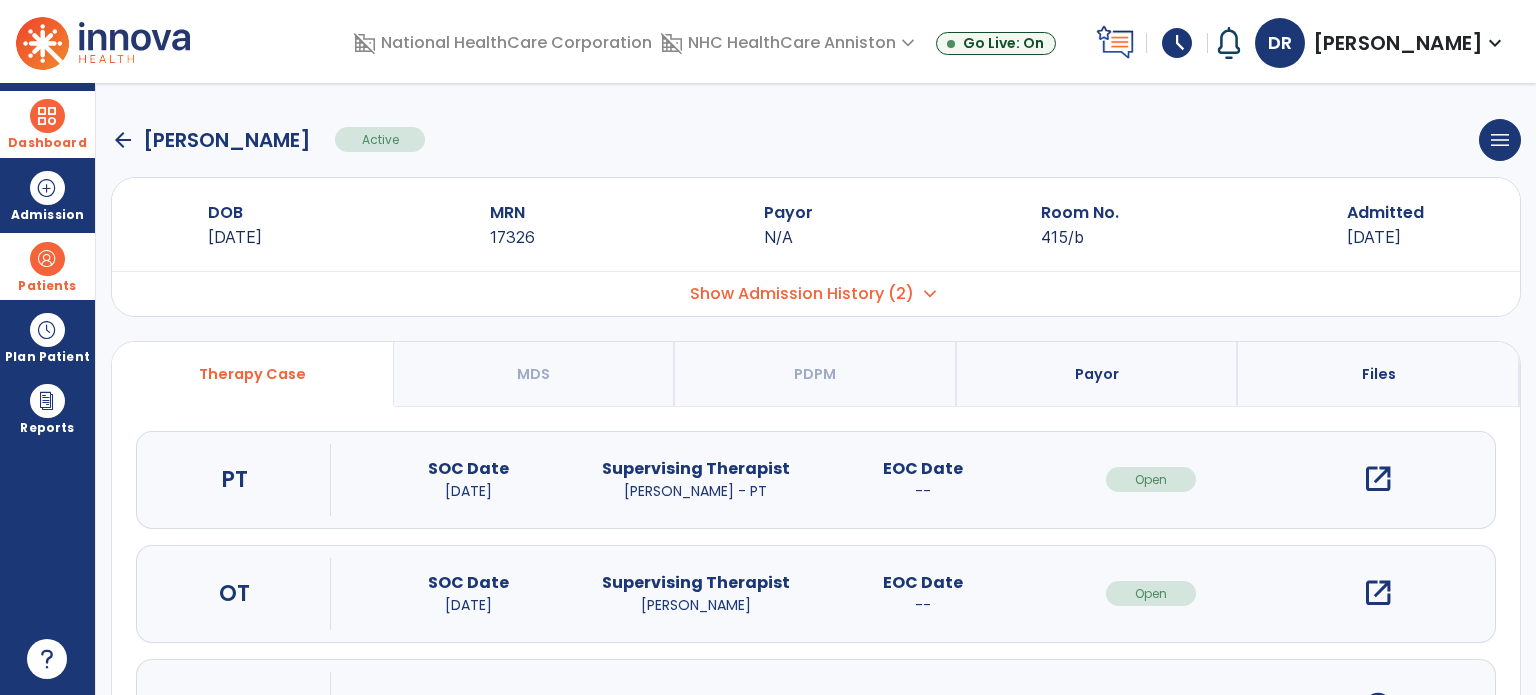 click on "open_in_new" at bounding box center [1378, 593] 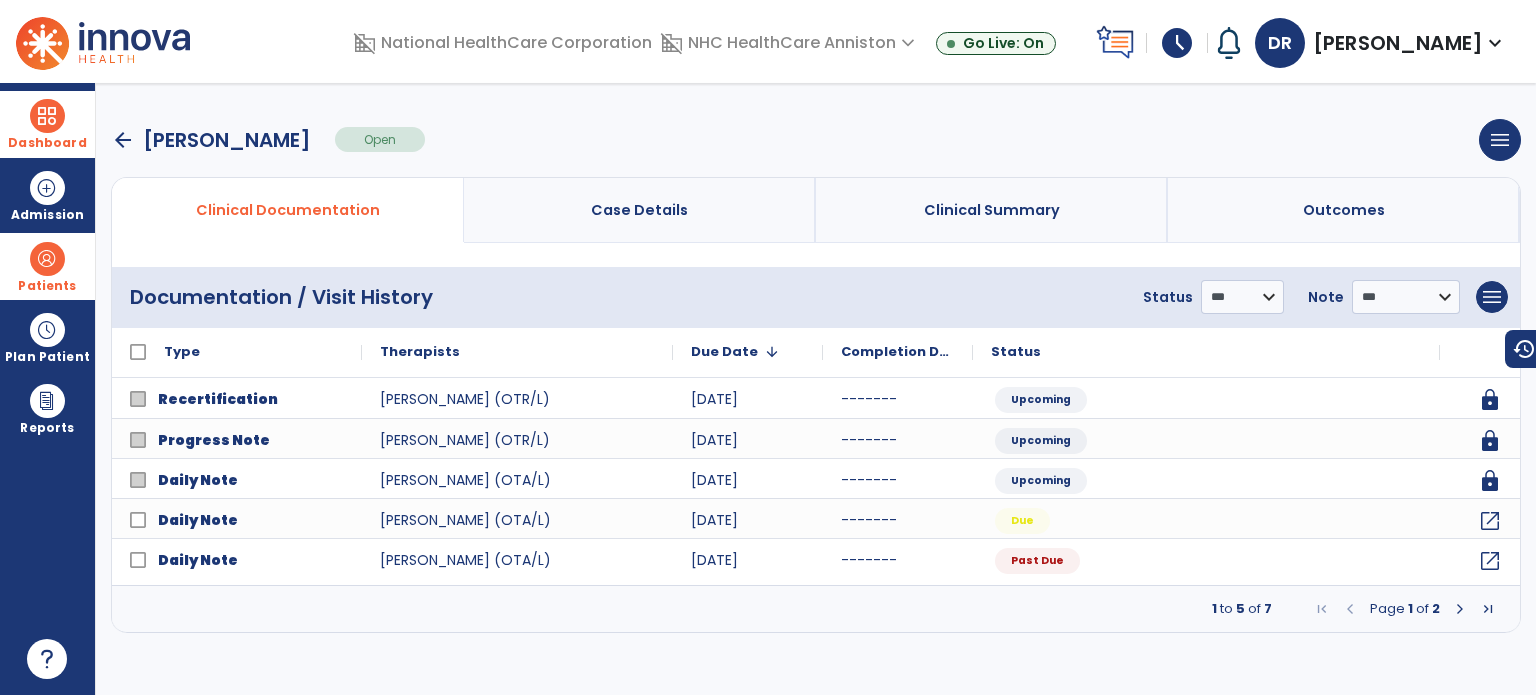 click at bounding box center [1460, 609] 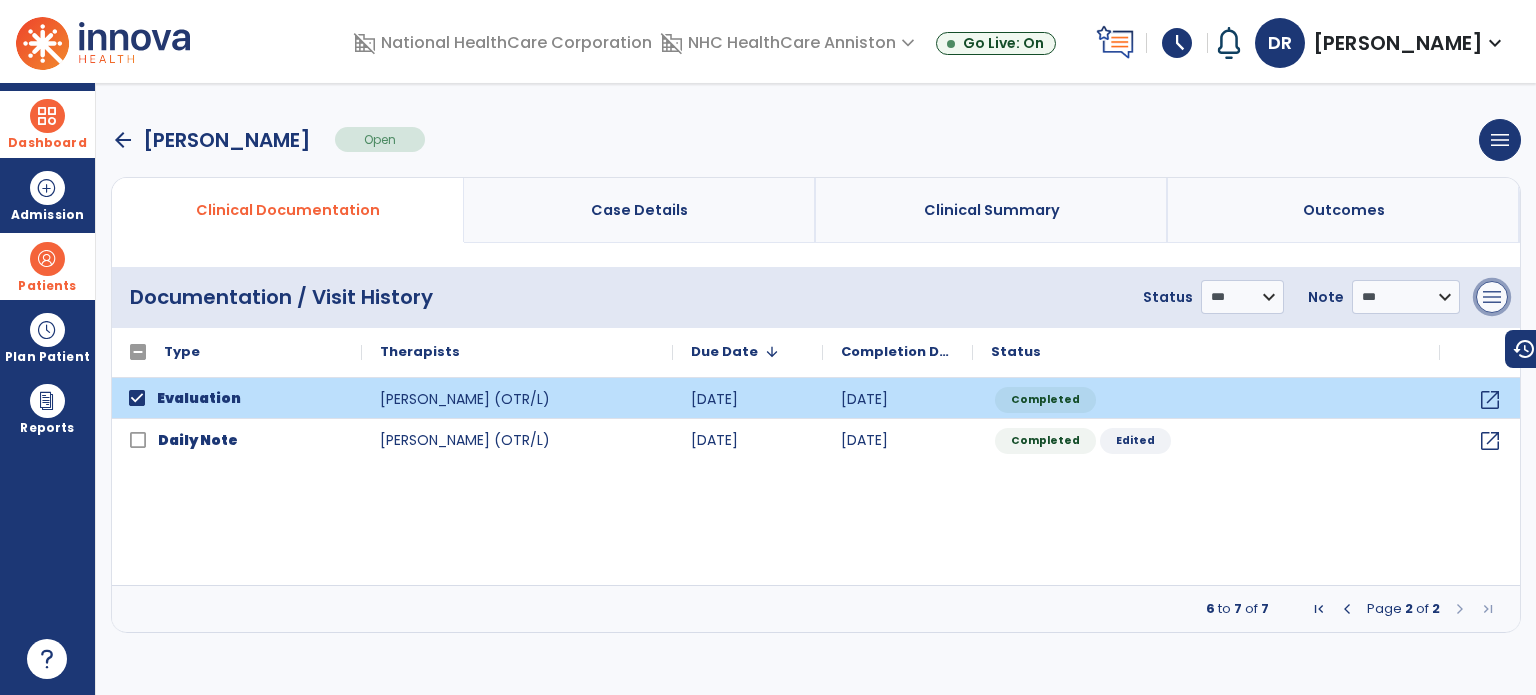 click on "menu" at bounding box center (1492, 297) 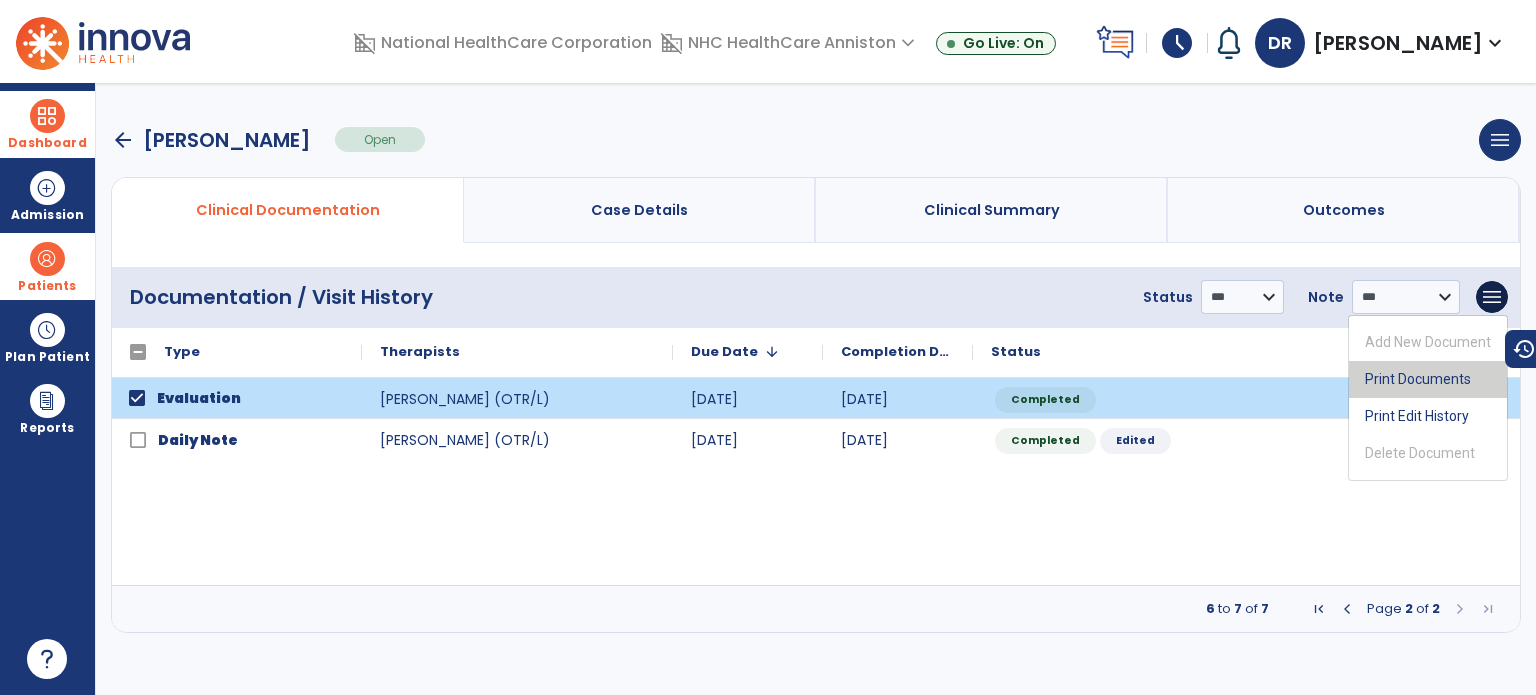 click on "Print Documents" at bounding box center (1428, 379) 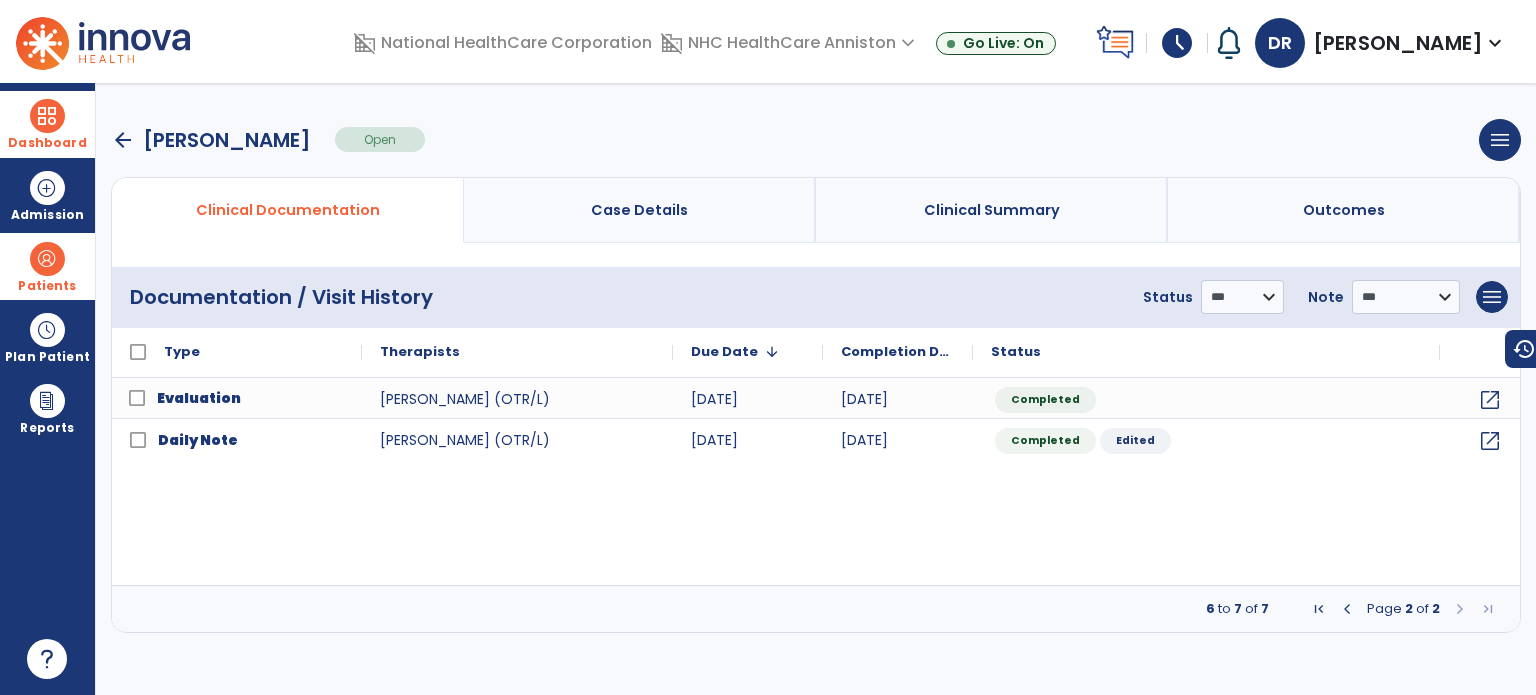 click at bounding box center (47, 116) 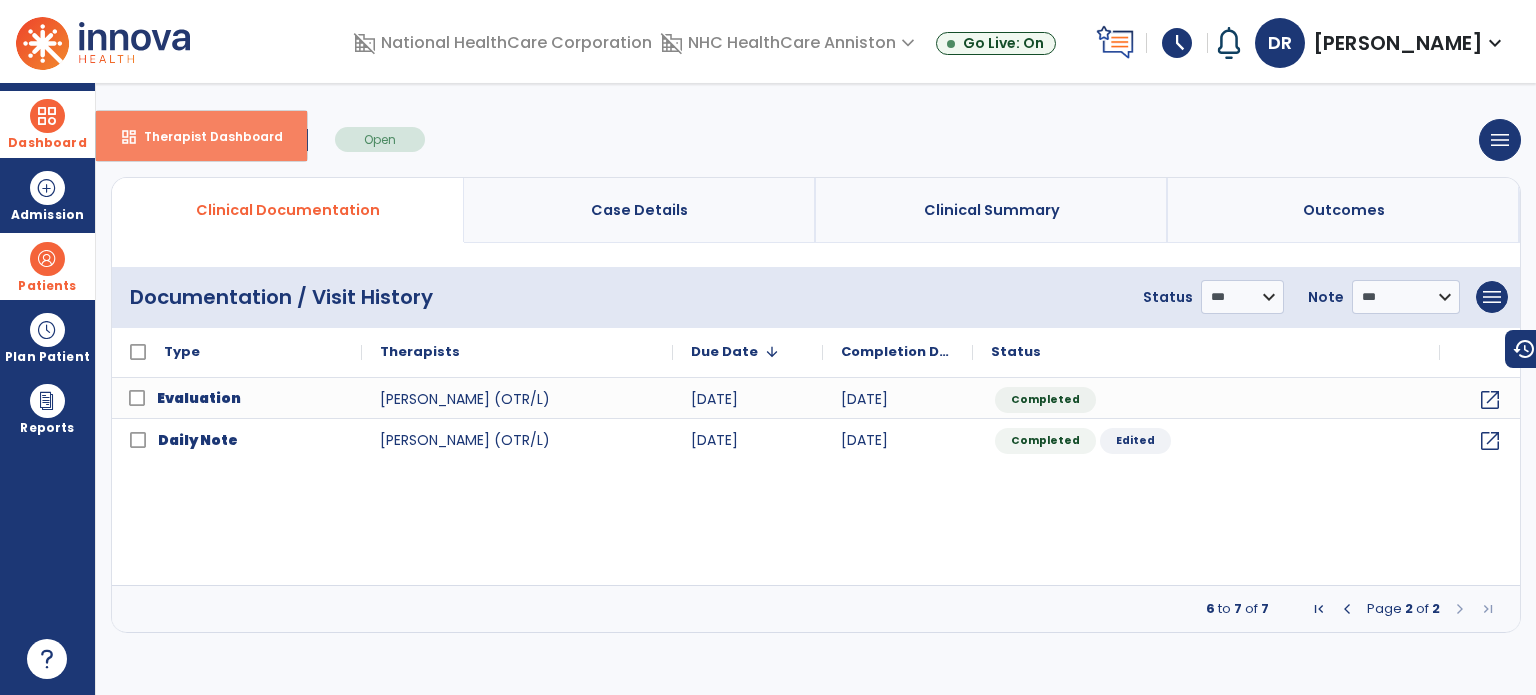 click on "Therapist Dashboard" at bounding box center (205, 136) 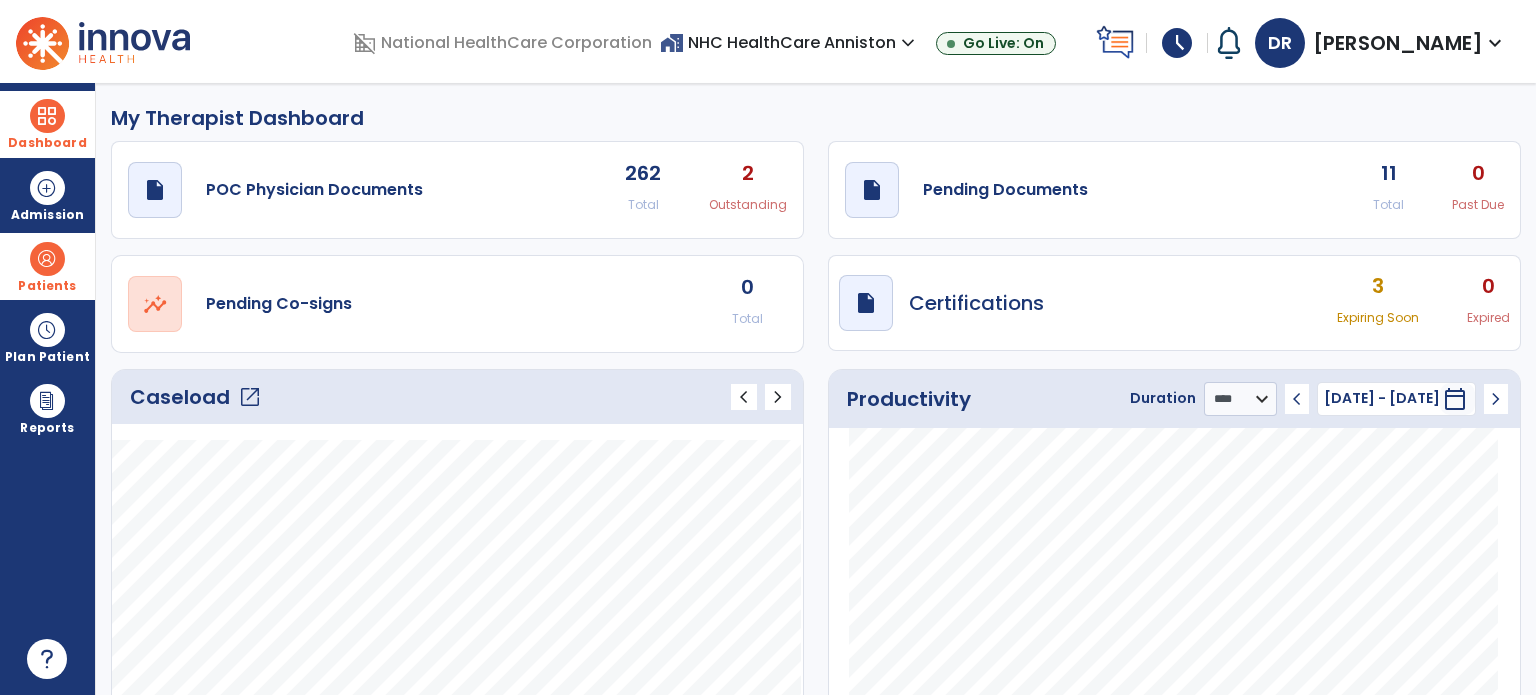 click at bounding box center [47, 259] 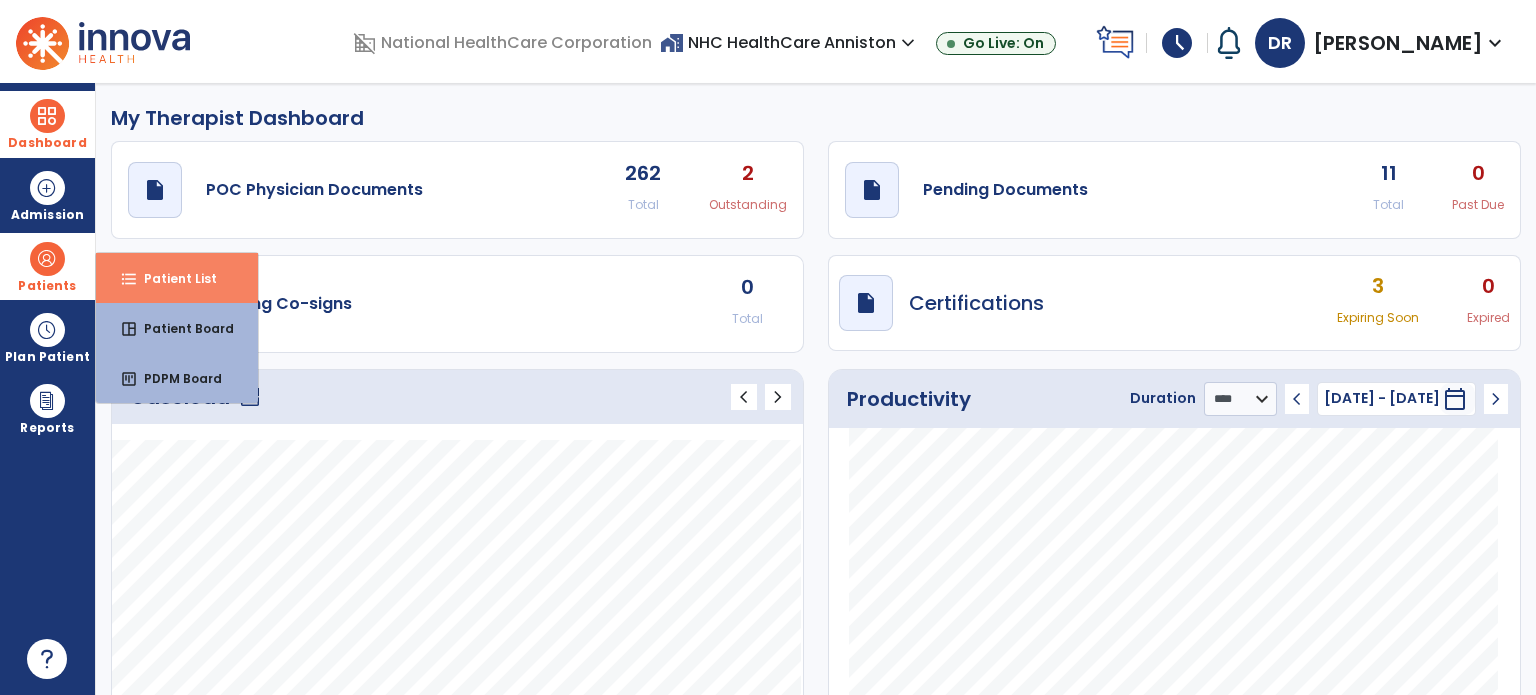 click on "format_list_bulleted  Patient List" at bounding box center [177, 278] 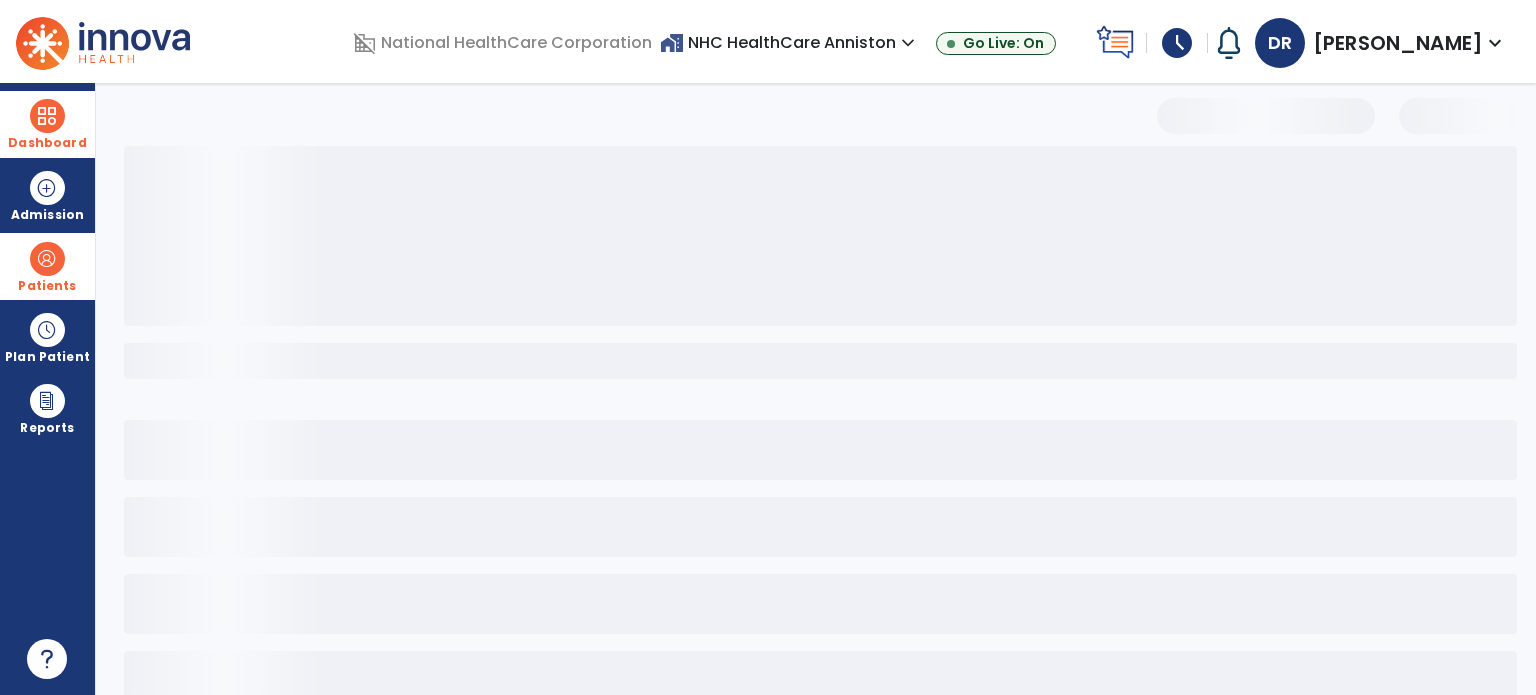 select on "***" 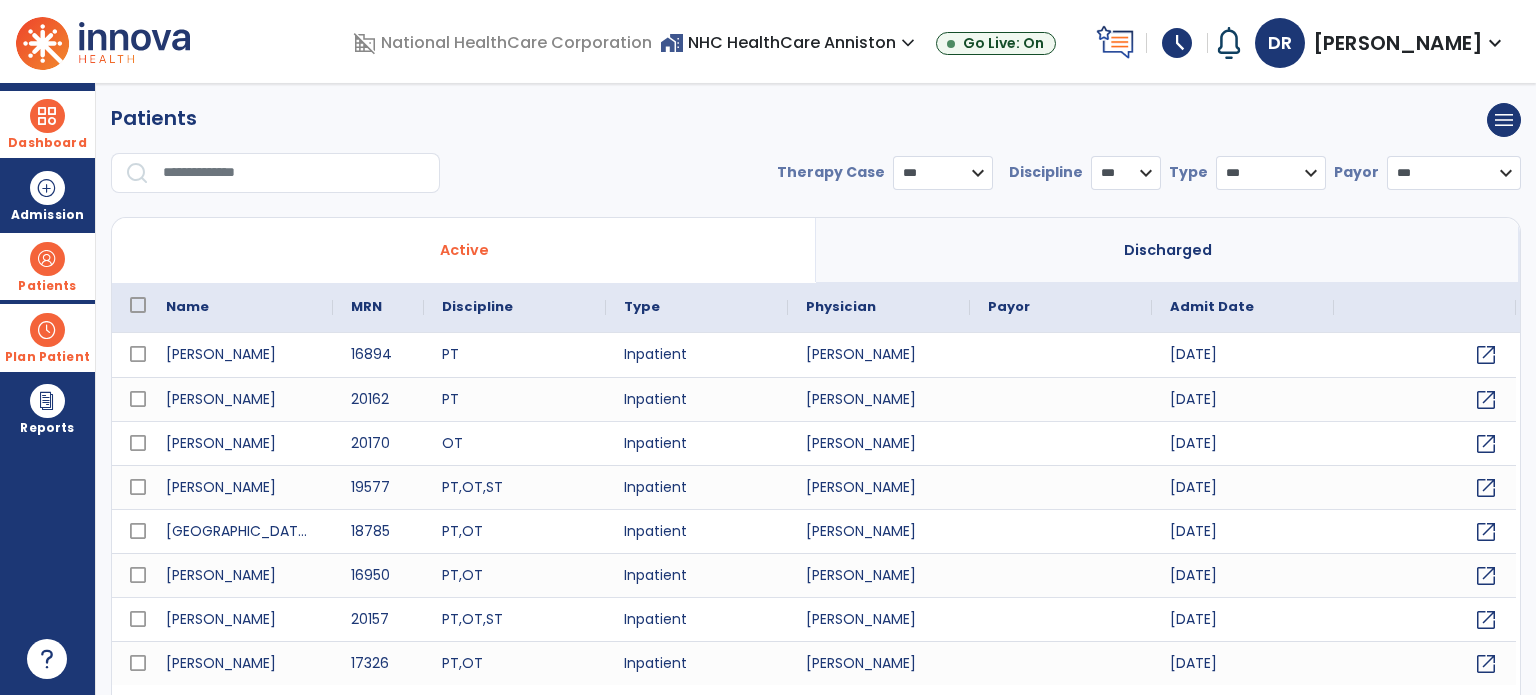 click at bounding box center [47, 330] 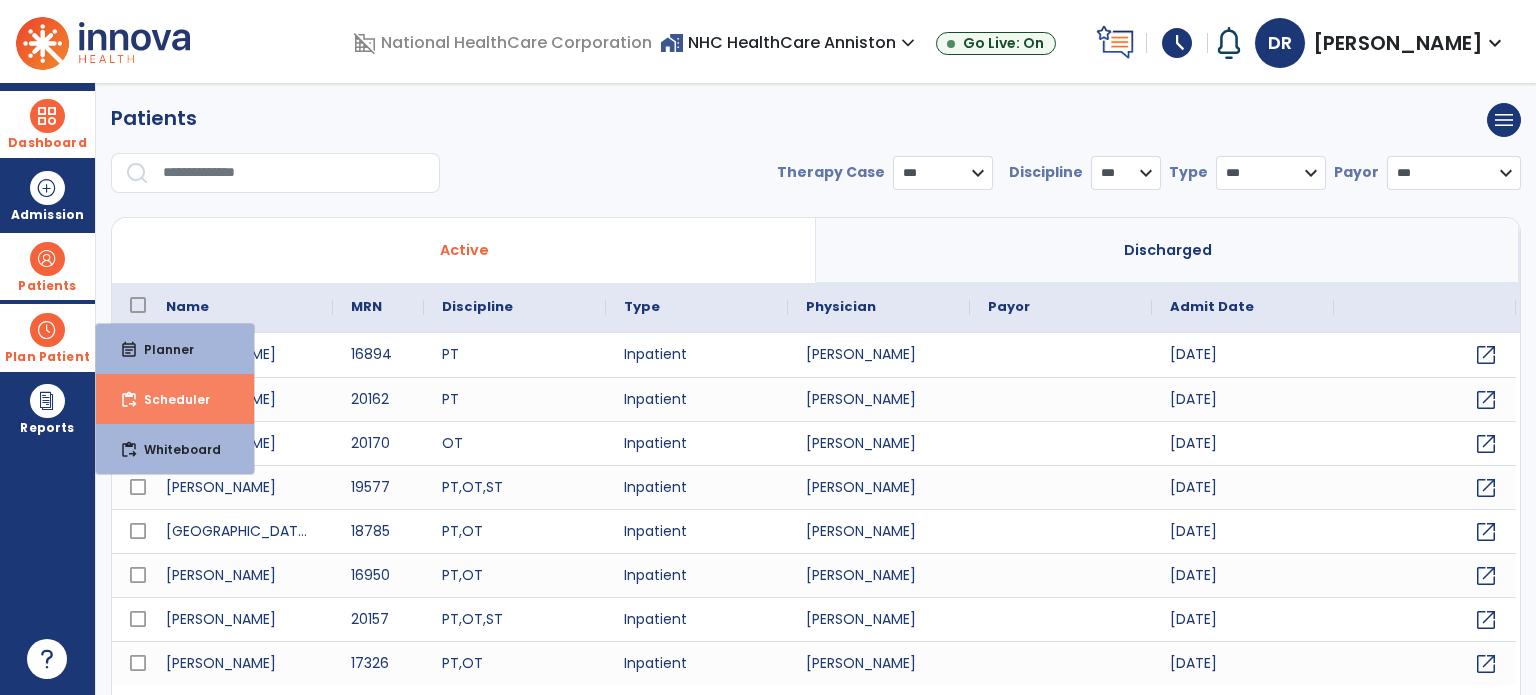 click on "content_paste_go  Scheduler" at bounding box center [175, 399] 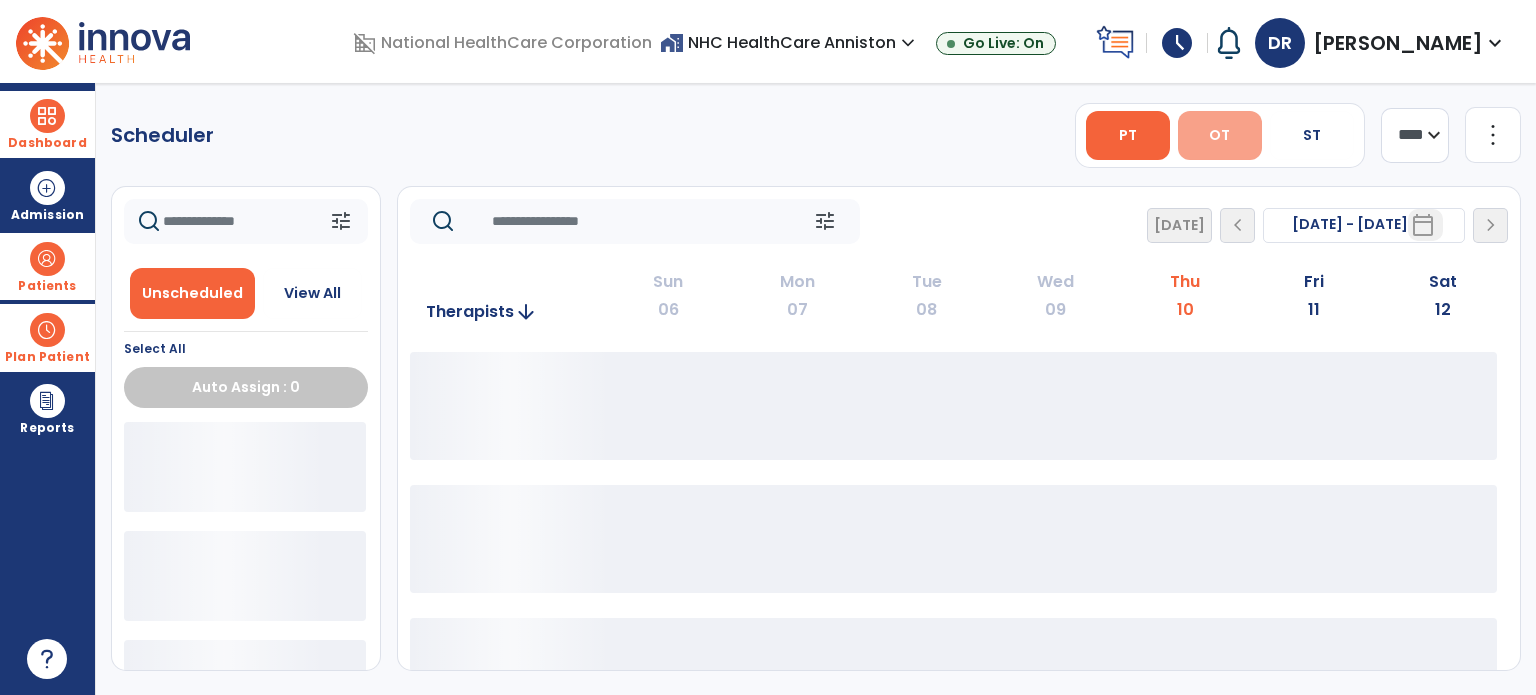 click on "OT" at bounding box center (1220, 135) 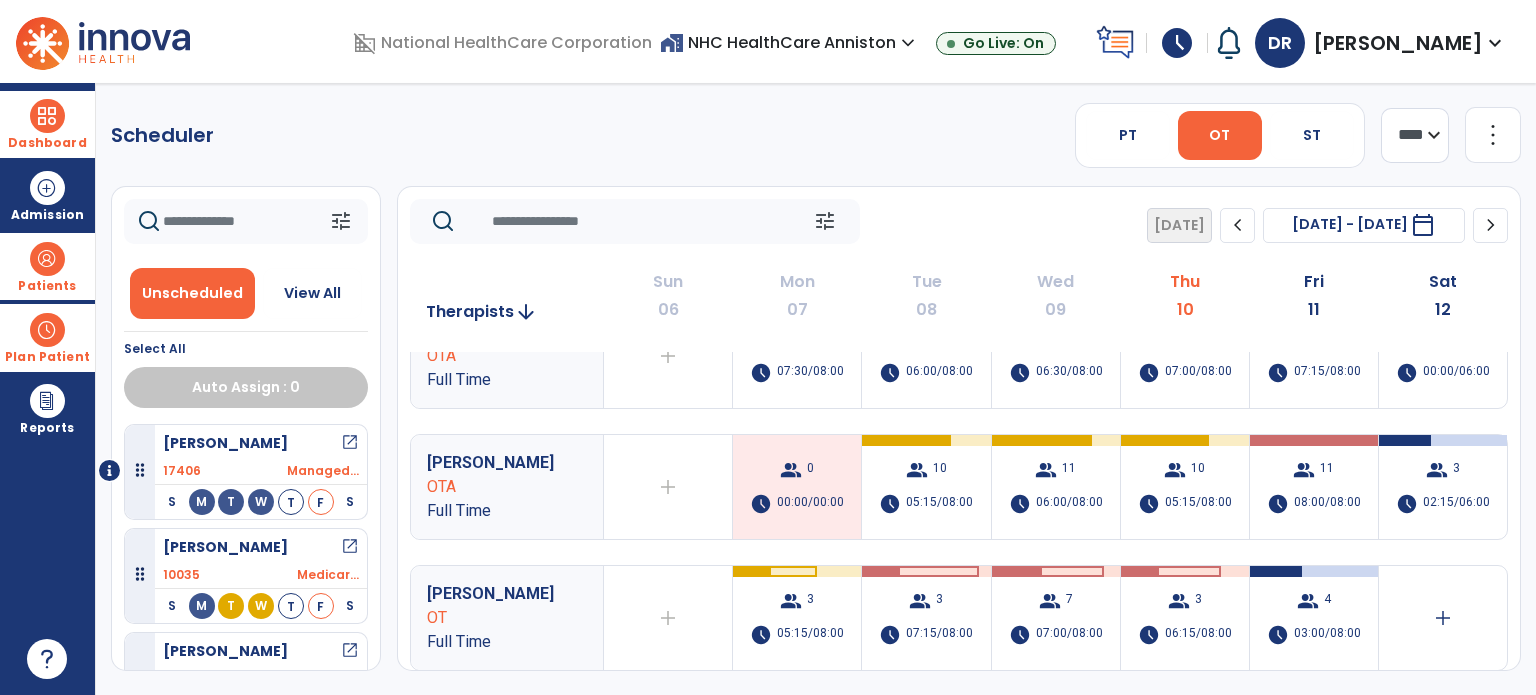 scroll, scrollTop: 312, scrollLeft: 0, axis: vertical 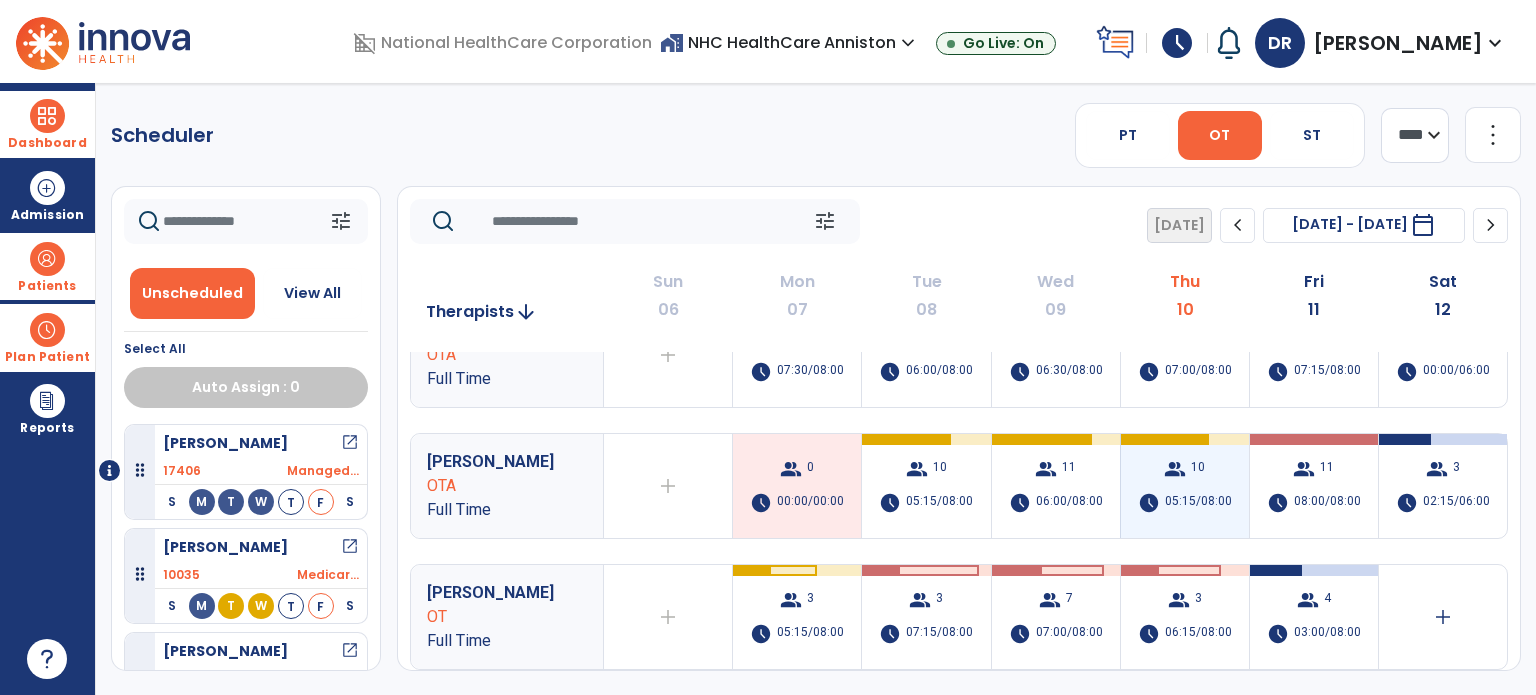 click on "group  10  schedule  05:15/08:00" at bounding box center [1185, 486] 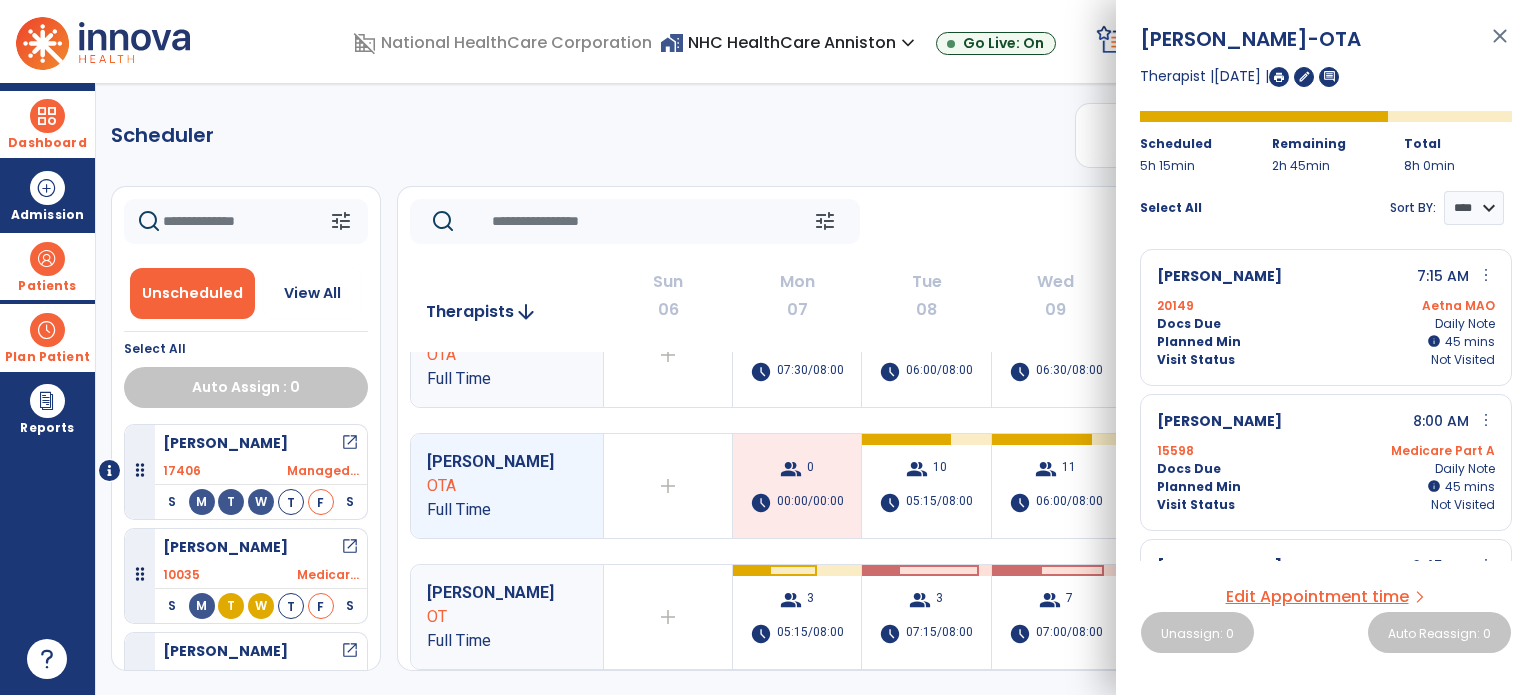 click on "Scheduler   PT   OT   ST  **** *** more_vert  Manage Labor   View All Therapists   Print   tune   Unscheduled   View All  Select All  Auto Assign : 0   Bagley, Donald   open_in_new  17406 Managed...  S M T W T F S  Ferjak, Edward   open_in_new  10035 Medicar...  S M T W T F S  Haynes, Mary   open_in_new  15598 Medicar...  S M T W T F S  Hubbard, Dorothy   open_in_new  19067 Medicar...  S M T W T F S  Rivers, Brenda   open_in_new  19577   S M T W T F S  Wallace, Hattie   open_in_new  18575   S M T W T F S  Welch, Sarah   open_in_new  17850 UHC Lev...  S M T W T F S  tune   Today  chevron_left Jul 6, 2025 - Jul 12, 2025  *********  calendar_today  chevron_right   Therapists  arrow_downward Sun  06  Mon  07  Tue  08  Wed  09  Thu  10  Fri  11  Sat  12  Ransbottom, Deborah OT Full Time  add  Therapist not available for the day  group  12  schedule  05:15/08:00   group  18  schedule  06:45/08:00   group  14  schedule  05:45/08:00   group  11  schedule  08:15/09:00   group  0  schedule  00:00/00:00   add  OTA PRN" at bounding box center (816, 389) 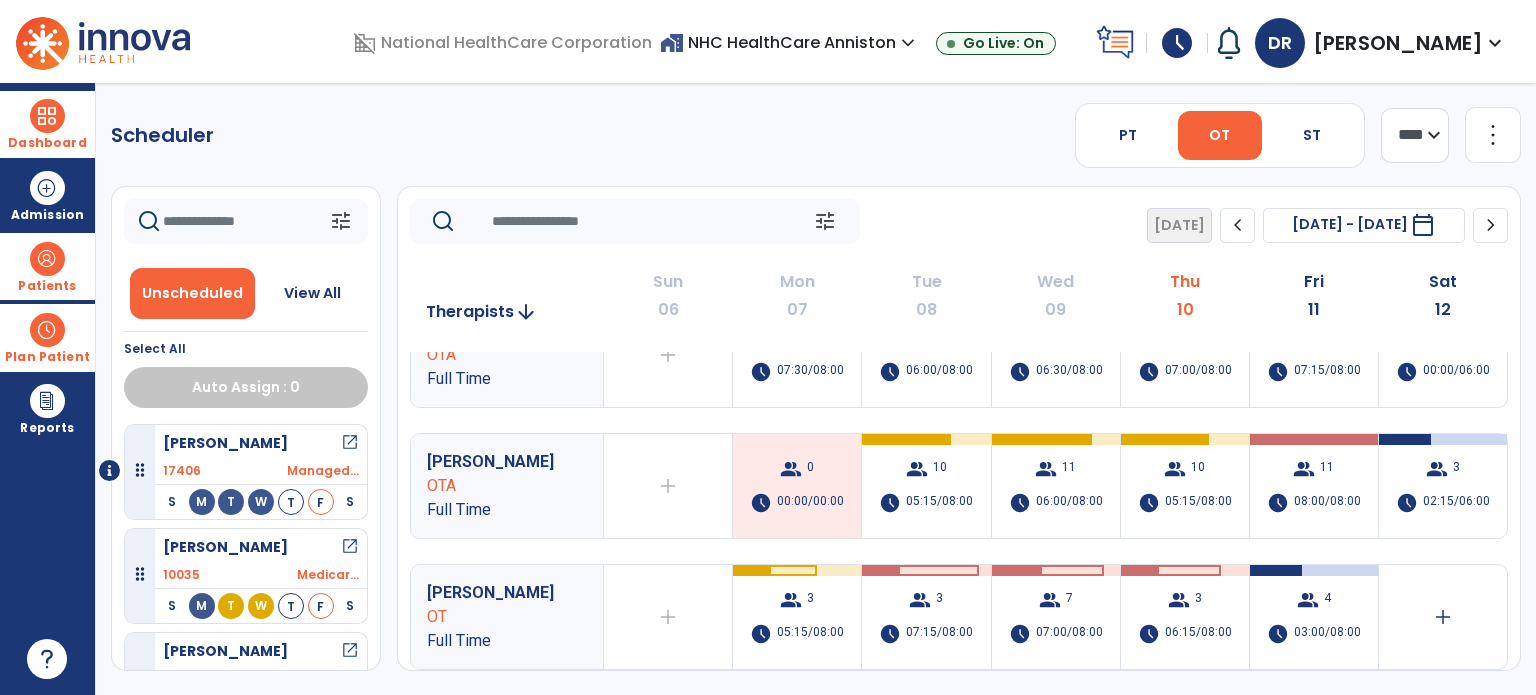 click at bounding box center [47, 116] 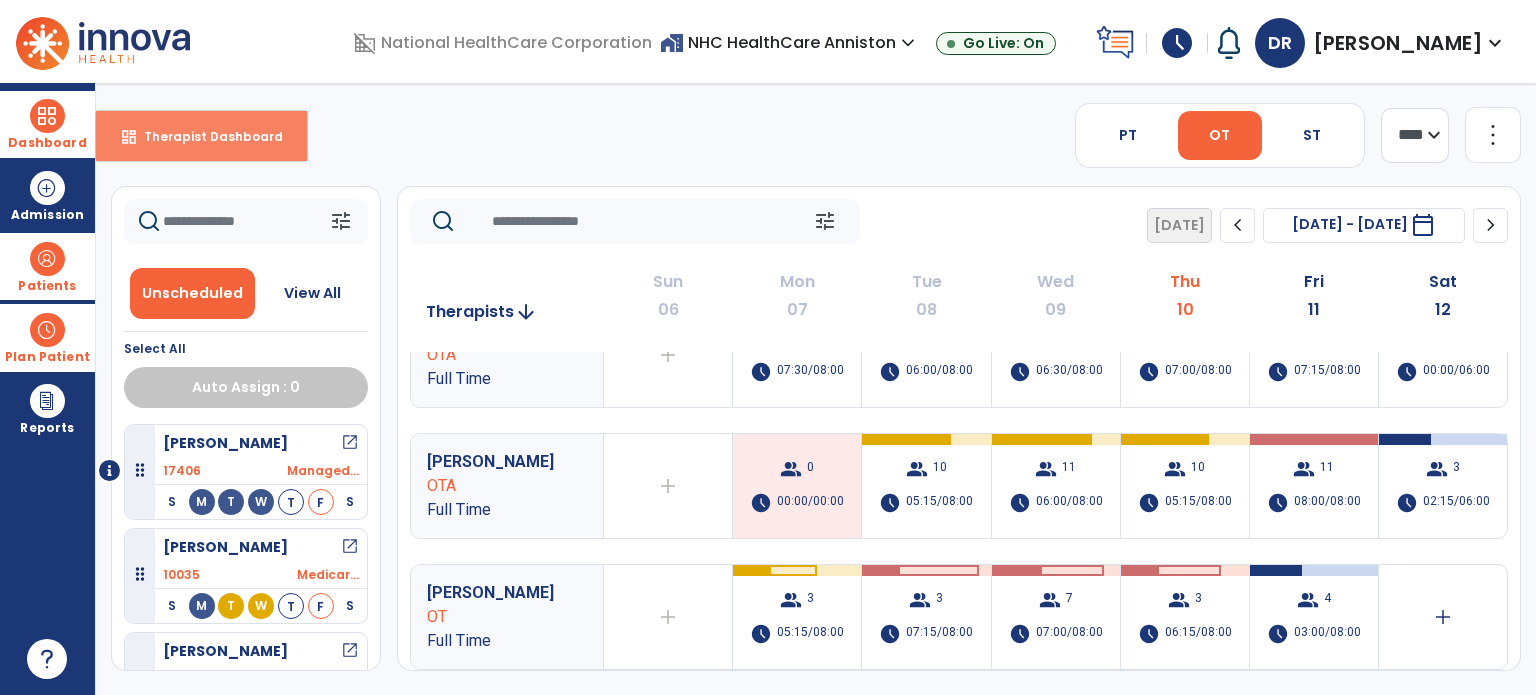 click on "dashboard  Therapist Dashboard" at bounding box center [201, 136] 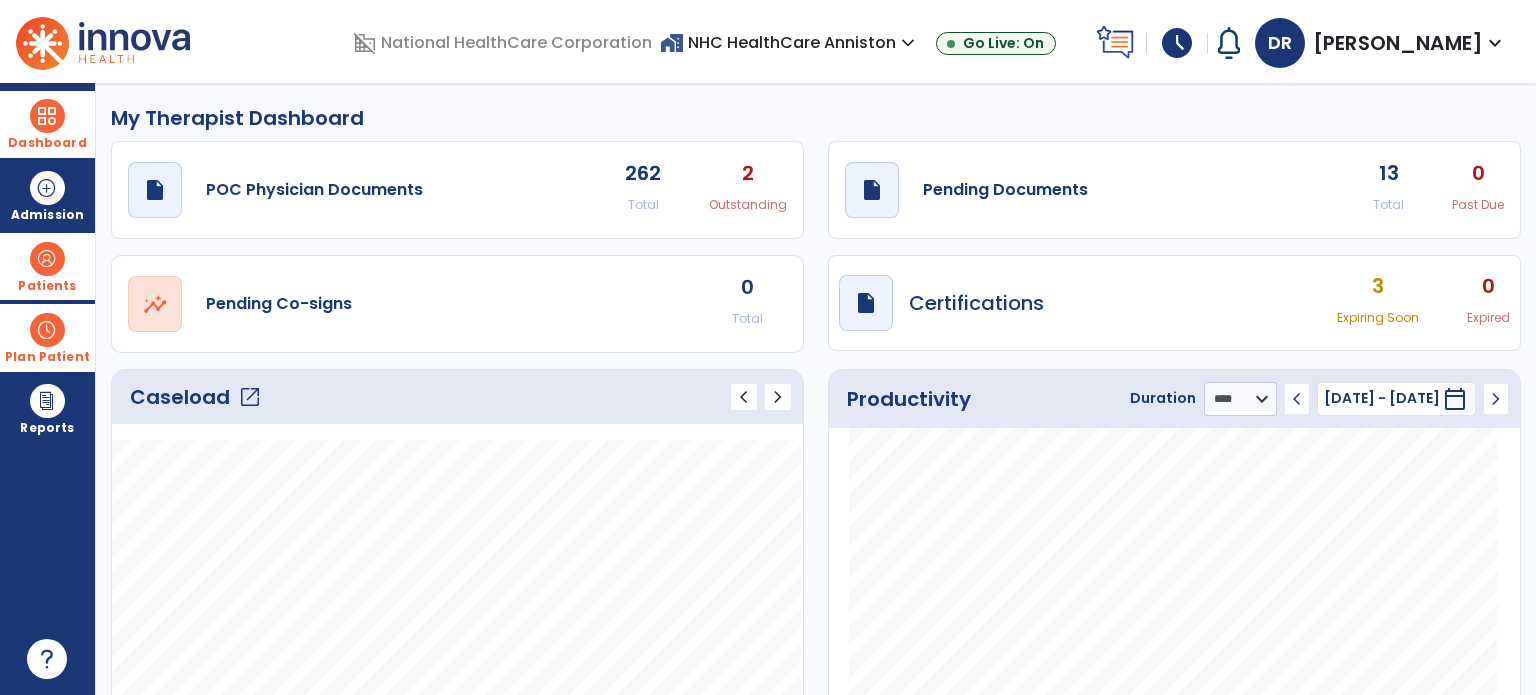 click on "open_in_new" 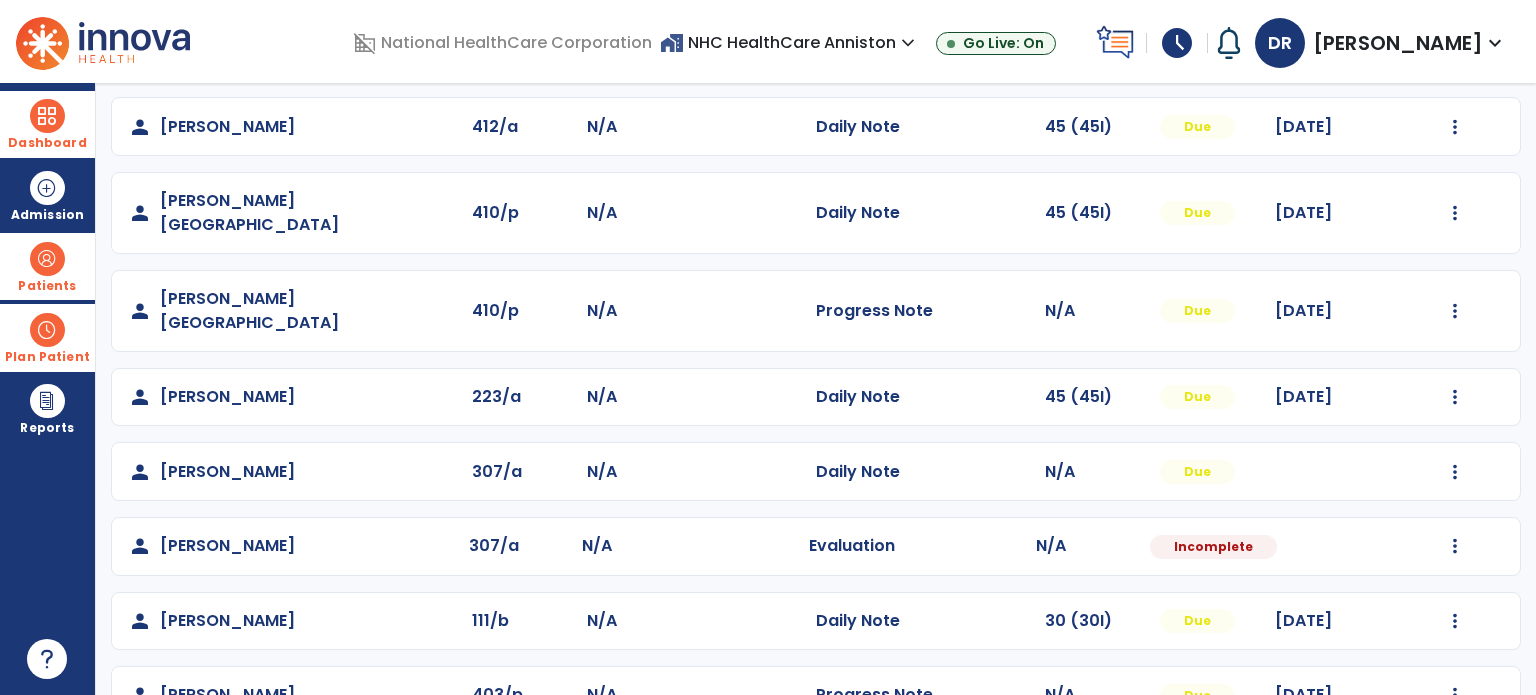 scroll, scrollTop: 356, scrollLeft: 0, axis: vertical 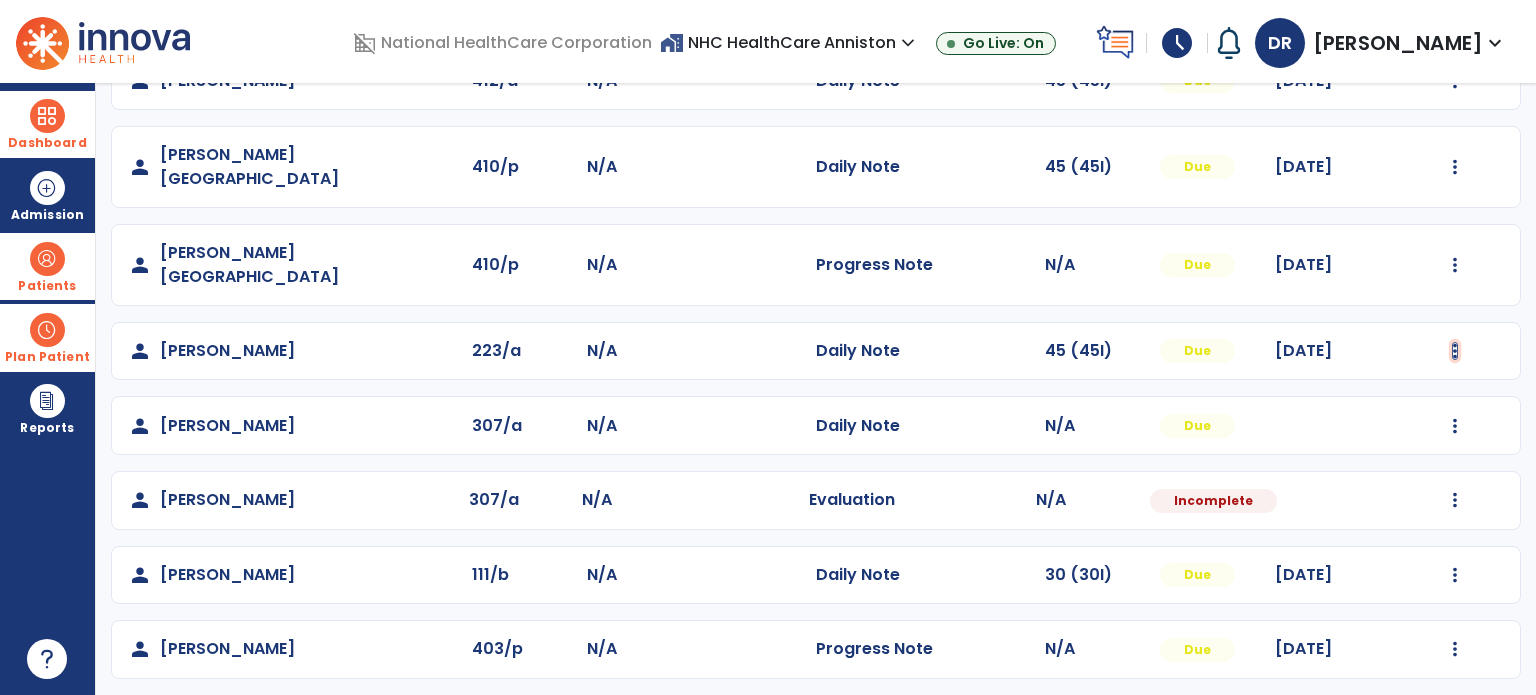 click at bounding box center (1455, -68) 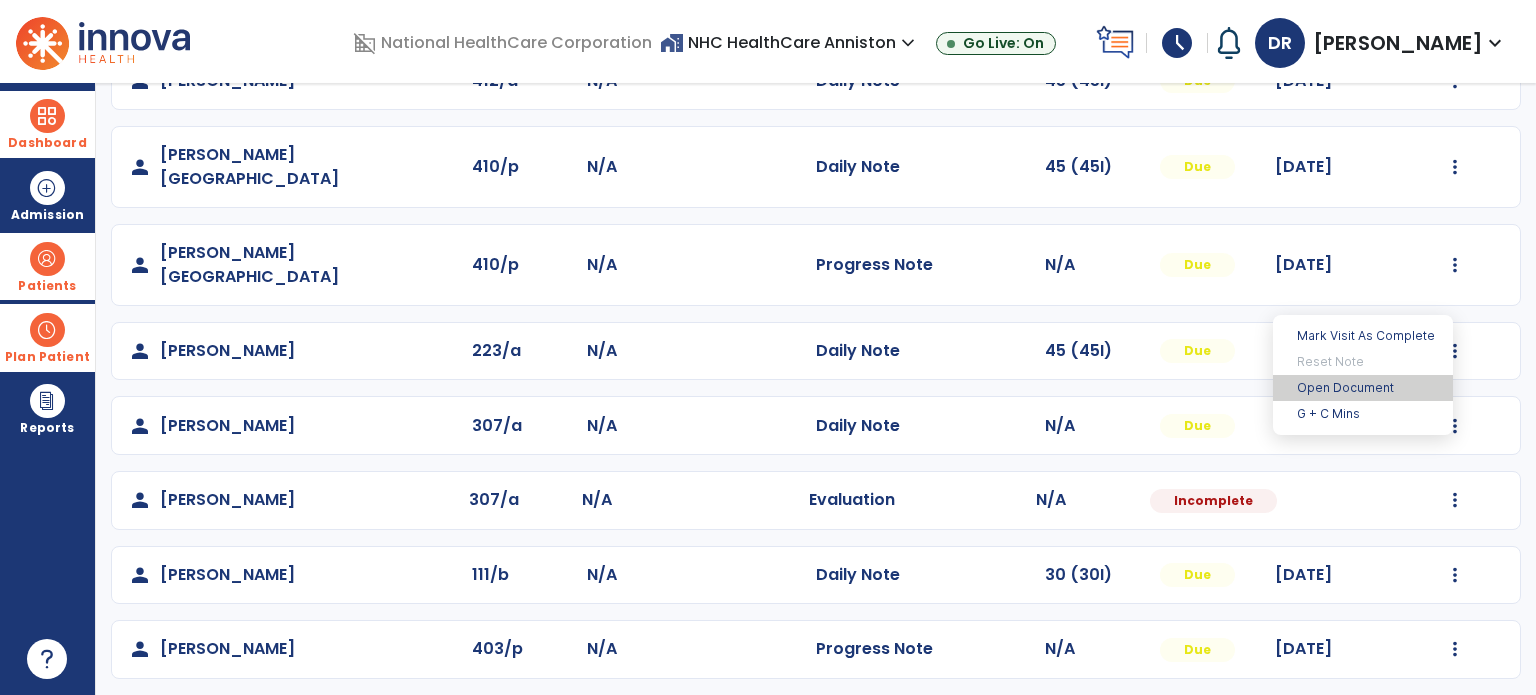 click on "Open Document" at bounding box center (1363, 388) 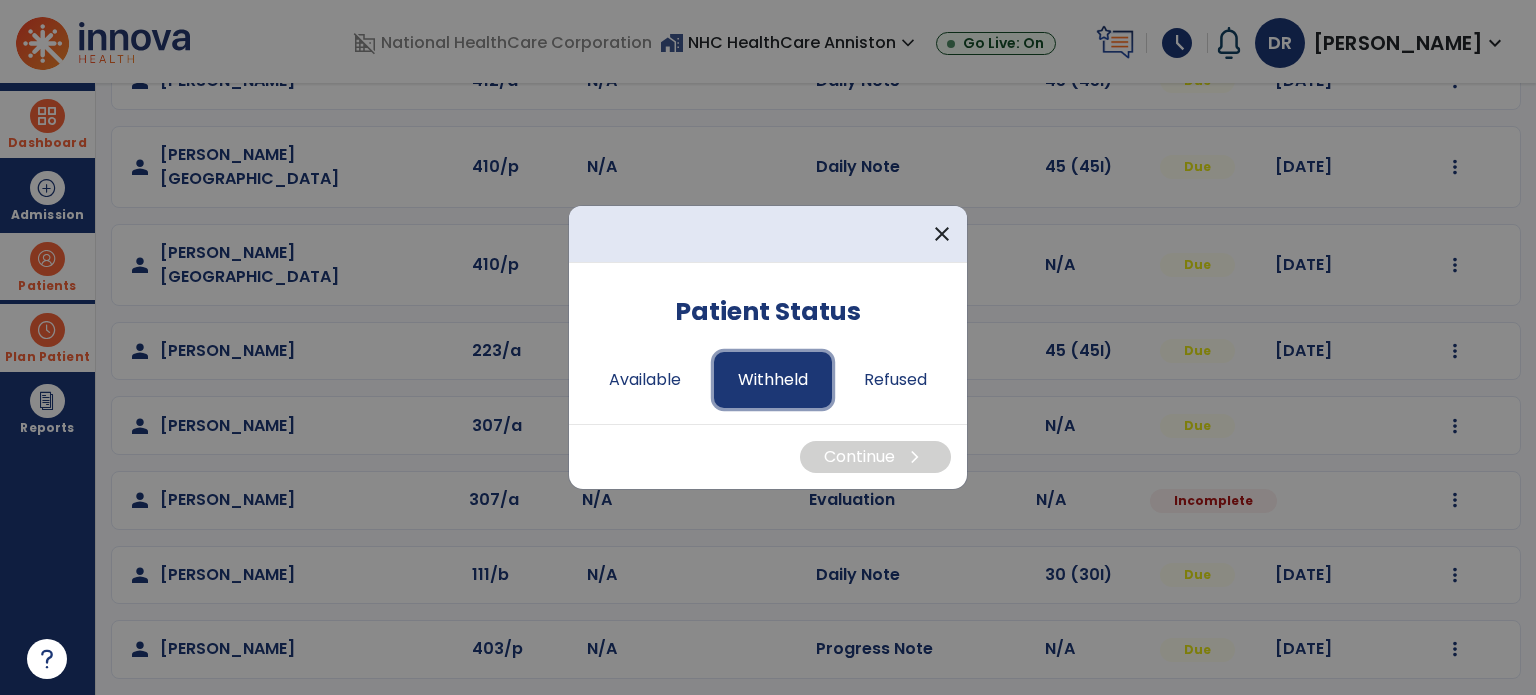 click on "Withheld" at bounding box center [773, 380] 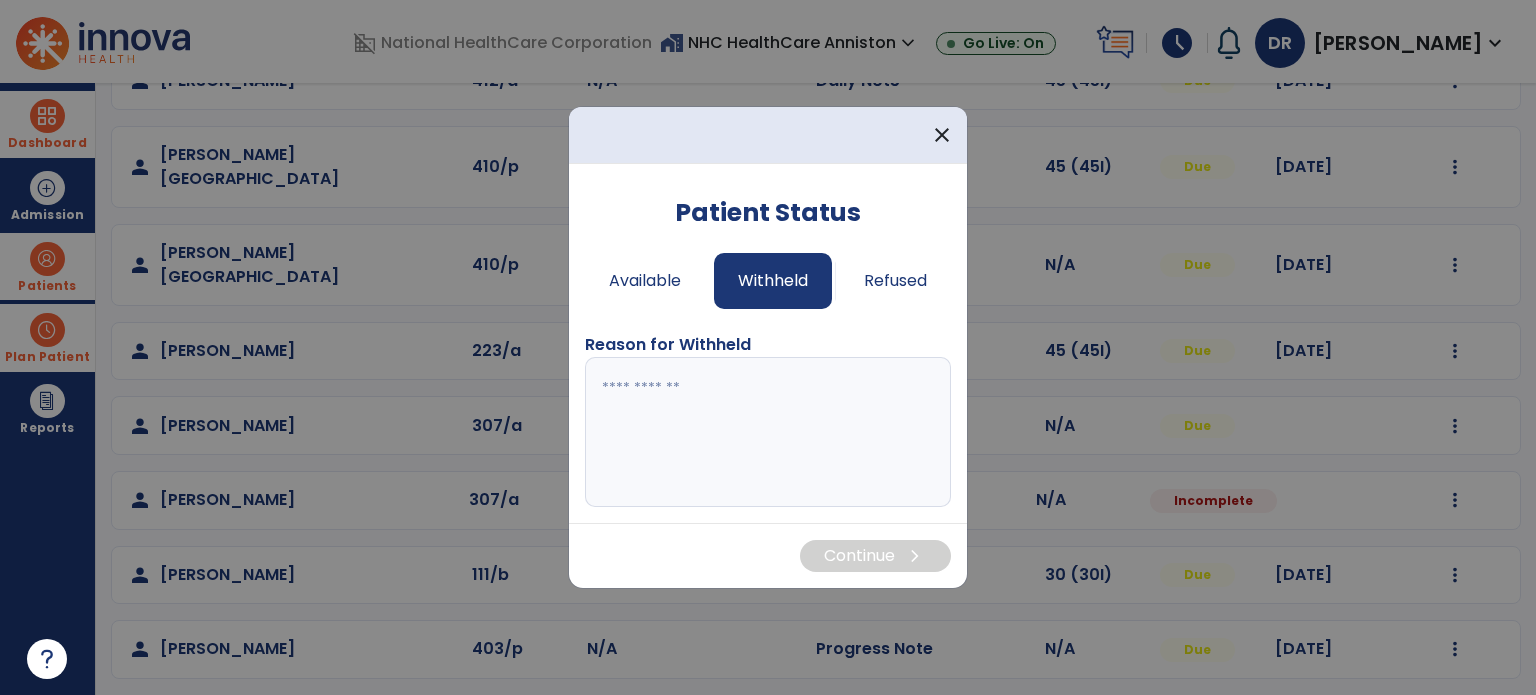 click at bounding box center [768, 432] 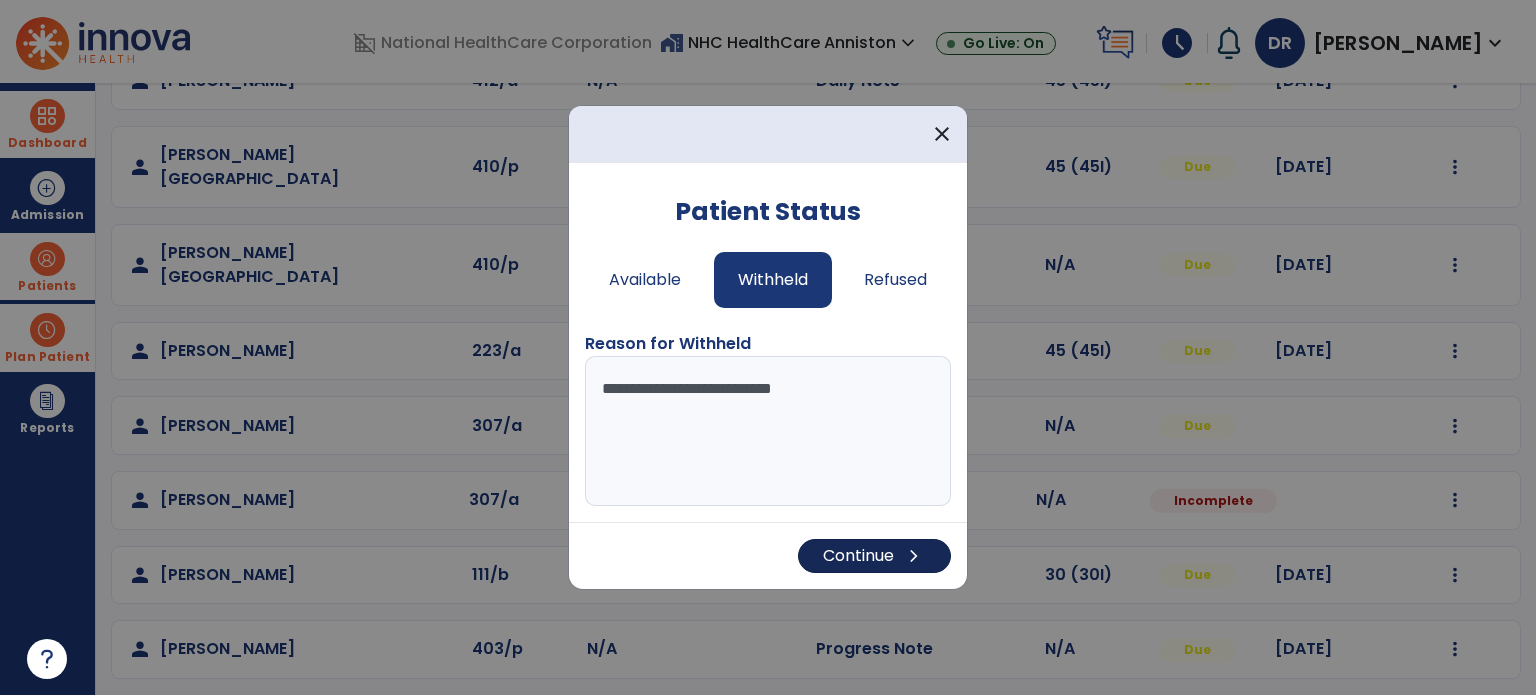 type on "**********" 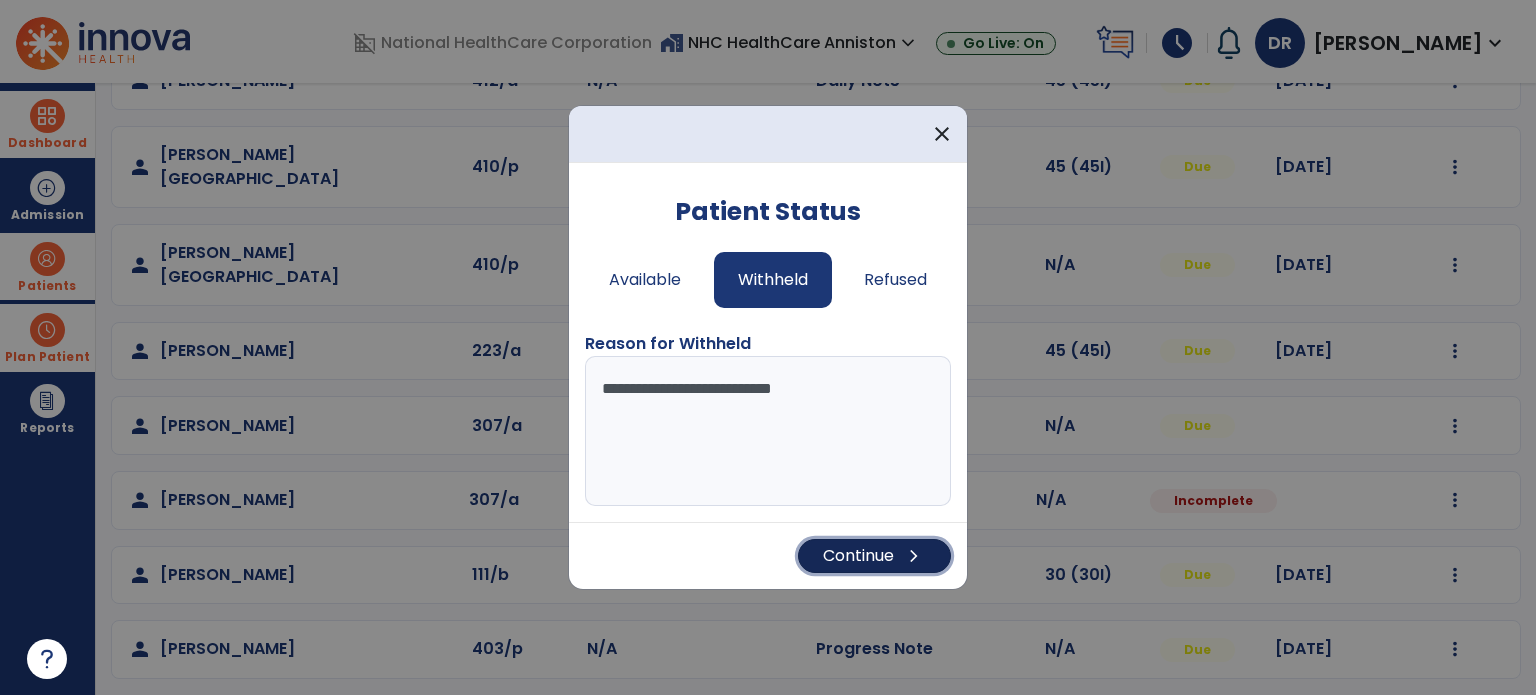 click on "Continue   chevron_right" at bounding box center (874, 556) 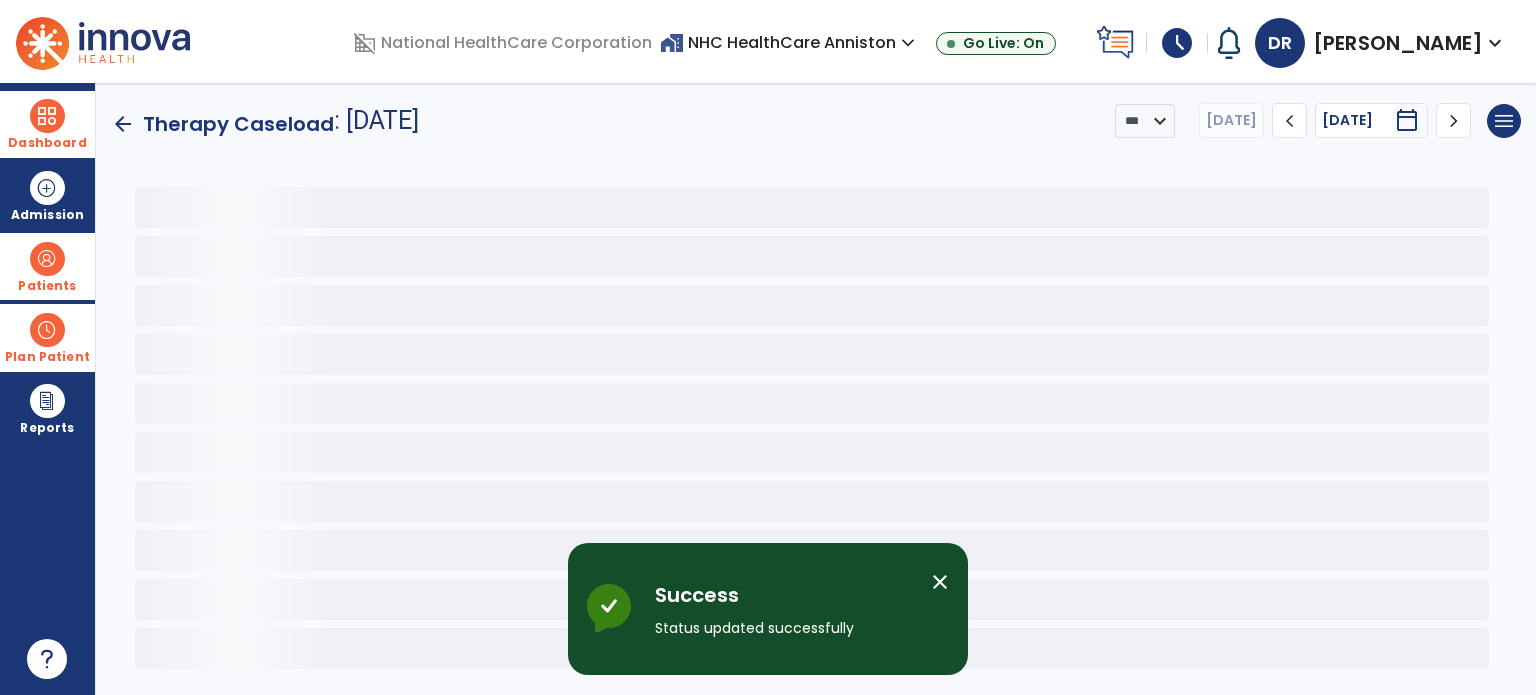 scroll, scrollTop: 0, scrollLeft: 0, axis: both 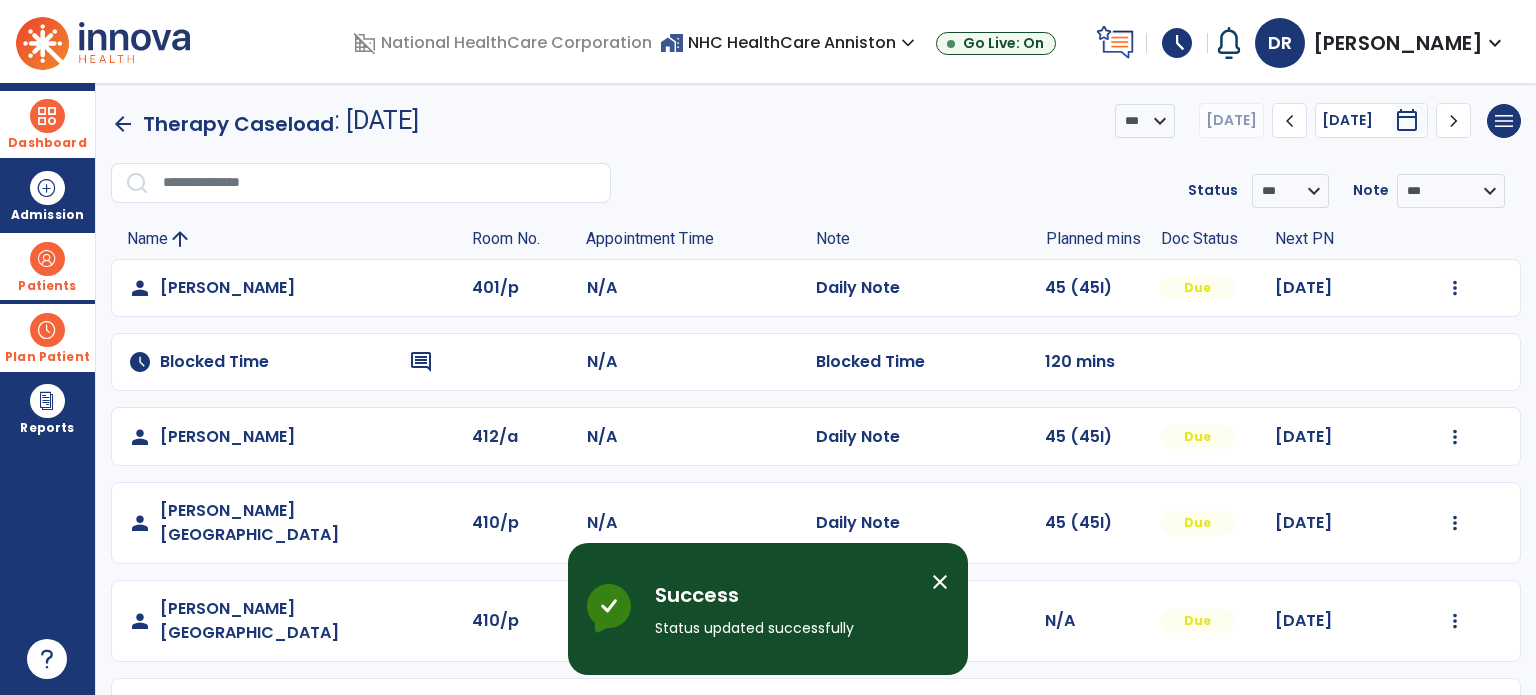 click on "close" at bounding box center (940, 582) 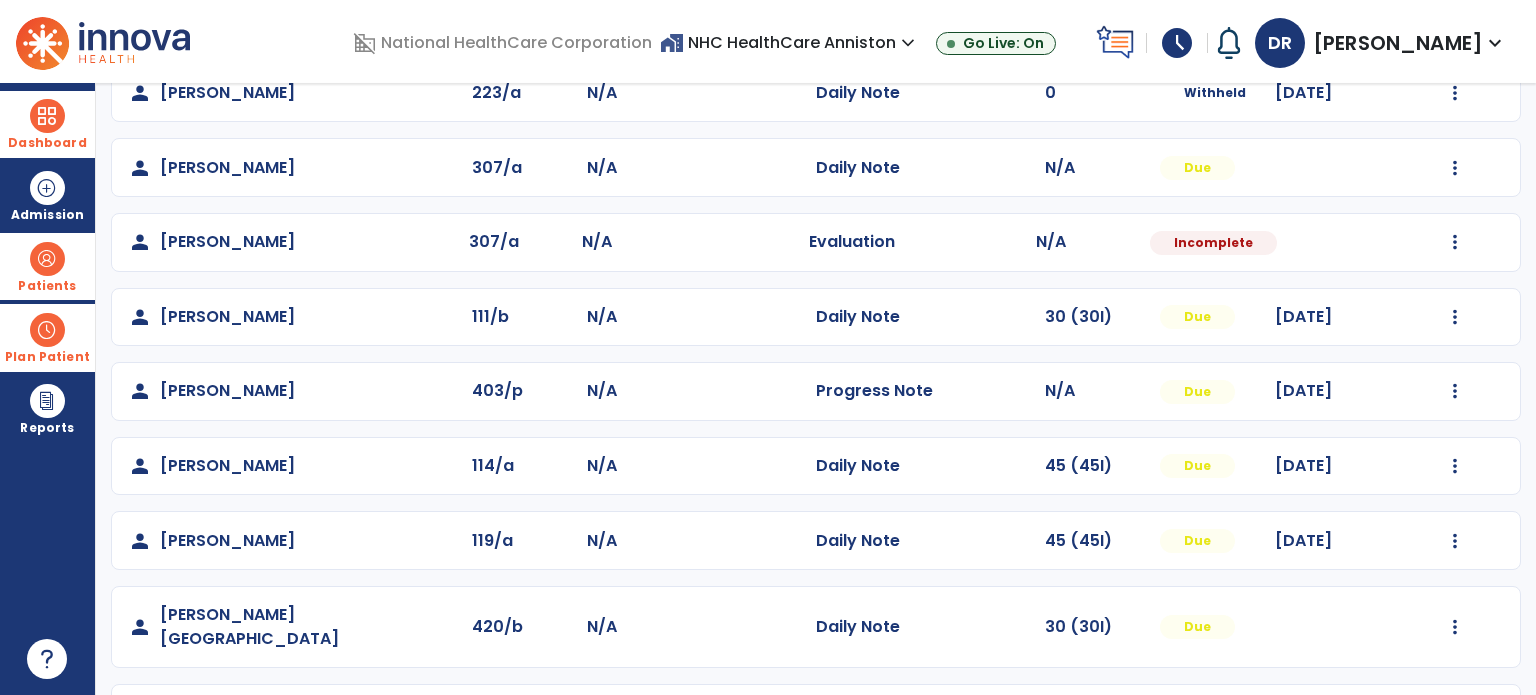 scroll, scrollTop: 616, scrollLeft: 0, axis: vertical 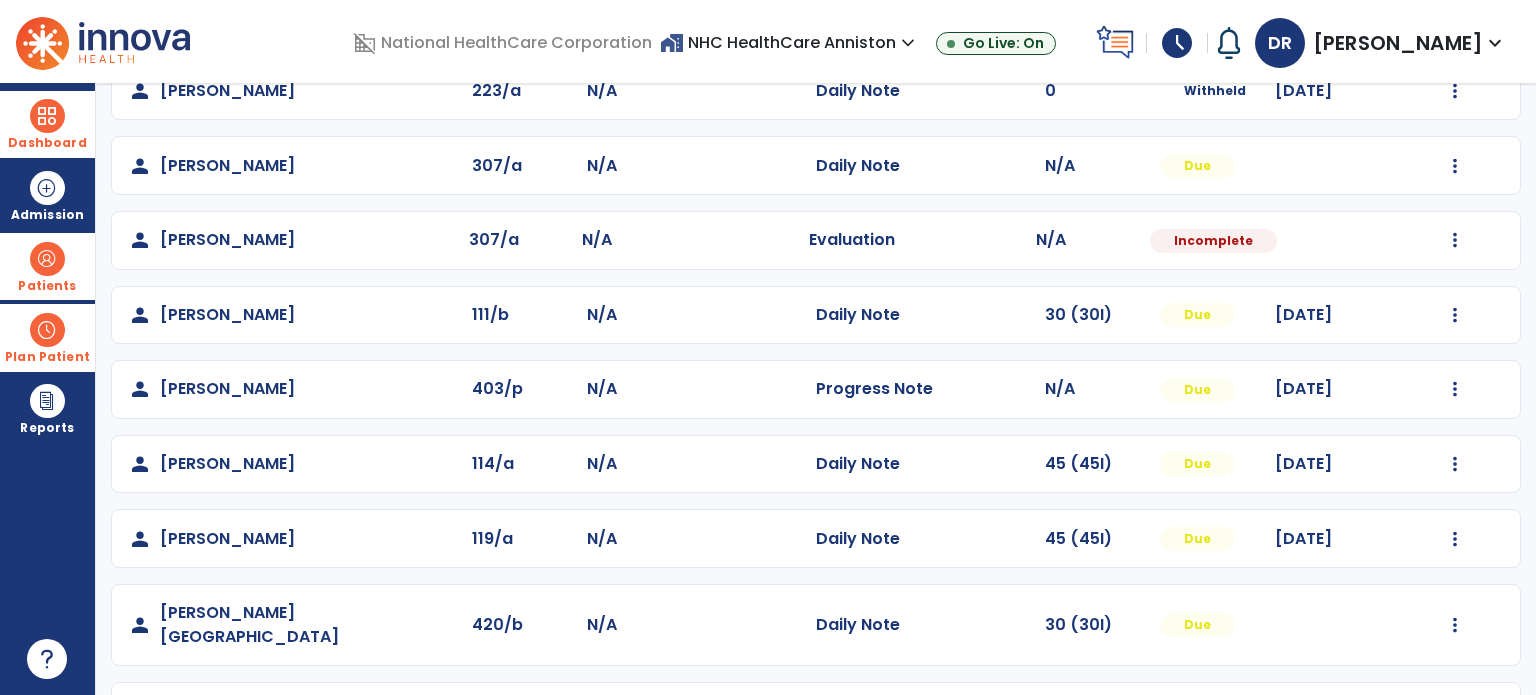 click at bounding box center [1455, -328] 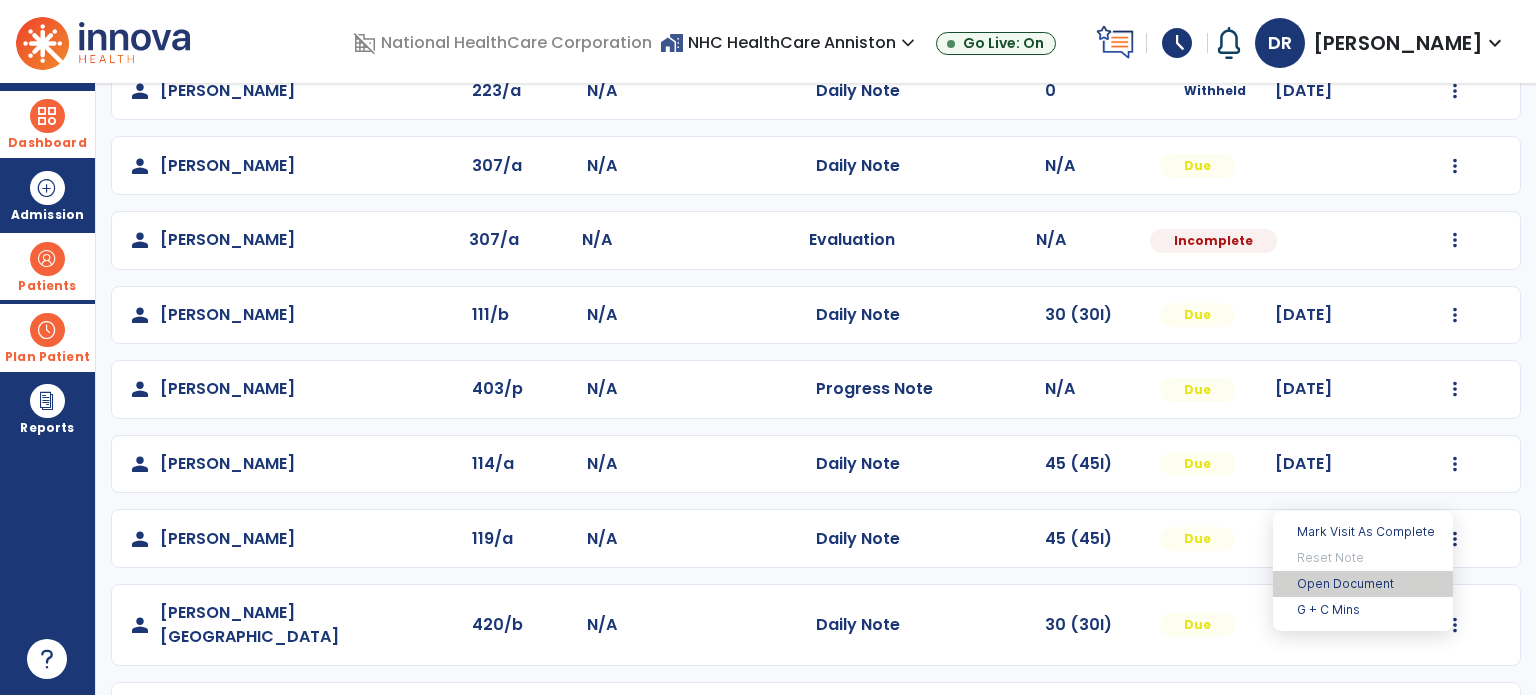 click on "Open Document" at bounding box center (1363, 584) 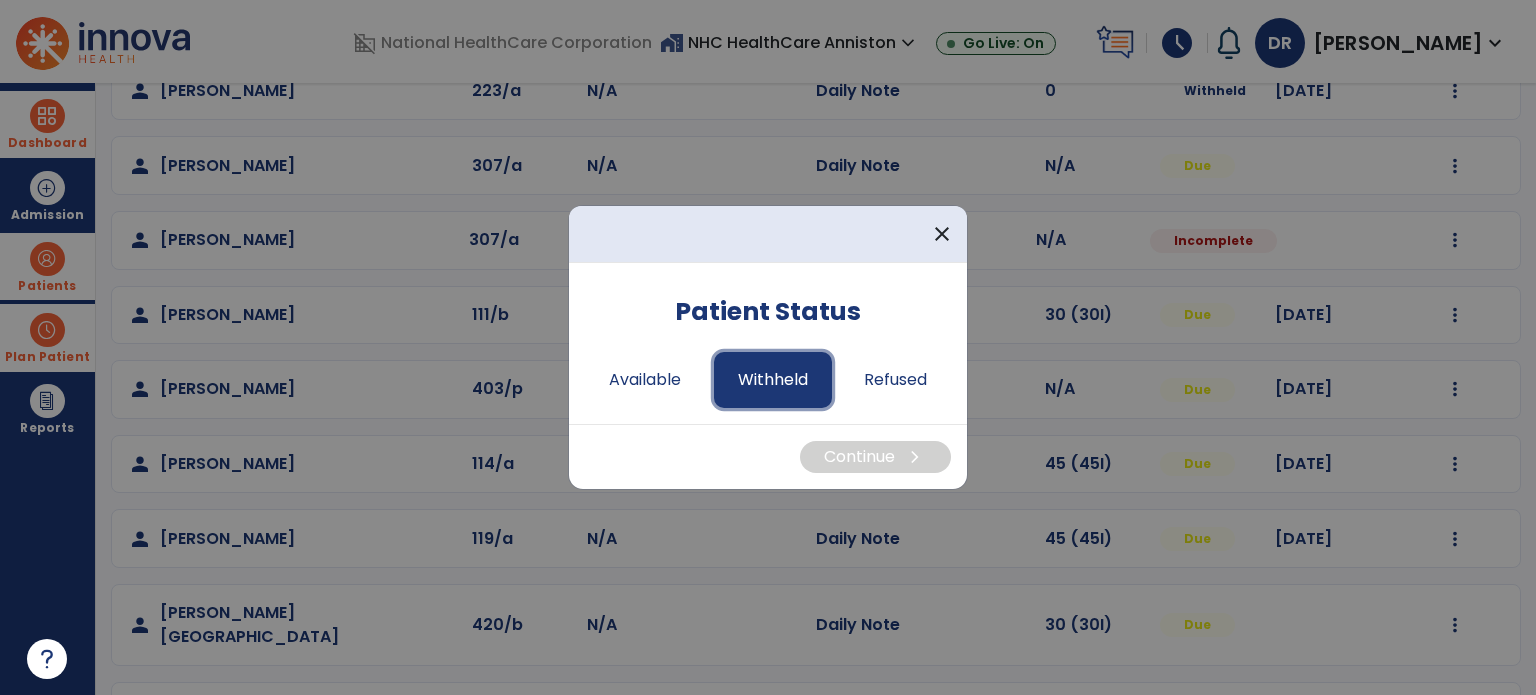 click on "Withheld" at bounding box center (773, 380) 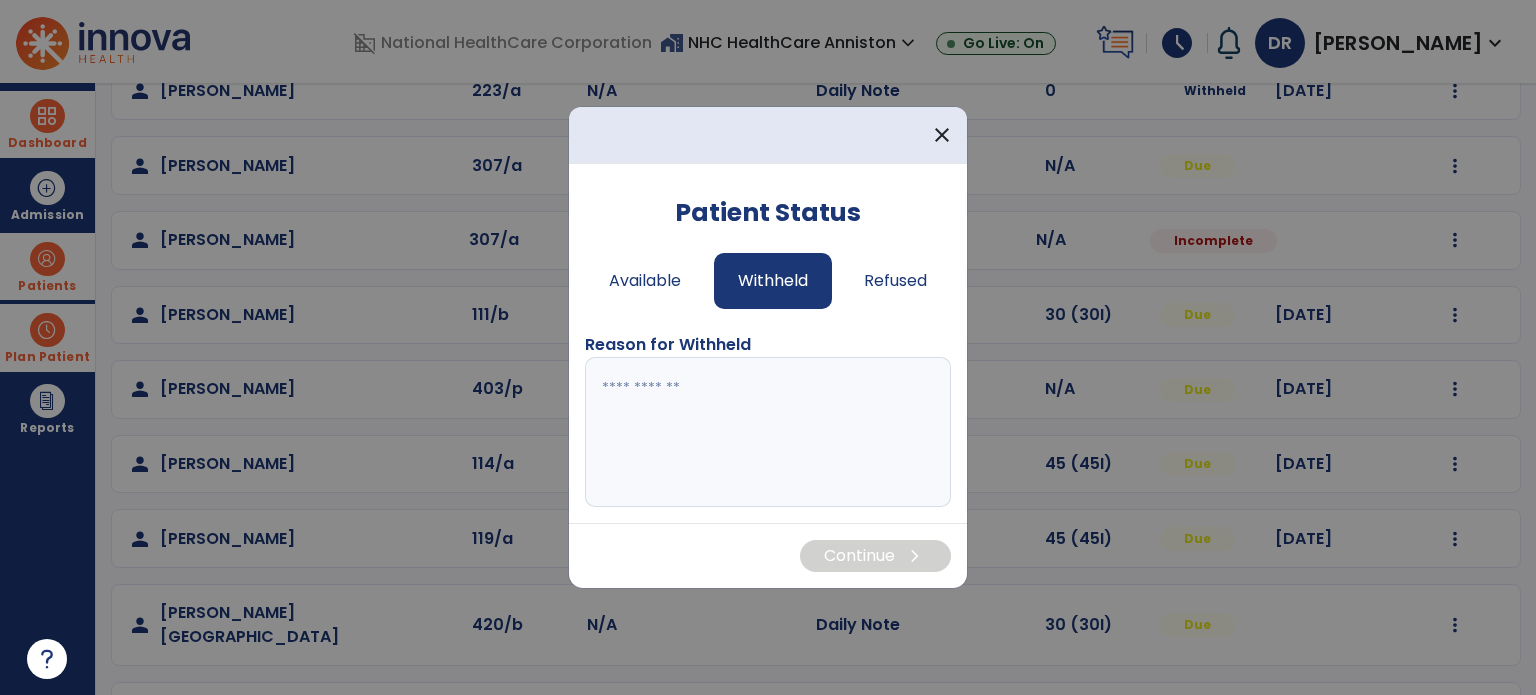 click at bounding box center (768, 432) 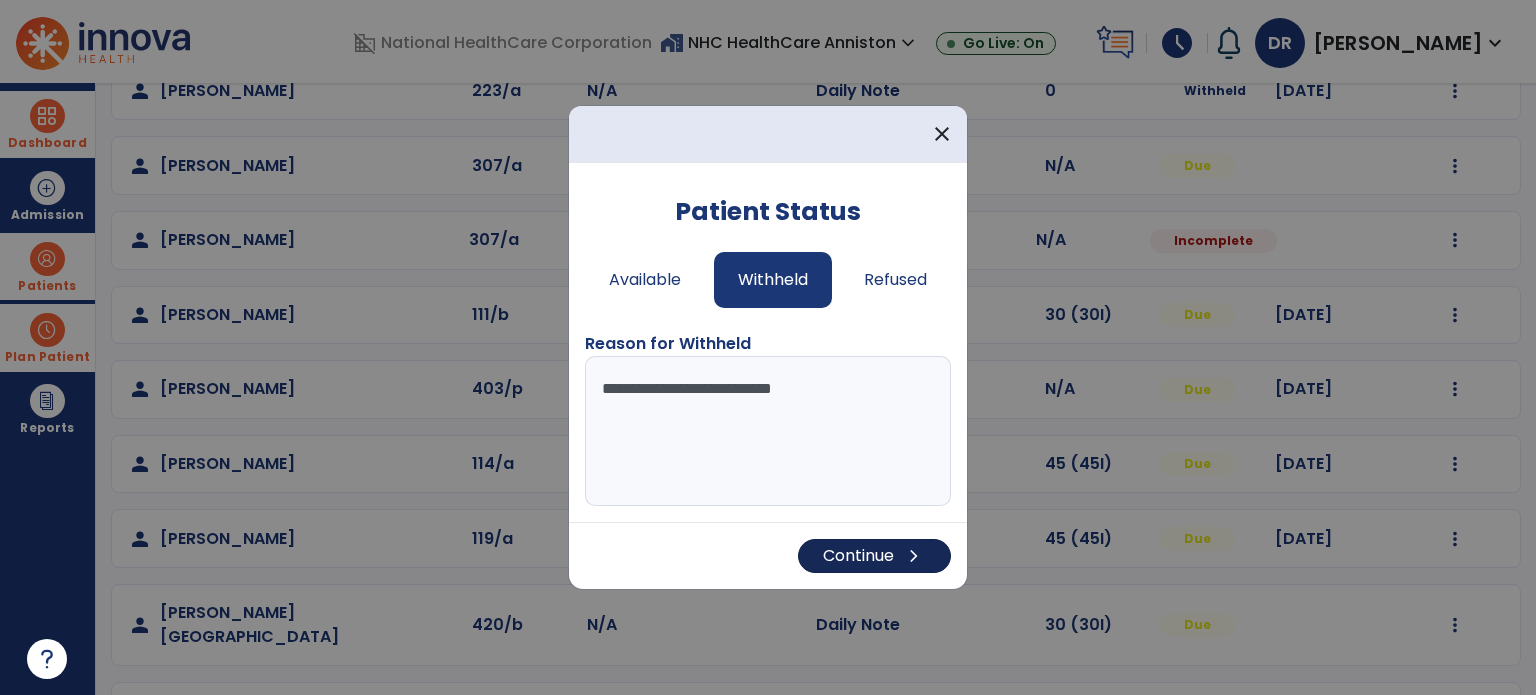 type on "**********" 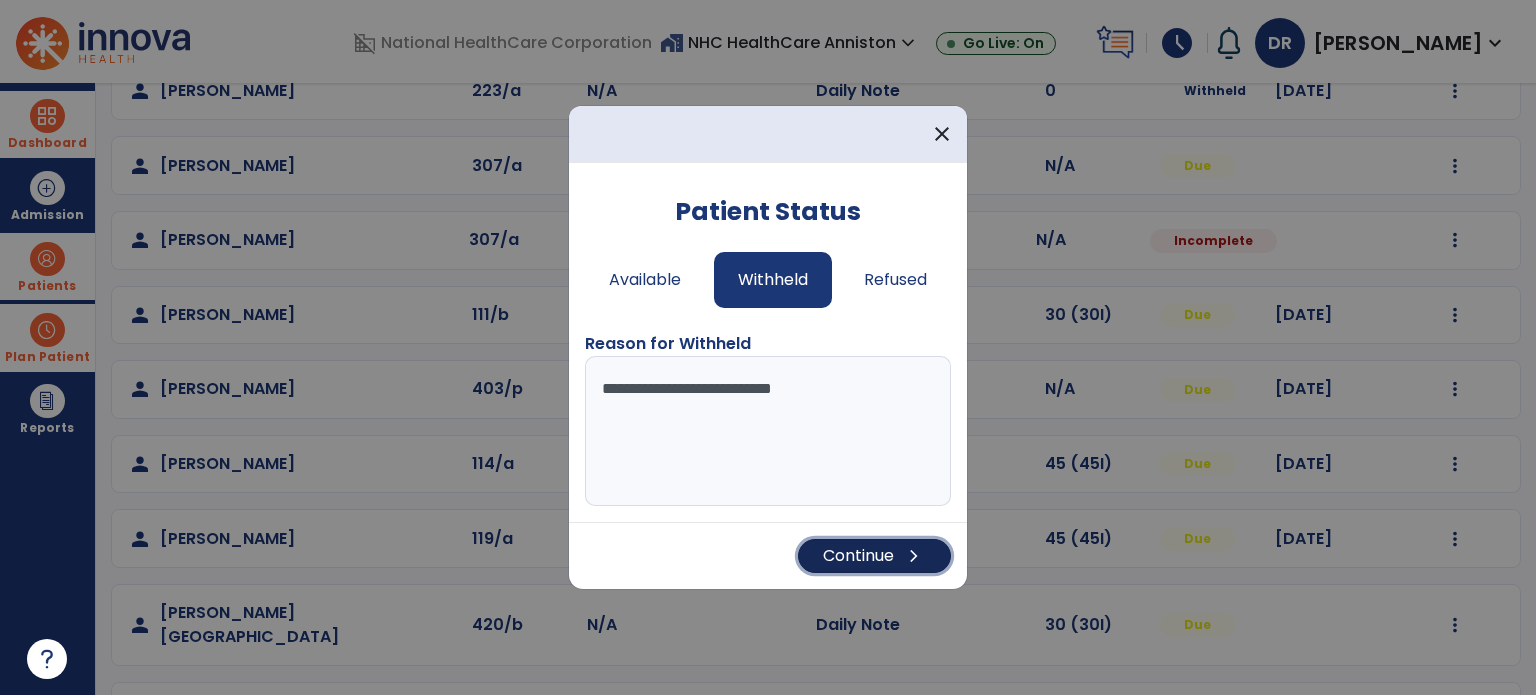 click on "Continue   chevron_right" at bounding box center (874, 556) 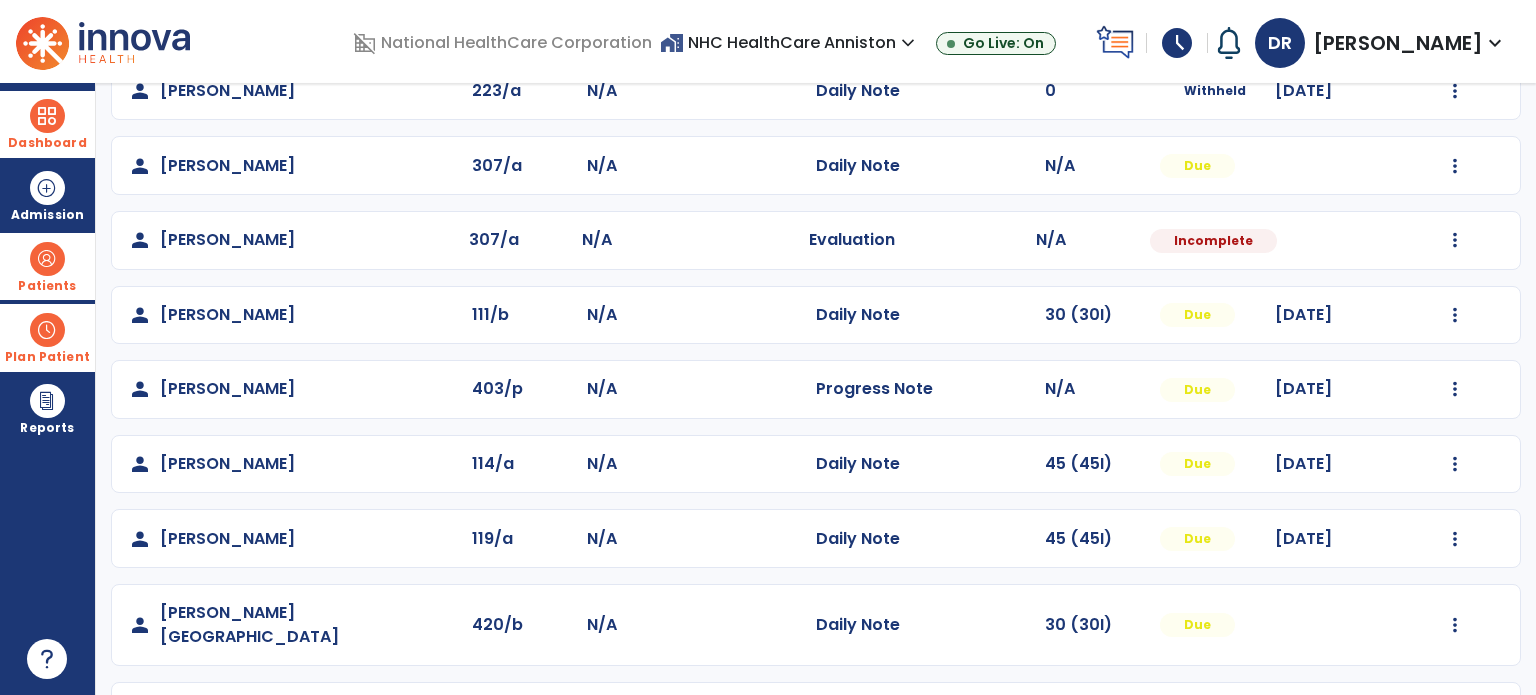 scroll, scrollTop: 616, scrollLeft: 0, axis: vertical 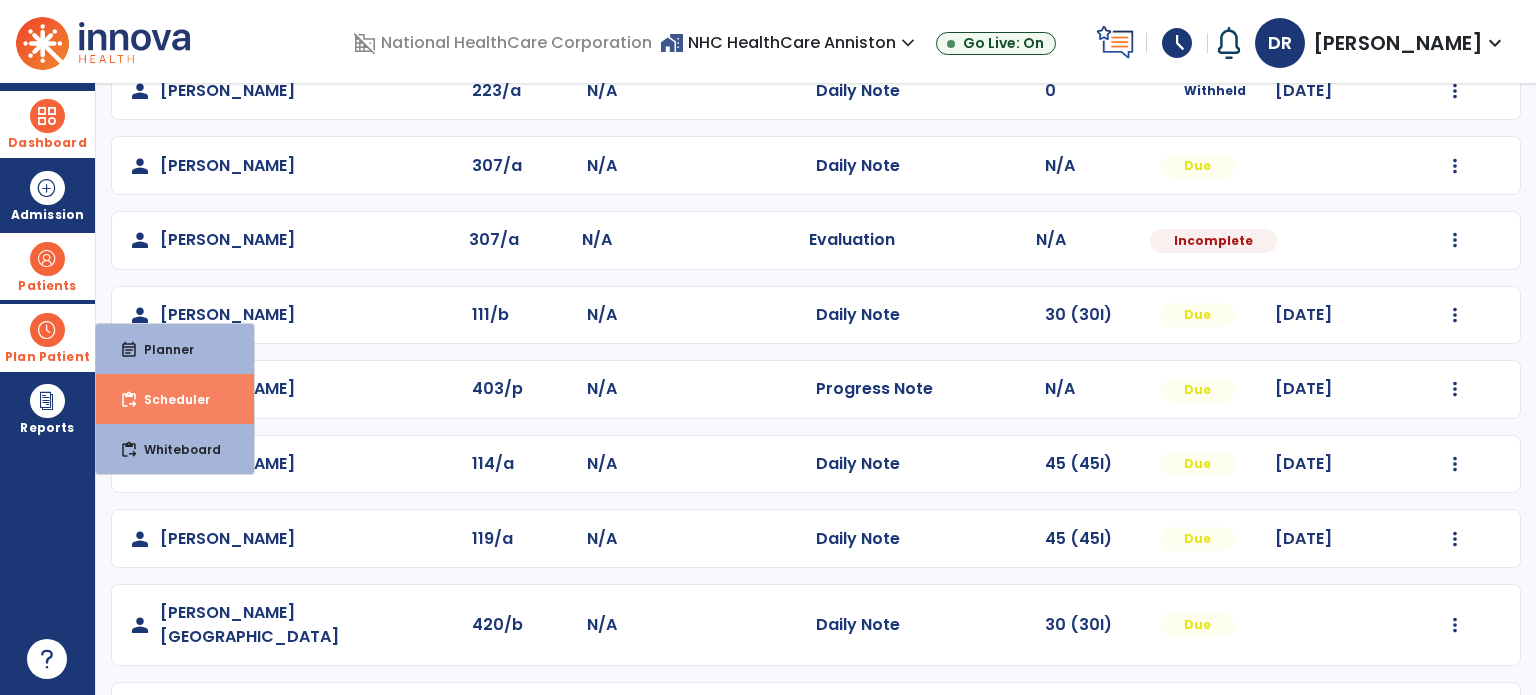 click on "content_paste_go  Scheduler" at bounding box center (175, 399) 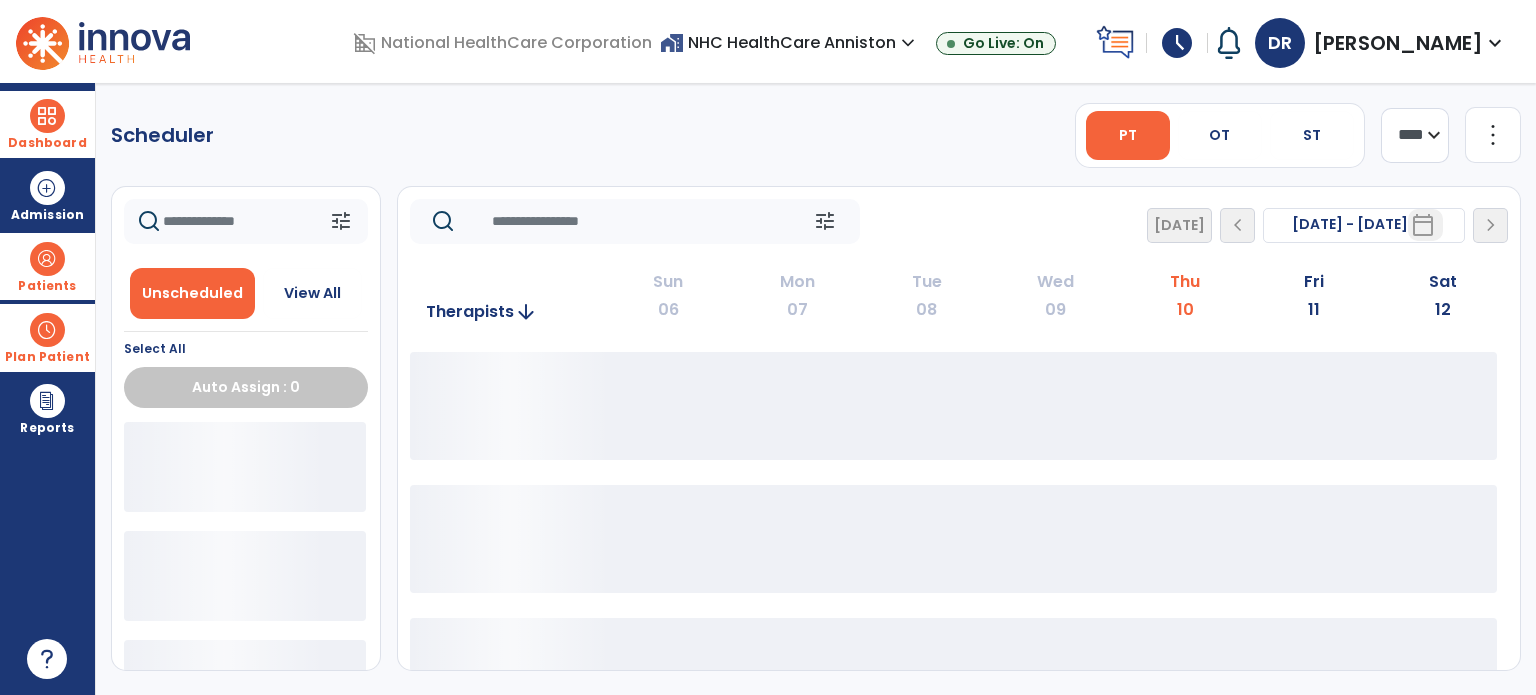 scroll, scrollTop: 0, scrollLeft: 0, axis: both 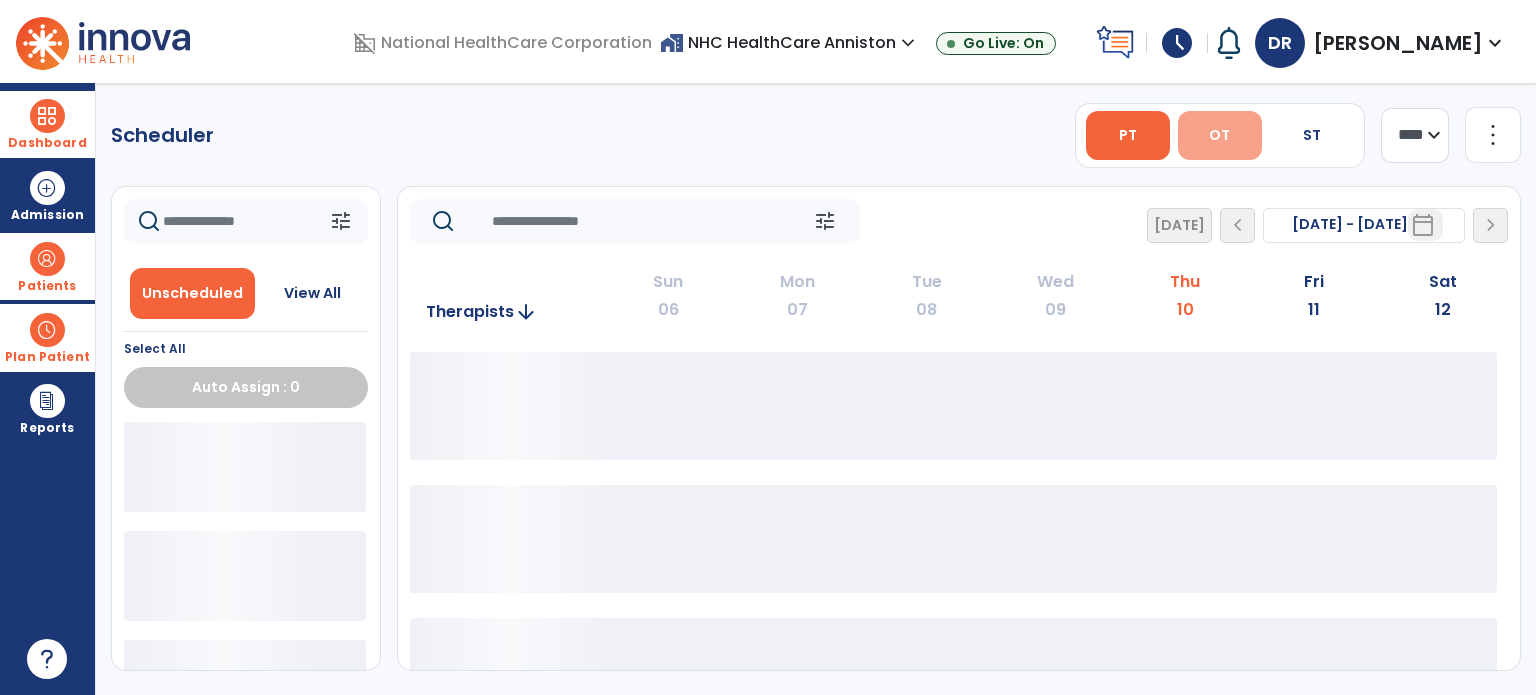 click on "OT" at bounding box center [1219, 135] 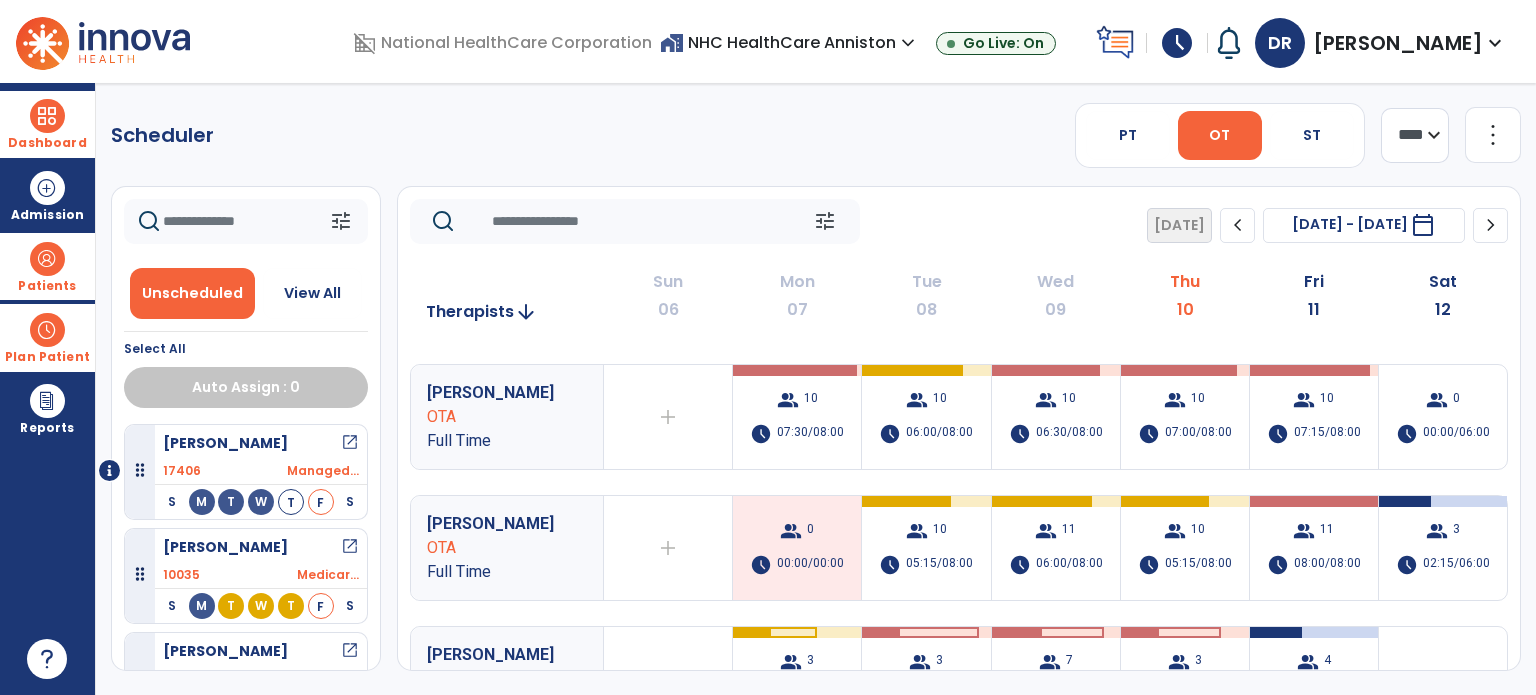 scroll, scrollTop: 280, scrollLeft: 0, axis: vertical 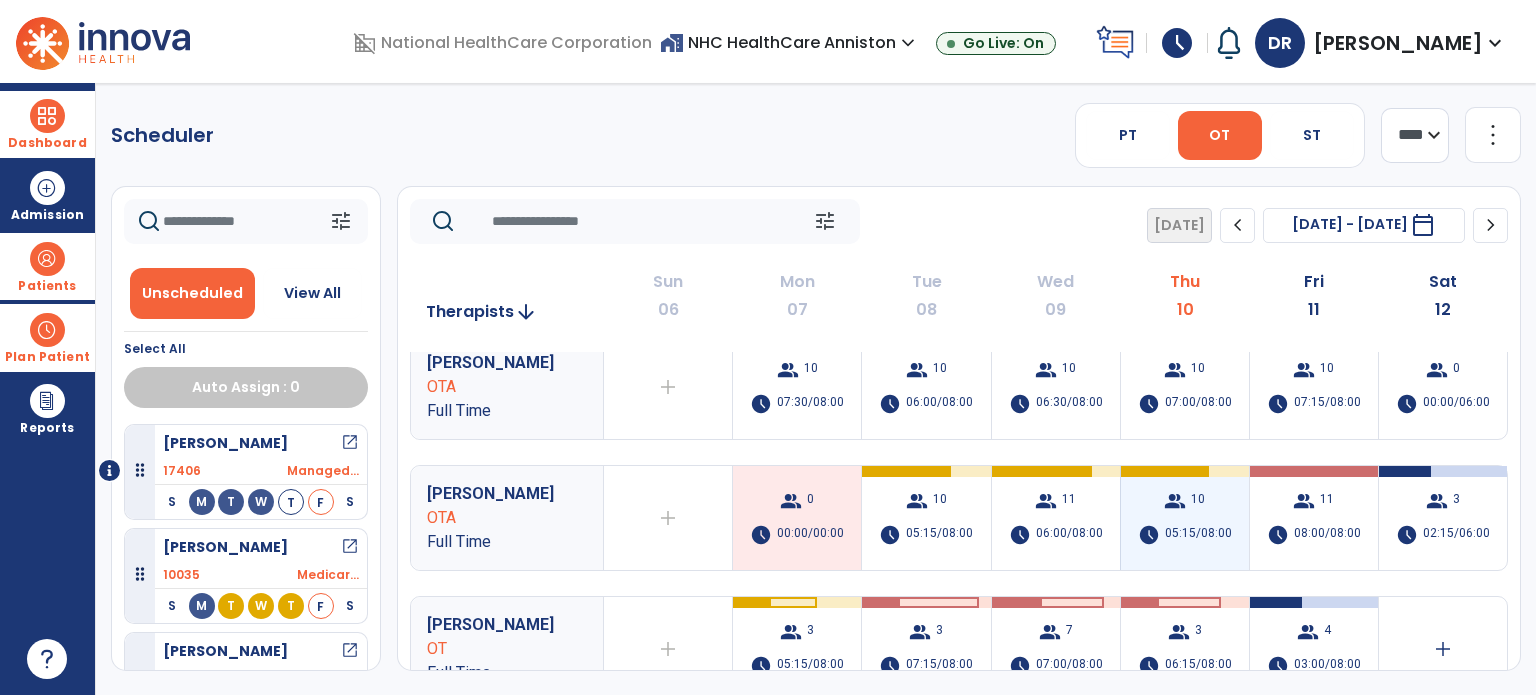 click on "group  10  schedule  05:15/08:00" at bounding box center [1185, 518] 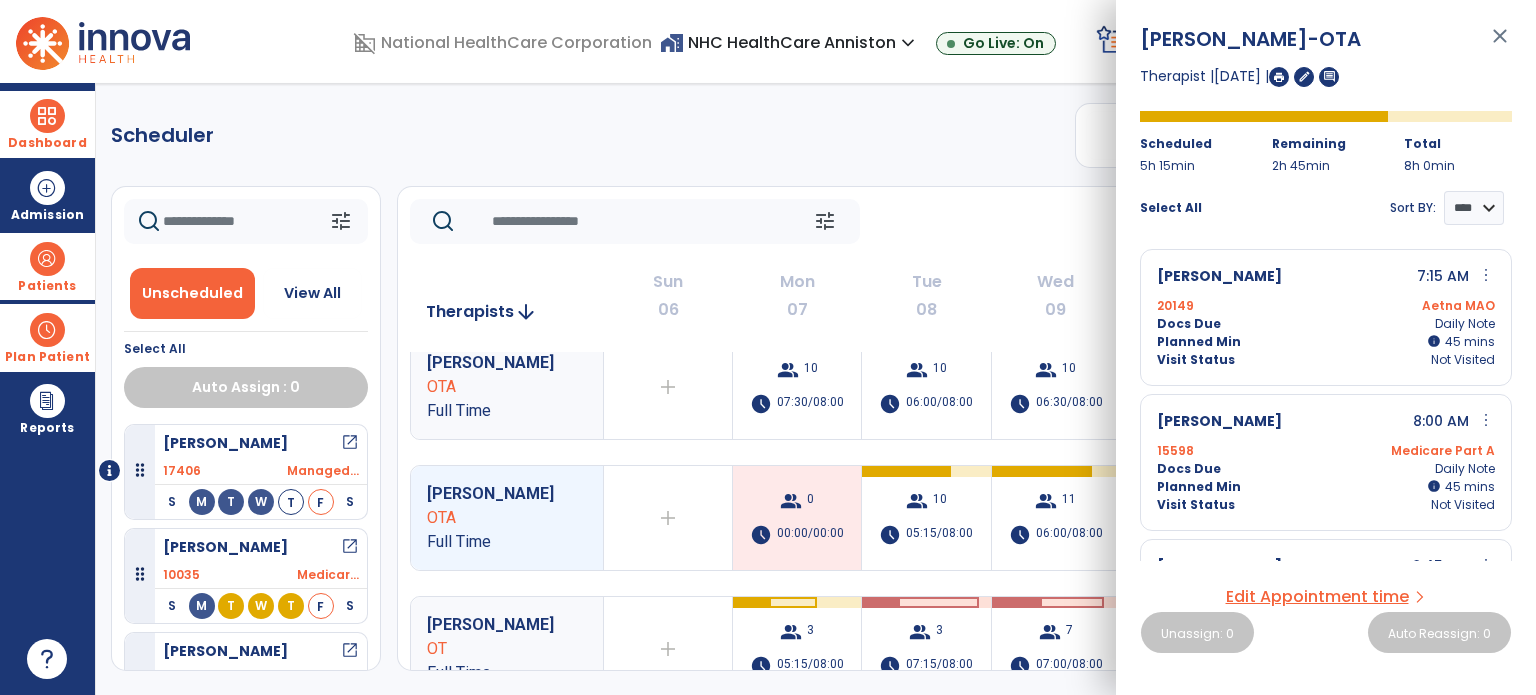 click on "Scheduler   PT   OT   ST  **** *** more_vert  Manage Labor   View All Therapists   Print" 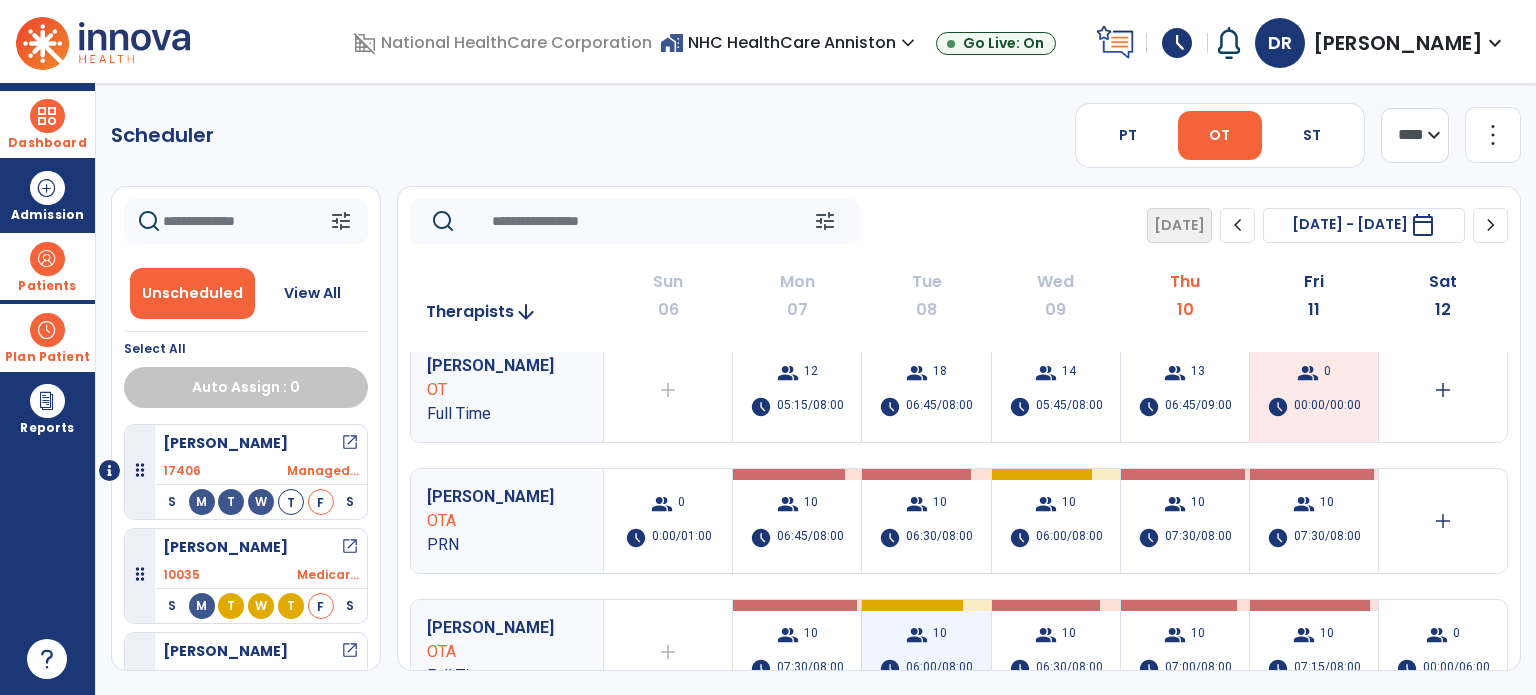 scroll, scrollTop: 0, scrollLeft: 0, axis: both 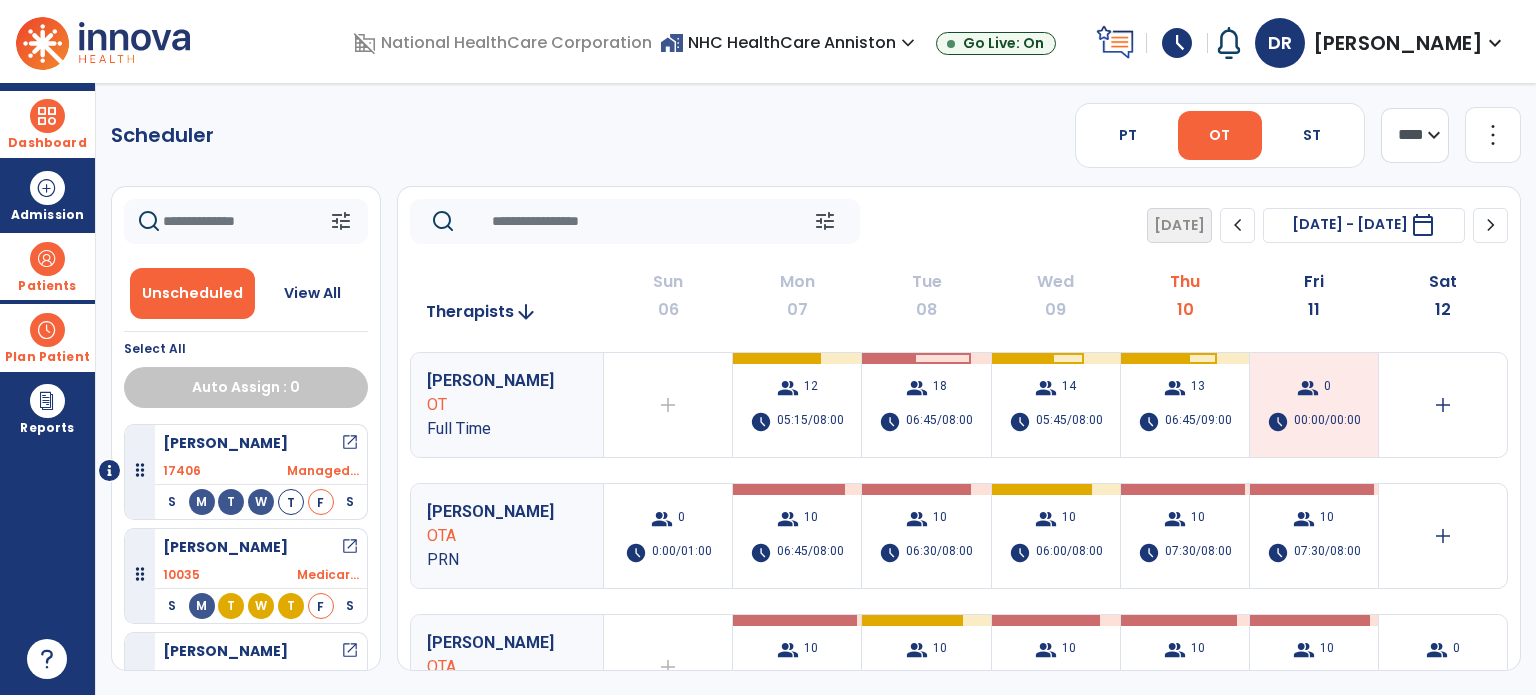 click at bounding box center [47, 116] 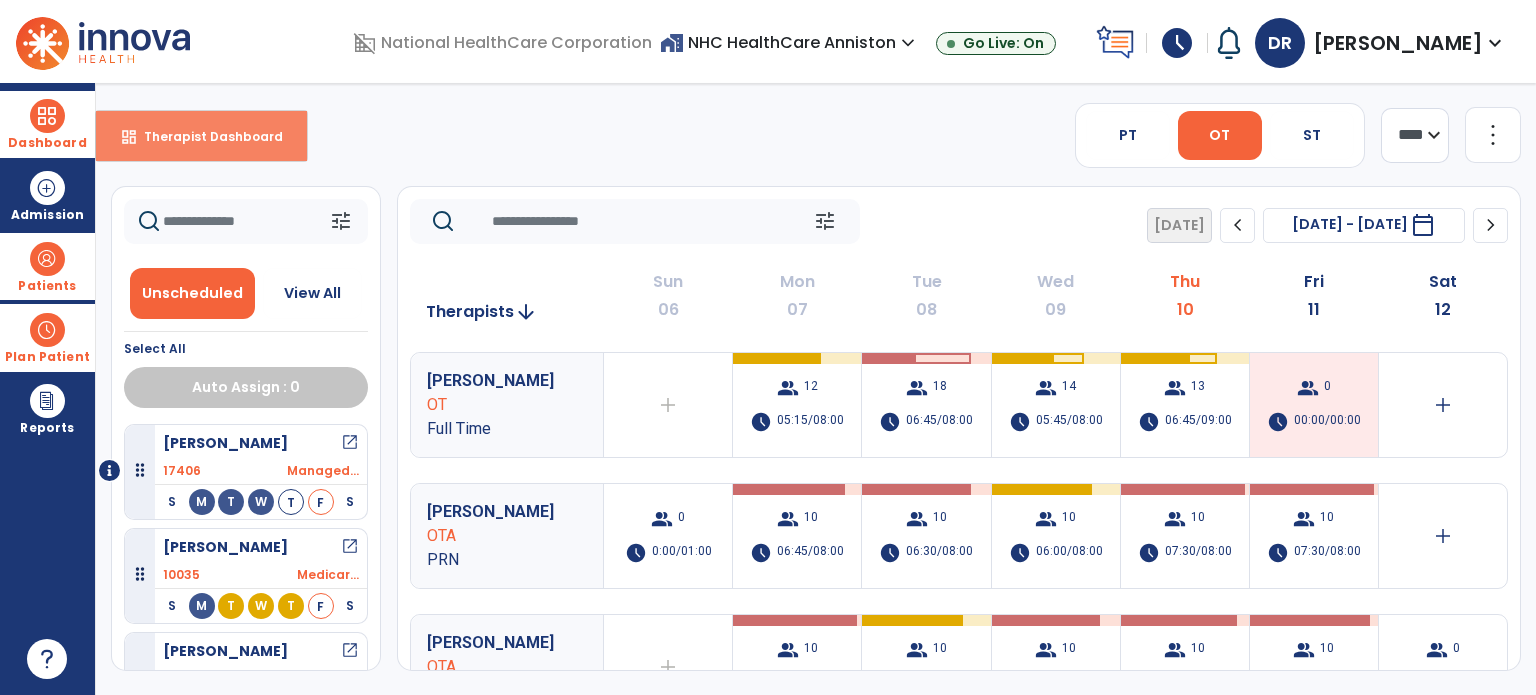 click on "Therapist Dashboard" at bounding box center (205, 136) 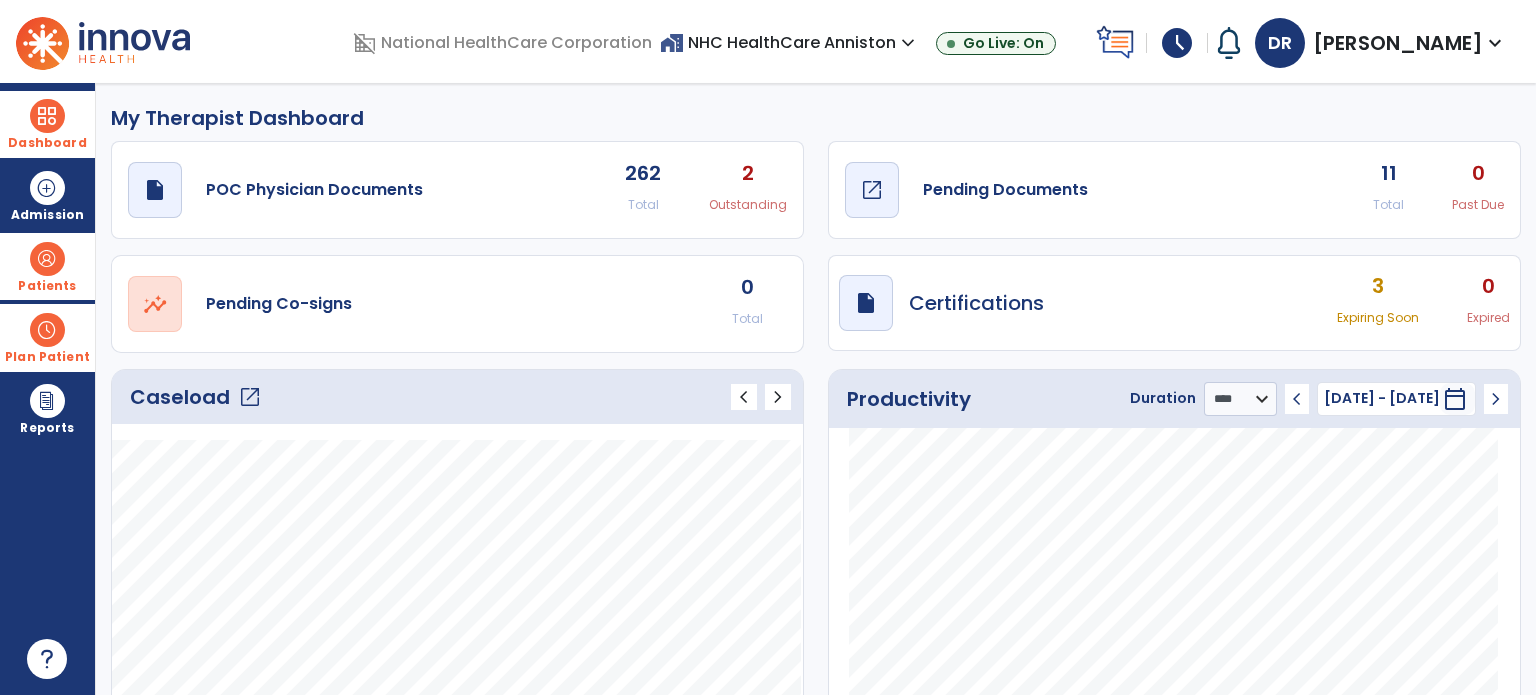 click on "draft   open_in_new" 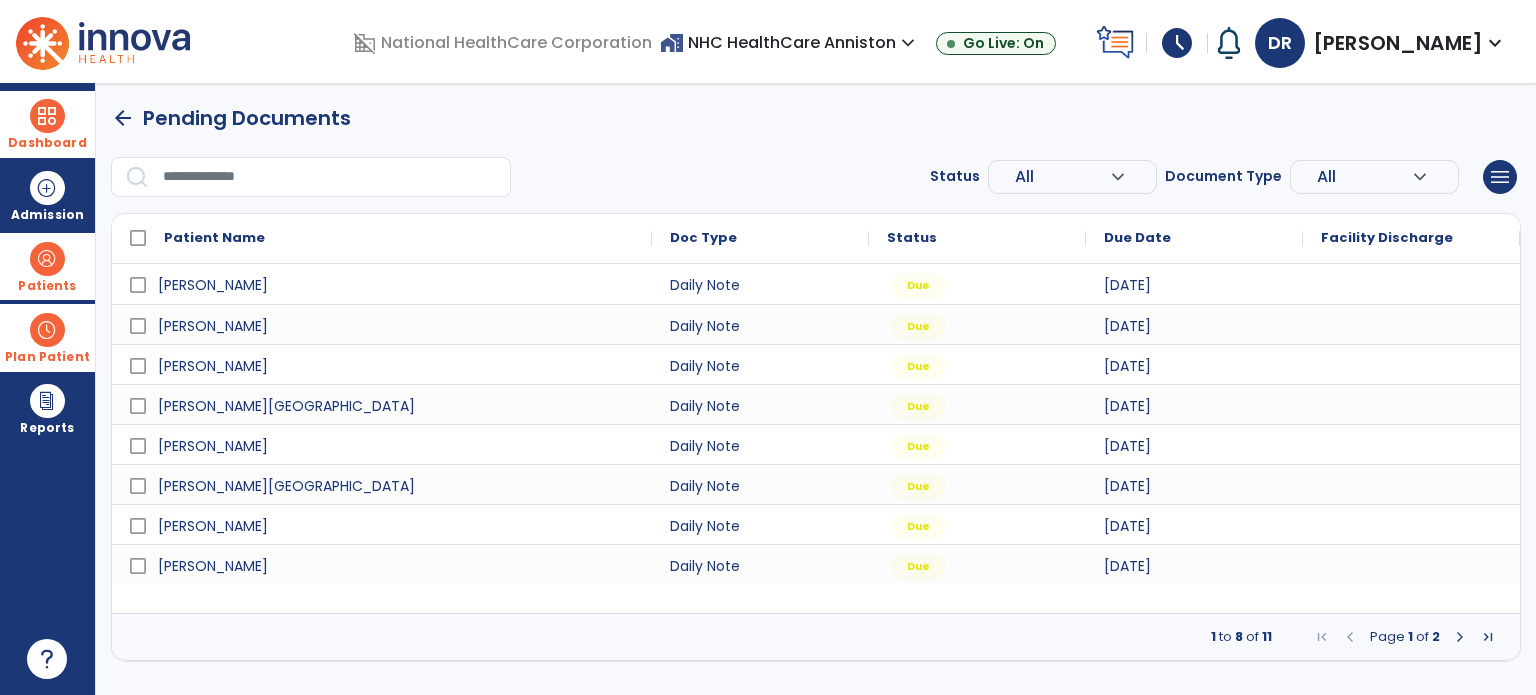 click at bounding box center [1460, 637] 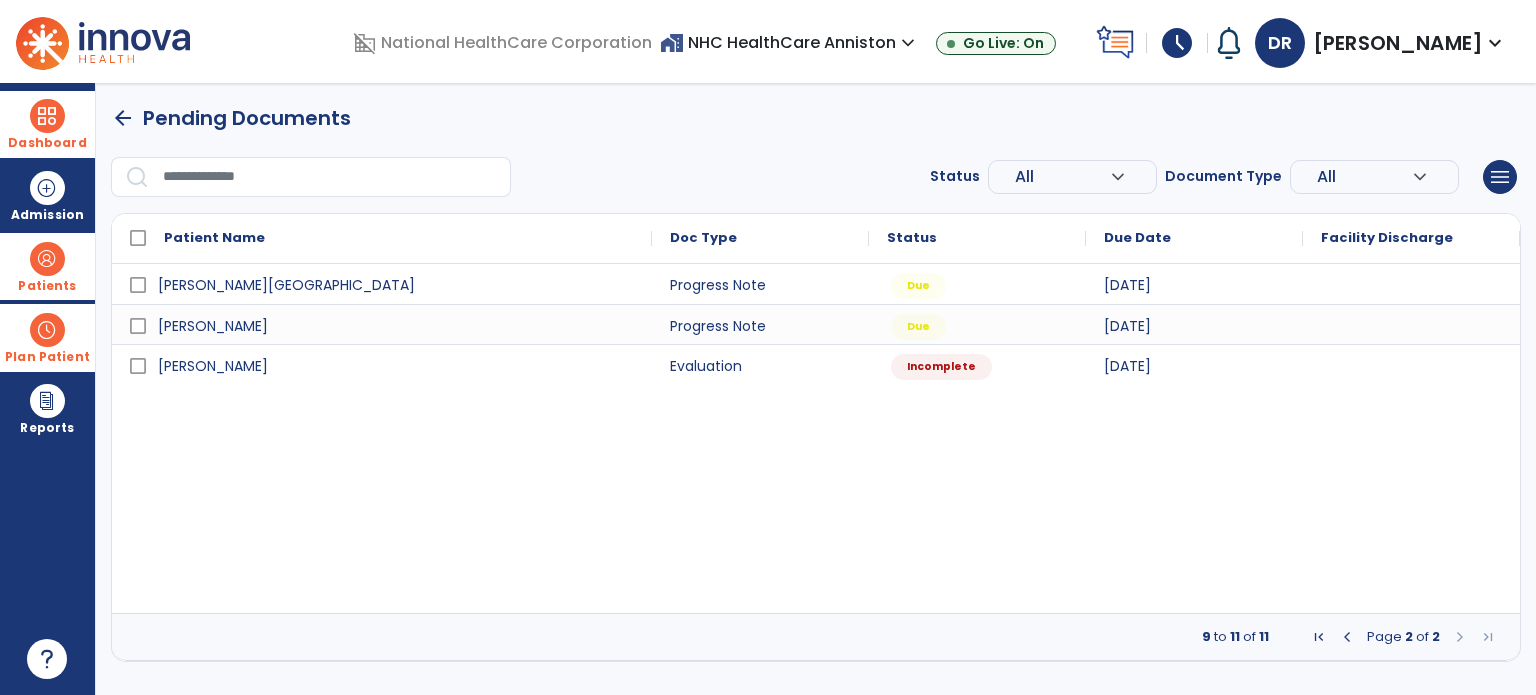 click at bounding box center [47, 116] 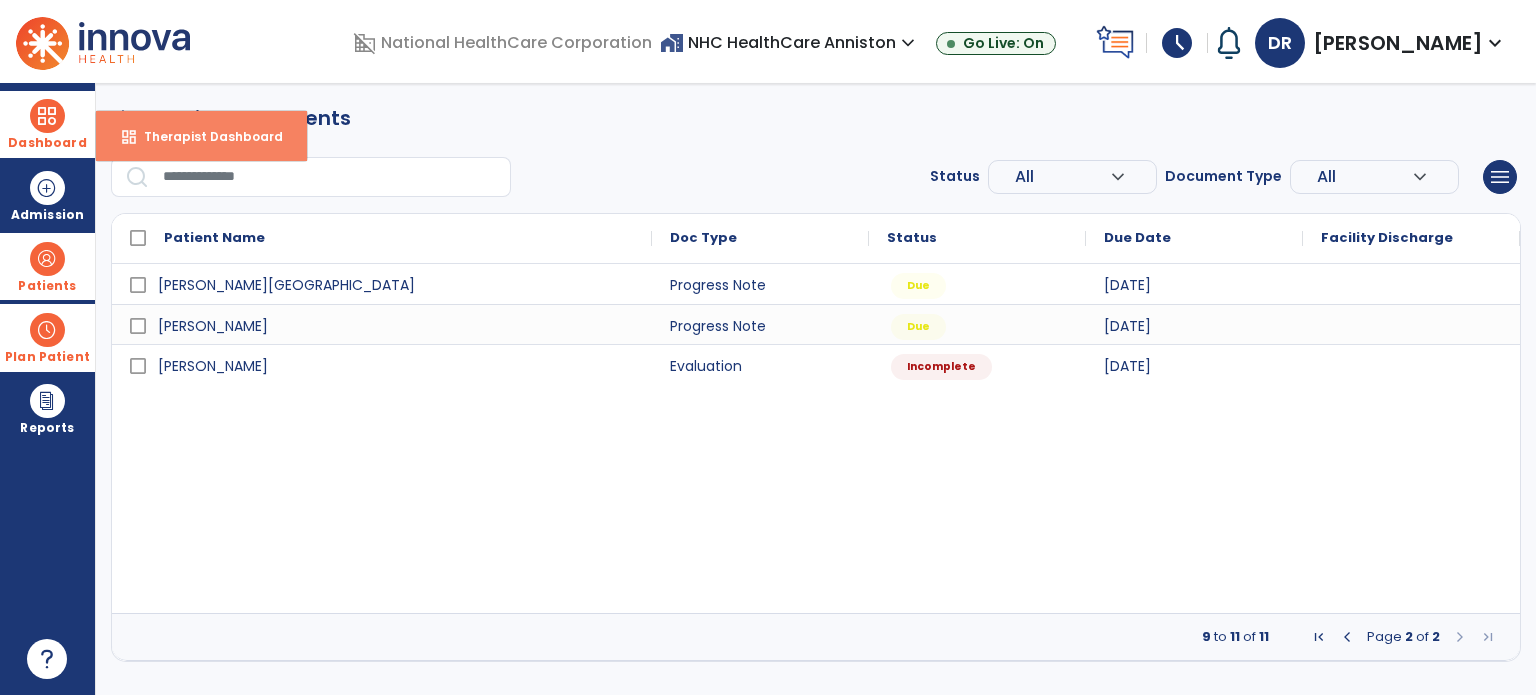 click on "Therapist Dashboard" at bounding box center (205, 136) 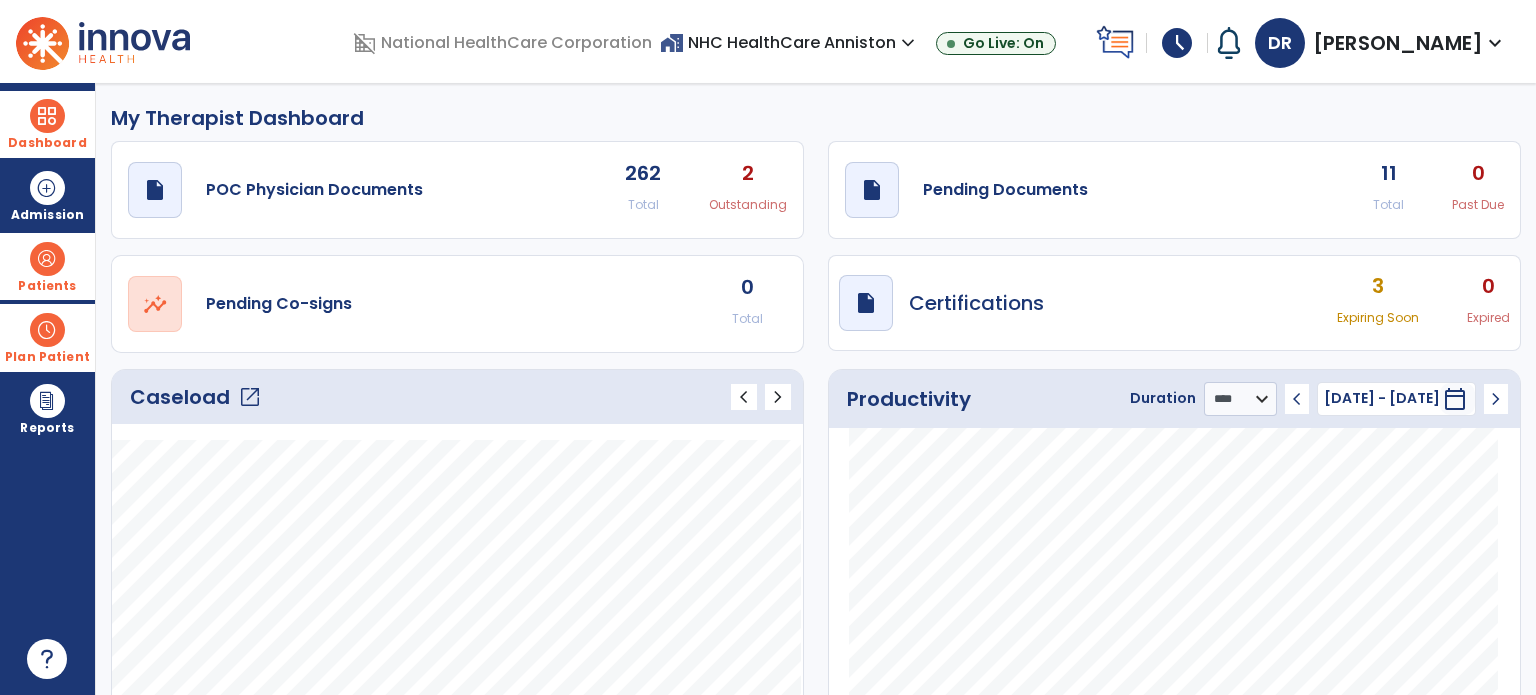 click on "Patients" at bounding box center (47, 286) 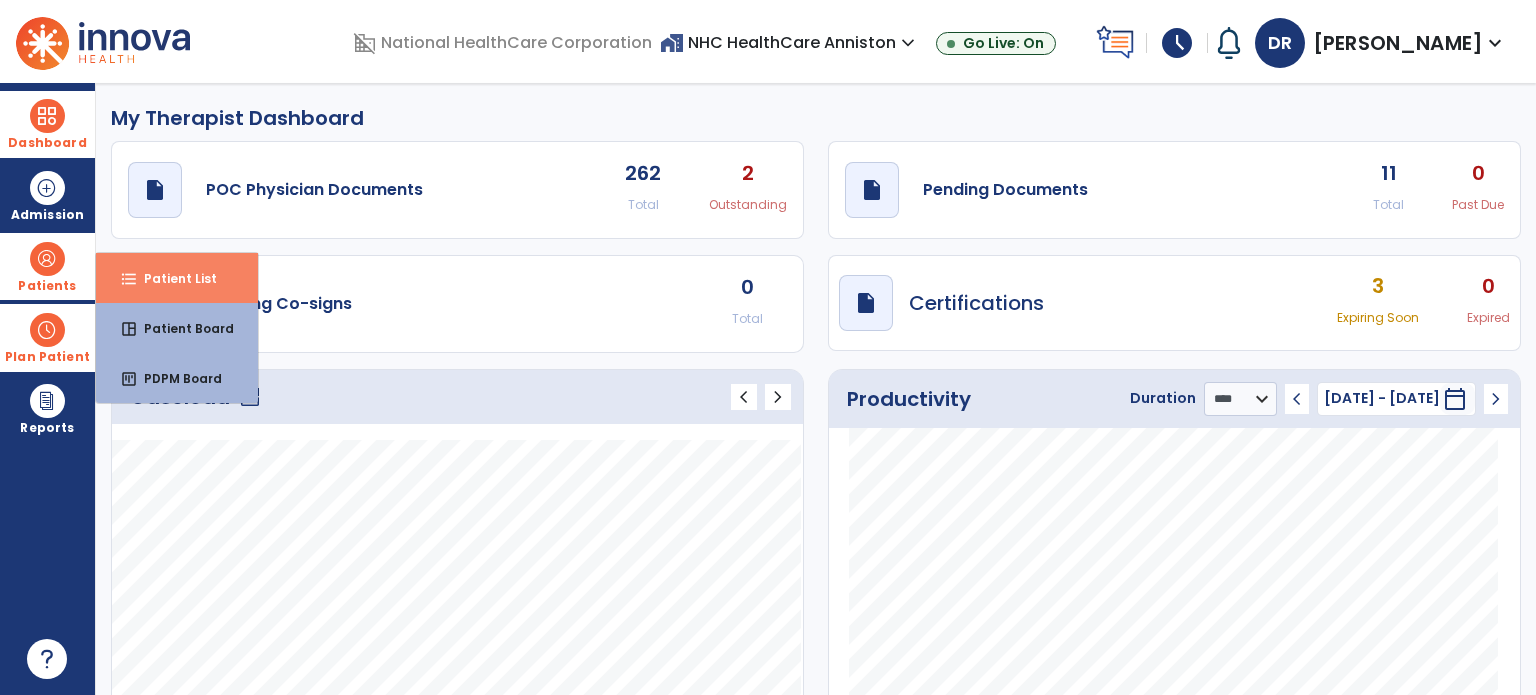 click on "Patient List" at bounding box center (172, 278) 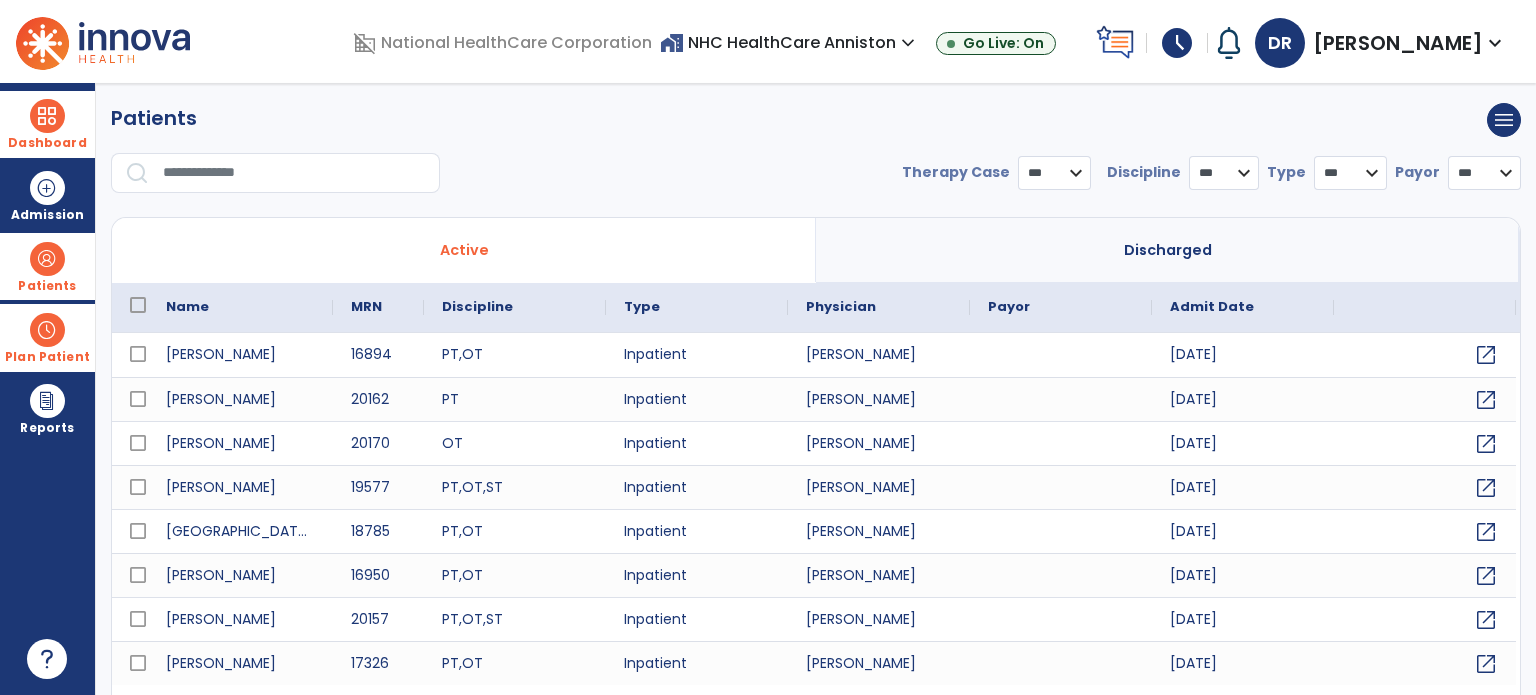 select on "***" 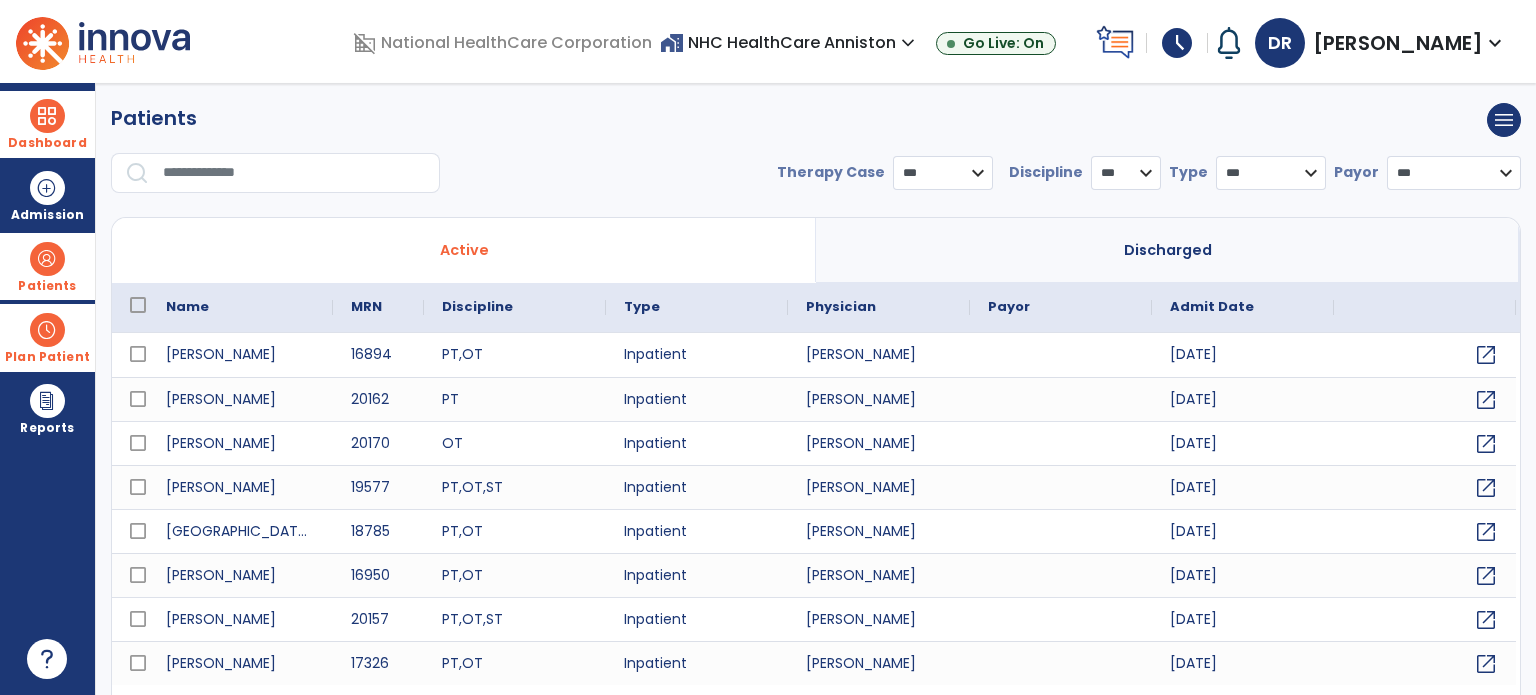 click at bounding box center (294, 173) 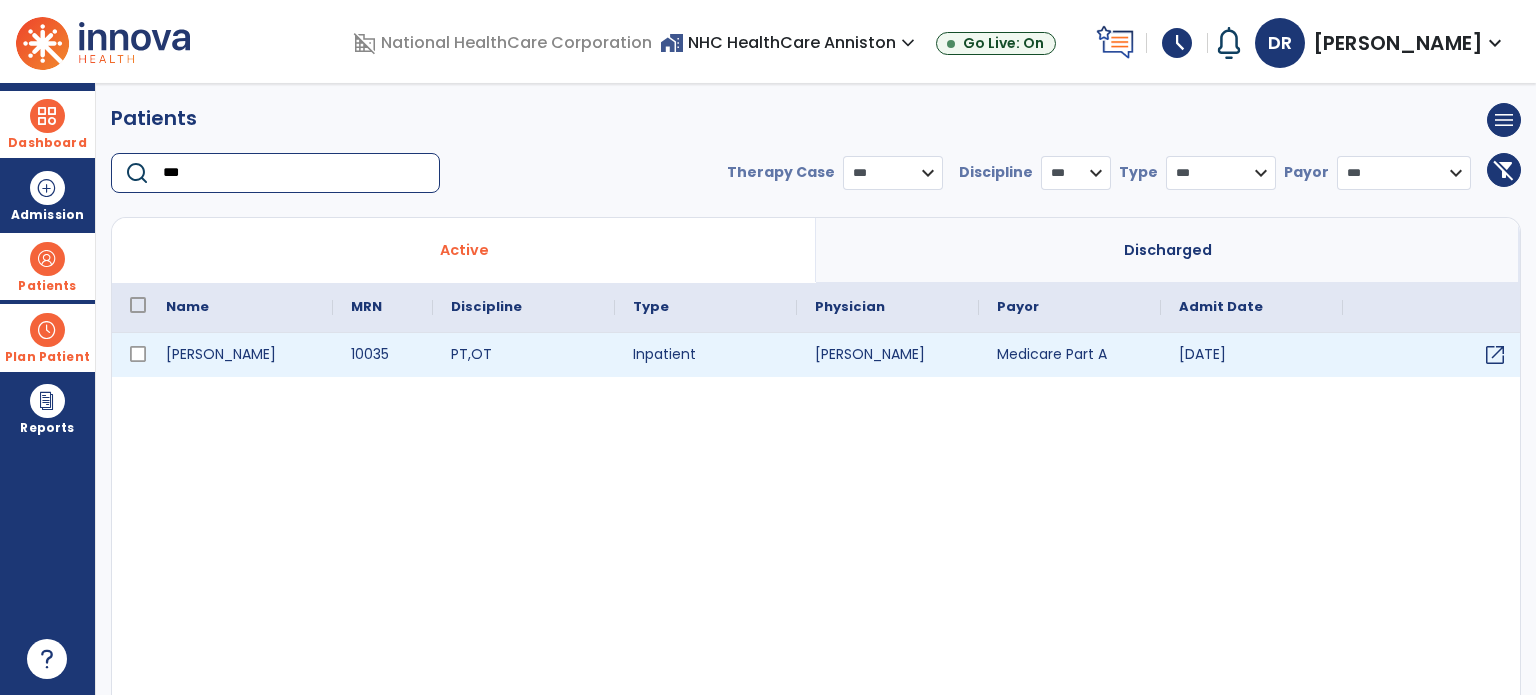 type on "***" 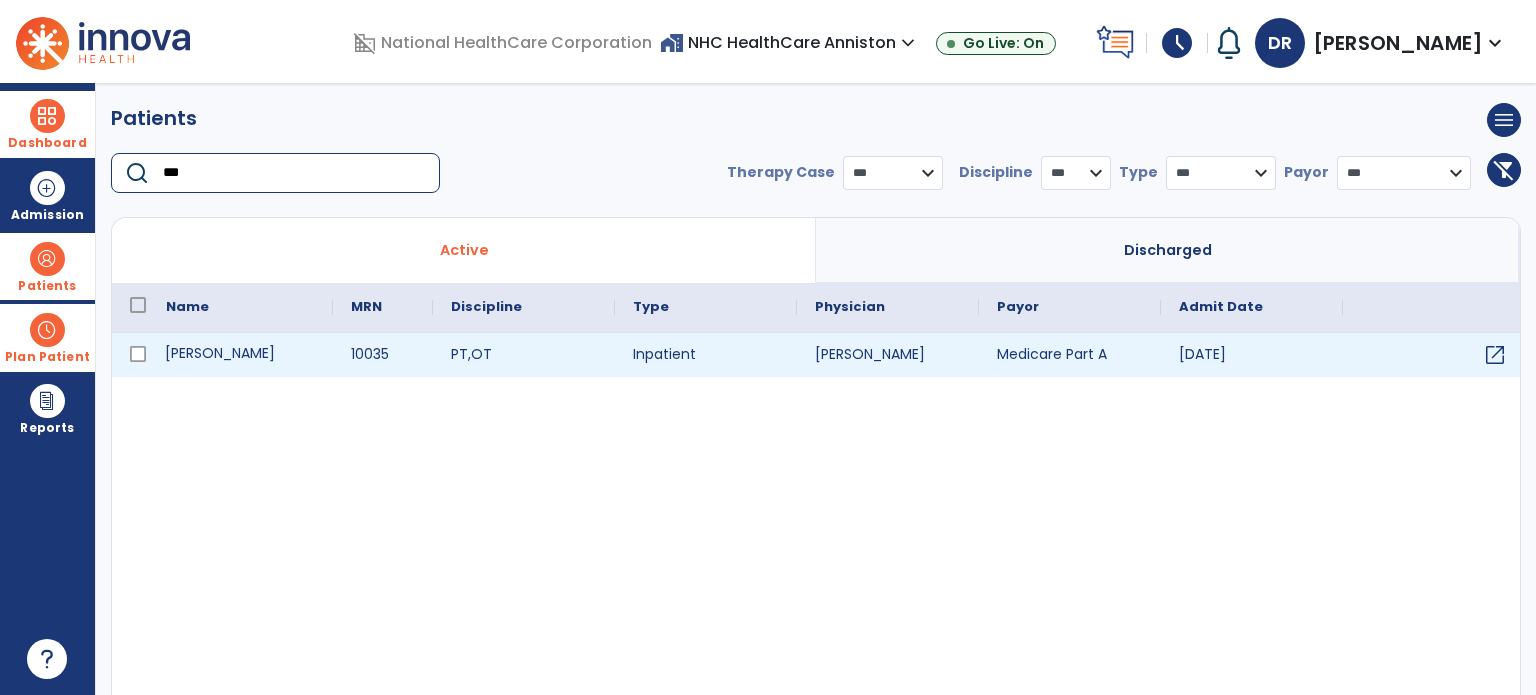 click on "Ferjak, Edward" at bounding box center [240, 355] 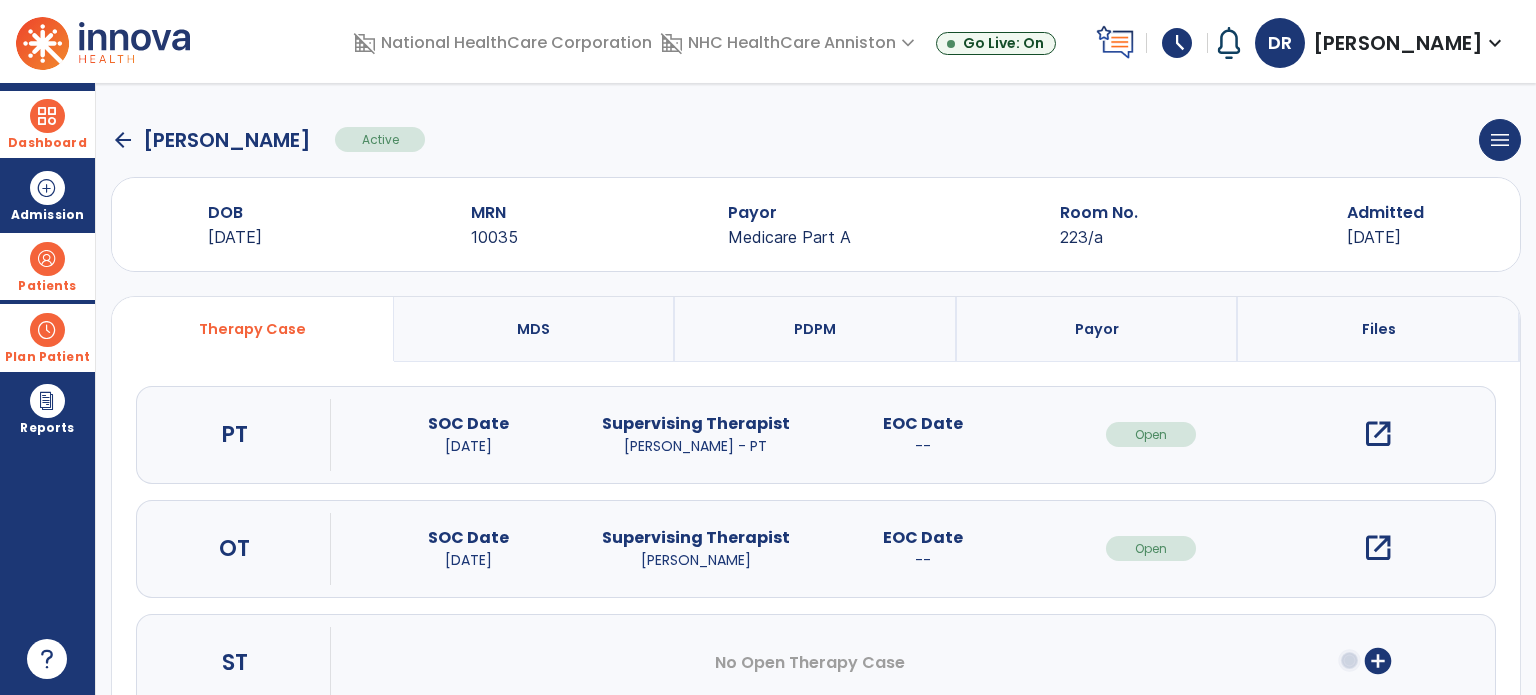 click on "open_in_new" at bounding box center [1378, 548] 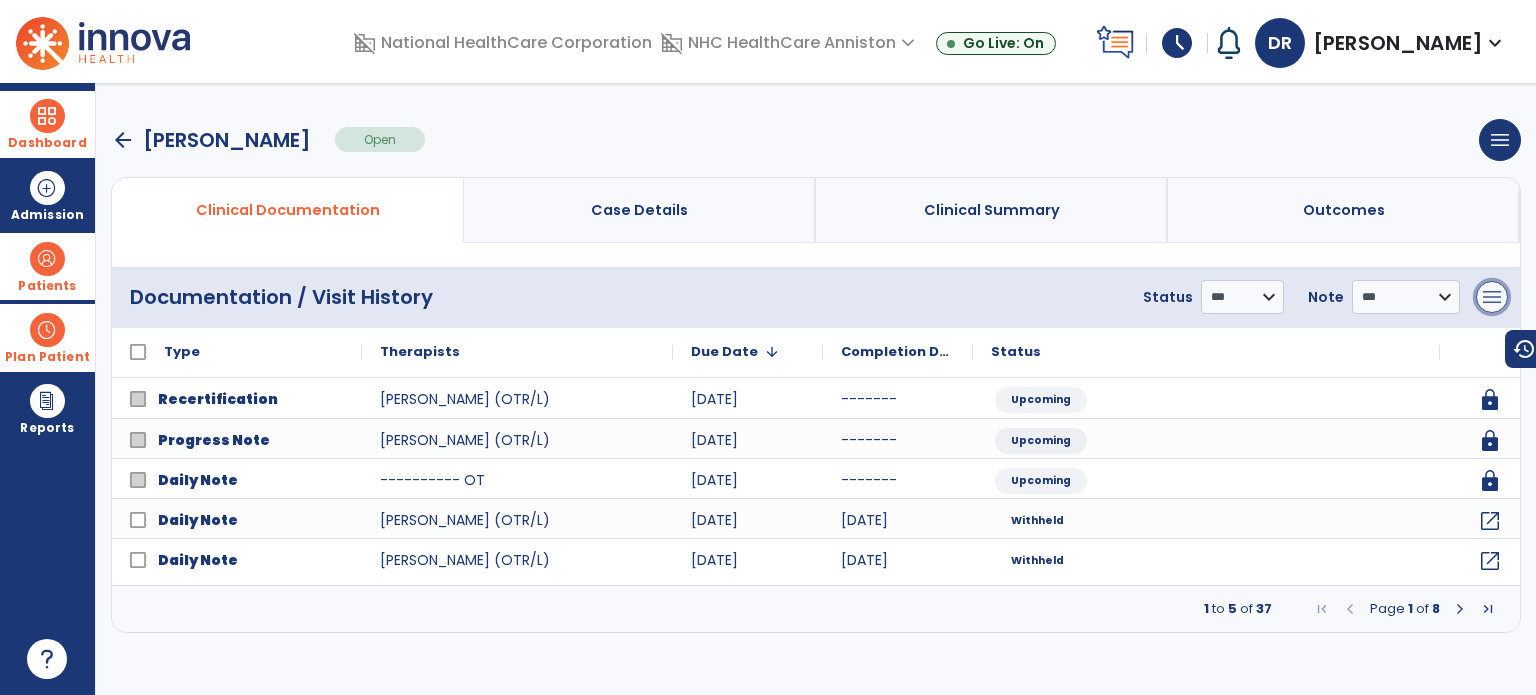 click on "menu" at bounding box center (1492, 297) 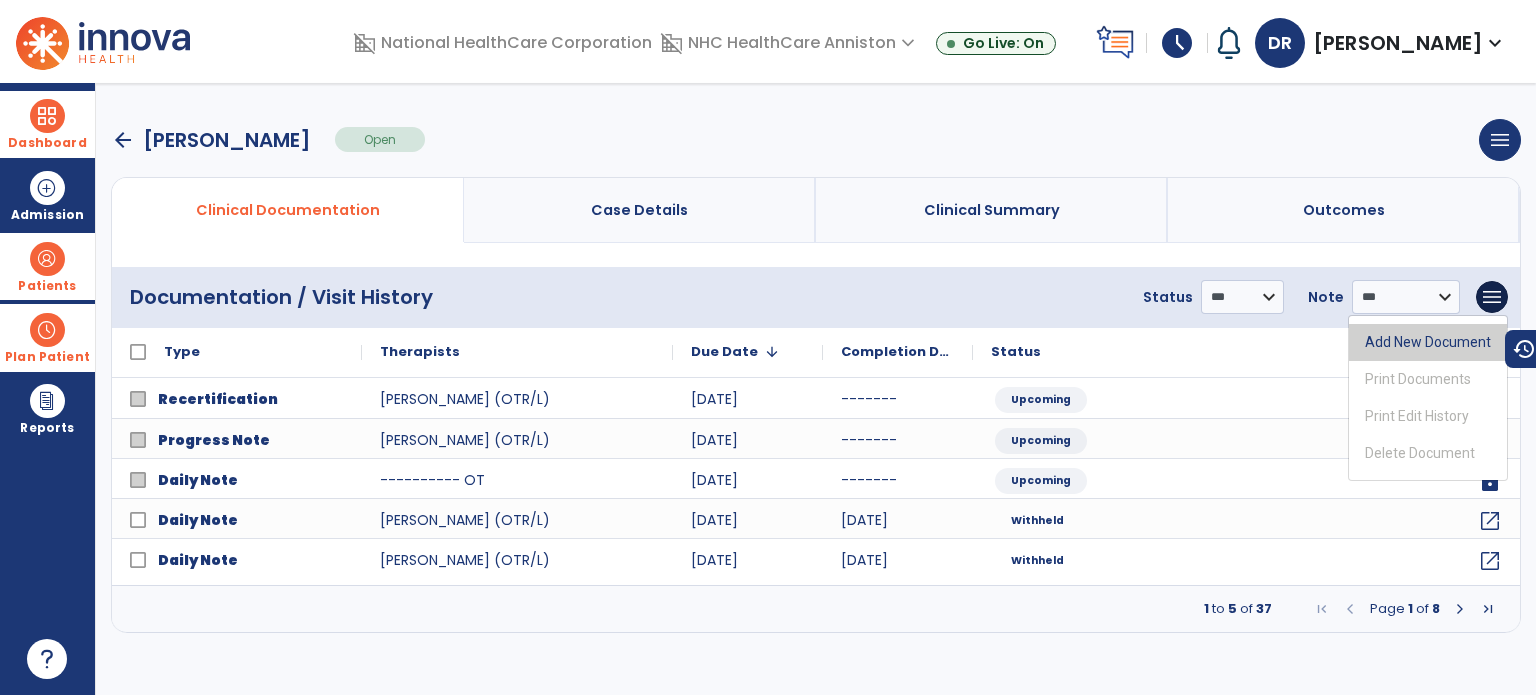 click on "Add New Document" at bounding box center [1428, 342] 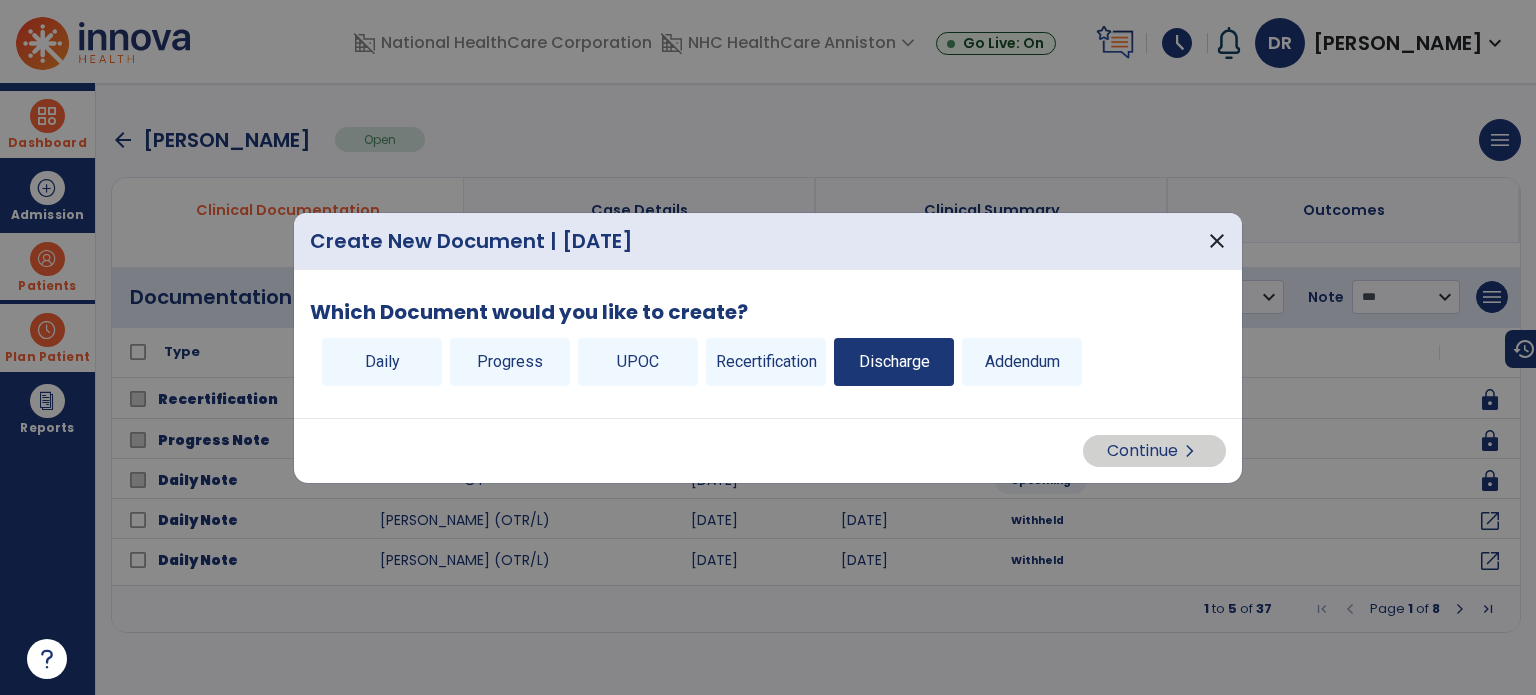 click on "Discharge" at bounding box center [894, 362] 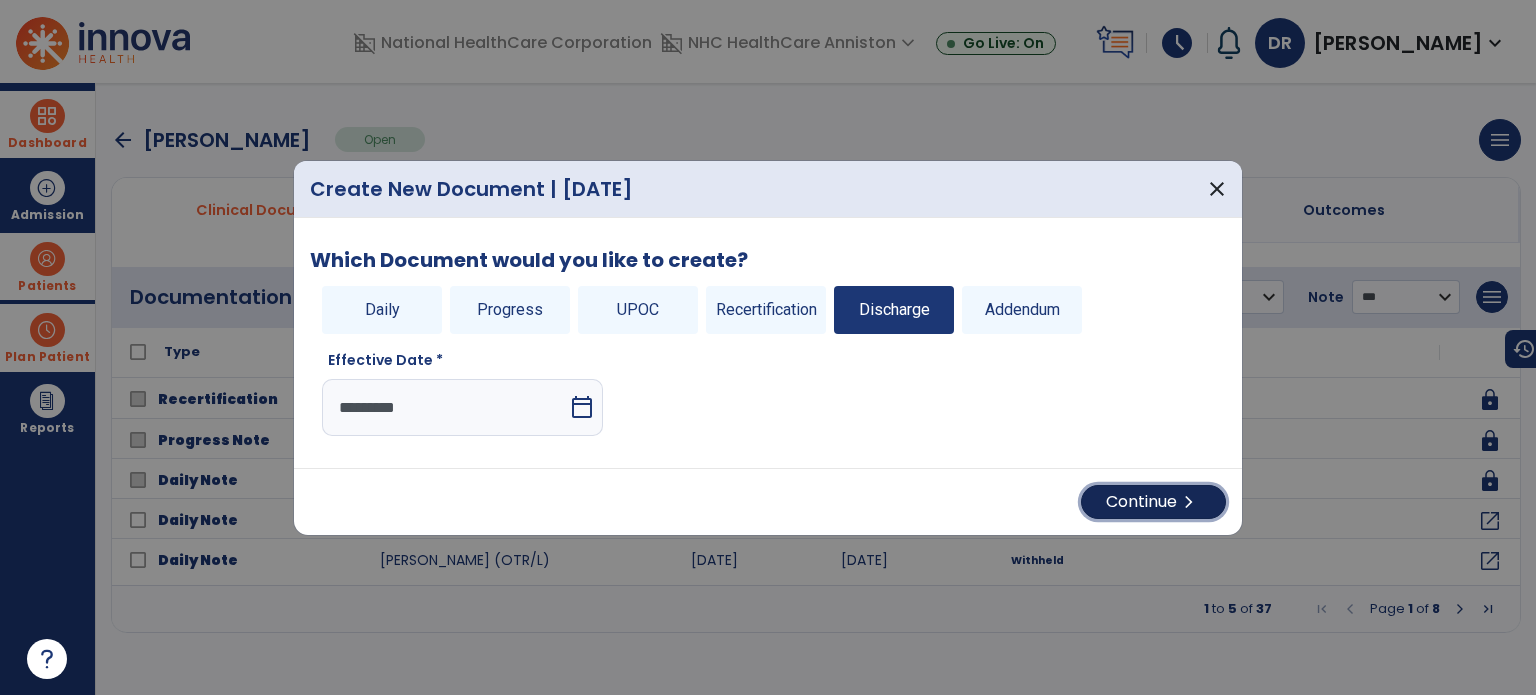 click on "Continue   chevron_right" at bounding box center (1153, 502) 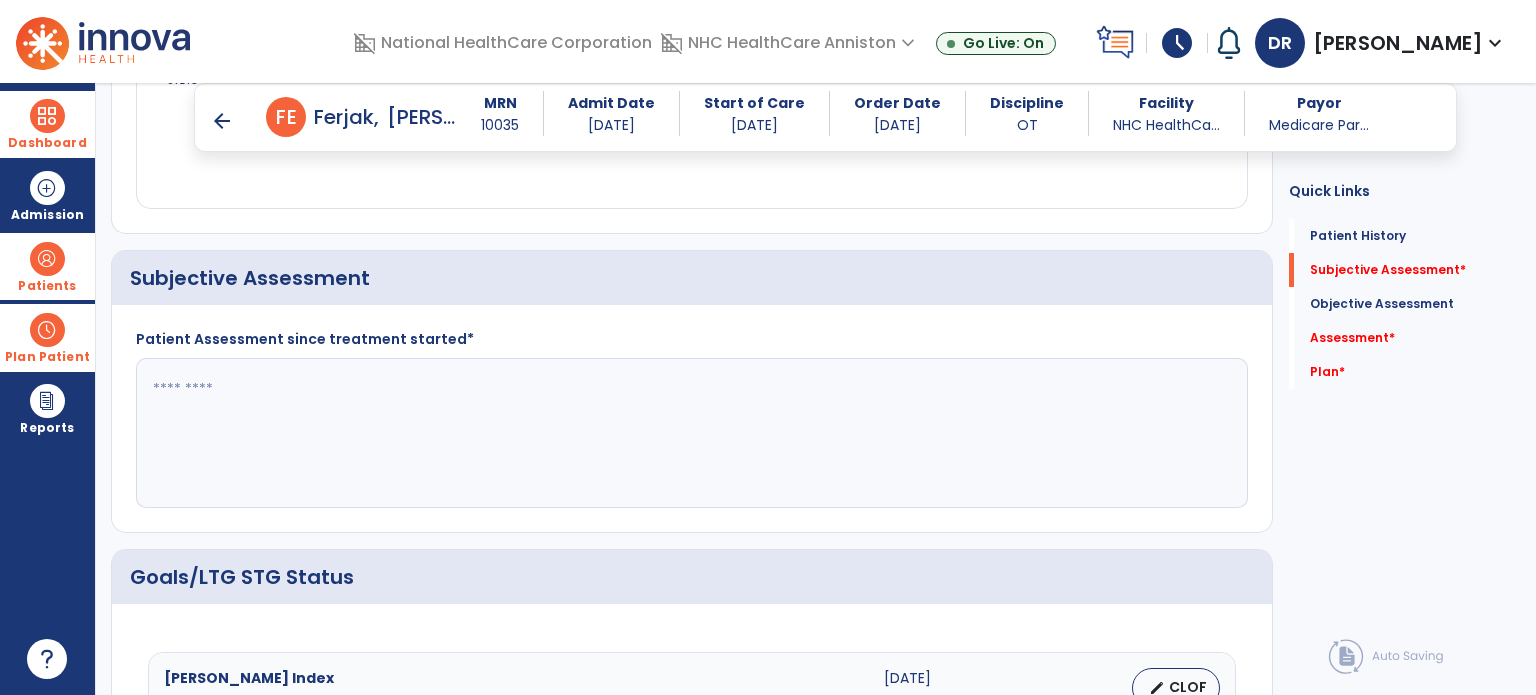 scroll, scrollTop: 459, scrollLeft: 0, axis: vertical 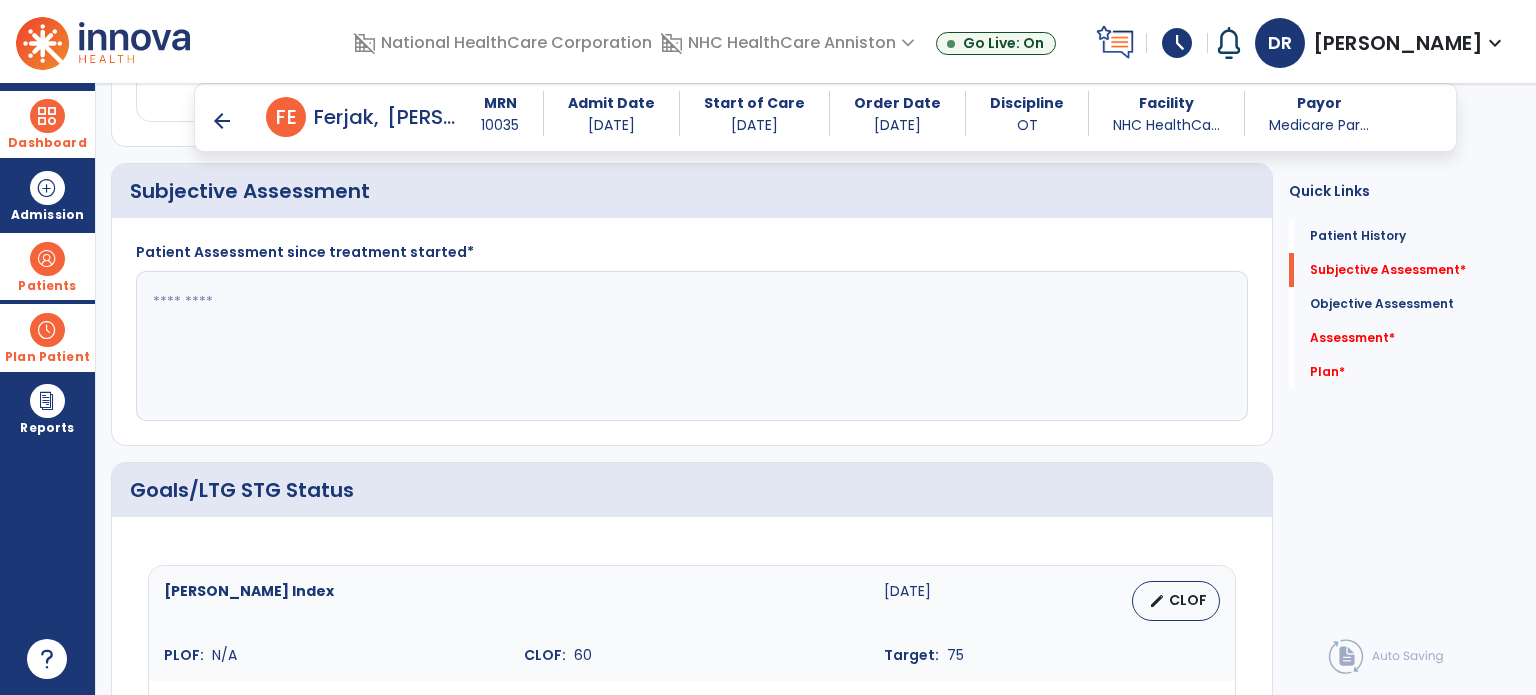 click 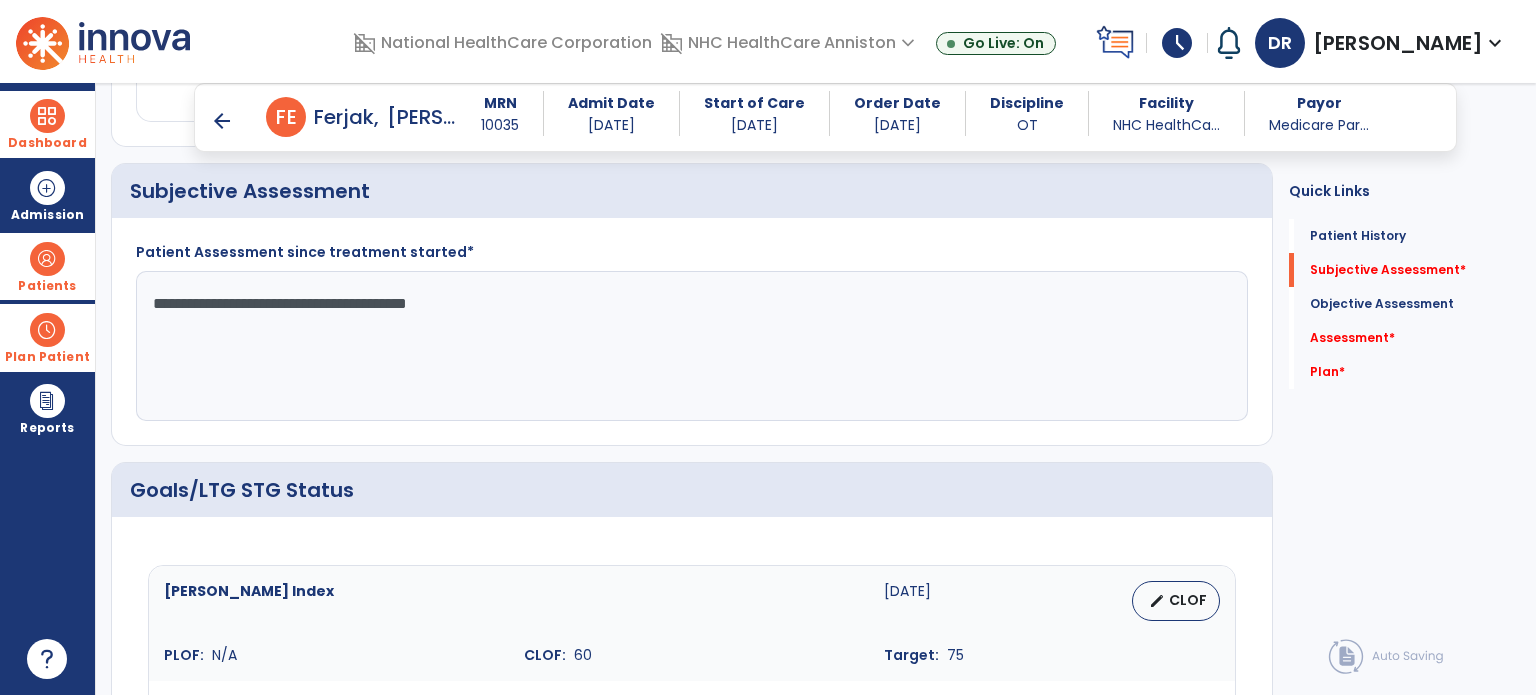 click on "**********" 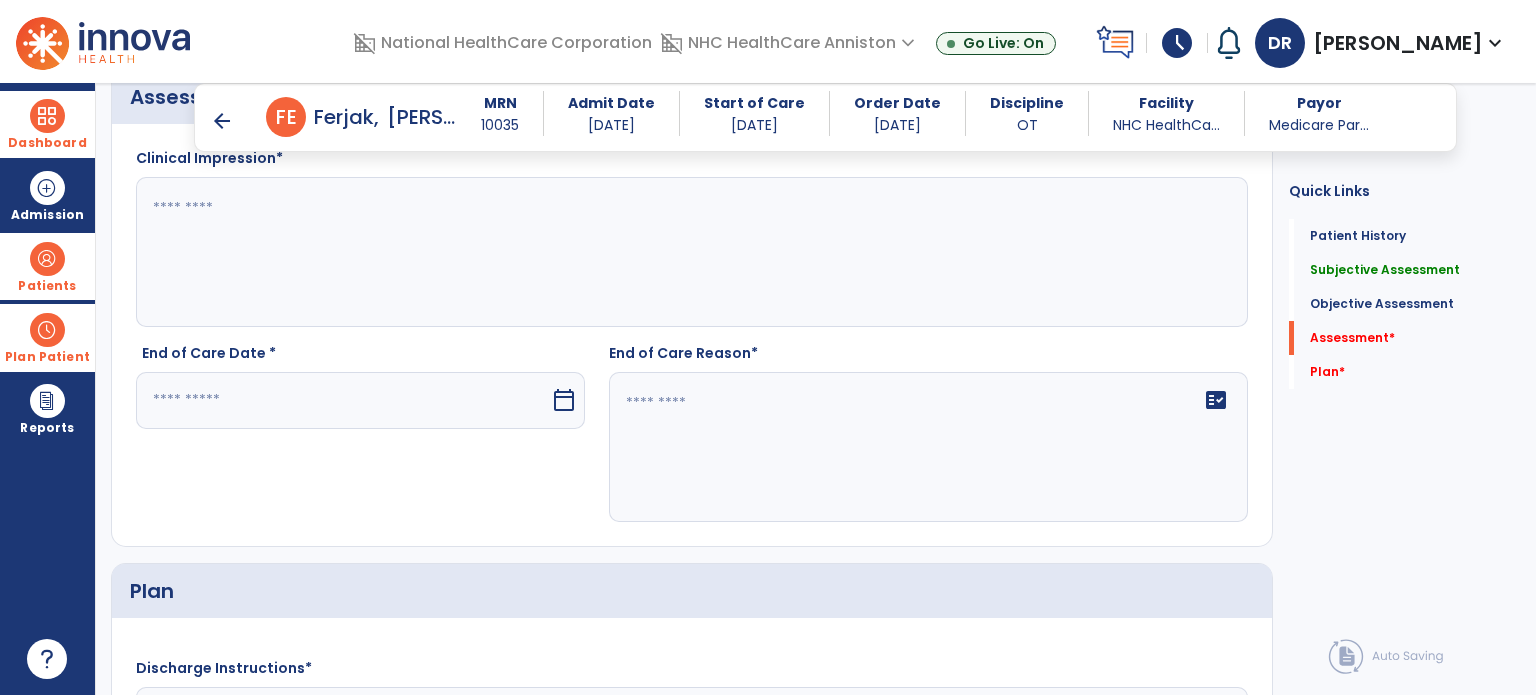scroll, scrollTop: 2666, scrollLeft: 0, axis: vertical 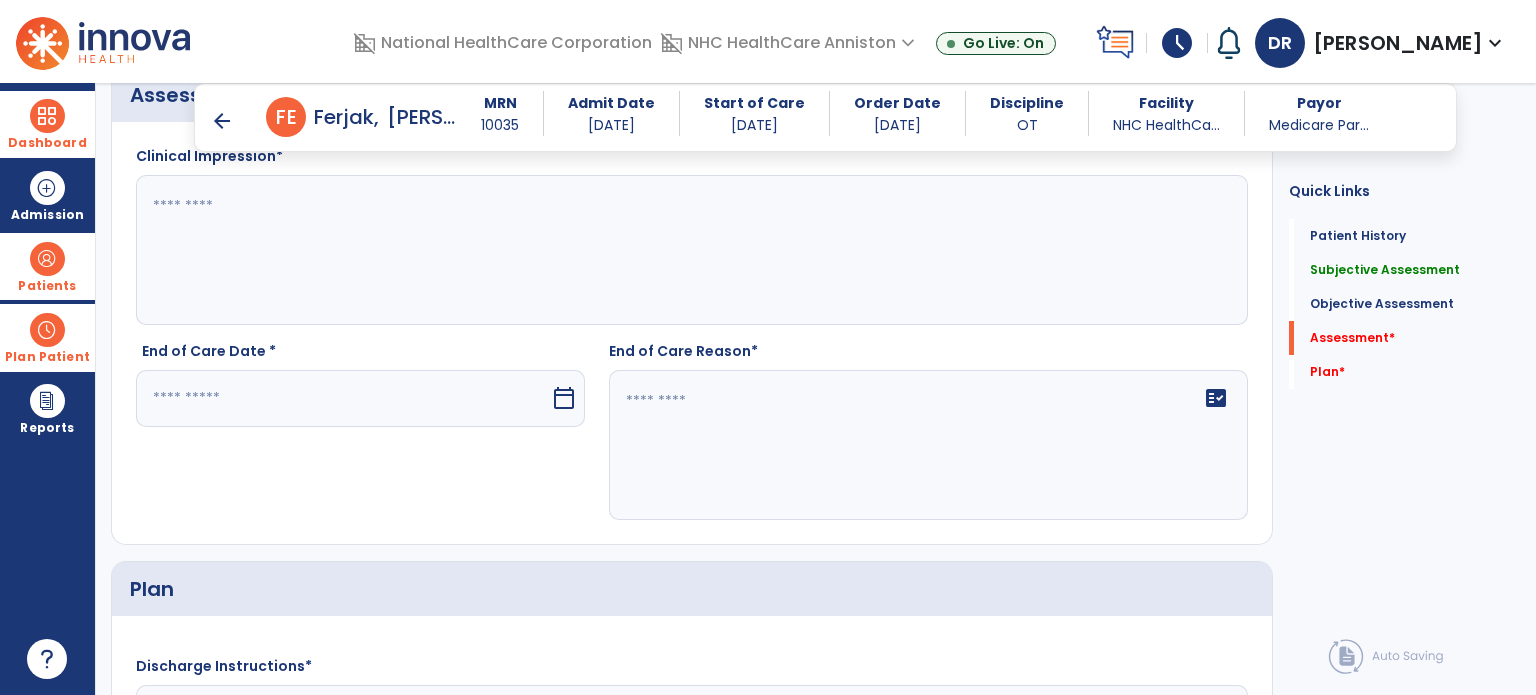 type on "**********" 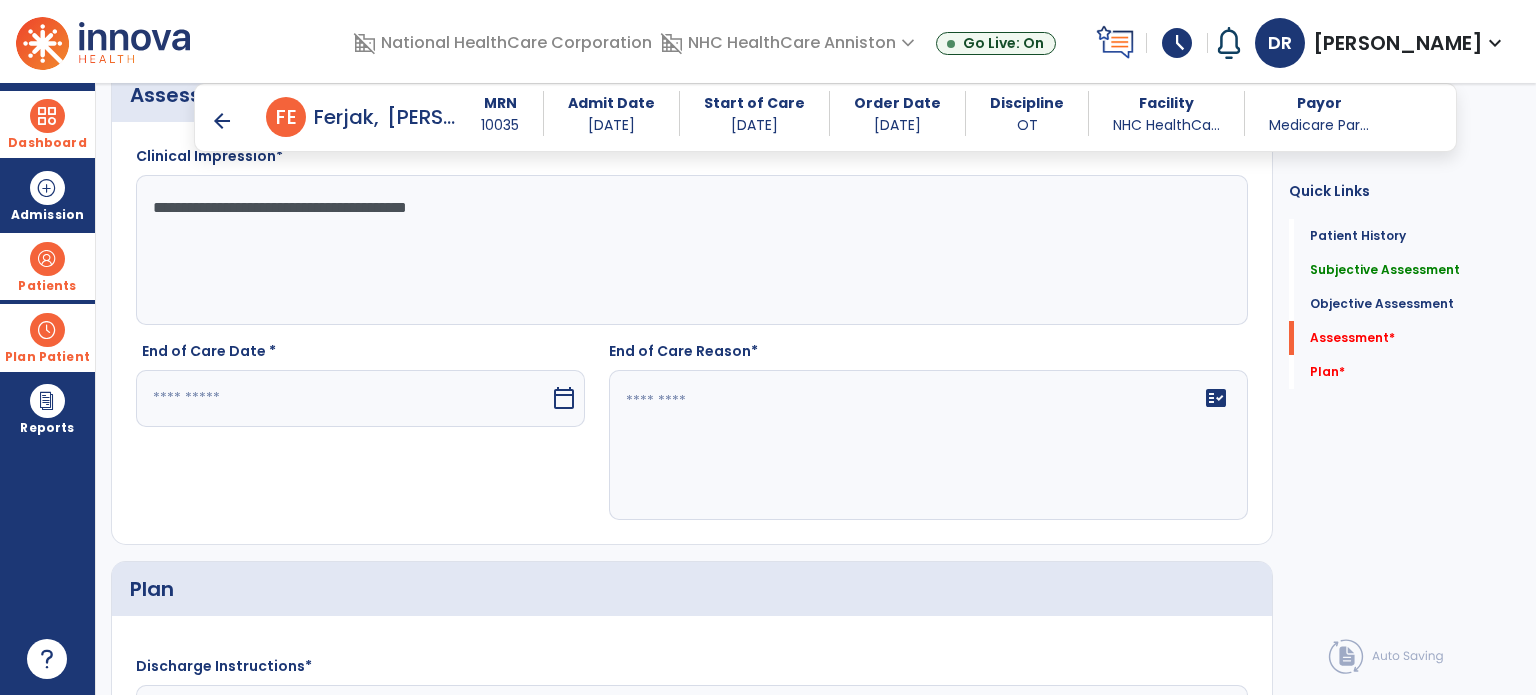 type on "**********" 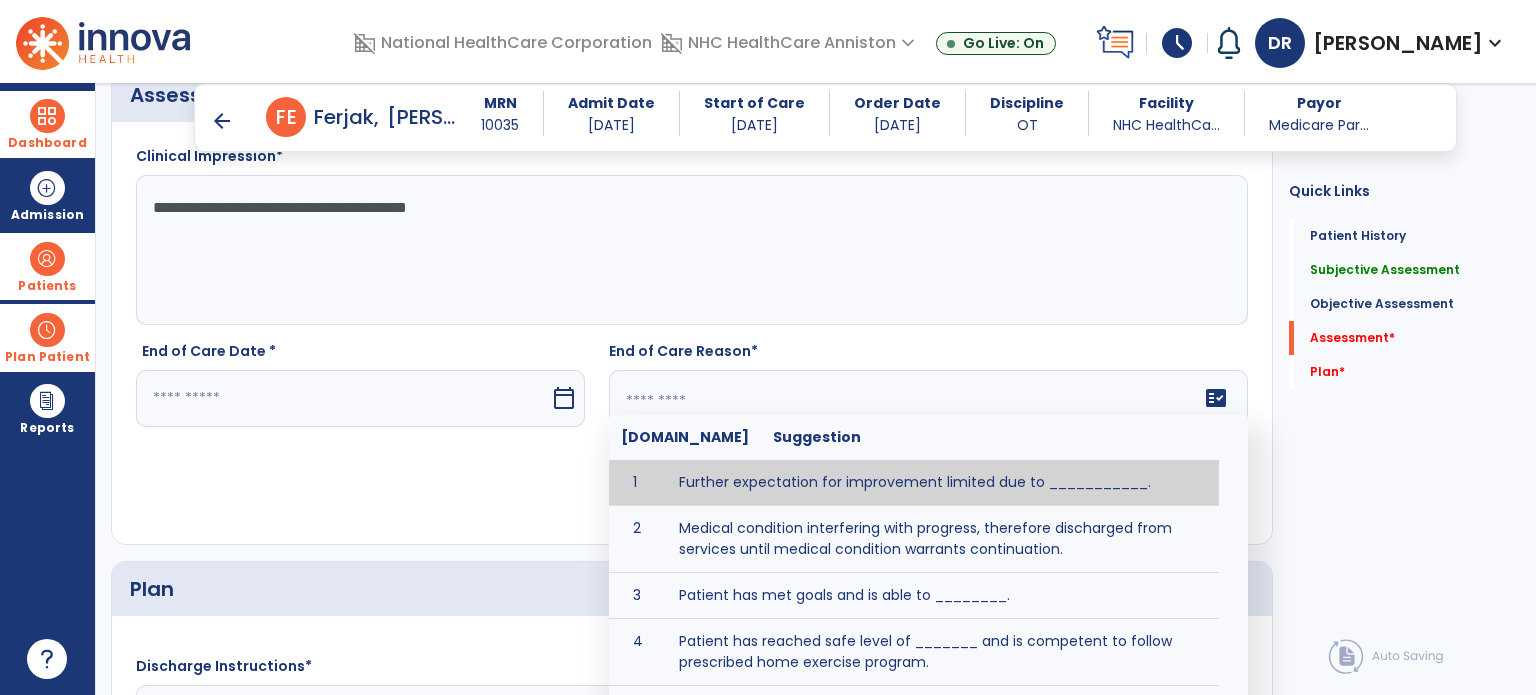 click 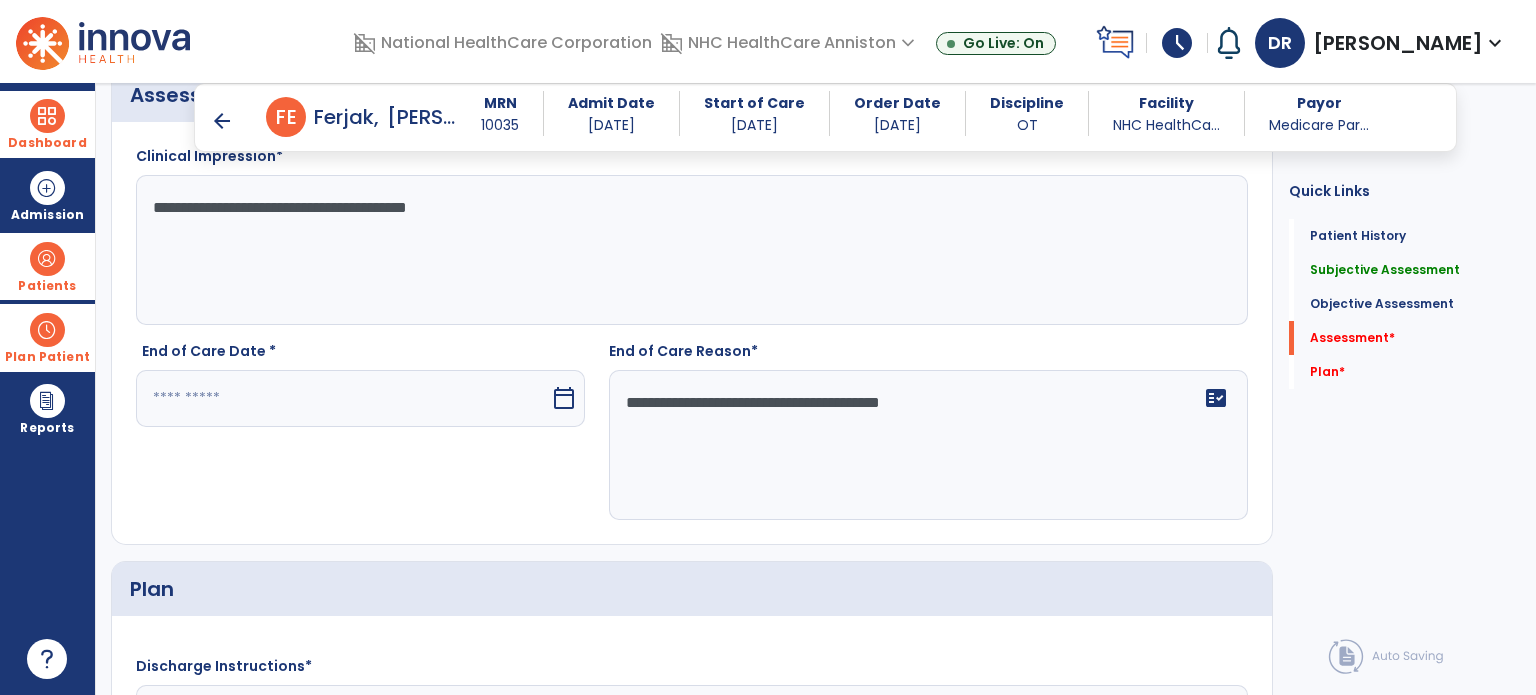 type on "**********" 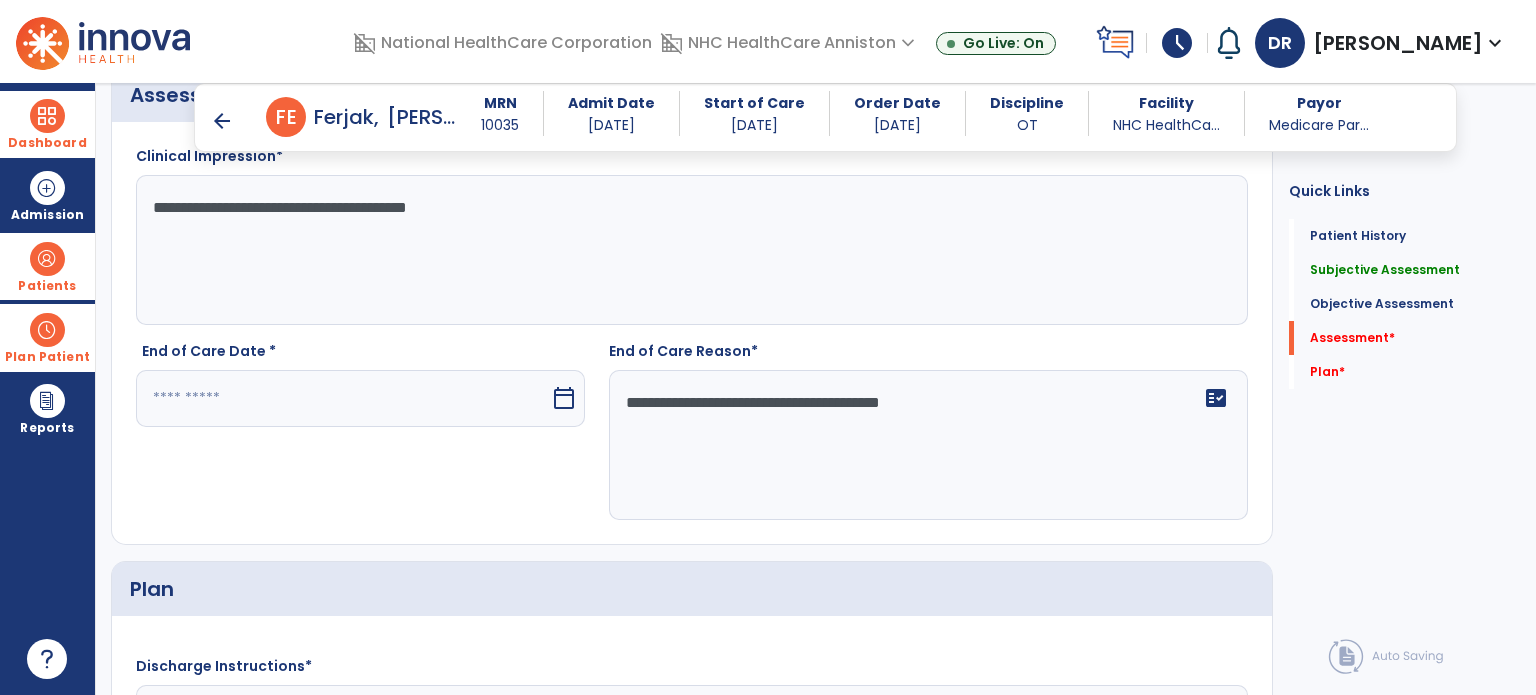 click on "calendar_today" at bounding box center (566, 398) 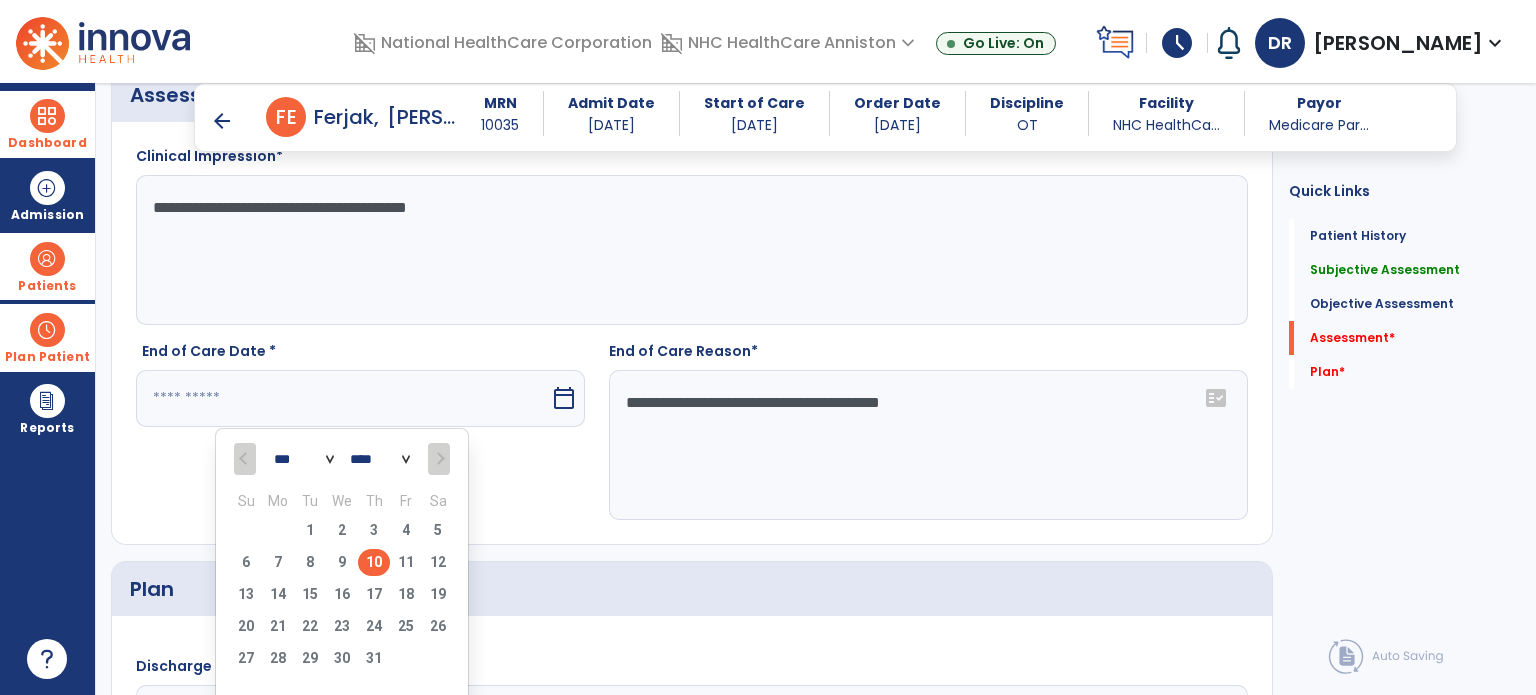 click on "6   7   8   9   10   11   12" at bounding box center [342, 565] 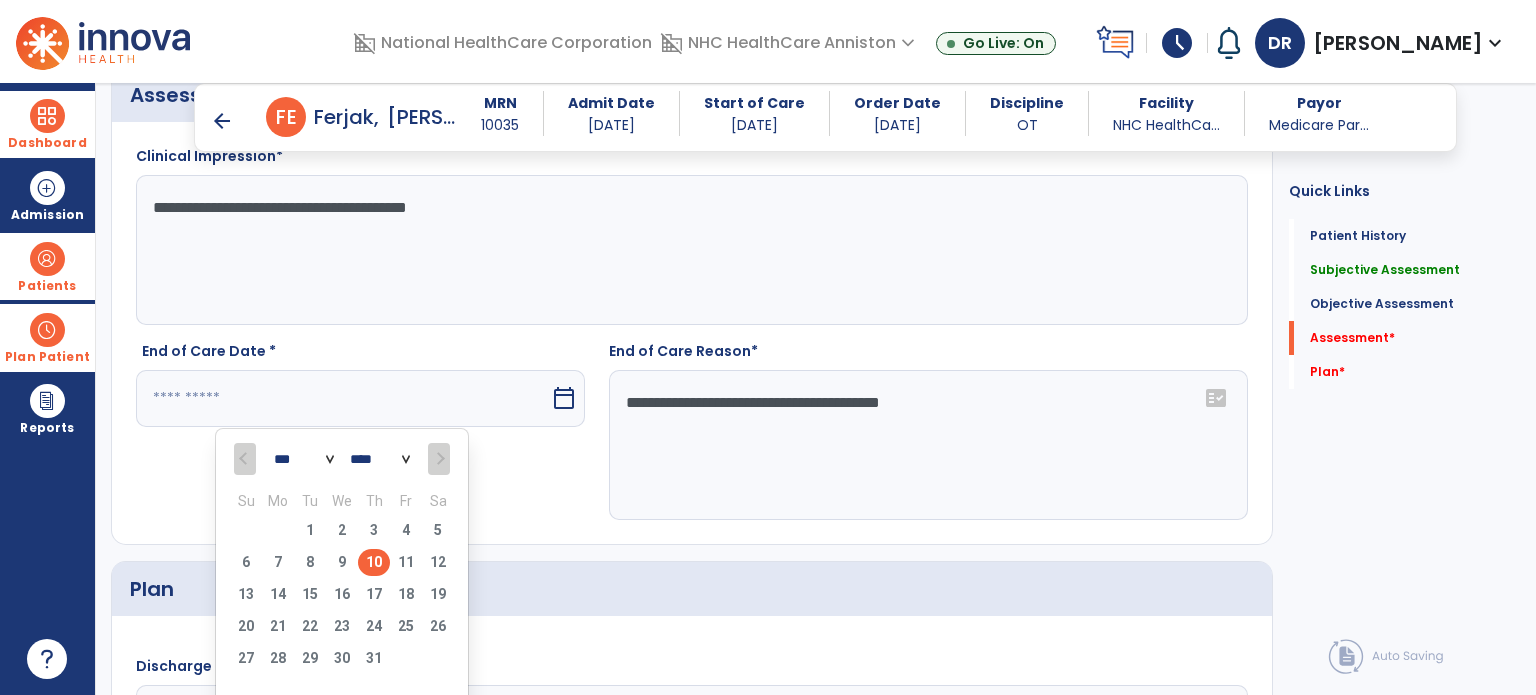 type on "*********" 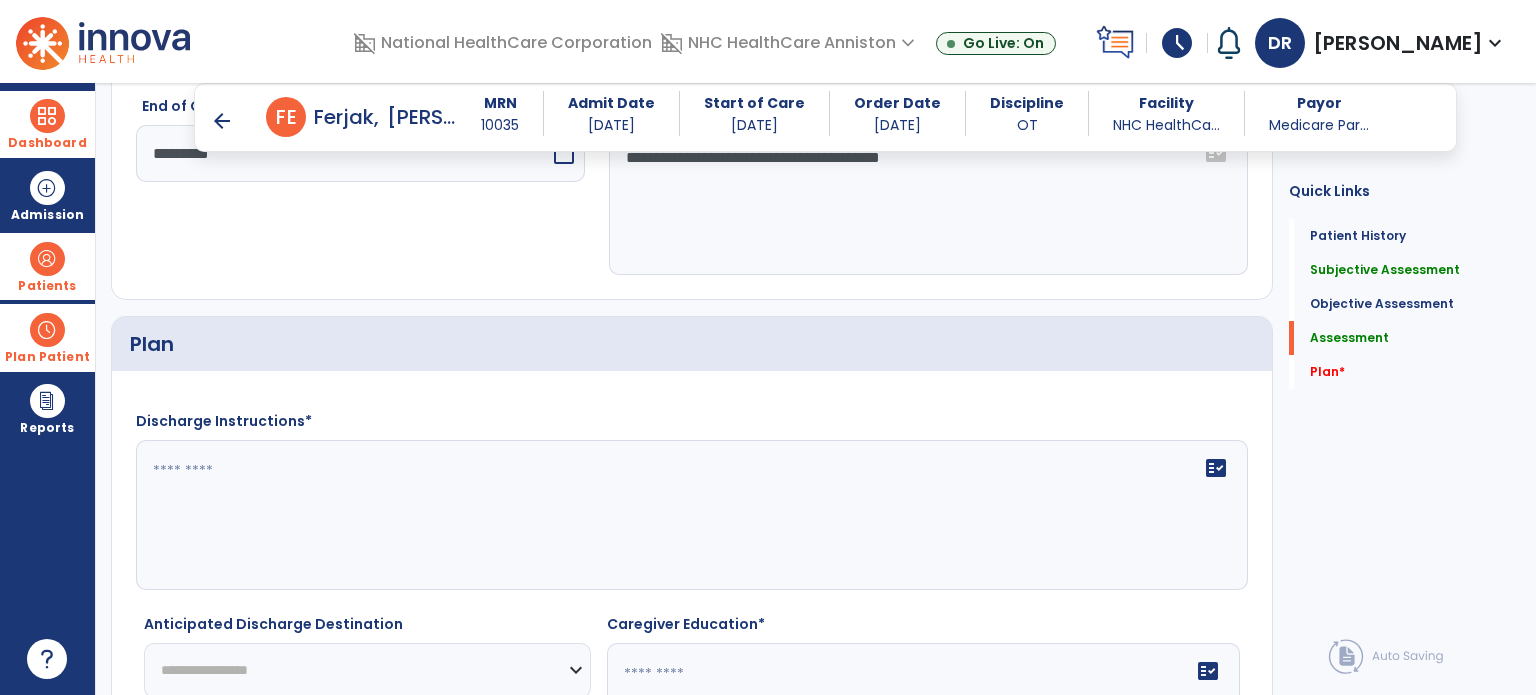 scroll, scrollTop: 2915, scrollLeft: 0, axis: vertical 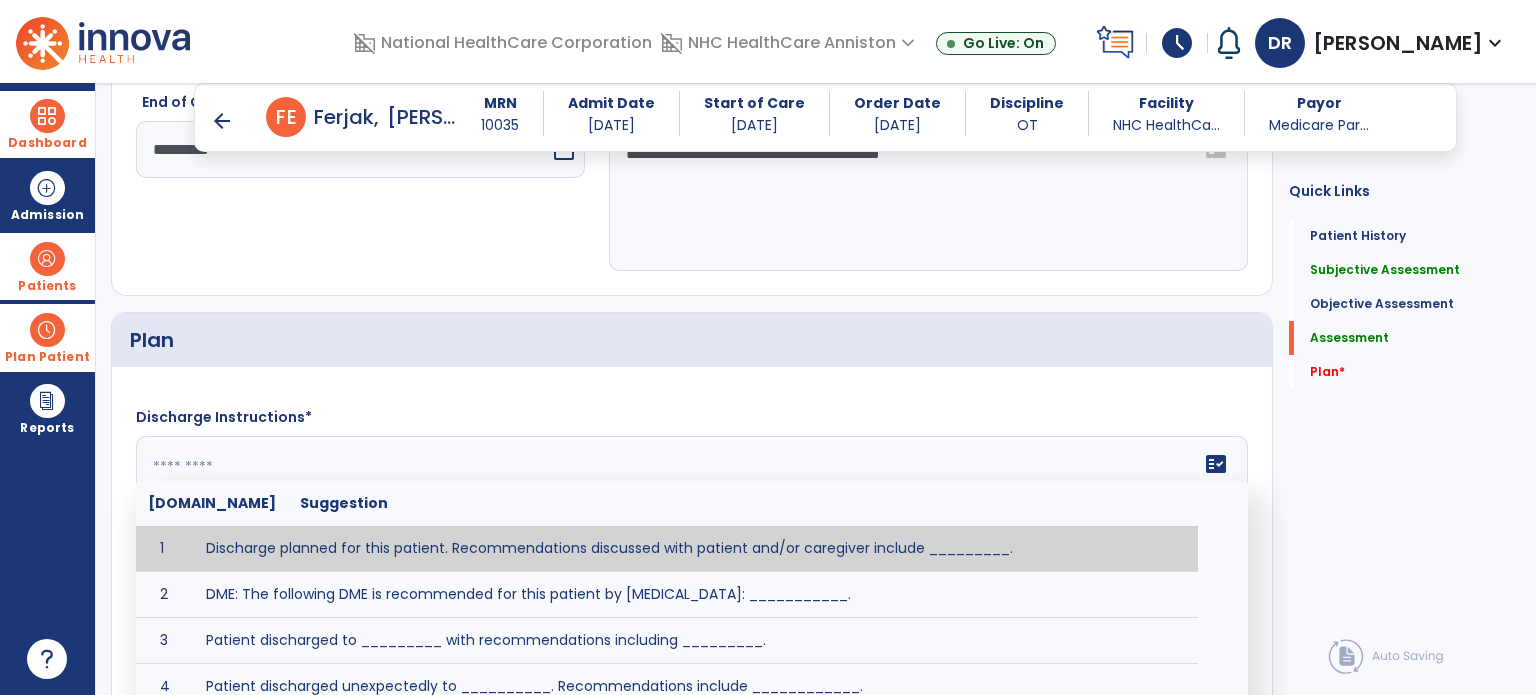 click 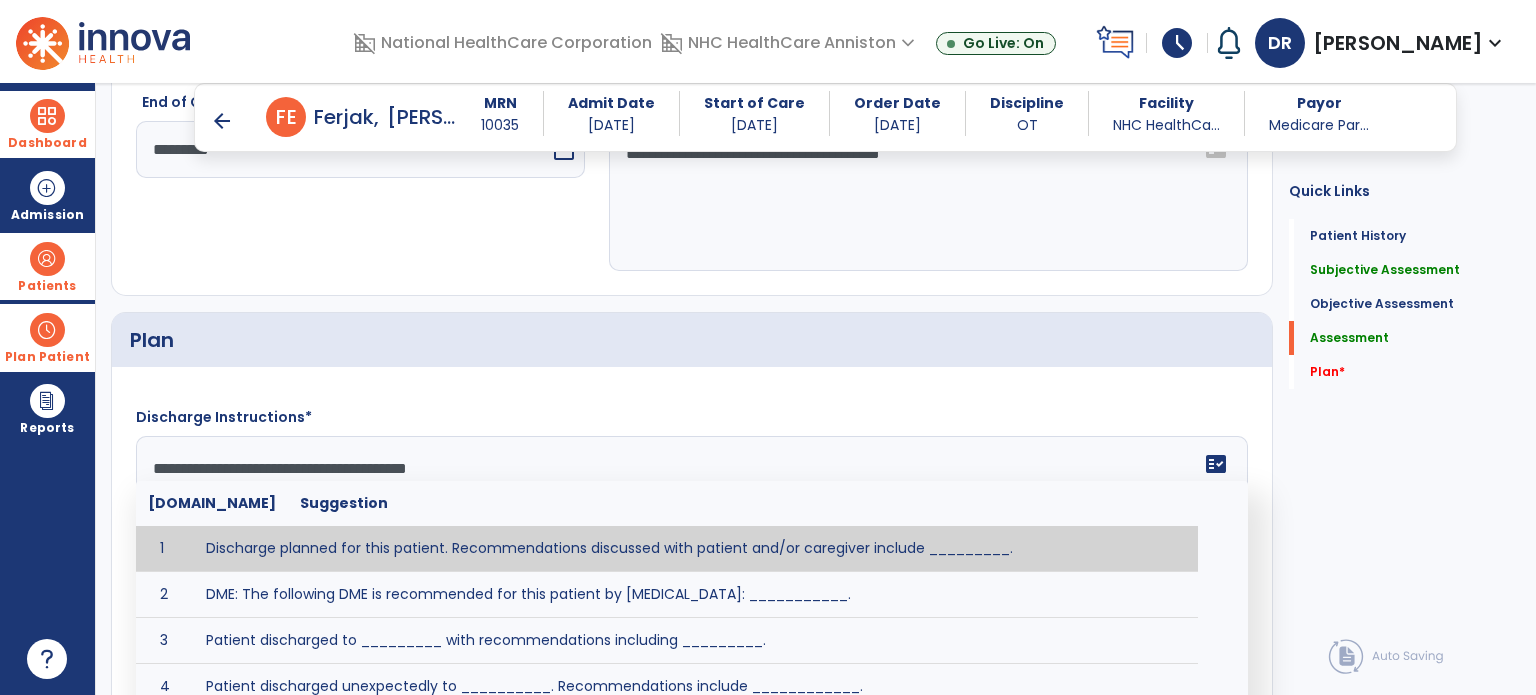 click on "**********" 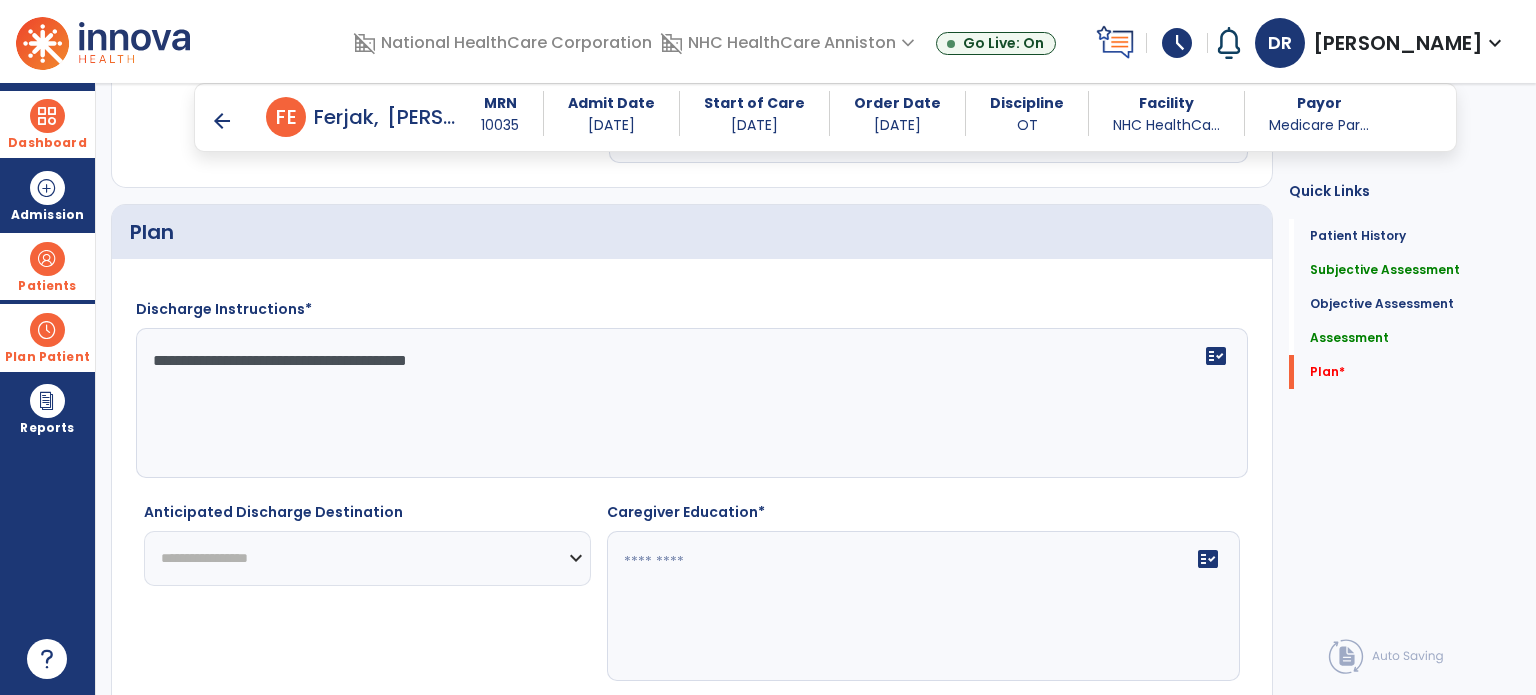 scroll, scrollTop: 3104, scrollLeft: 0, axis: vertical 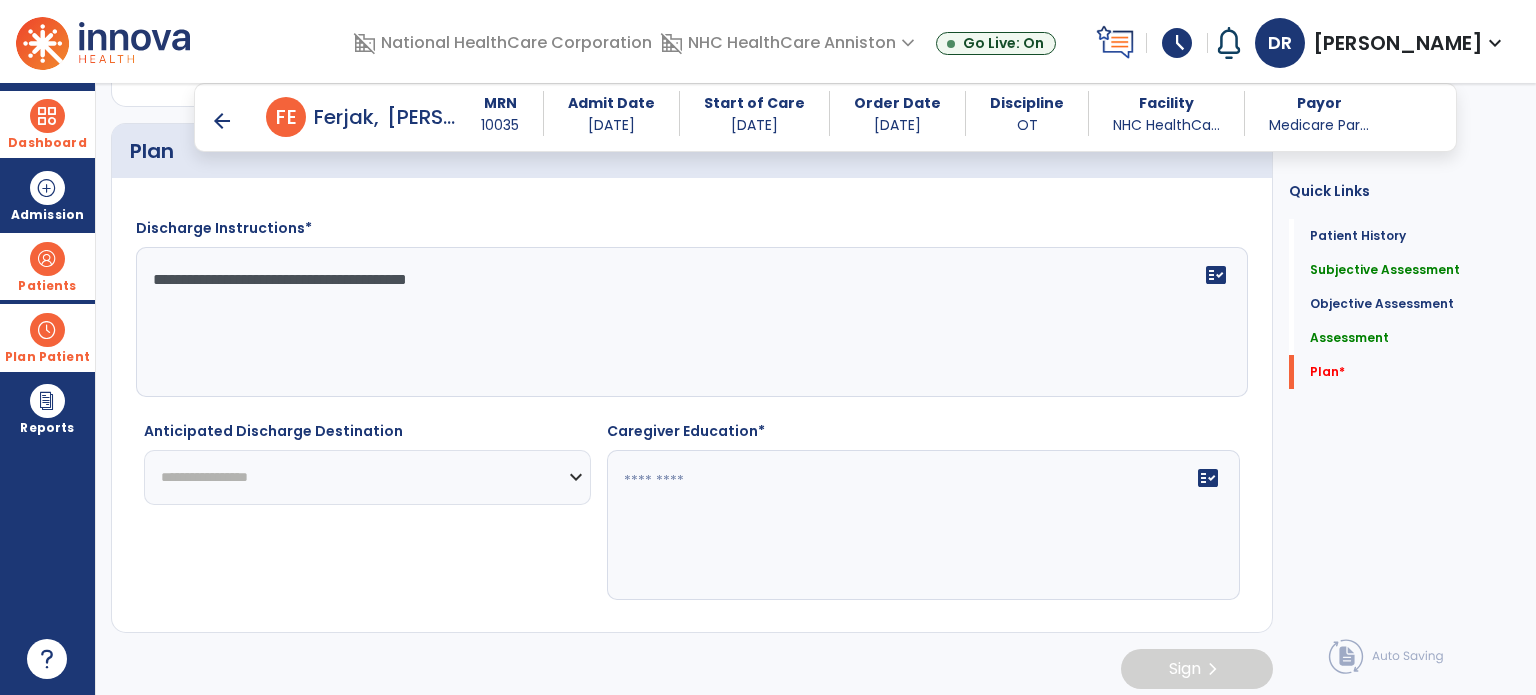 type on "**********" 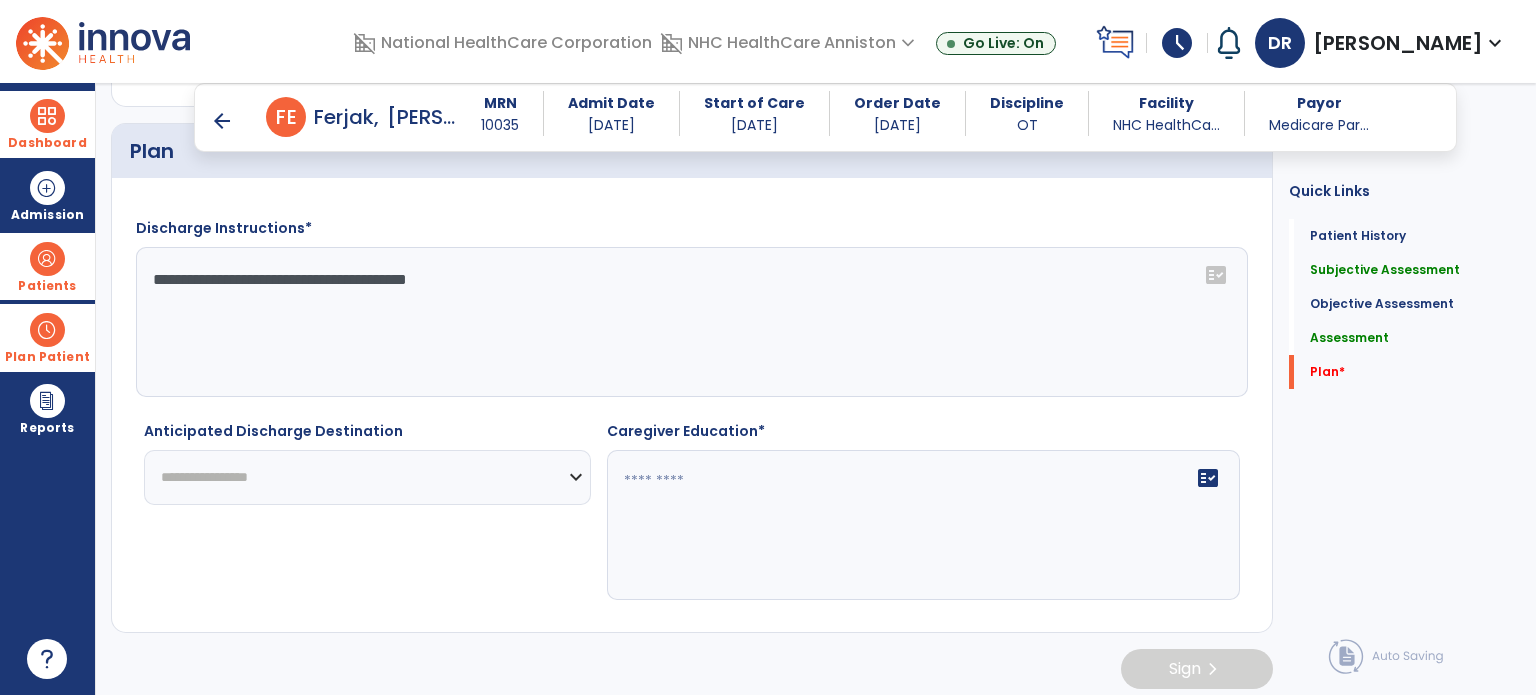 select on "********" 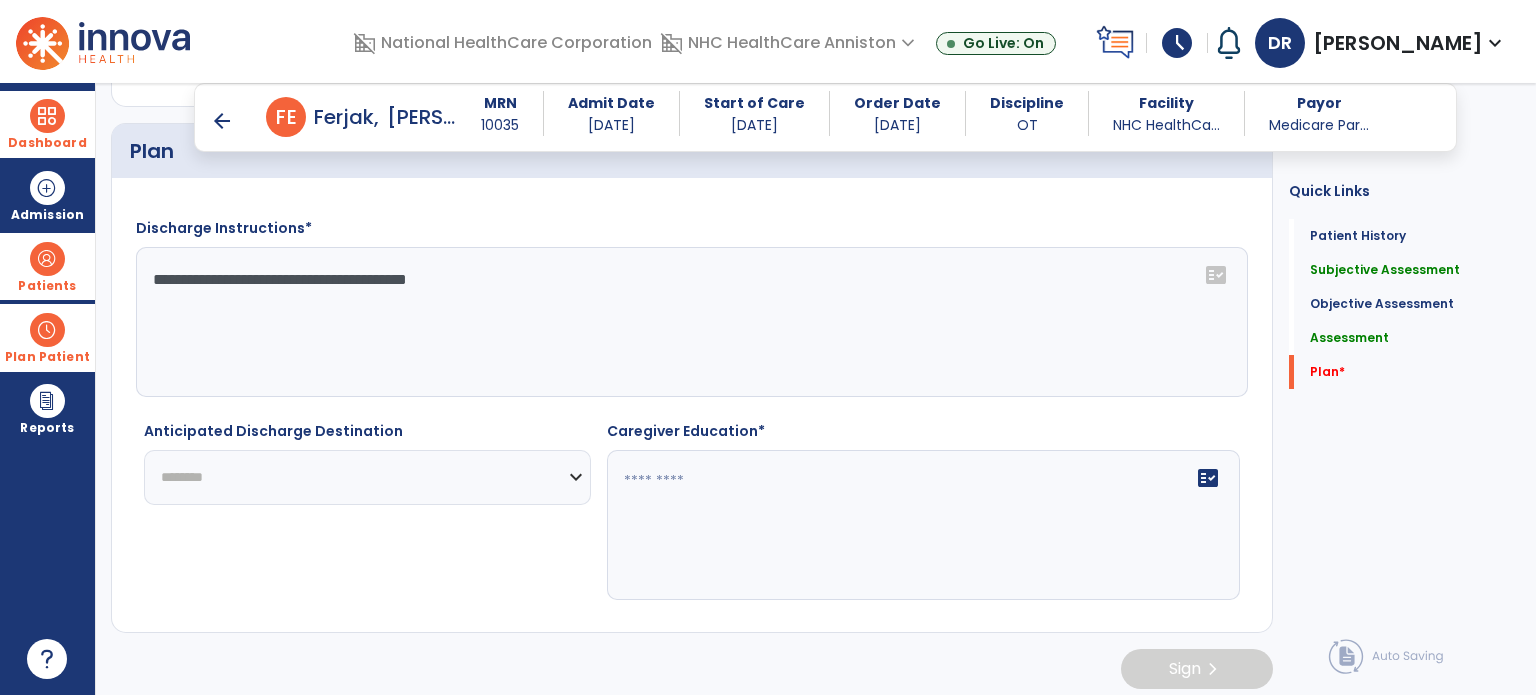 click on "**********" 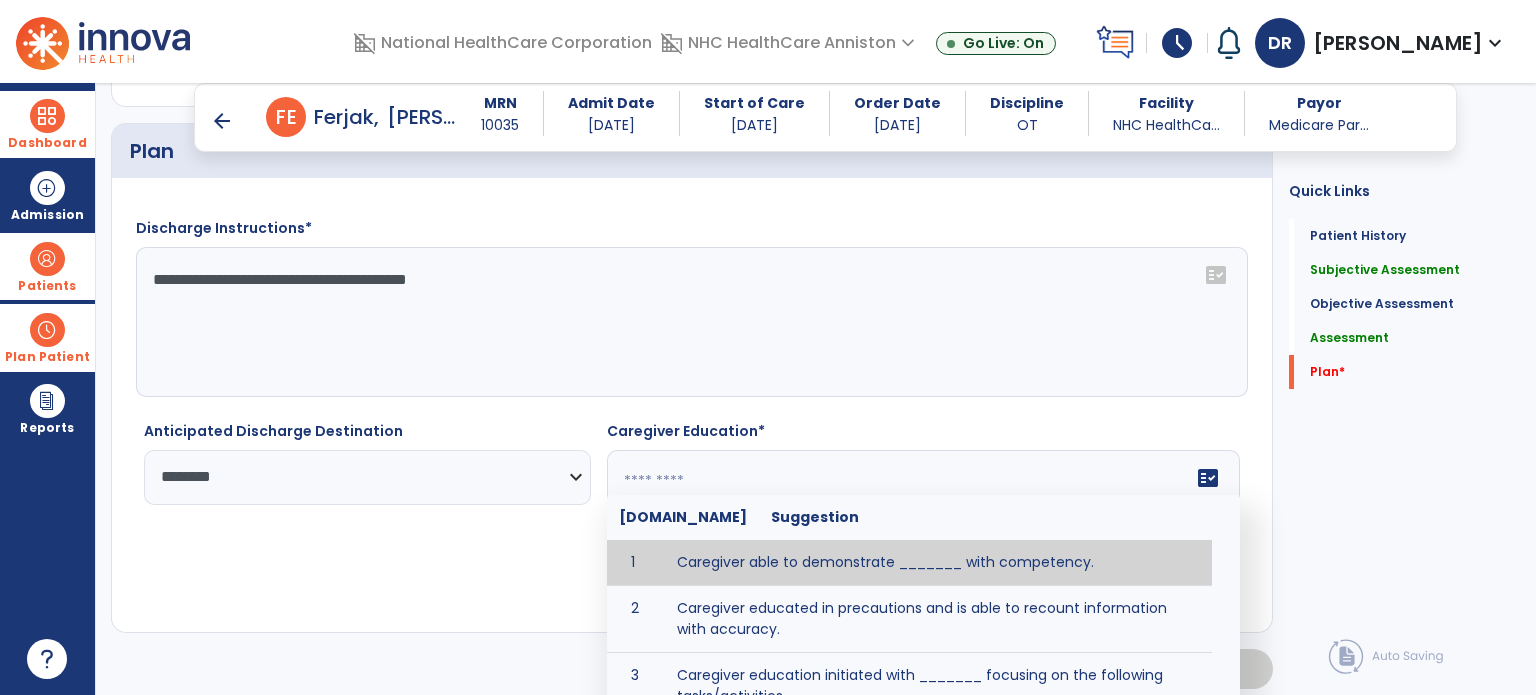 click on "fact_check  Sr.No Suggestion 1 Caregiver able to demonstrate _______ with competency. 2 Caregiver educated in precautions and is able to recount information with accuracy. 3 Caregiver education initiated with _______ focusing on the following tasks/activities __________. 4 Home exercise program initiated with caregiver focusing on __________. 5 Patient educated in precautions and is able to recount information with [VALUE]% accuracy." 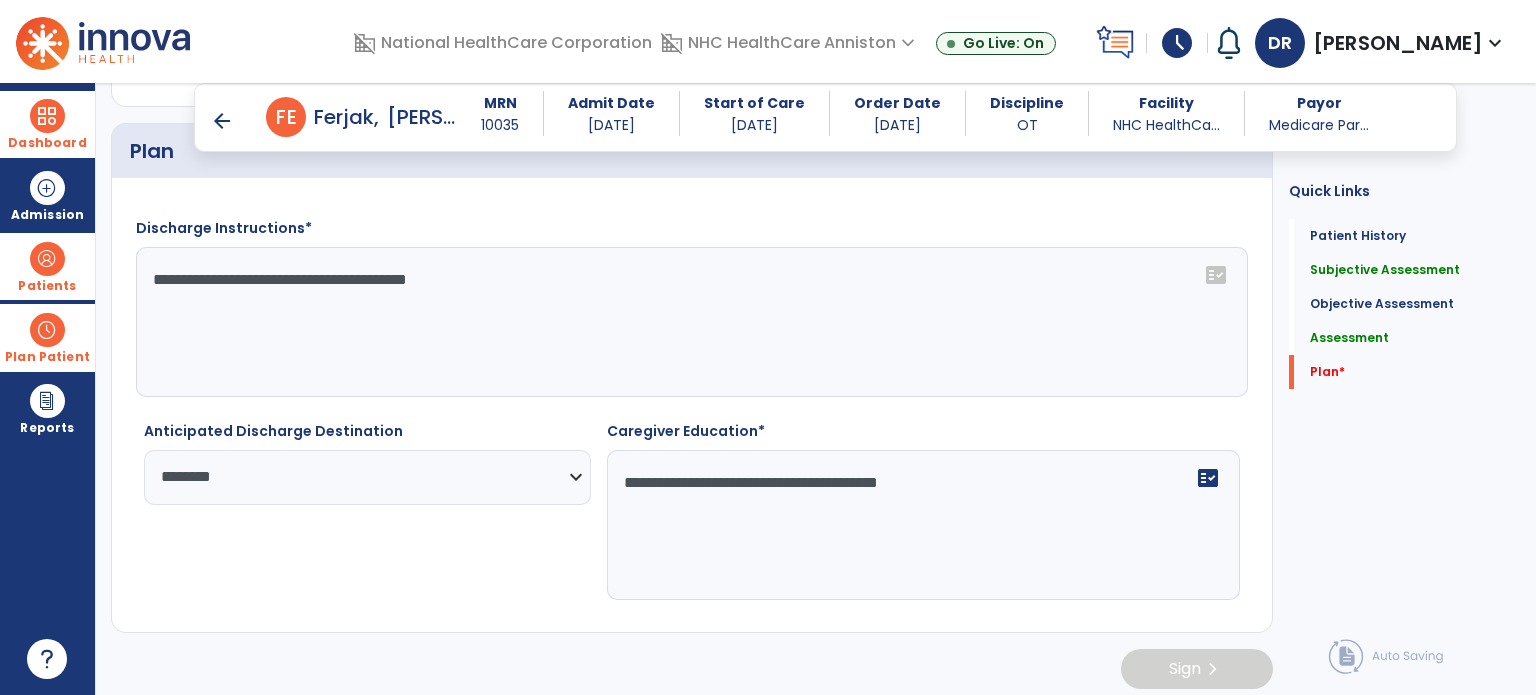 type on "**********" 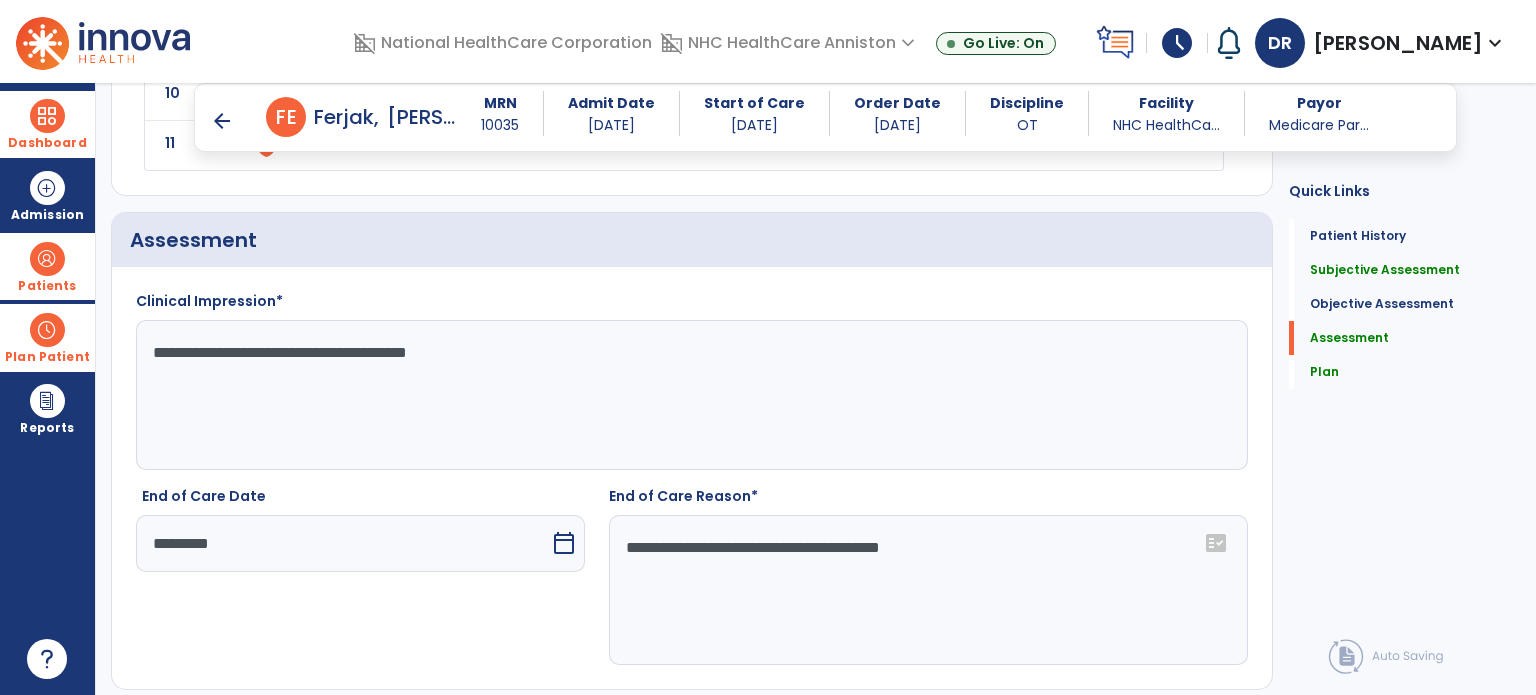 scroll, scrollTop: 2580, scrollLeft: 0, axis: vertical 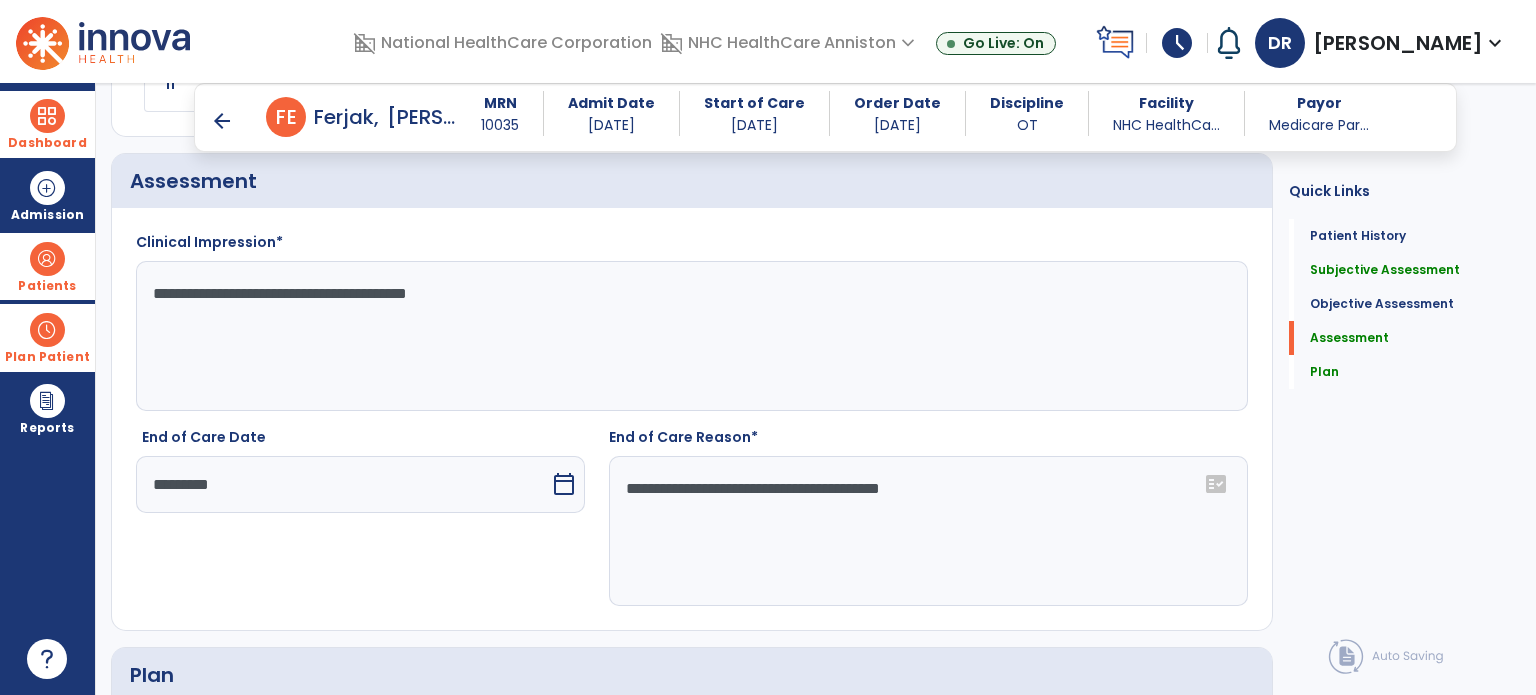 type on "**********" 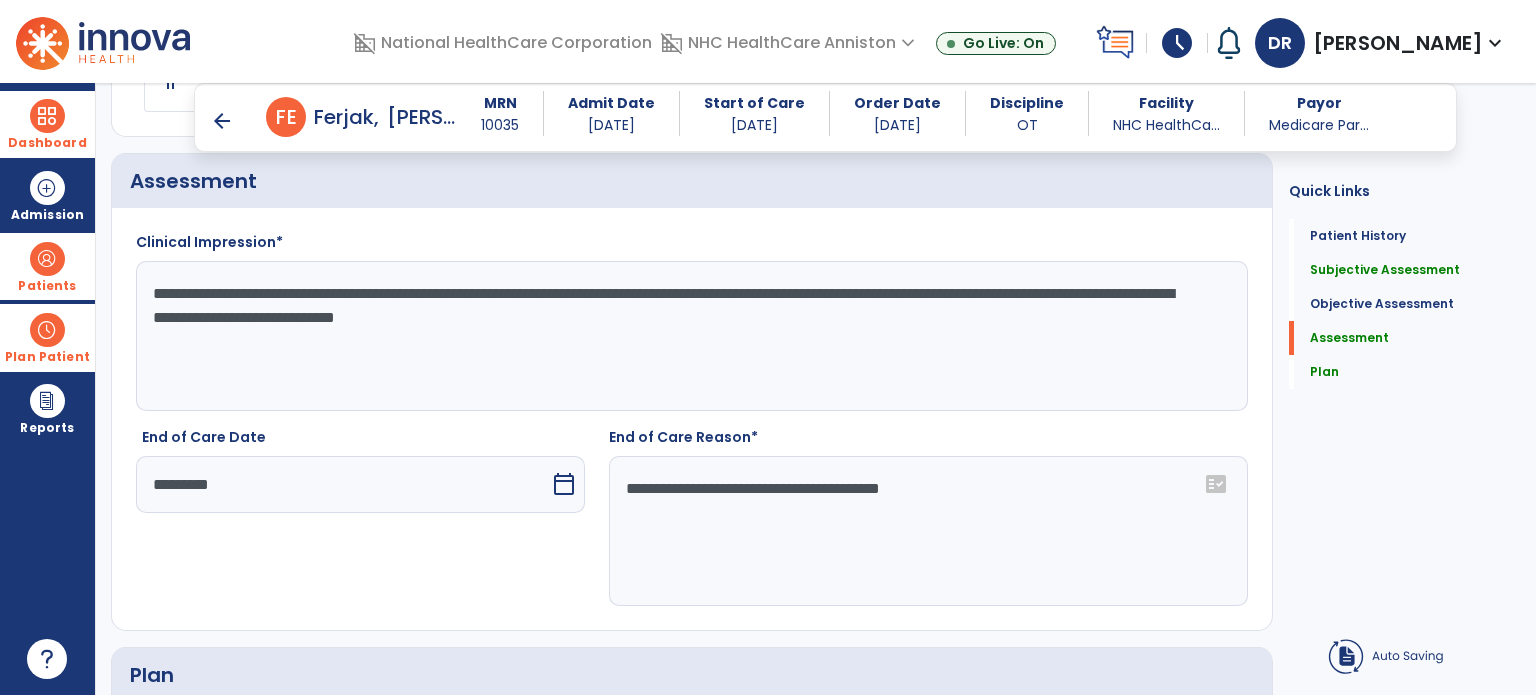 click on "**********" 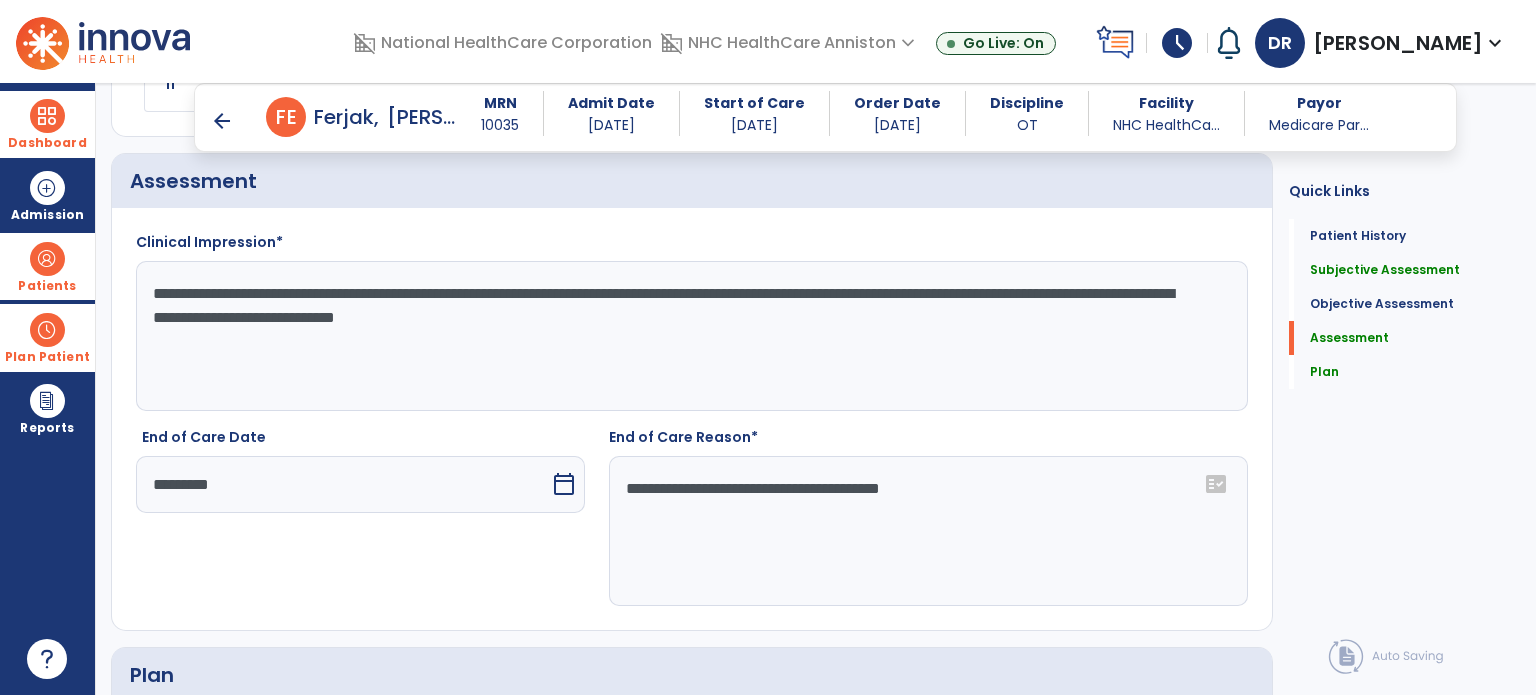 click on "**********" 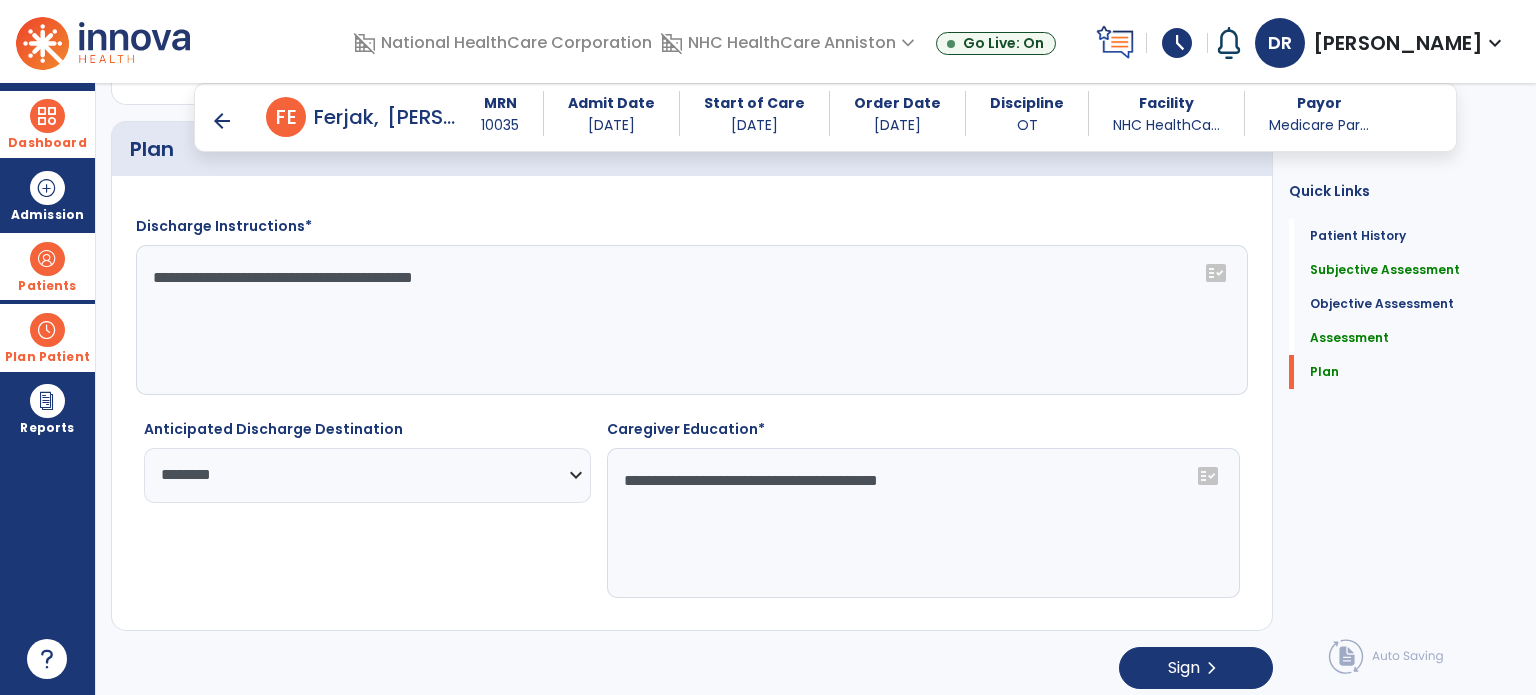 type on "**********" 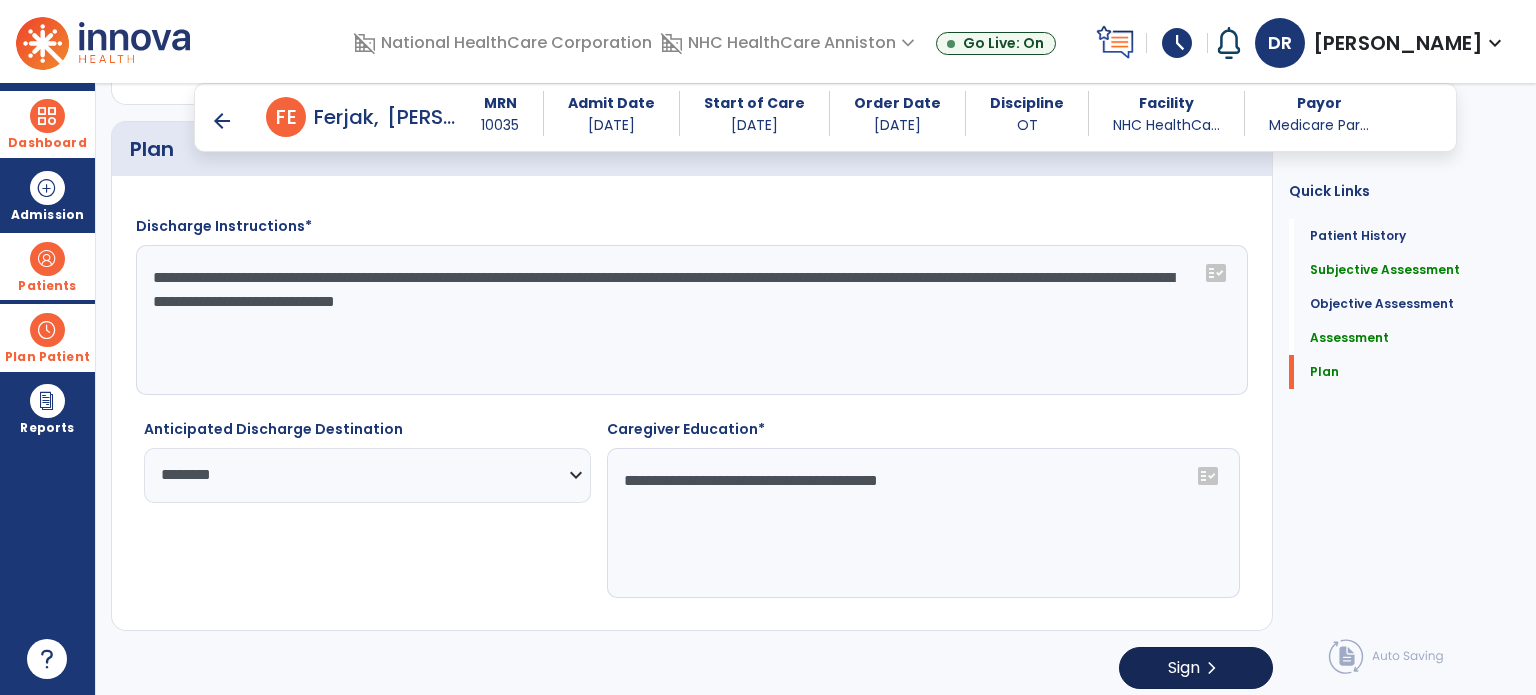 type on "**********" 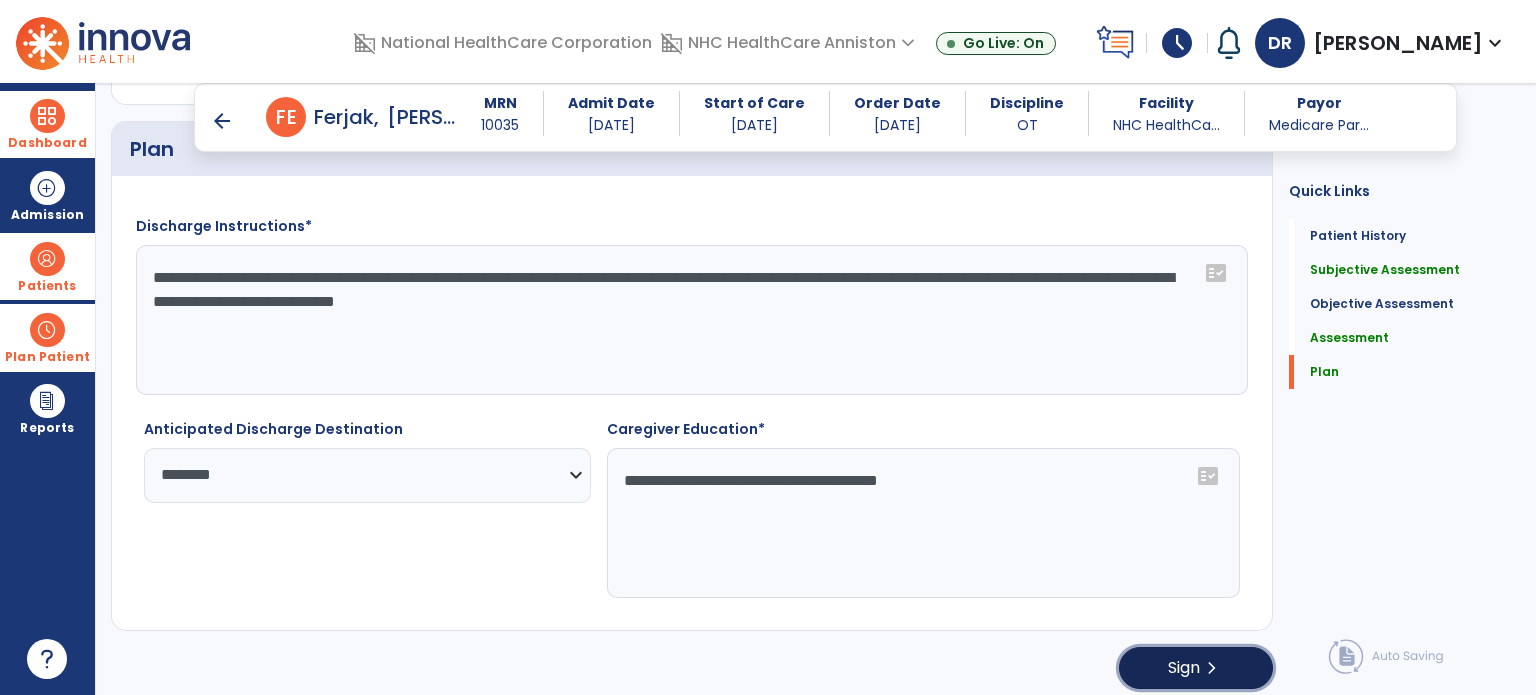 click on "Sign  chevron_right" 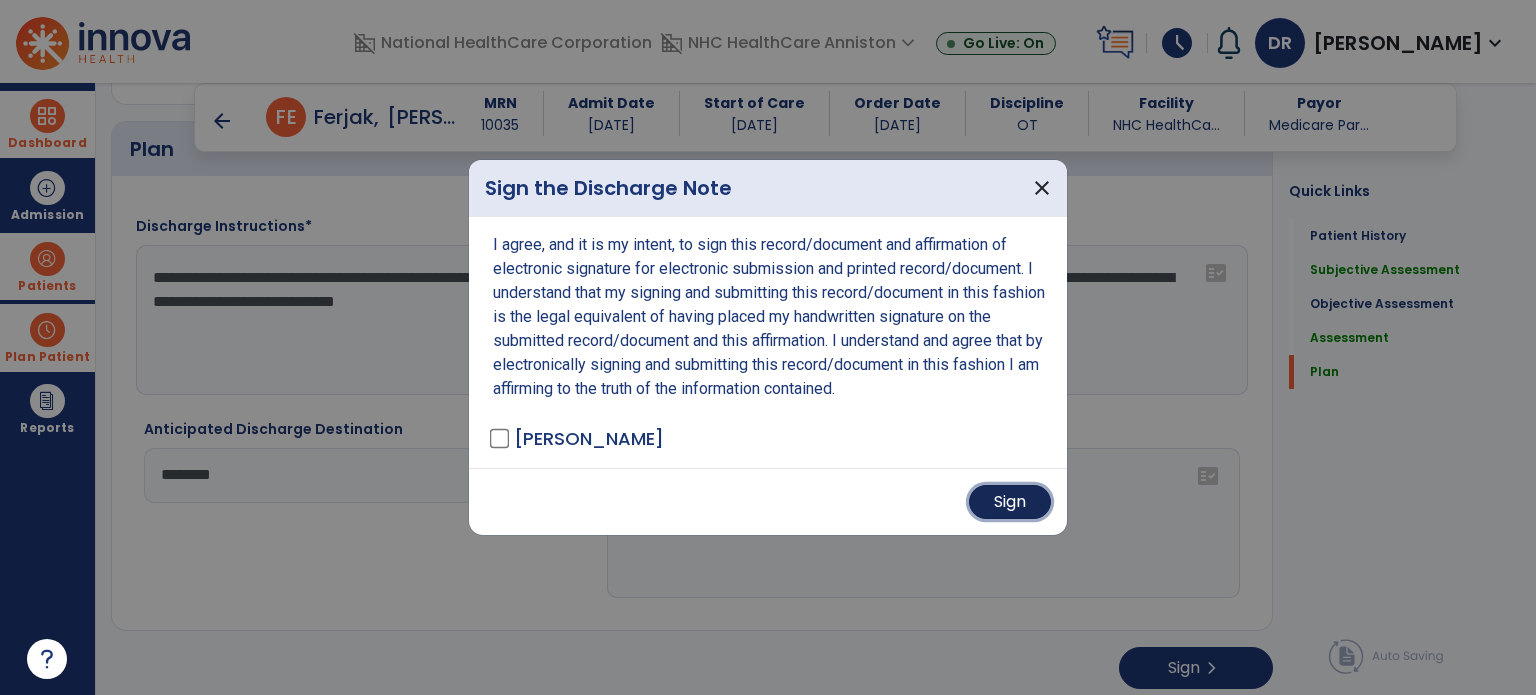 click on "Sign" at bounding box center (1010, 502) 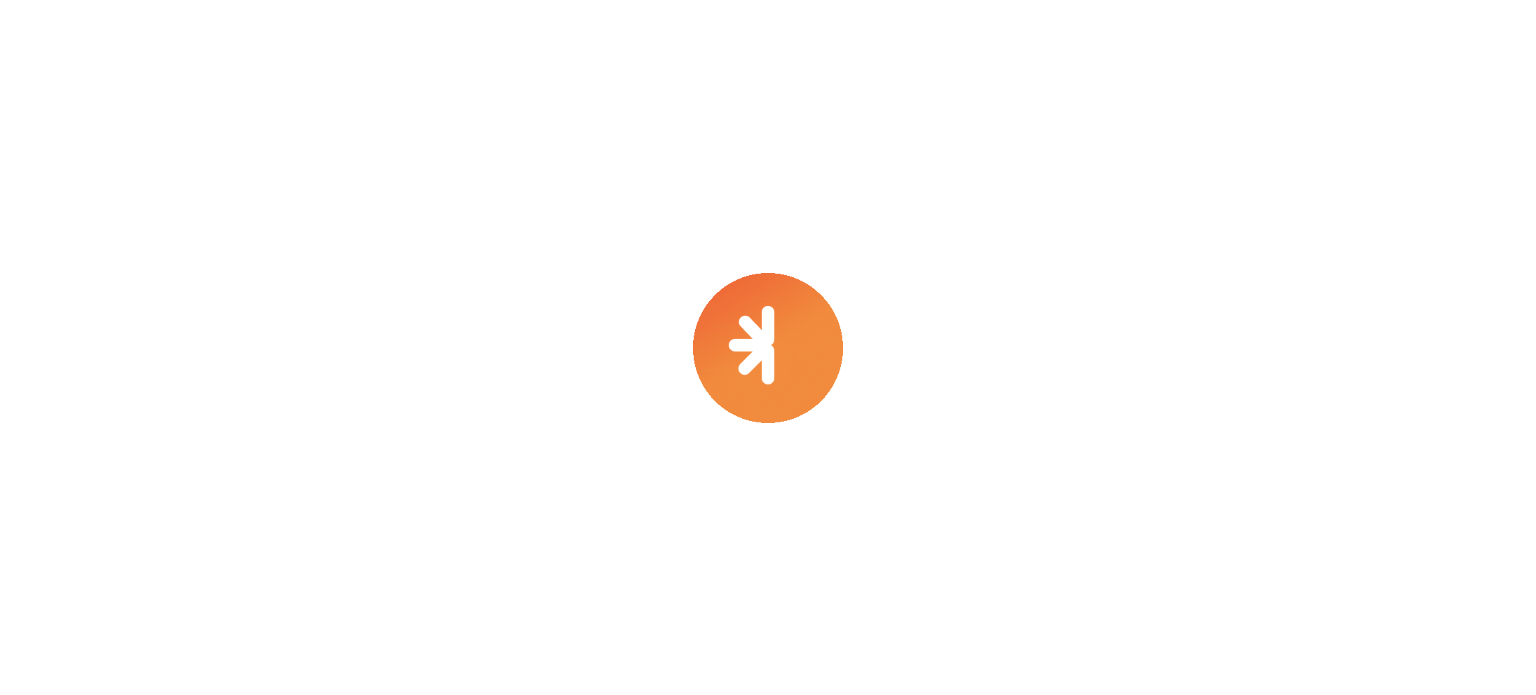 scroll, scrollTop: 0, scrollLeft: 0, axis: both 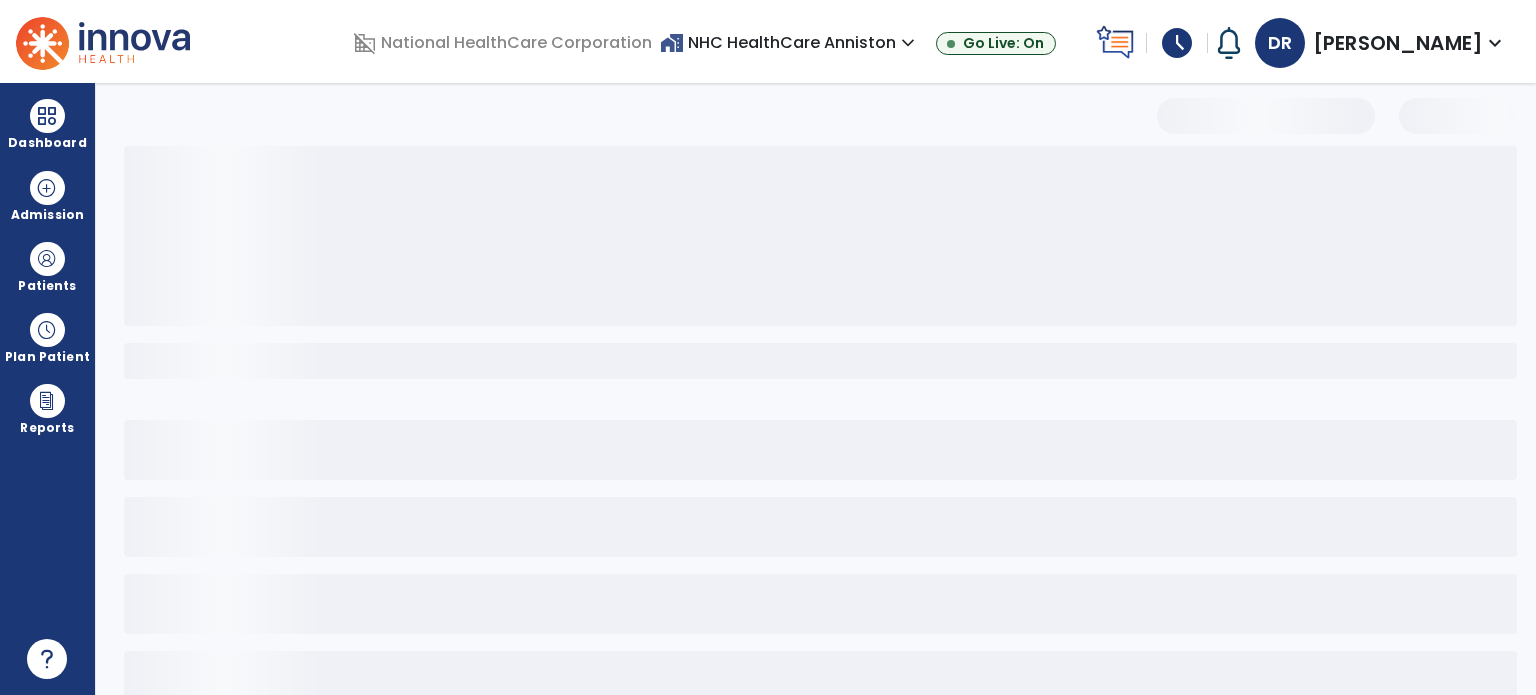 select on "********" 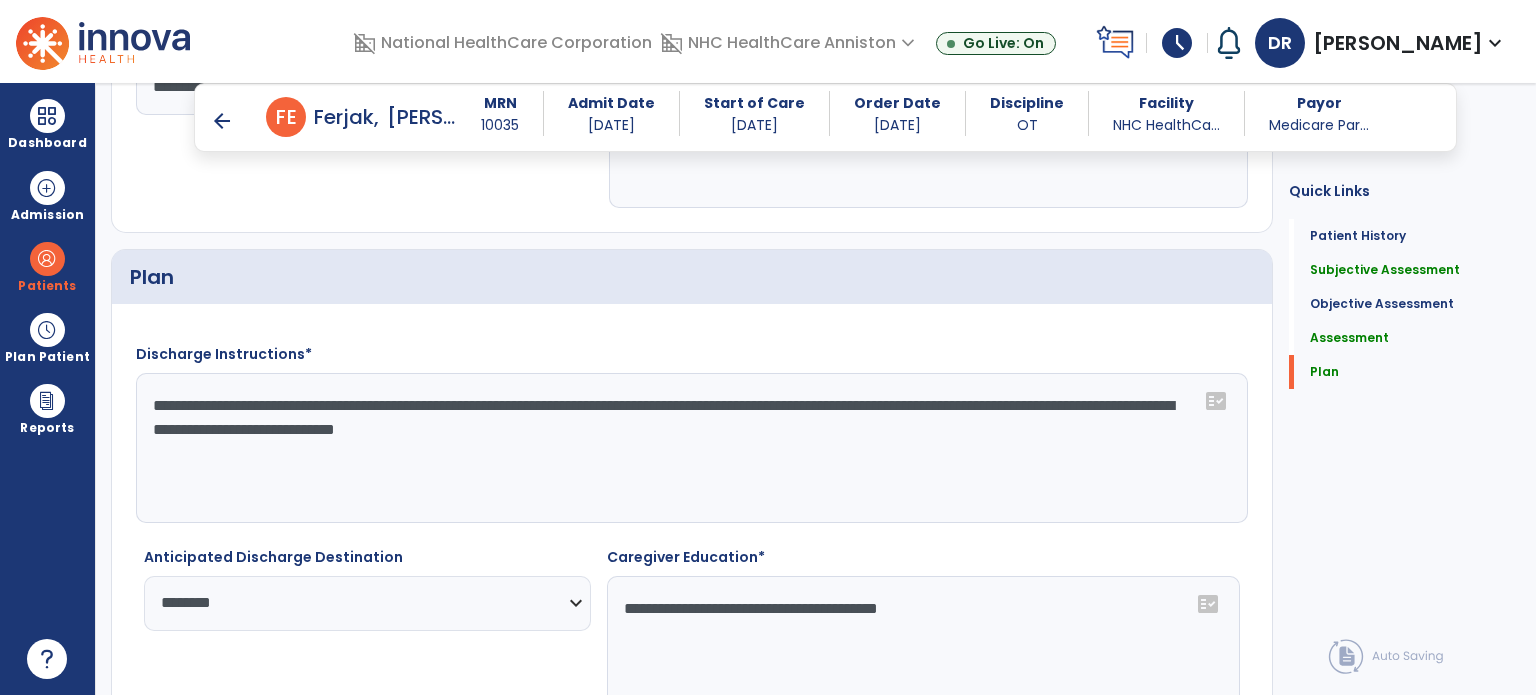 scroll, scrollTop: 3106, scrollLeft: 0, axis: vertical 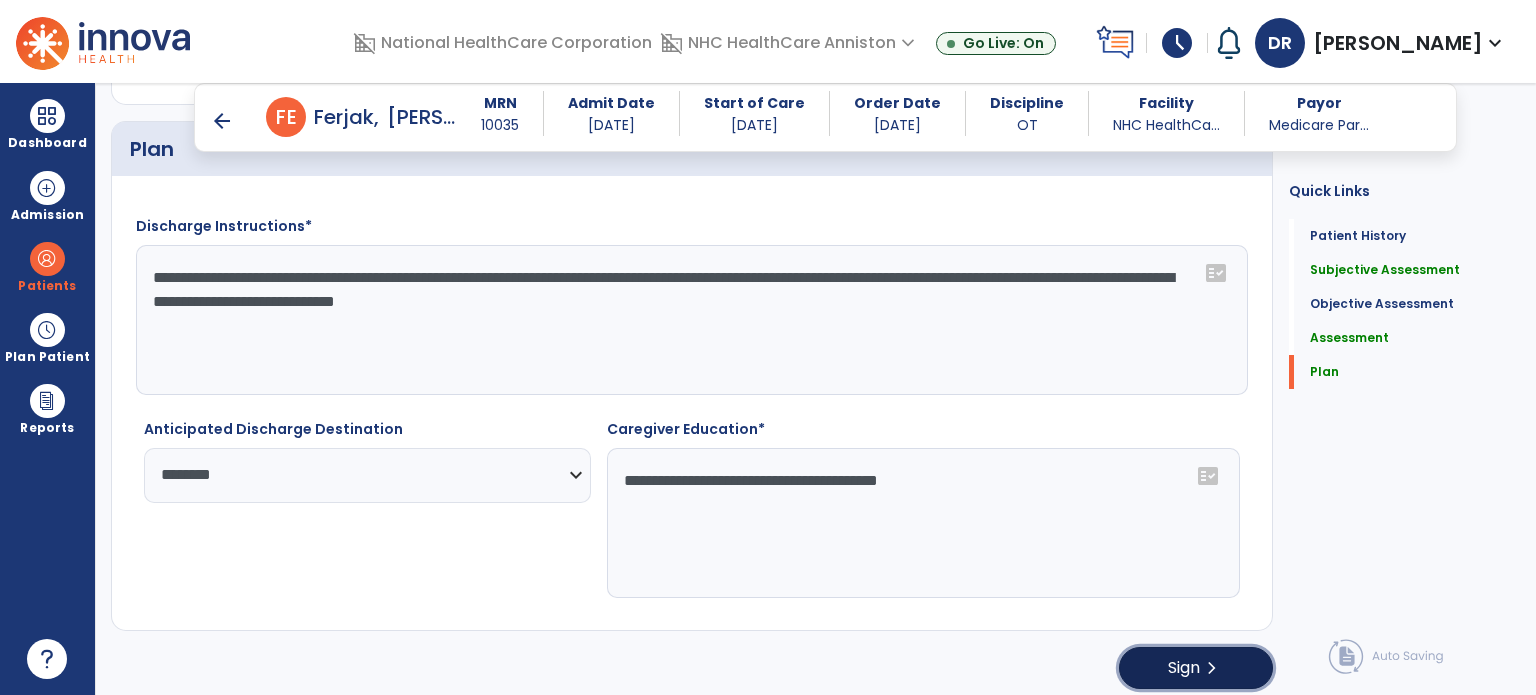 click on "Sign" 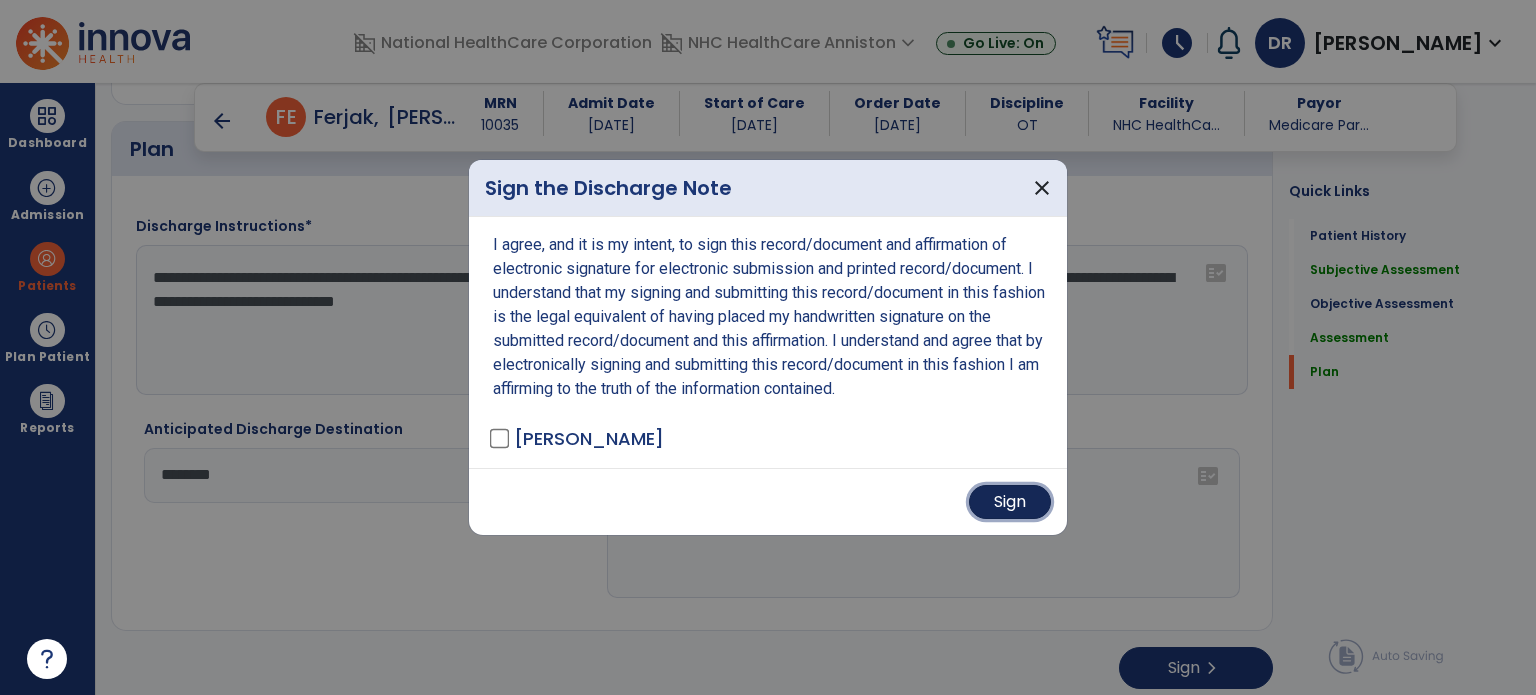 click on "Sign" at bounding box center (1010, 502) 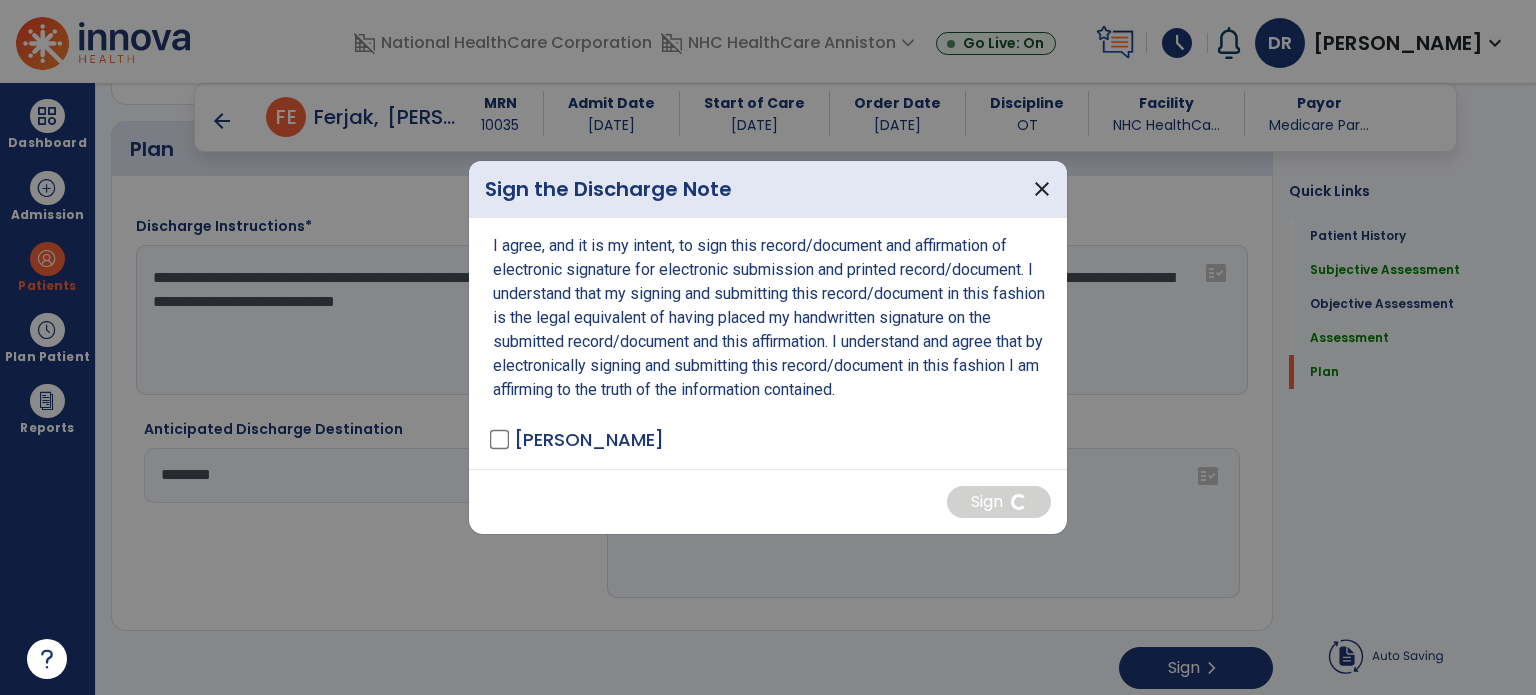 click at bounding box center (768, 347) 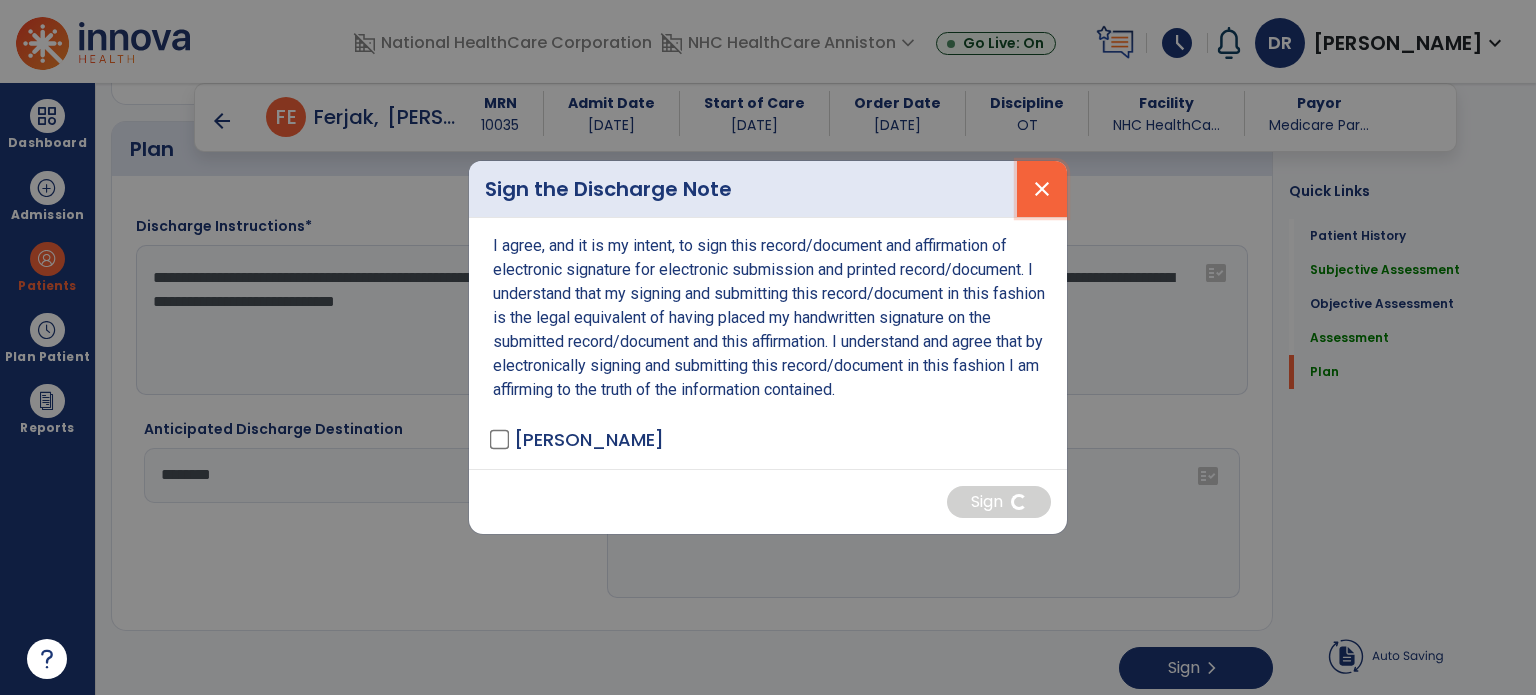 click on "close" at bounding box center (1042, 189) 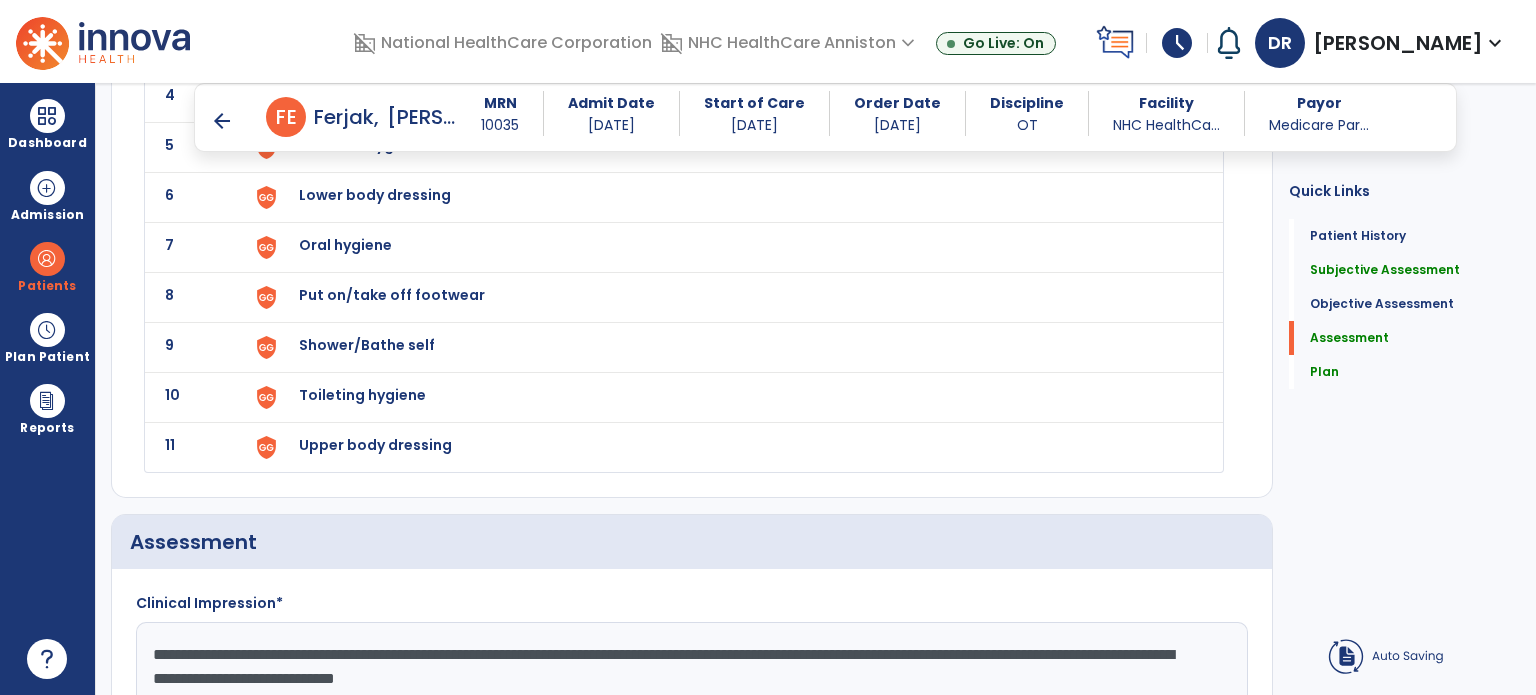 scroll, scrollTop: 3106, scrollLeft: 0, axis: vertical 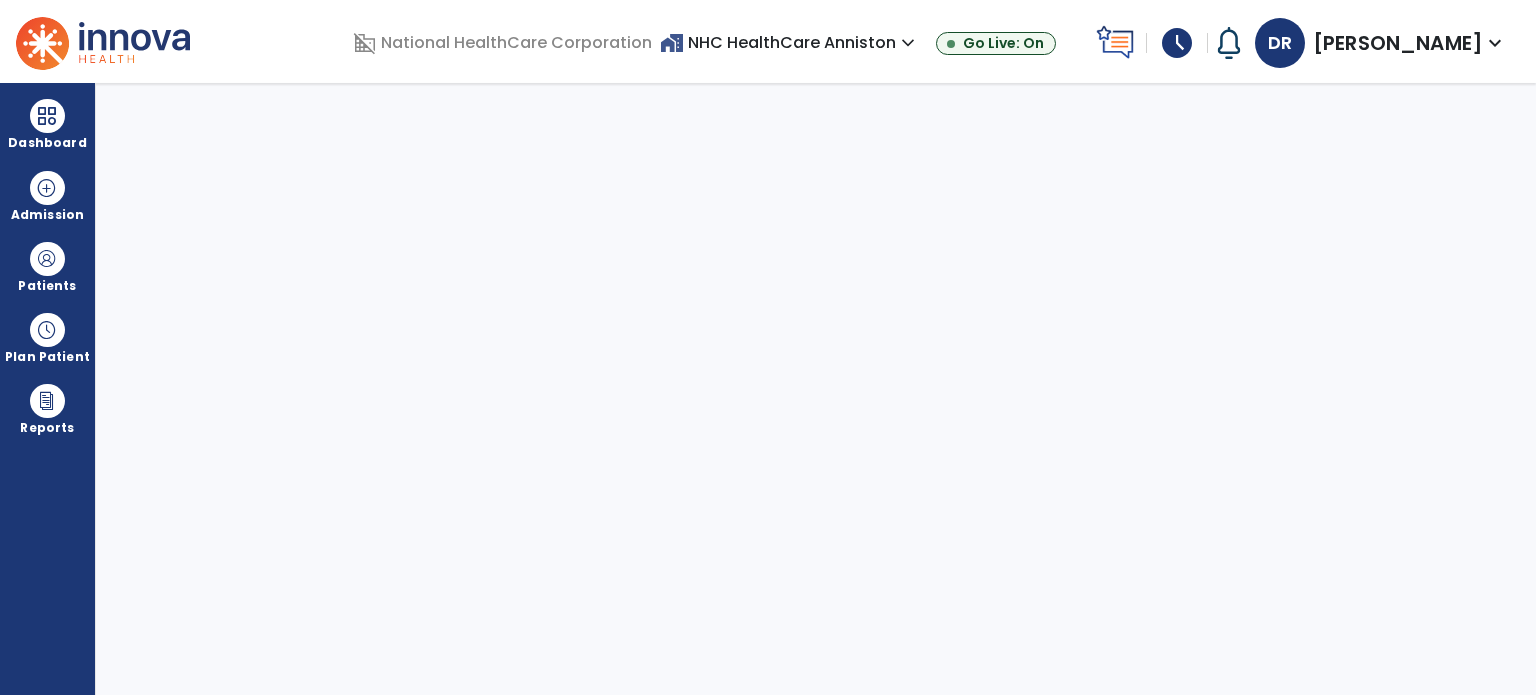 select on "****" 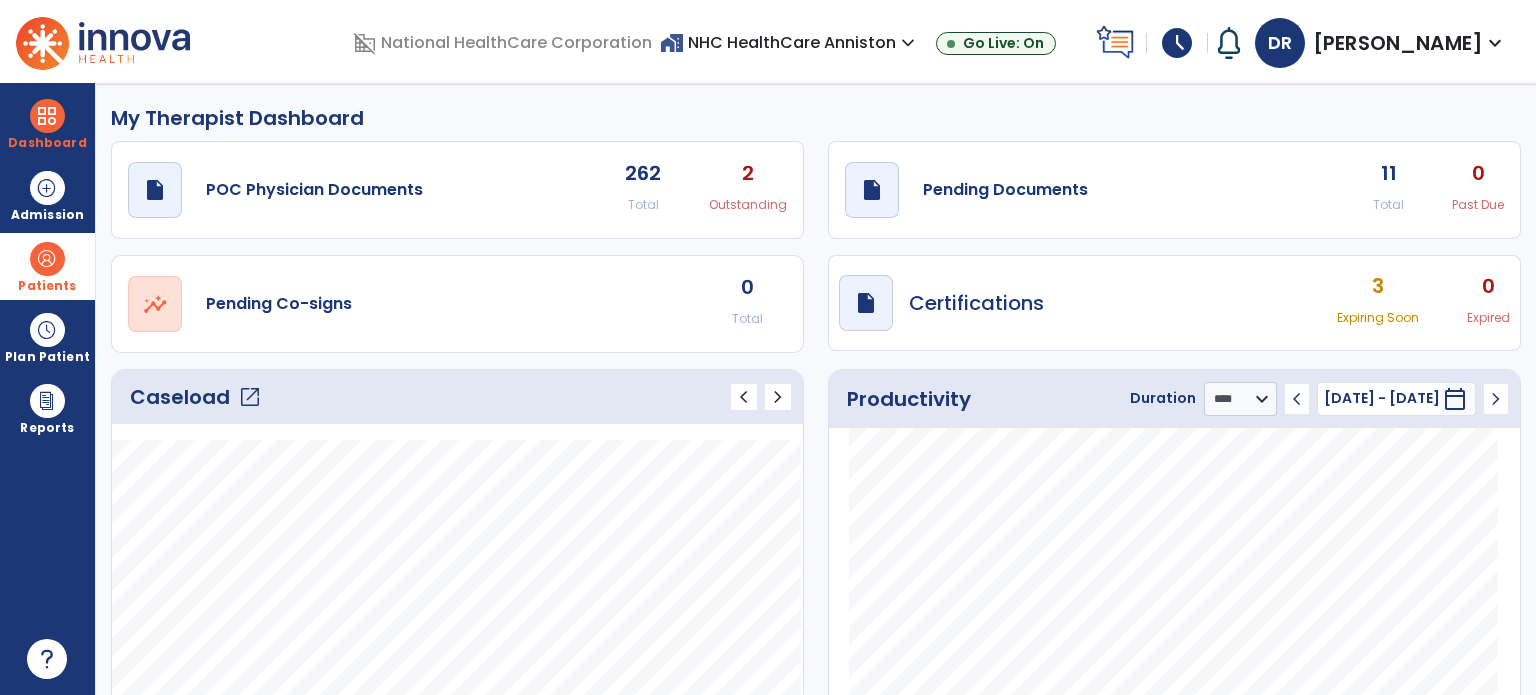 click at bounding box center (47, 259) 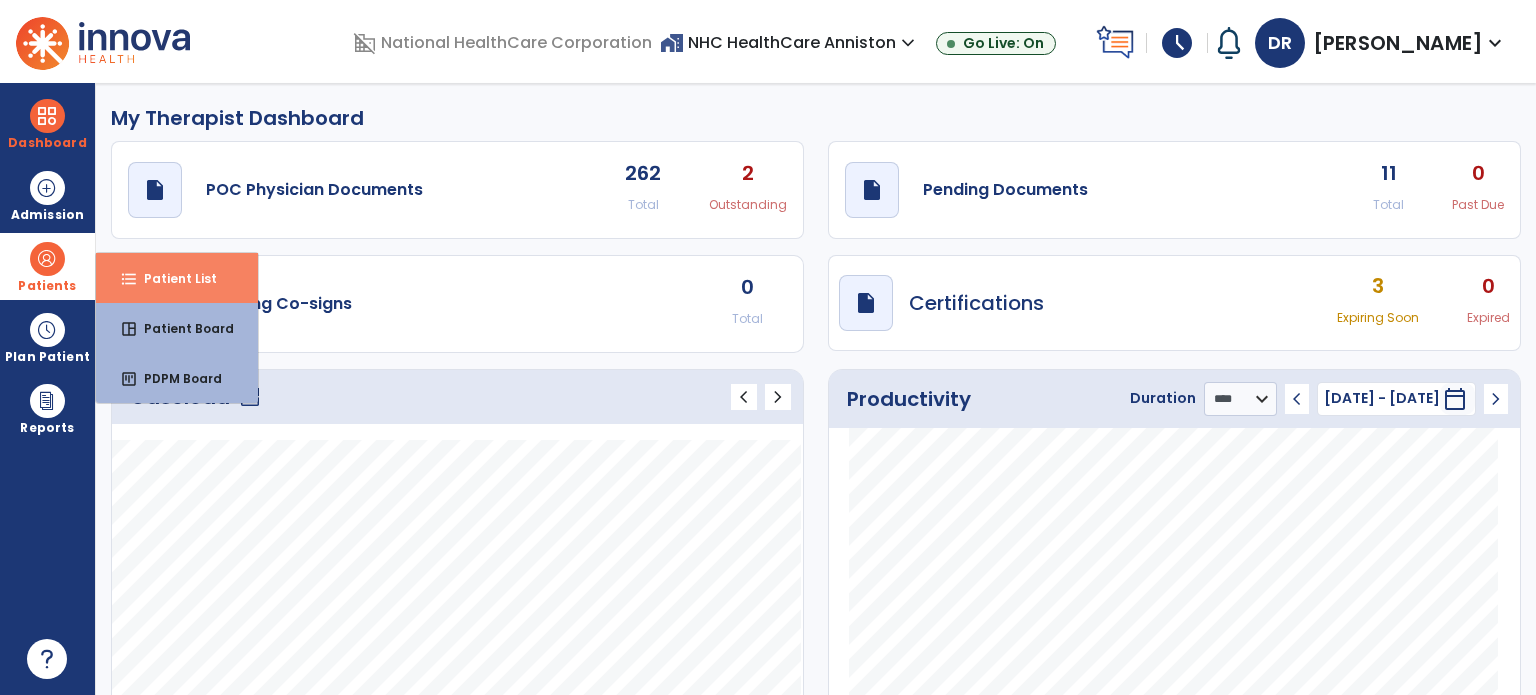 click on "Patient List" at bounding box center [172, 278] 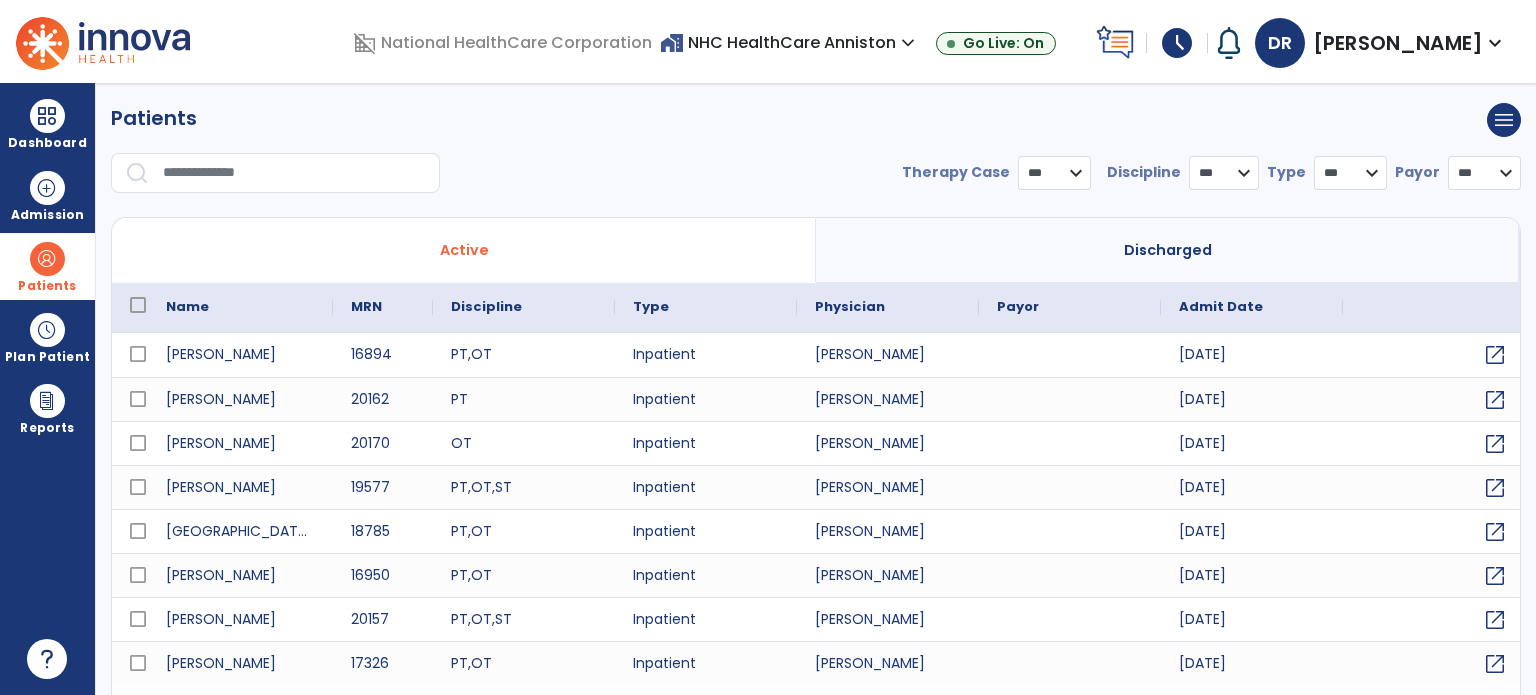 select on "***" 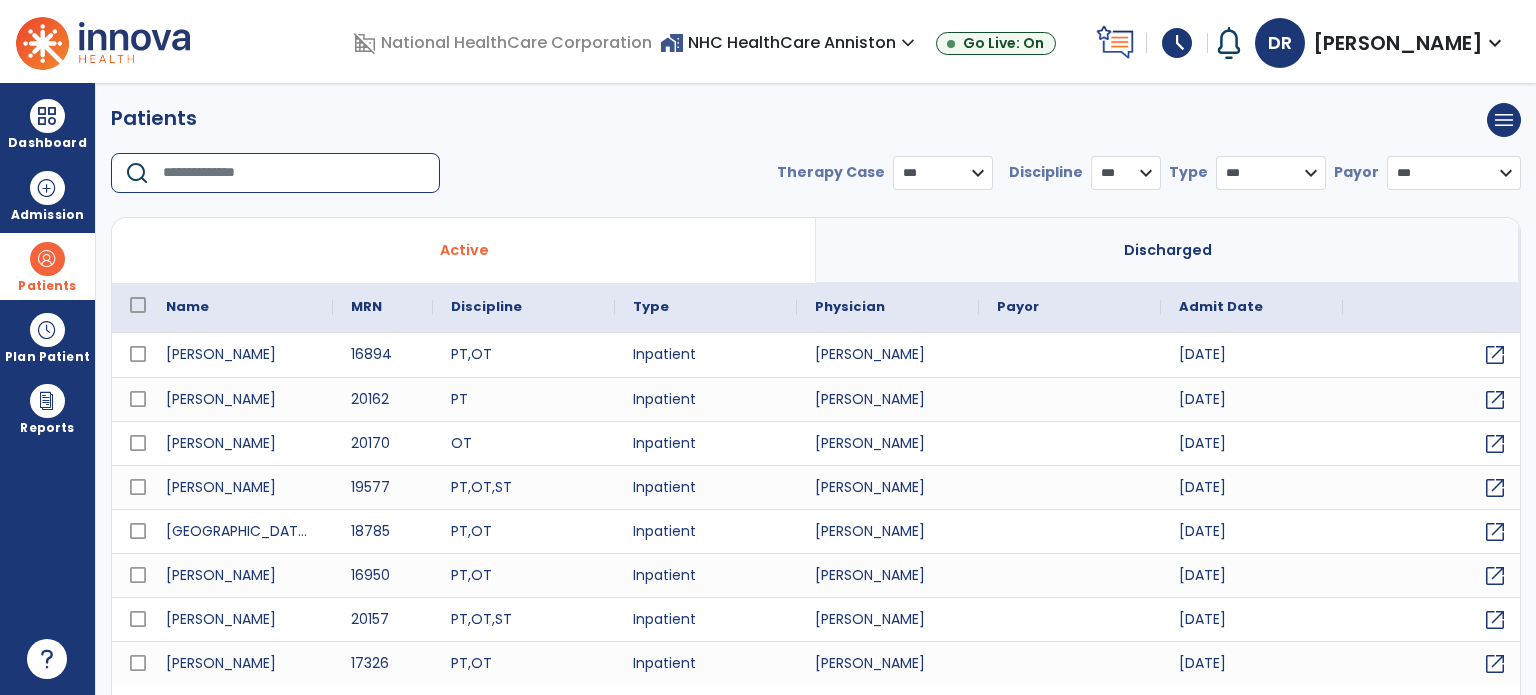 click at bounding box center [294, 173] 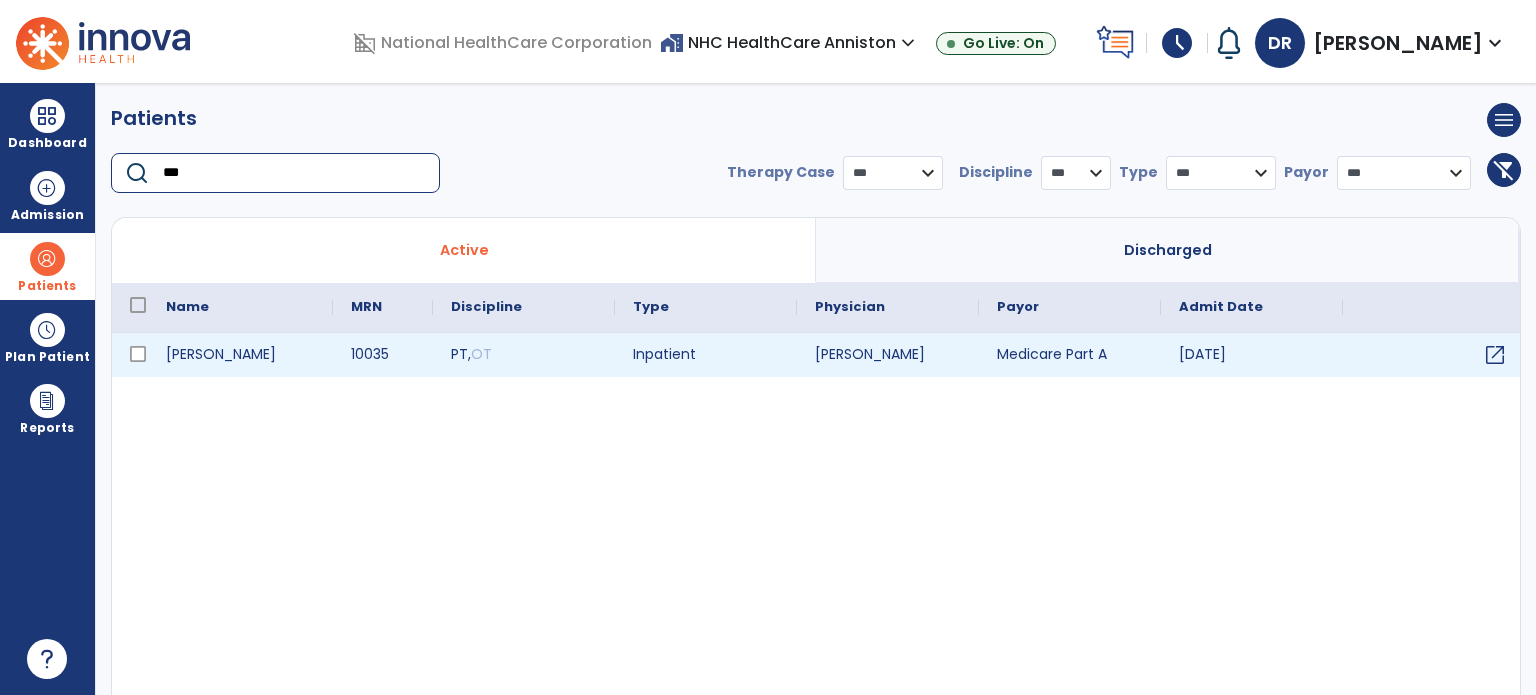 type on "***" 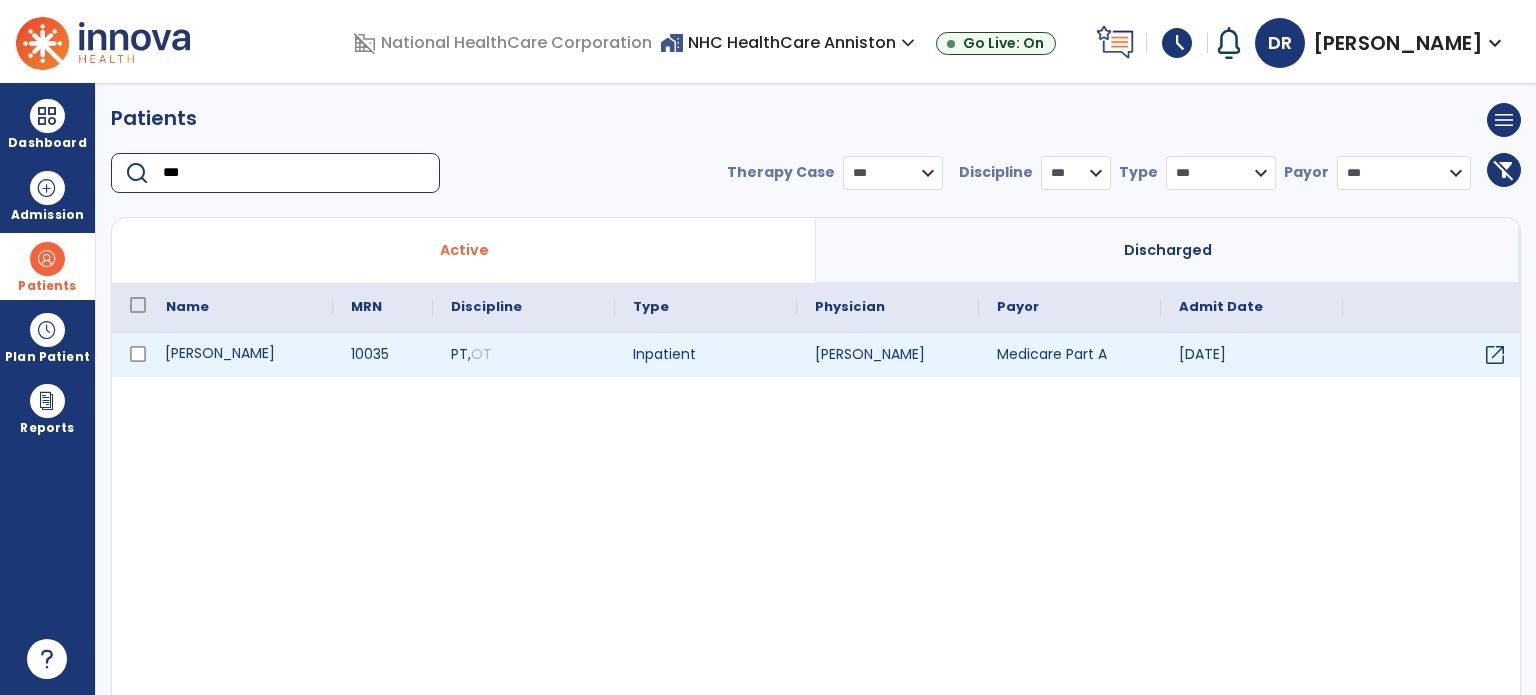 click on "[PERSON_NAME]" at bounding box center (240, 355) 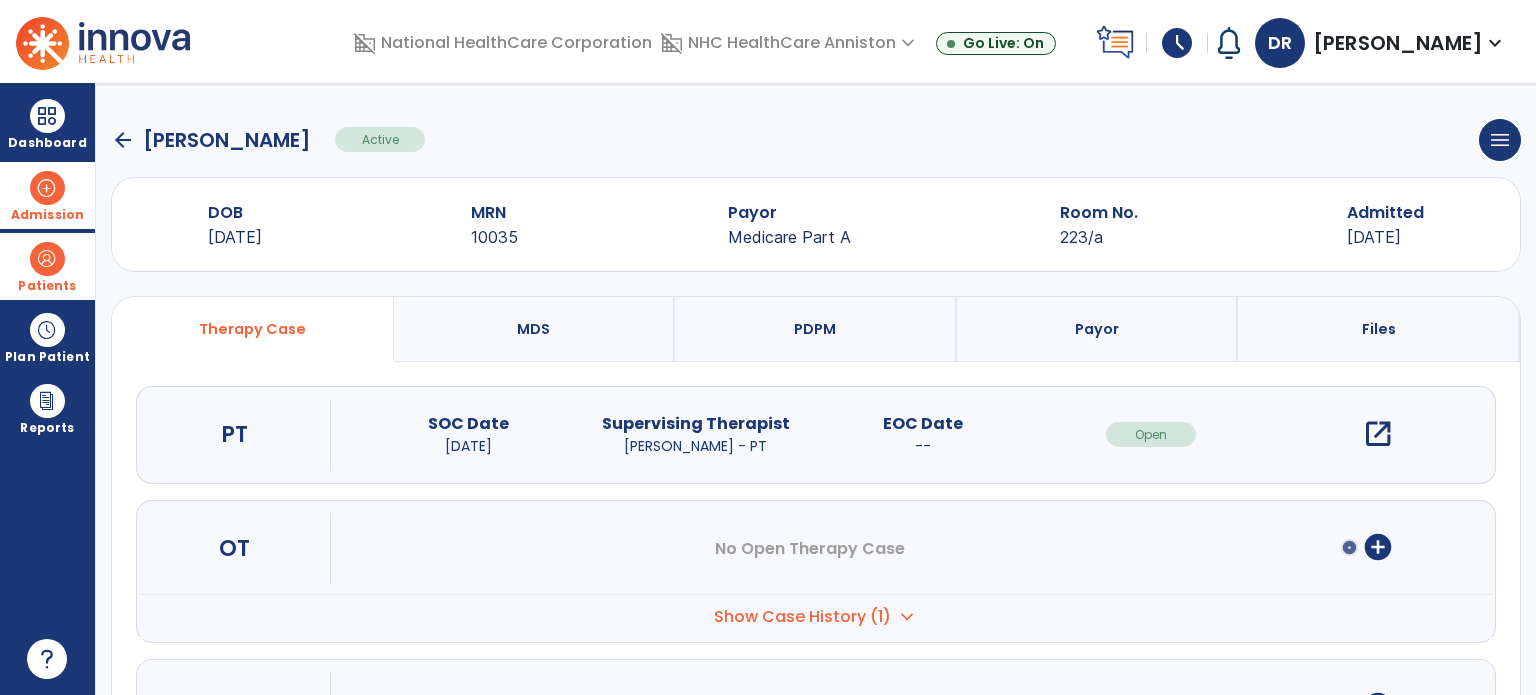 click on "Admission" at bounding box center [47, 195] 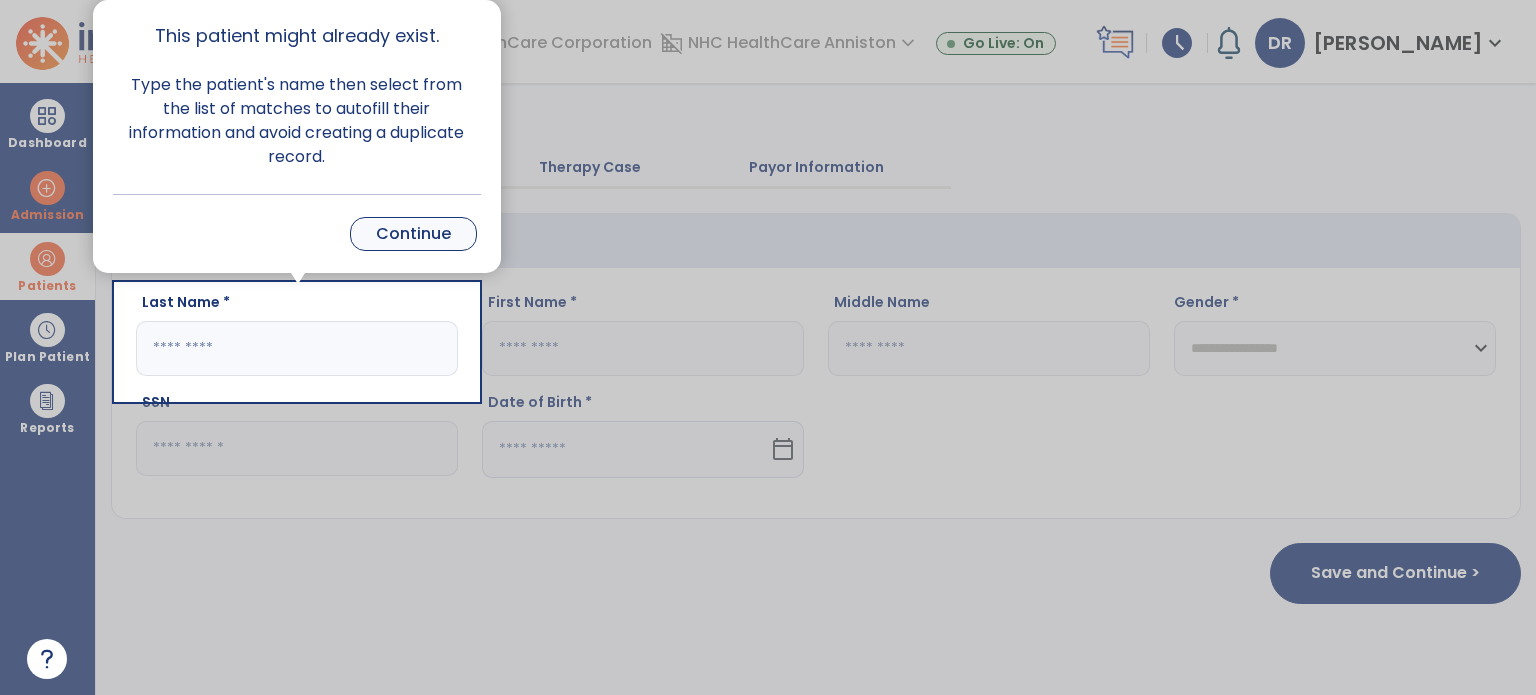 click on "Continue" at bounding box center [413, 234] 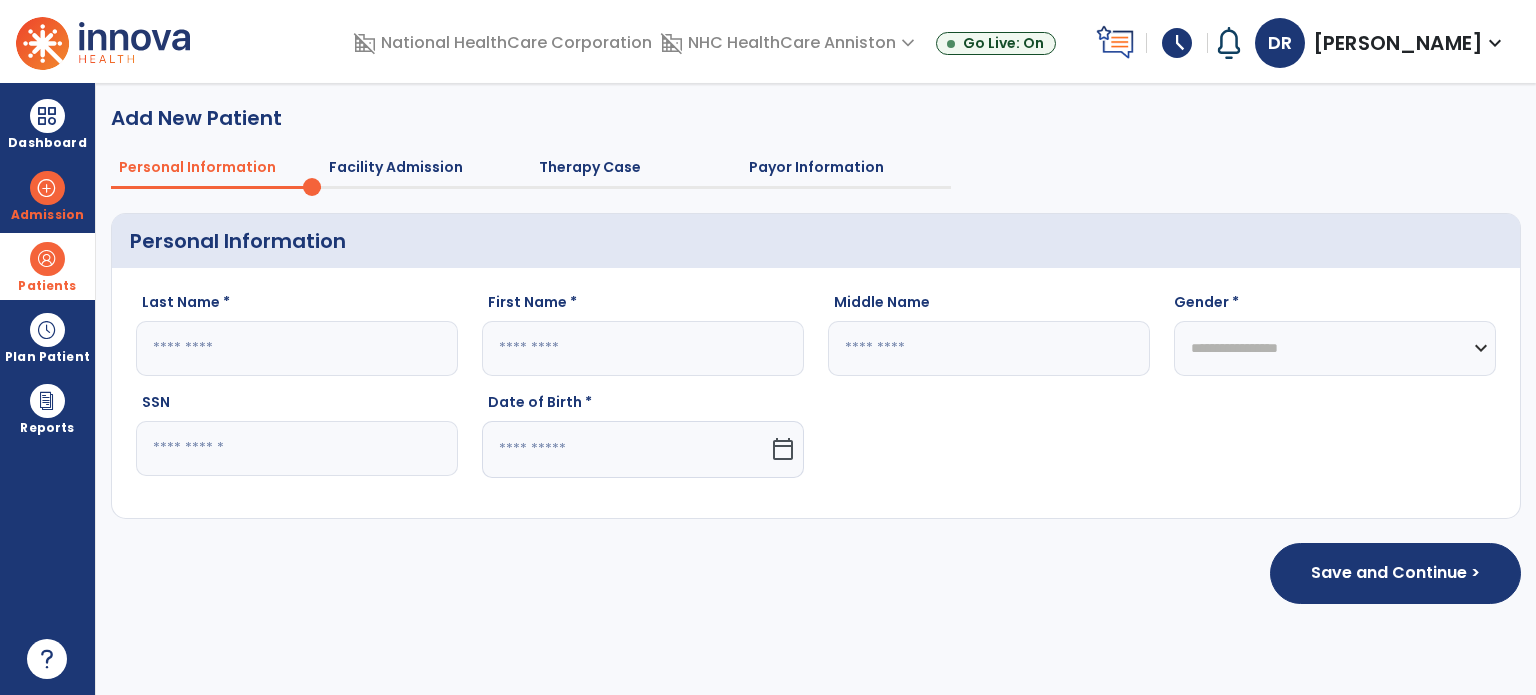 click at bounding box center [47, 259] 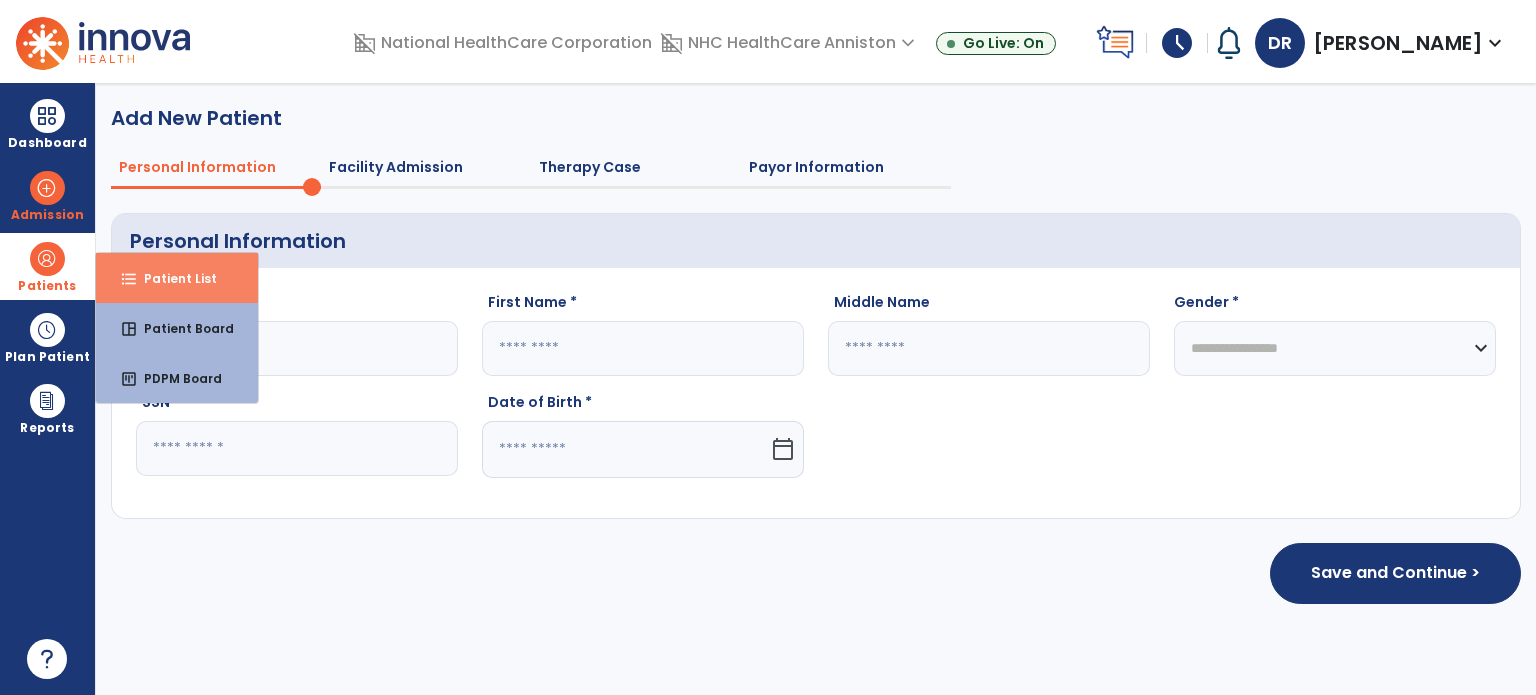 click on "format_list_bulleted  Patient List" at bounding box center (177, 278) 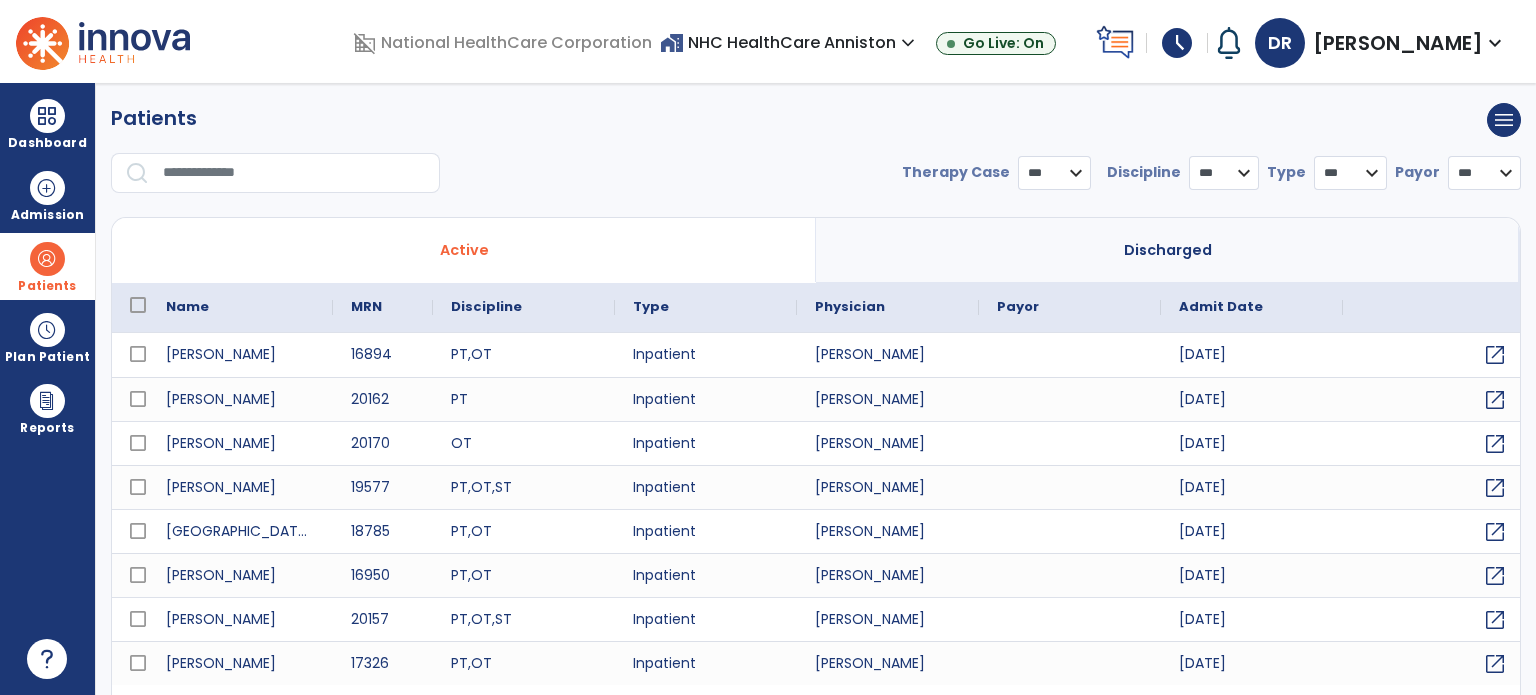 select on "***" 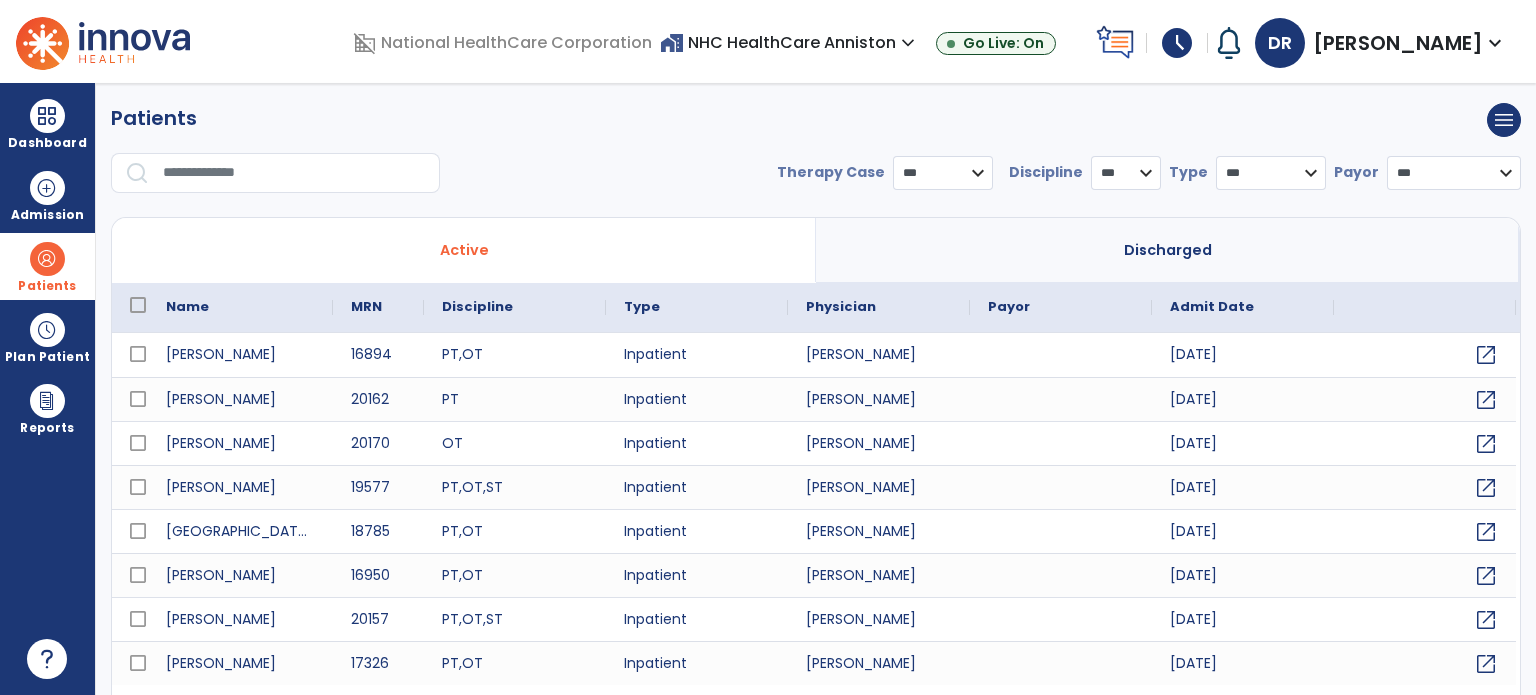 click at bounding box center [294, 173] 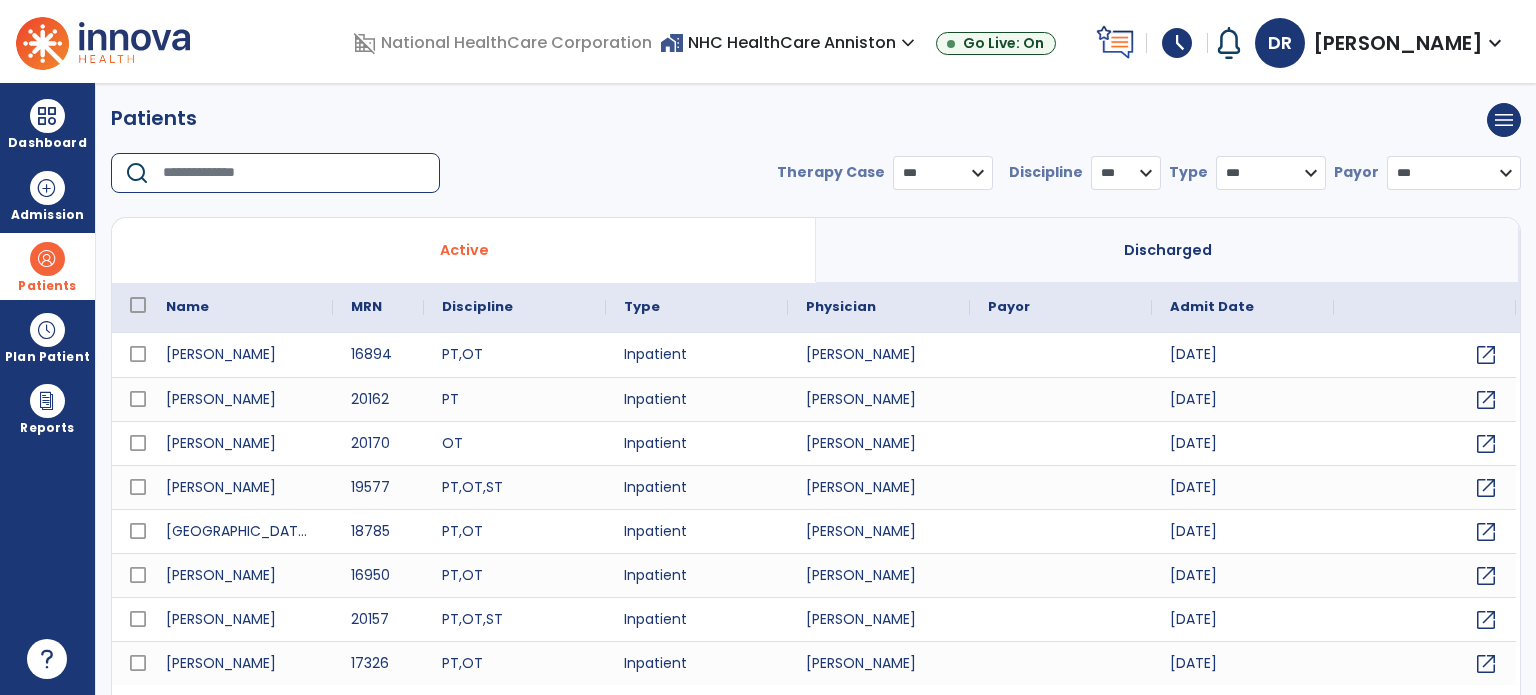 click at bounding box center (294, 173) 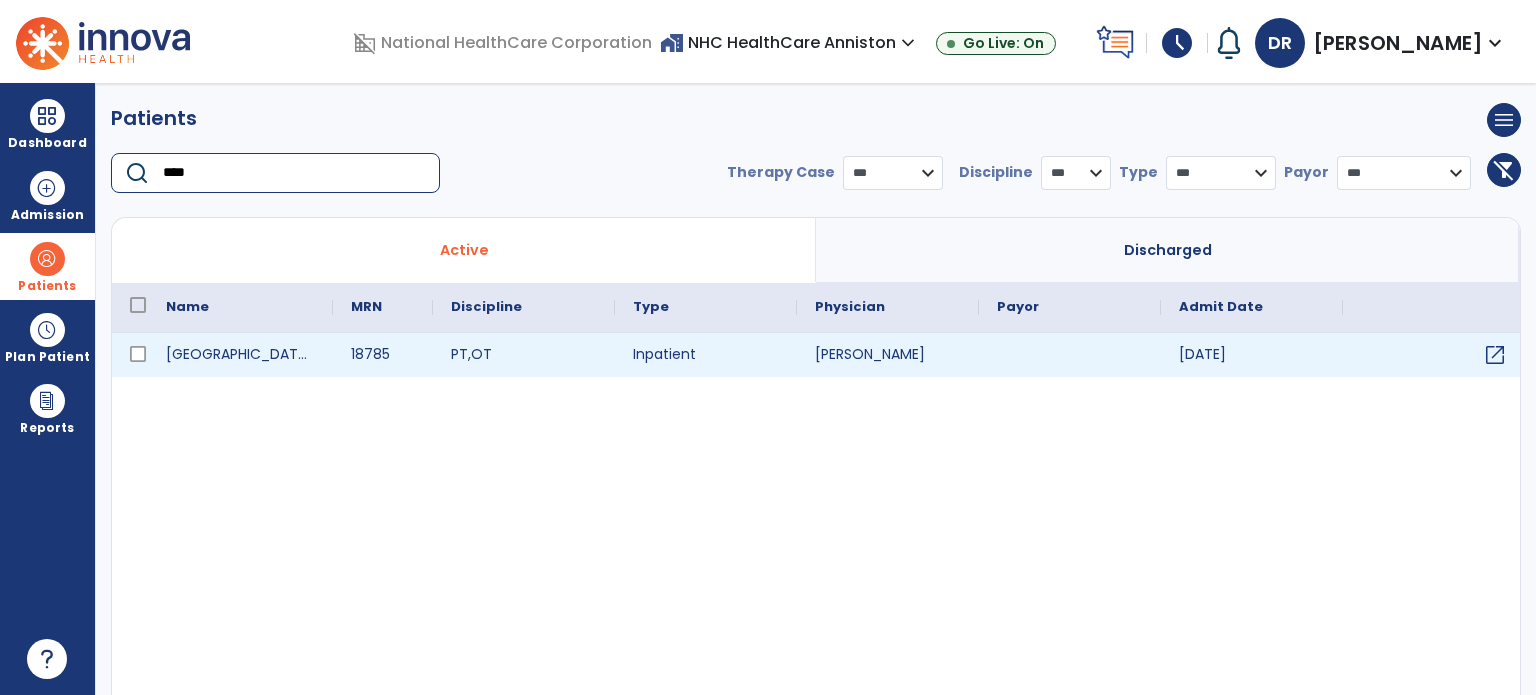 type on "****" 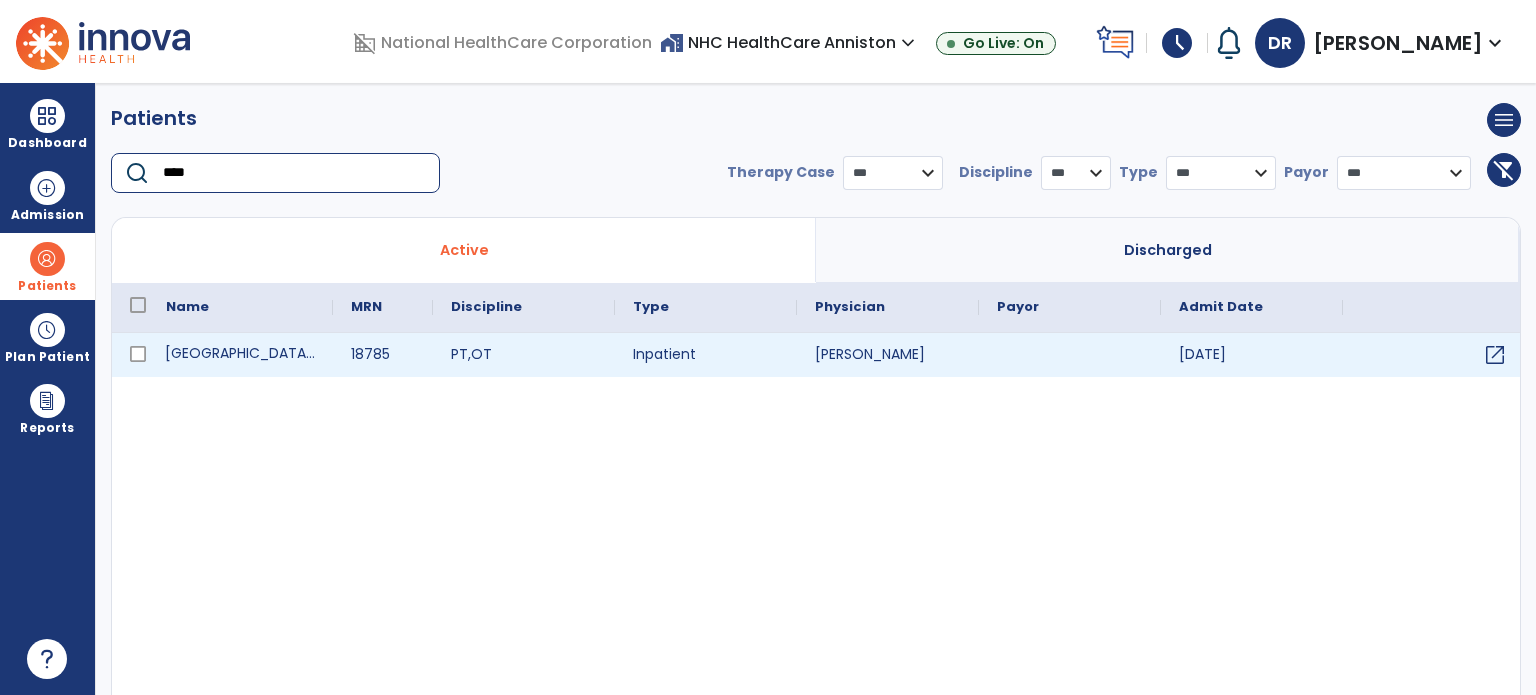 click on "Montgomery, Debra" at bounding box center (240, 355) 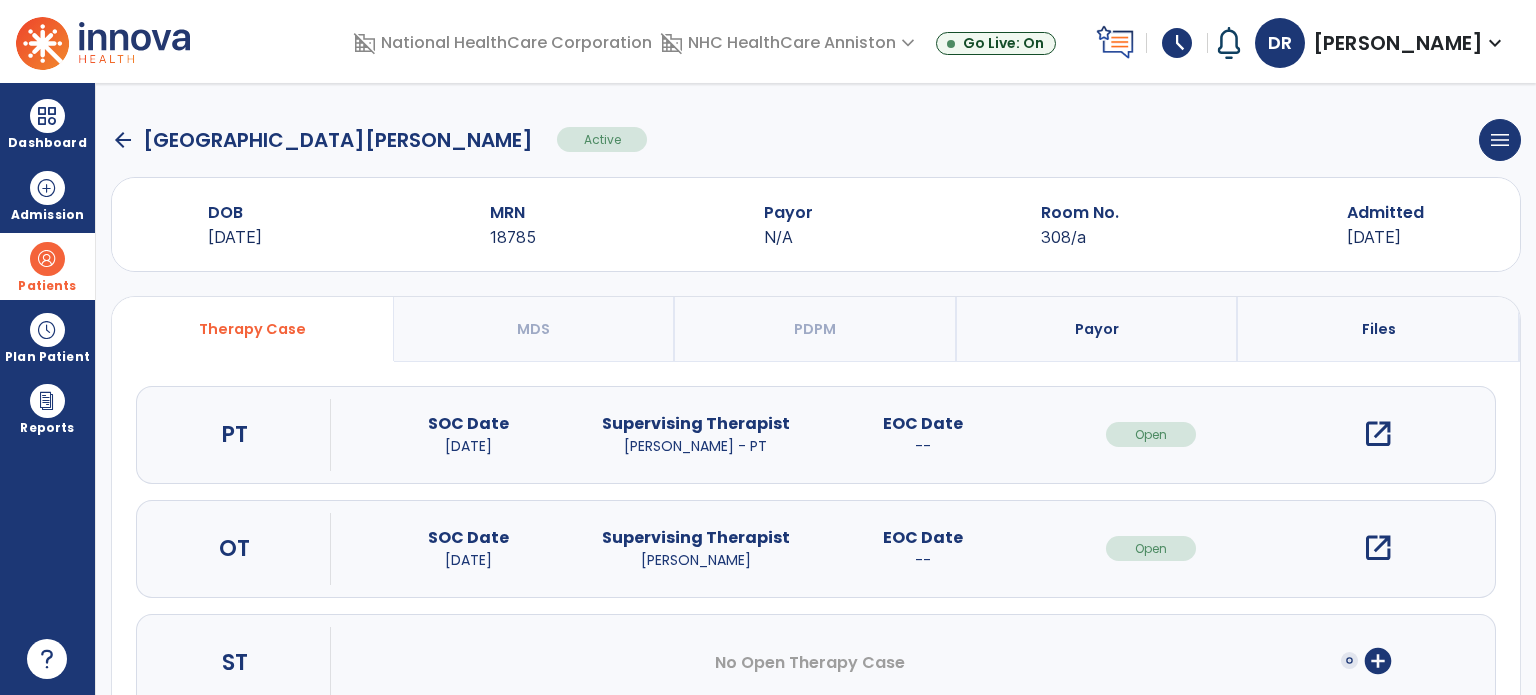 click on "open_in_new" at bounding box center (1378, 548) 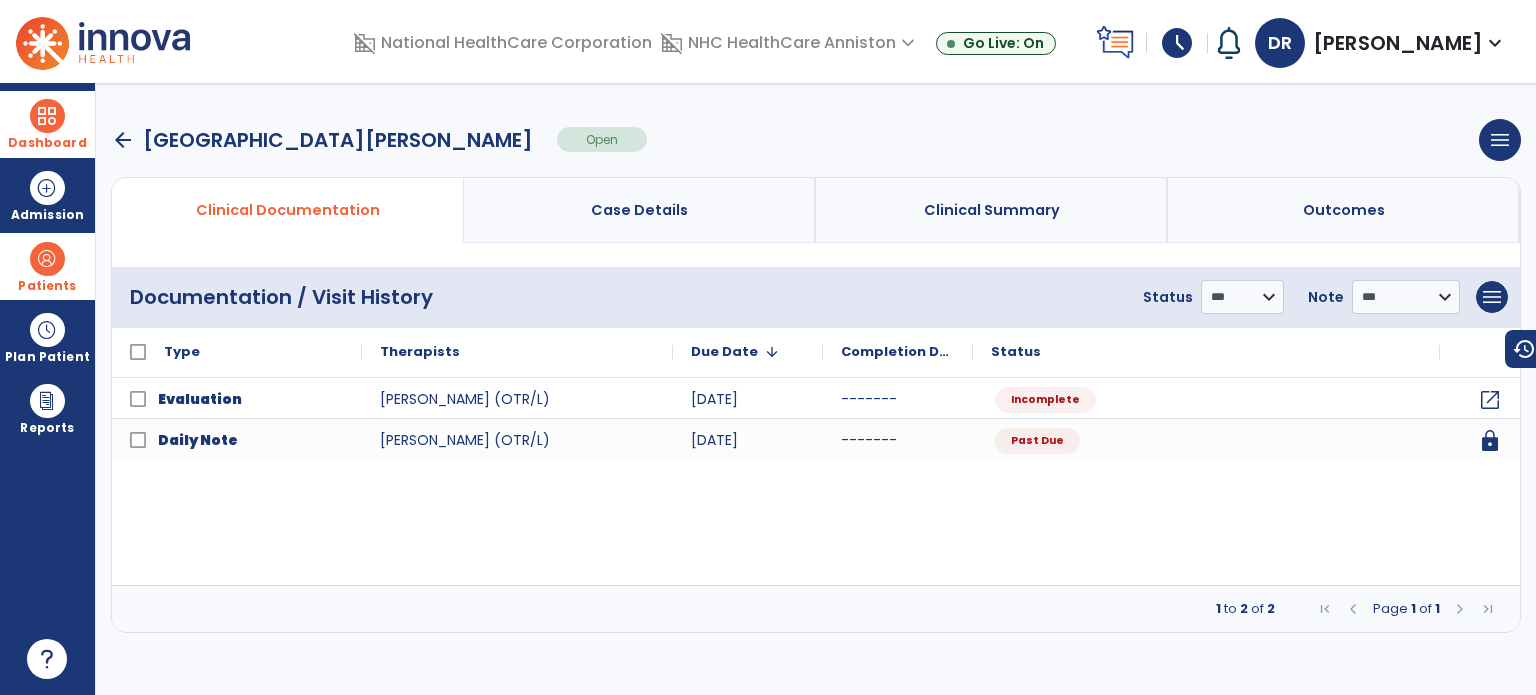 click on "Dashboard" at bounding box center (47, 124) 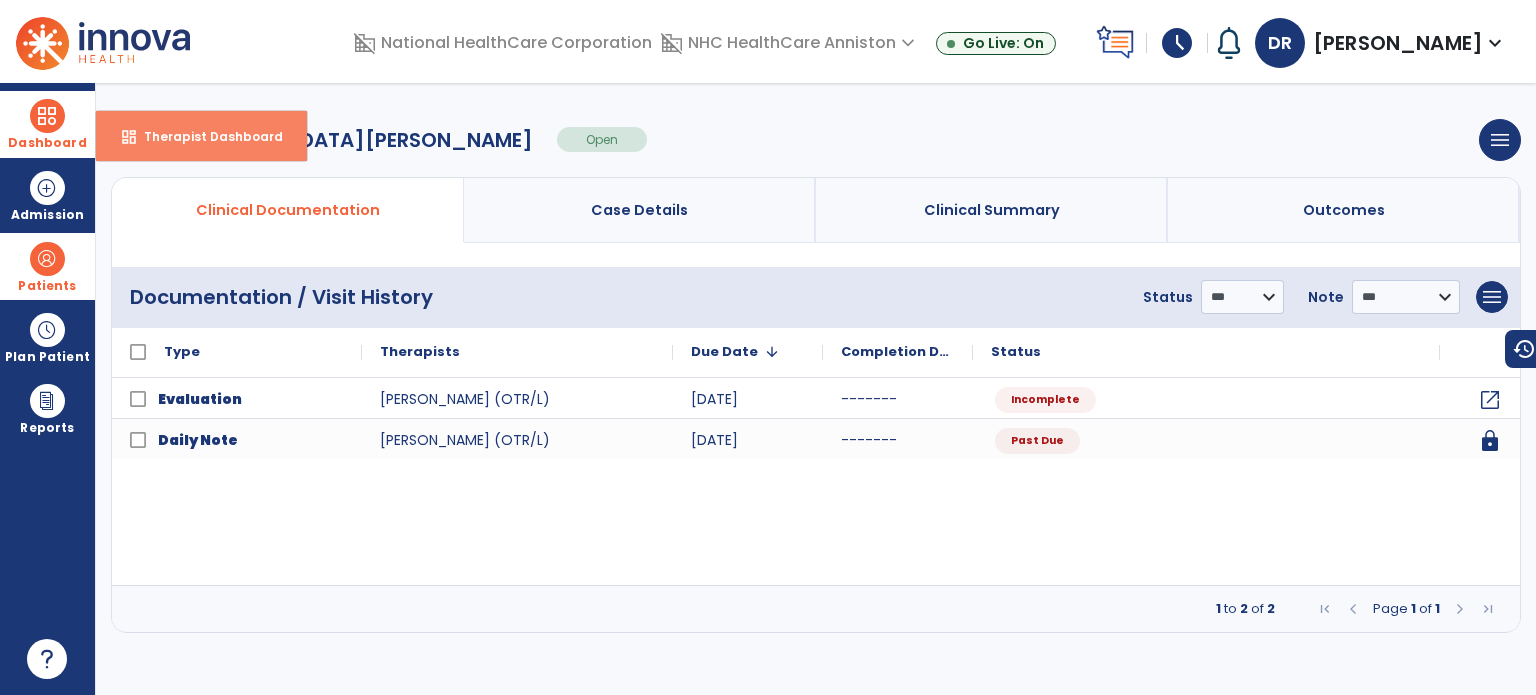 click on "Therapist Dashboard" at bounding box center [205, 136] 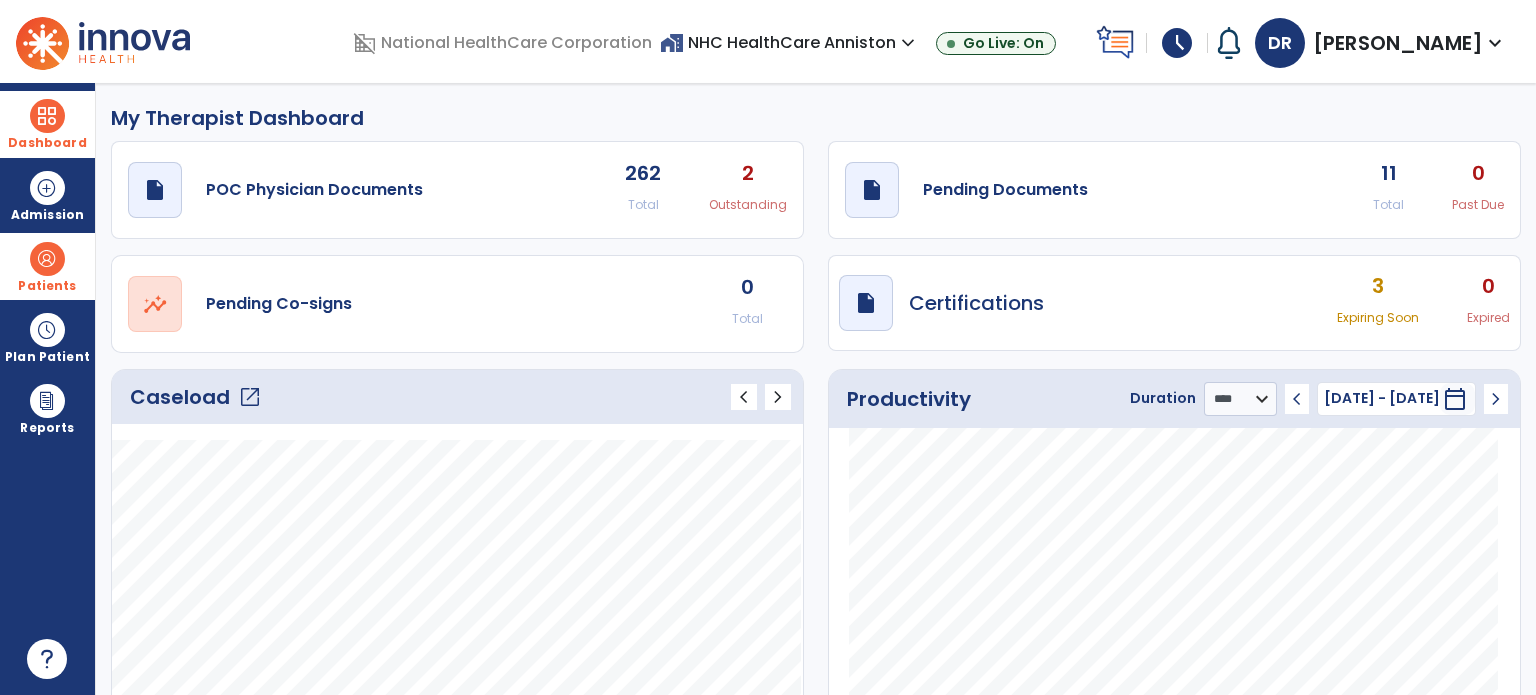 click at bounding box center (47, 259) 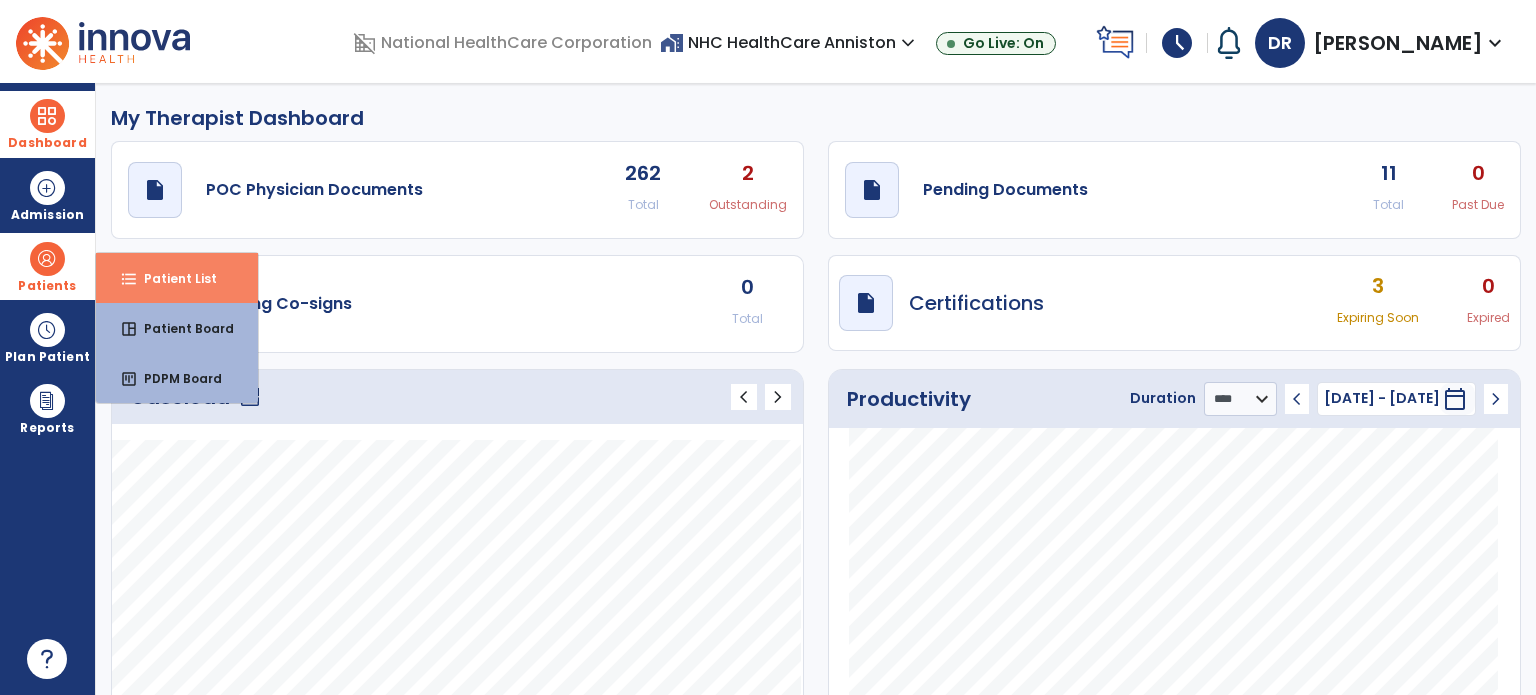 click on "format_list_bulleted  Patient List" at bounding box center [177, 278] 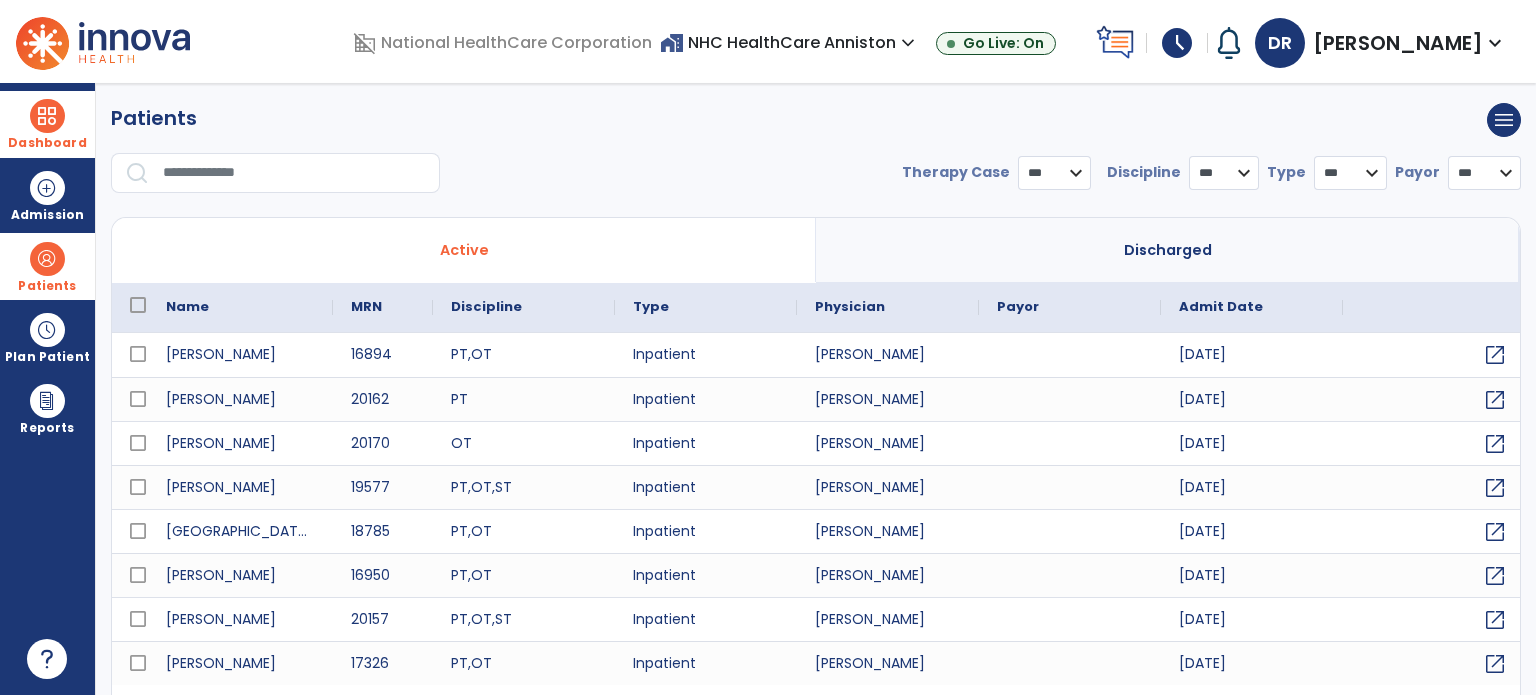 select on "***" 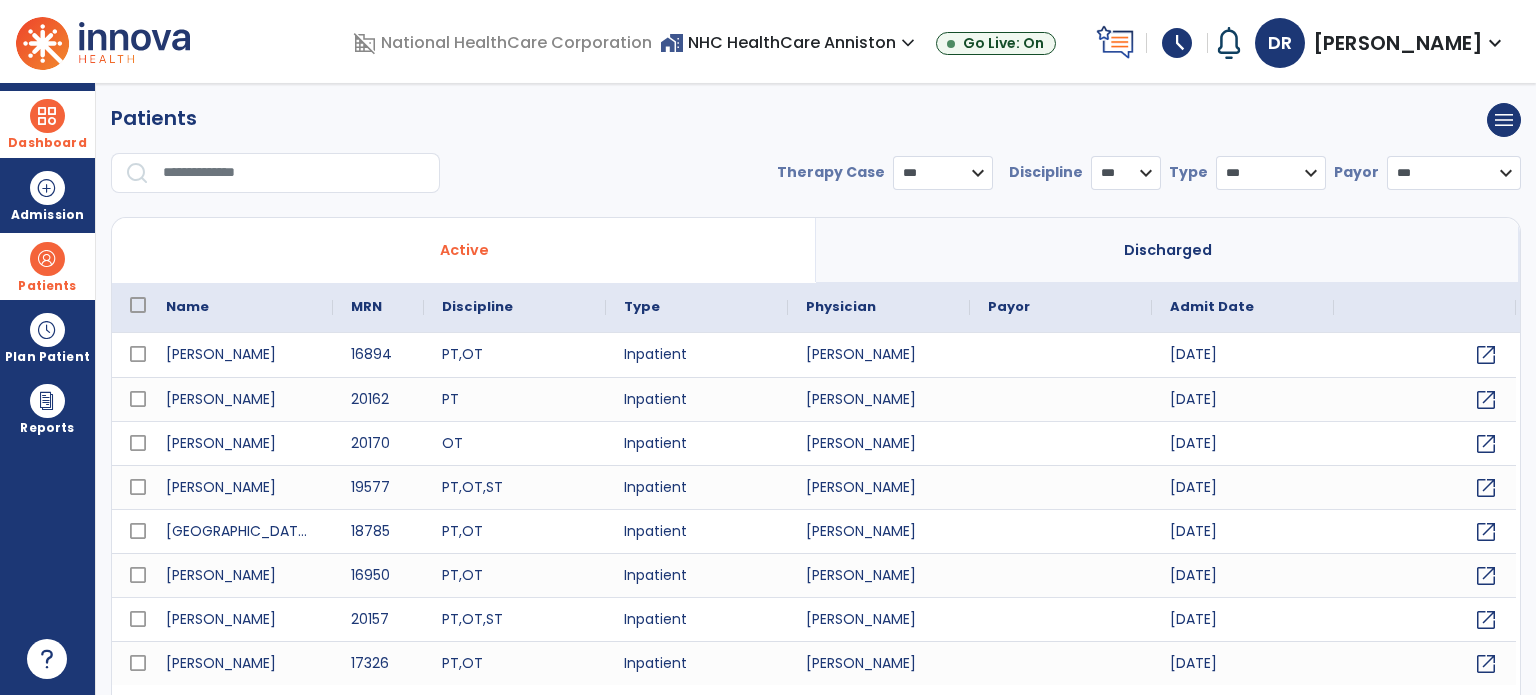 click at bounding box center [294, 173] 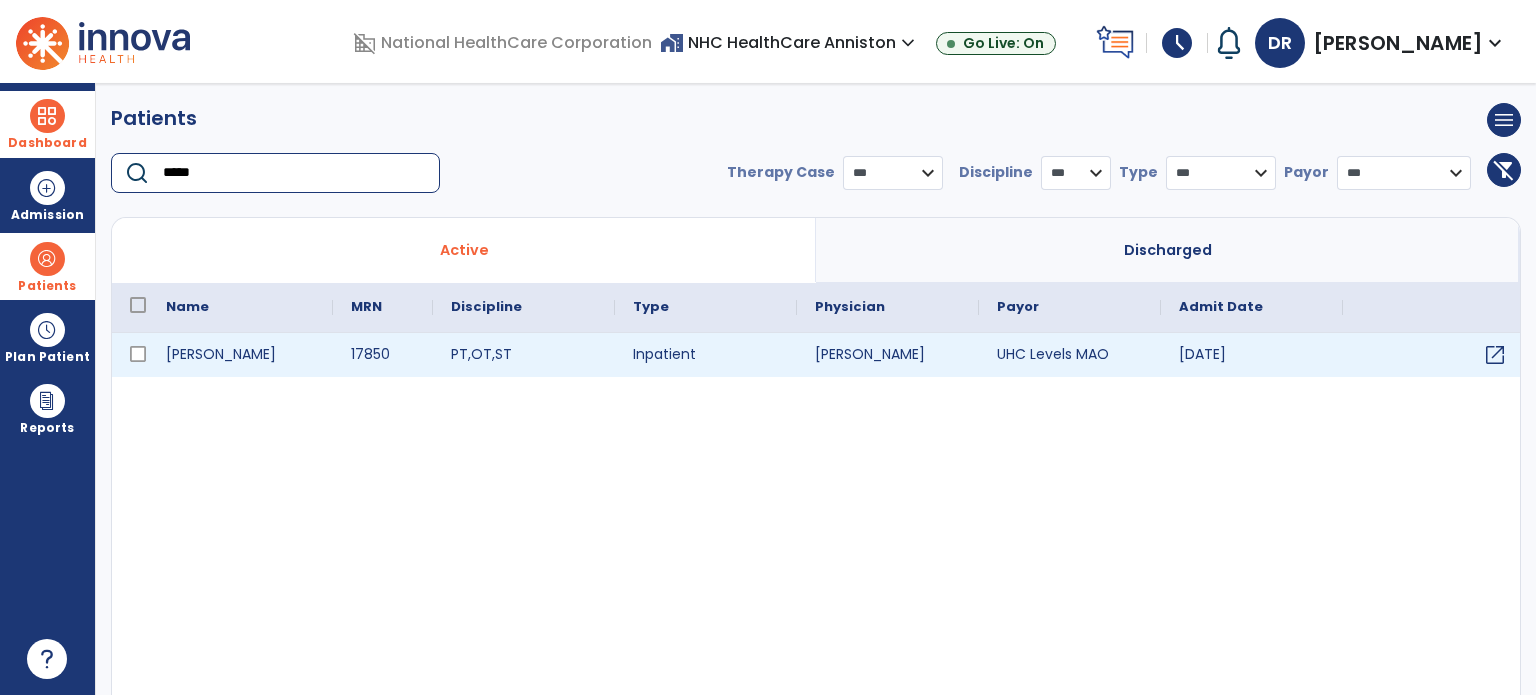 type on "*****" 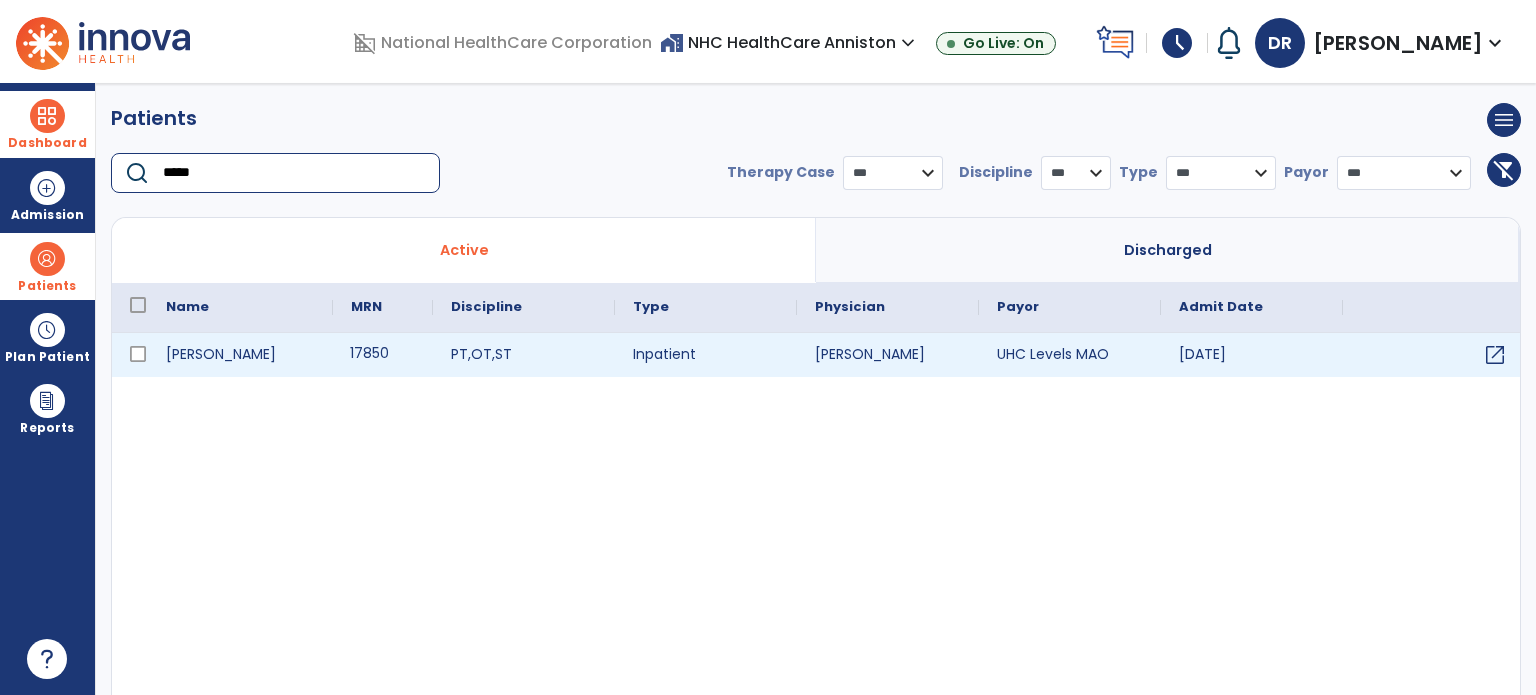click on "17850" at bounding box center (383, 355) 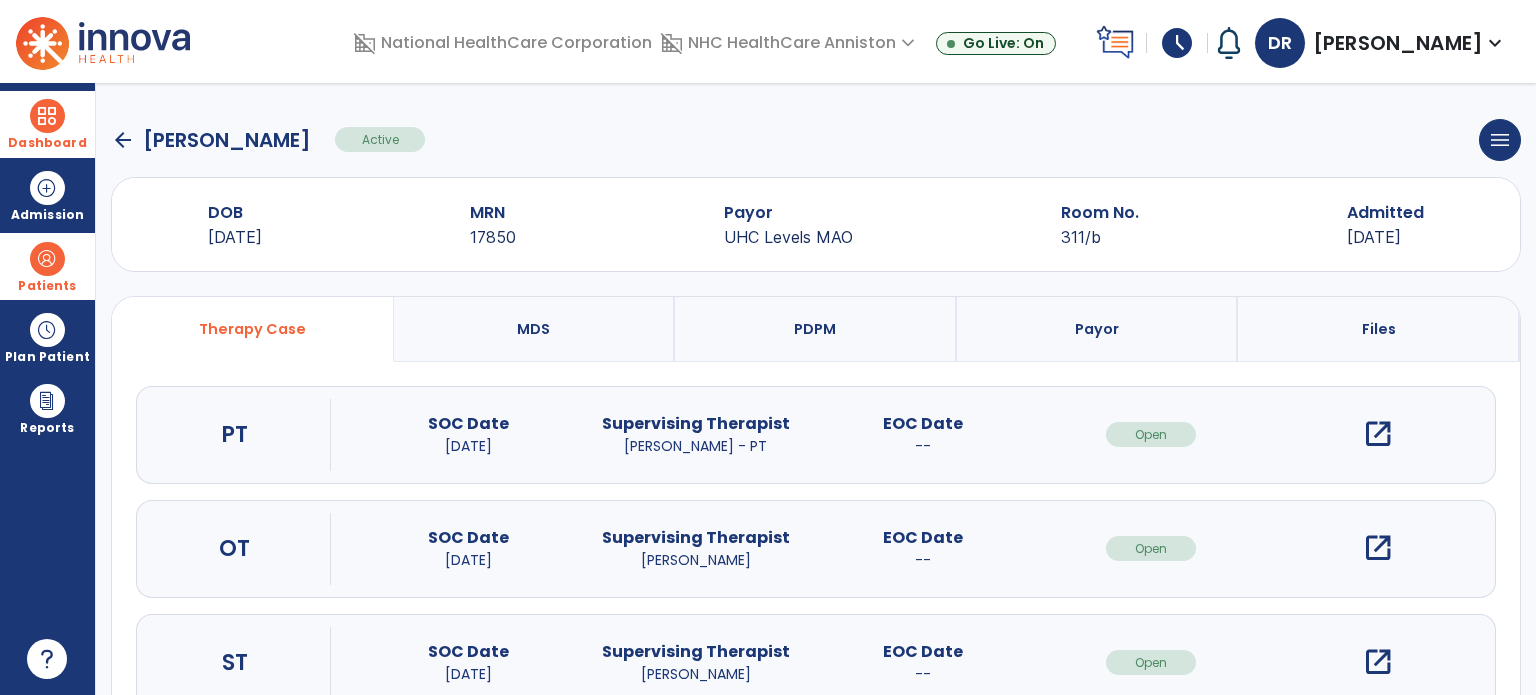 click on "open_in_new" at bounding box center [1378, 548] 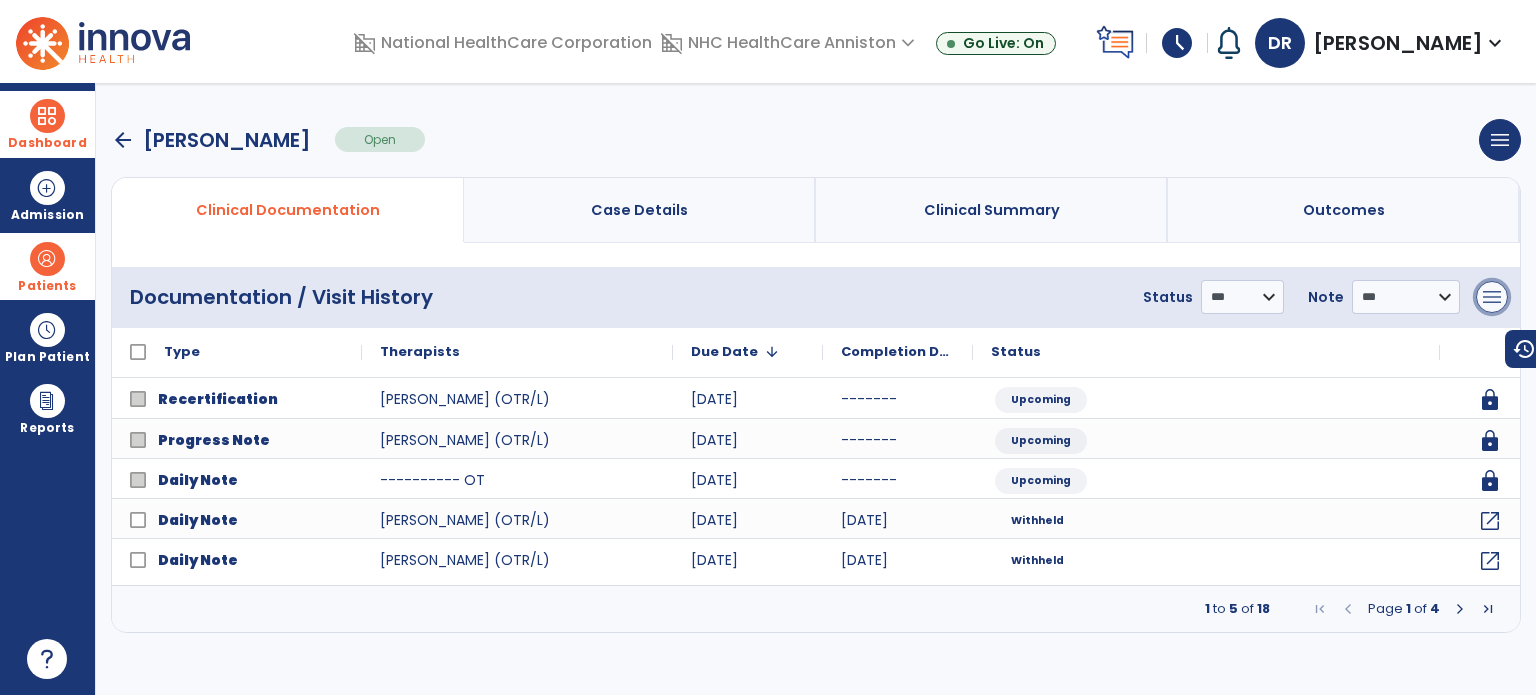 click on "menu" at bounding box center [1492, 297] 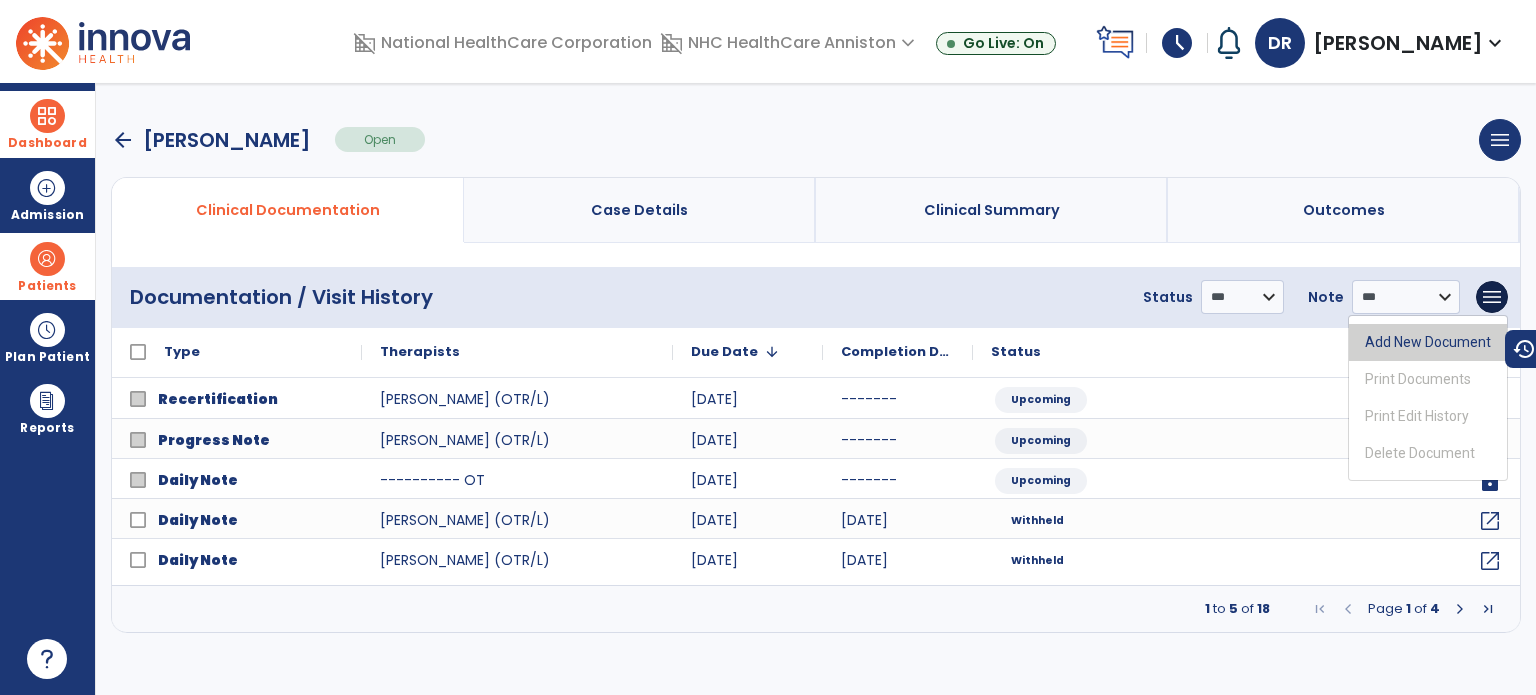 click on "Add New Document" at bounding box center (1428, 342) 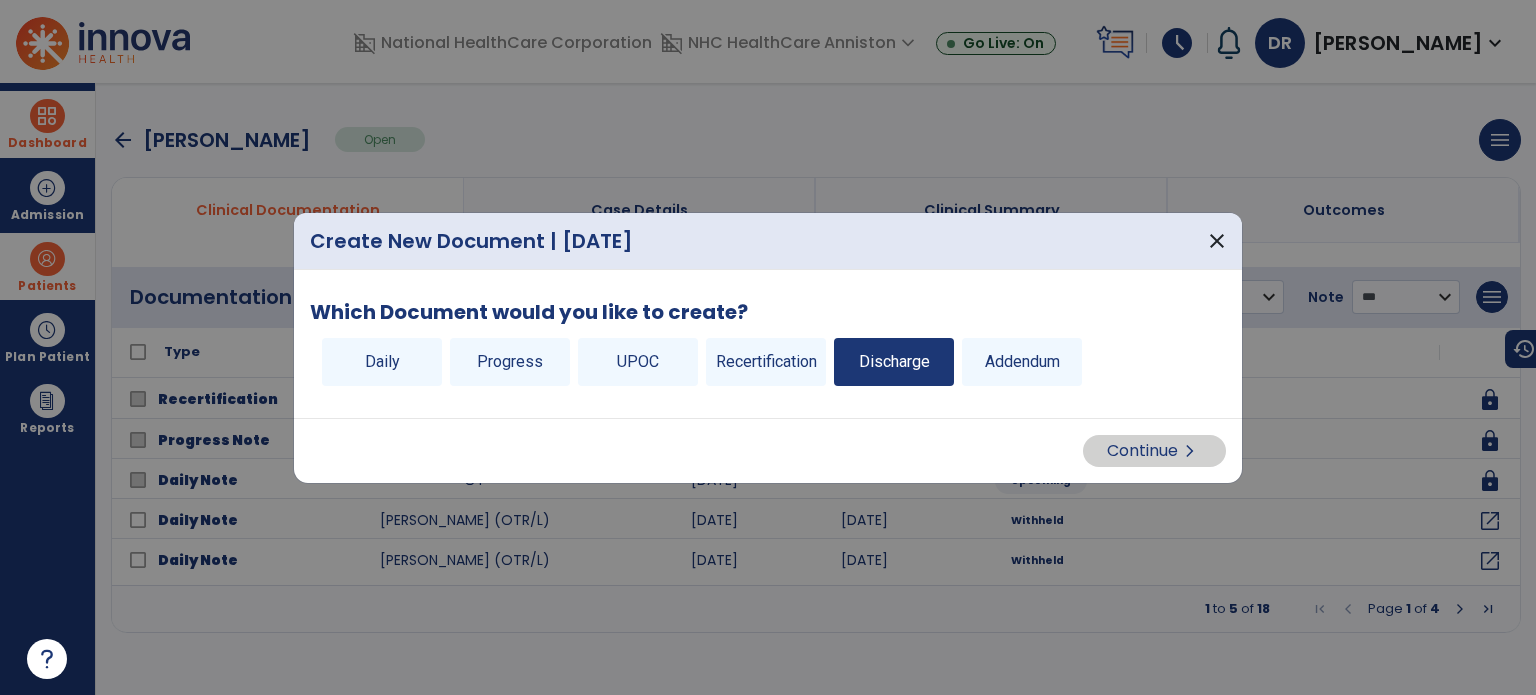click on "Discharge" at bounding box center [894, 362] 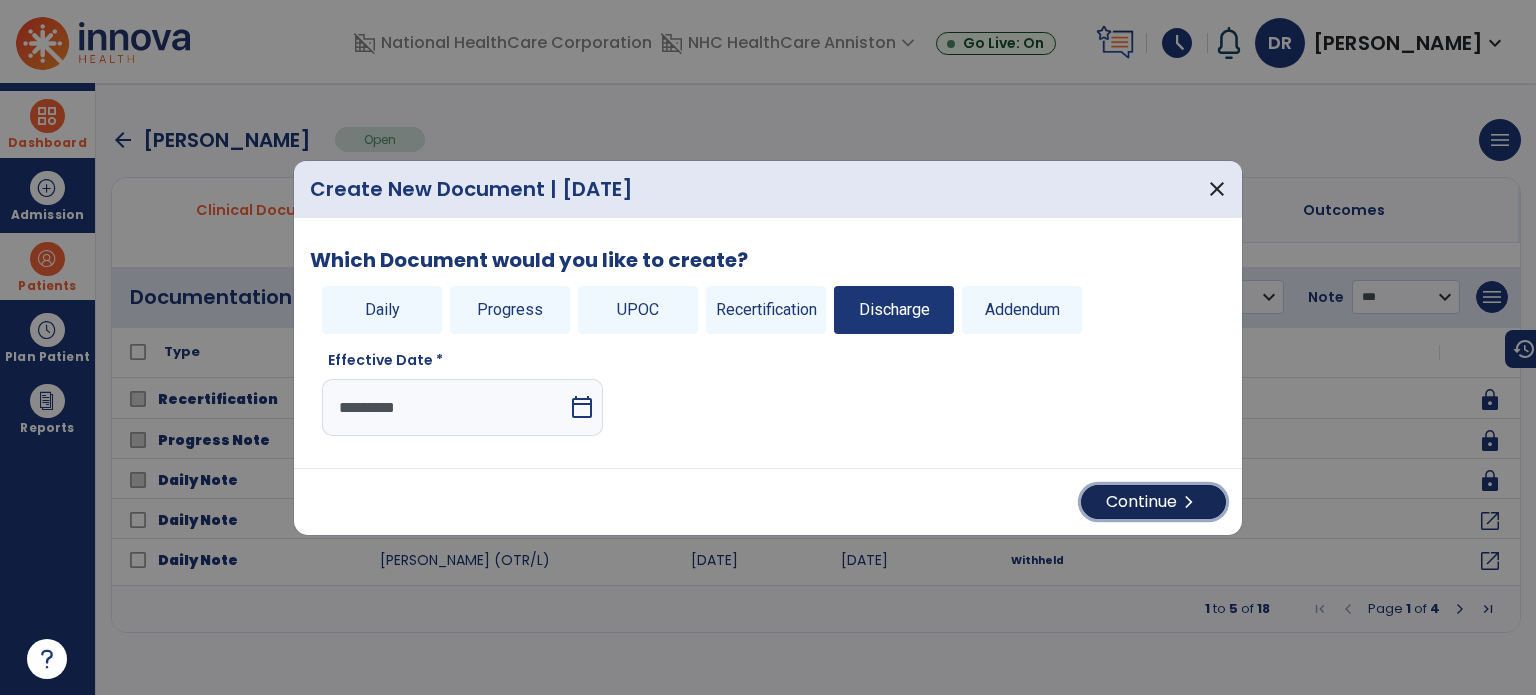 click on "Continue   chevron_right" at bounding box center [1153, 502] 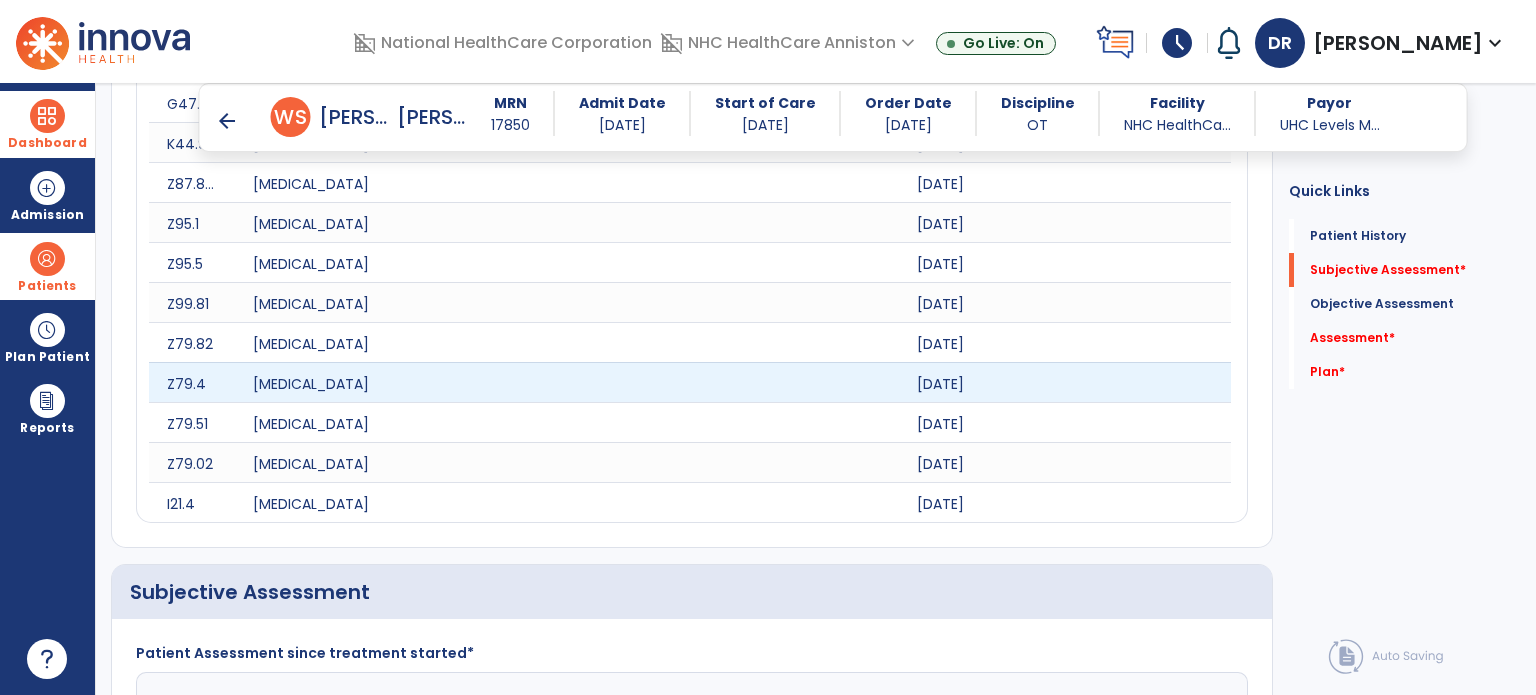 scroll, scrollTop: 1572, scrollLeft: 0, axis: vertical 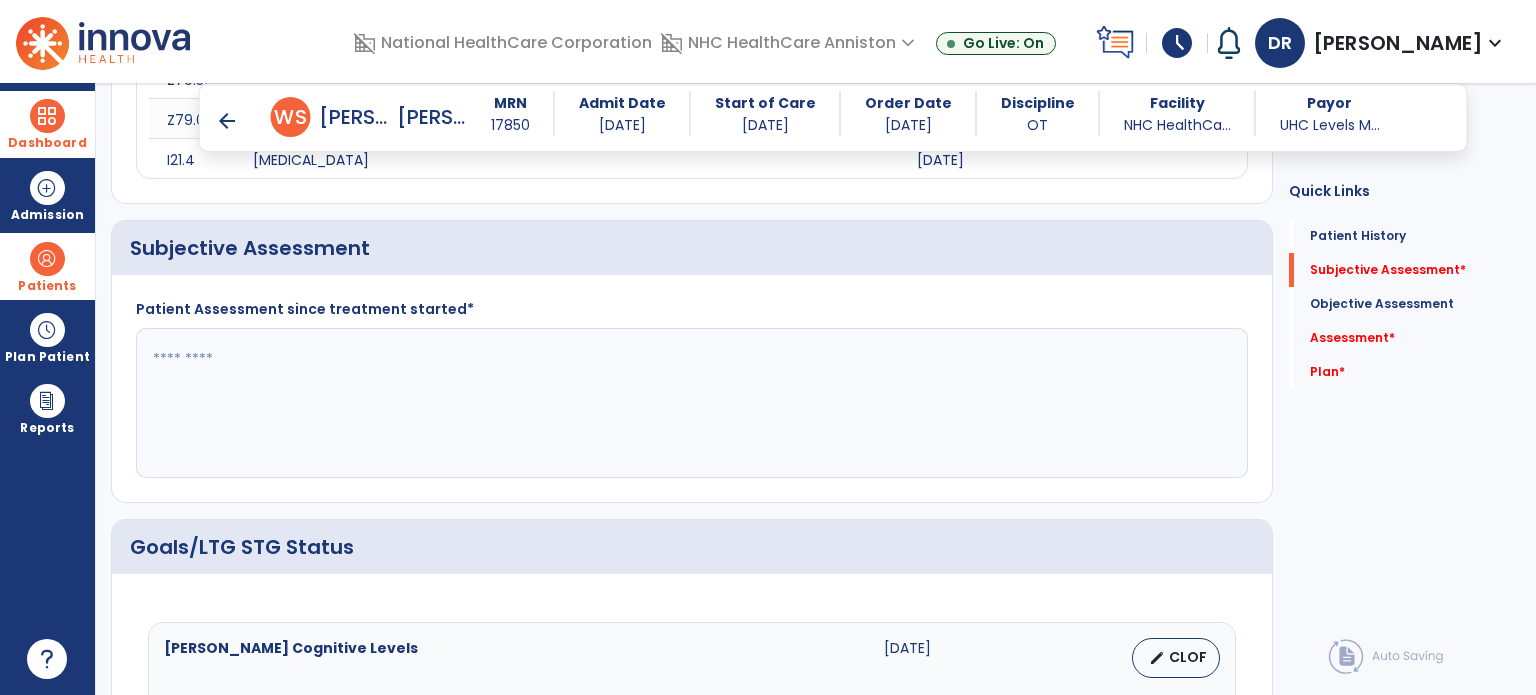 click 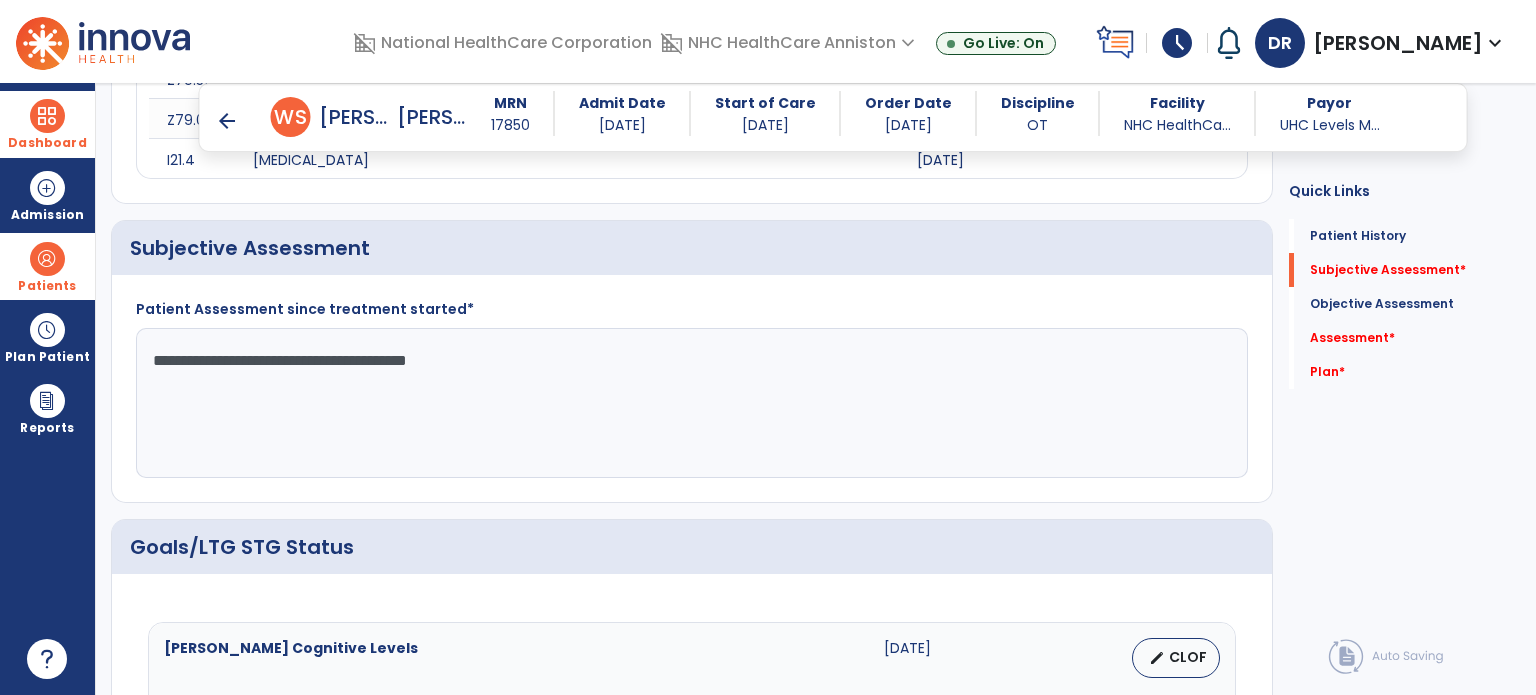 click on "**********" 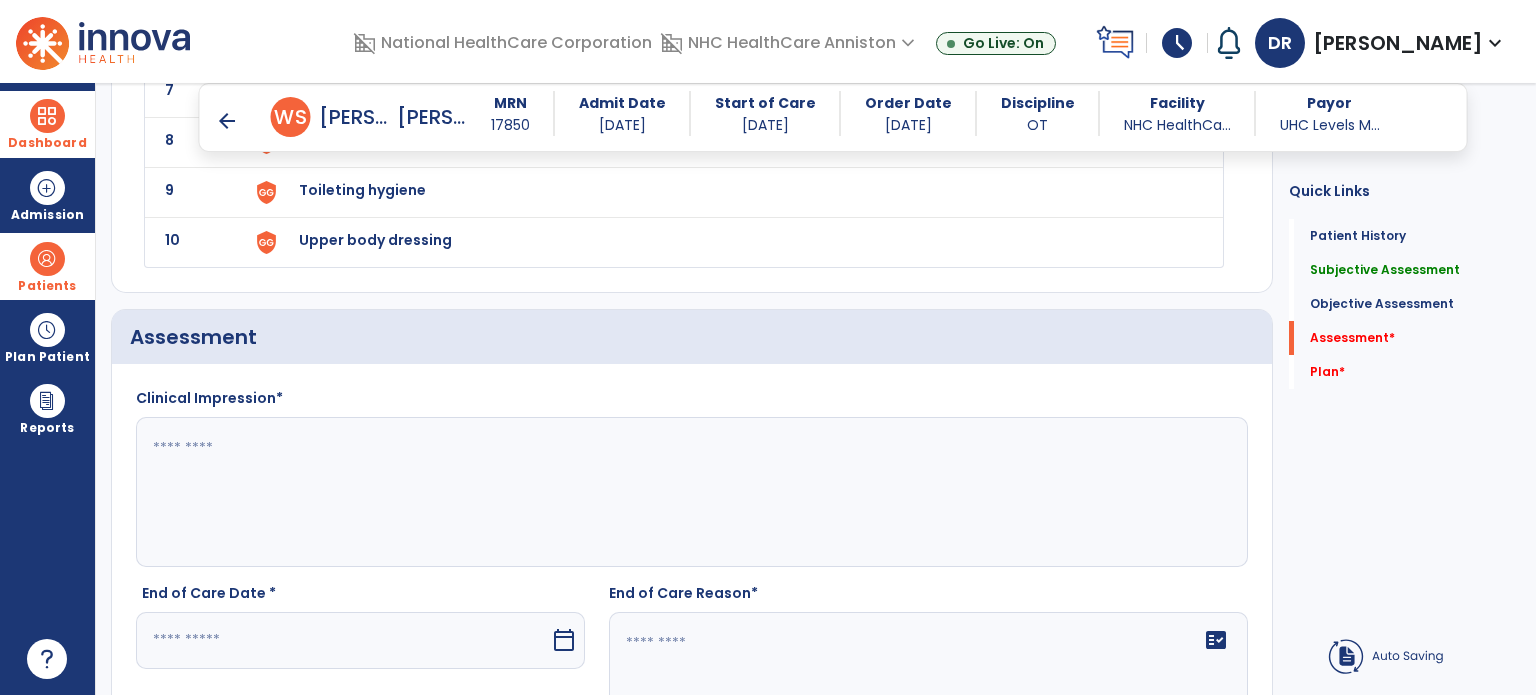 scroll, scrollTop: 3576, scrollLeft: 0, axis: vertical 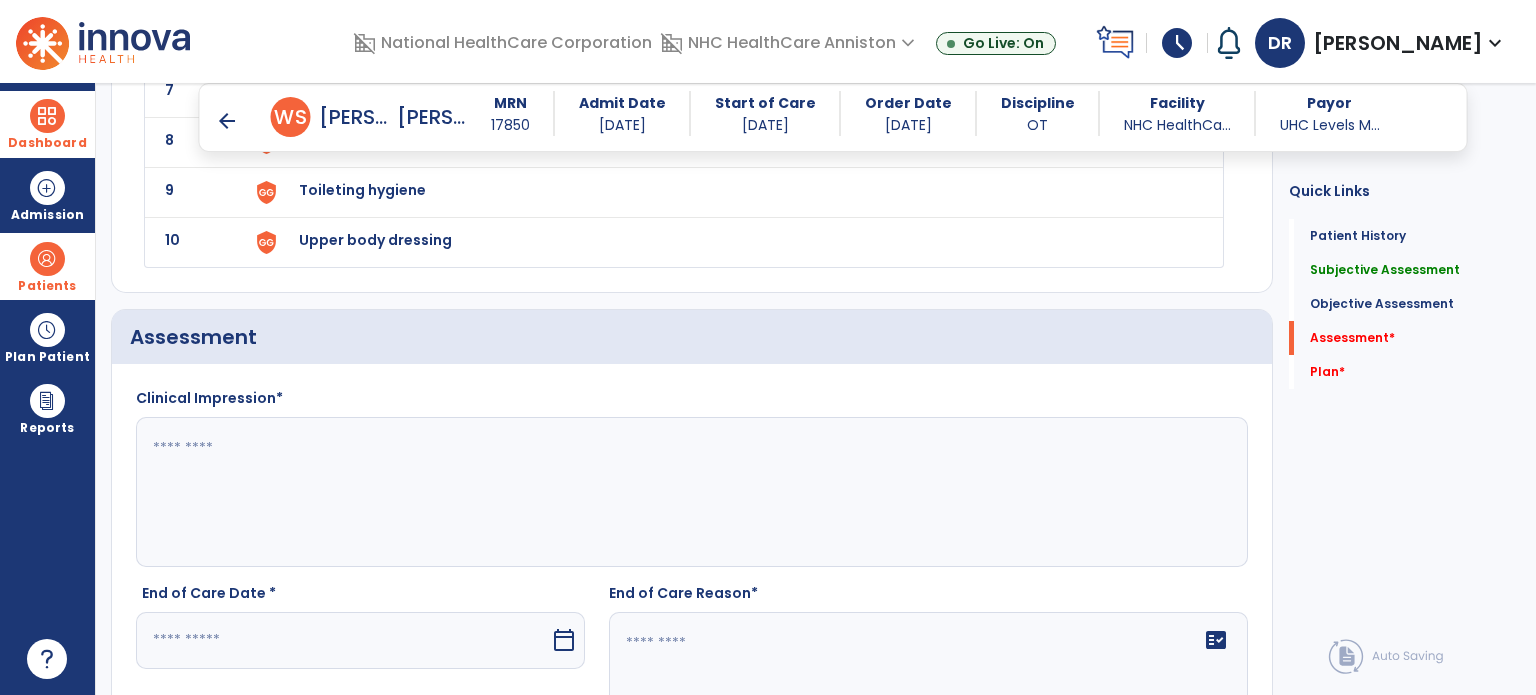 type on "**********" 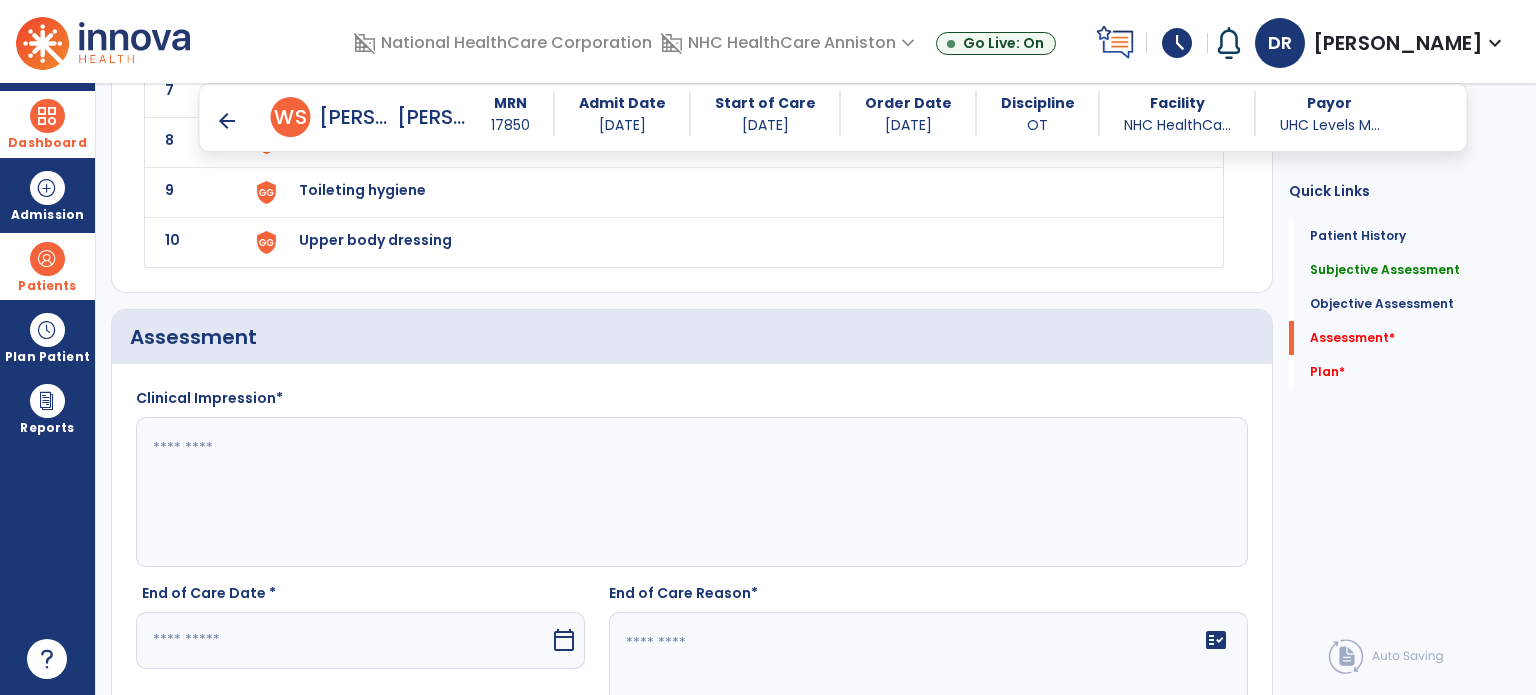 click 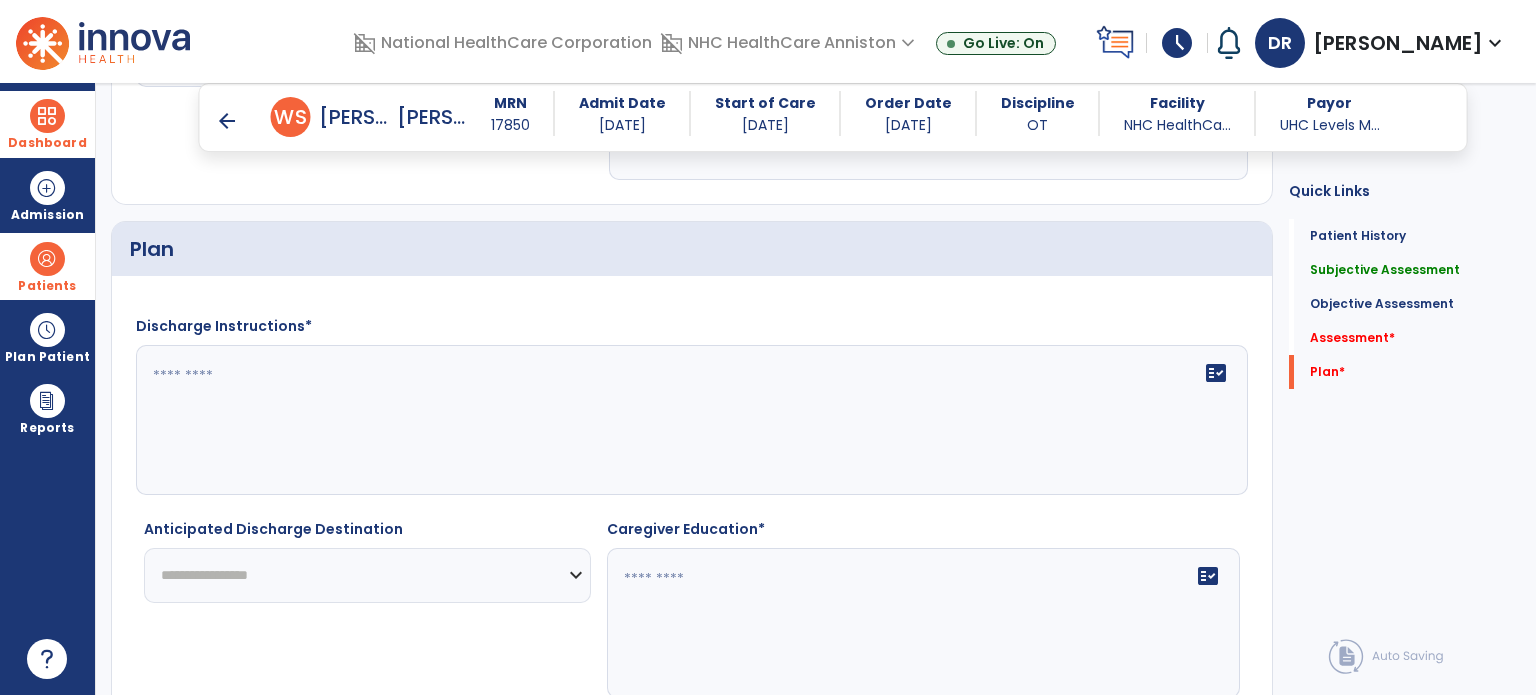 scroll, scrollTop: 4159, scrollLeft: 0, axis: vertical 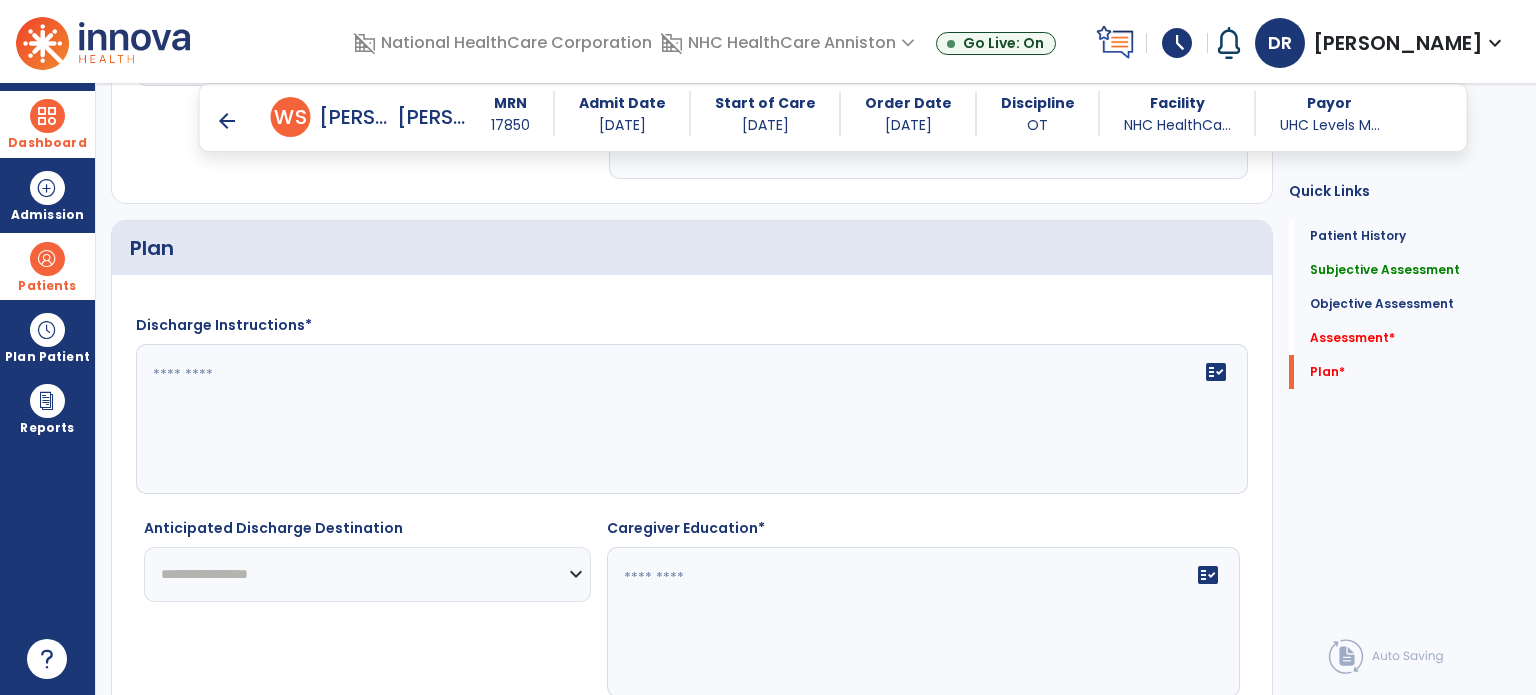 type on "**********" 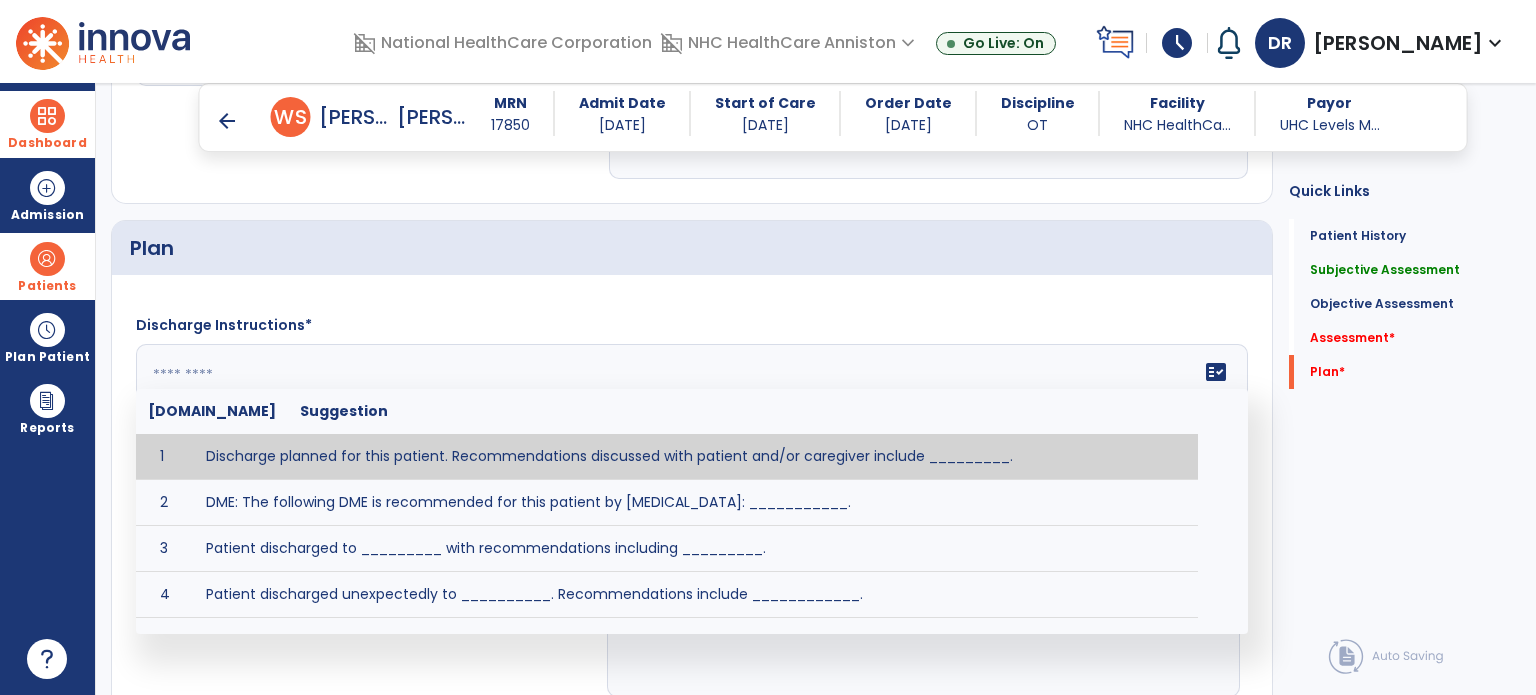 paste on "**********" 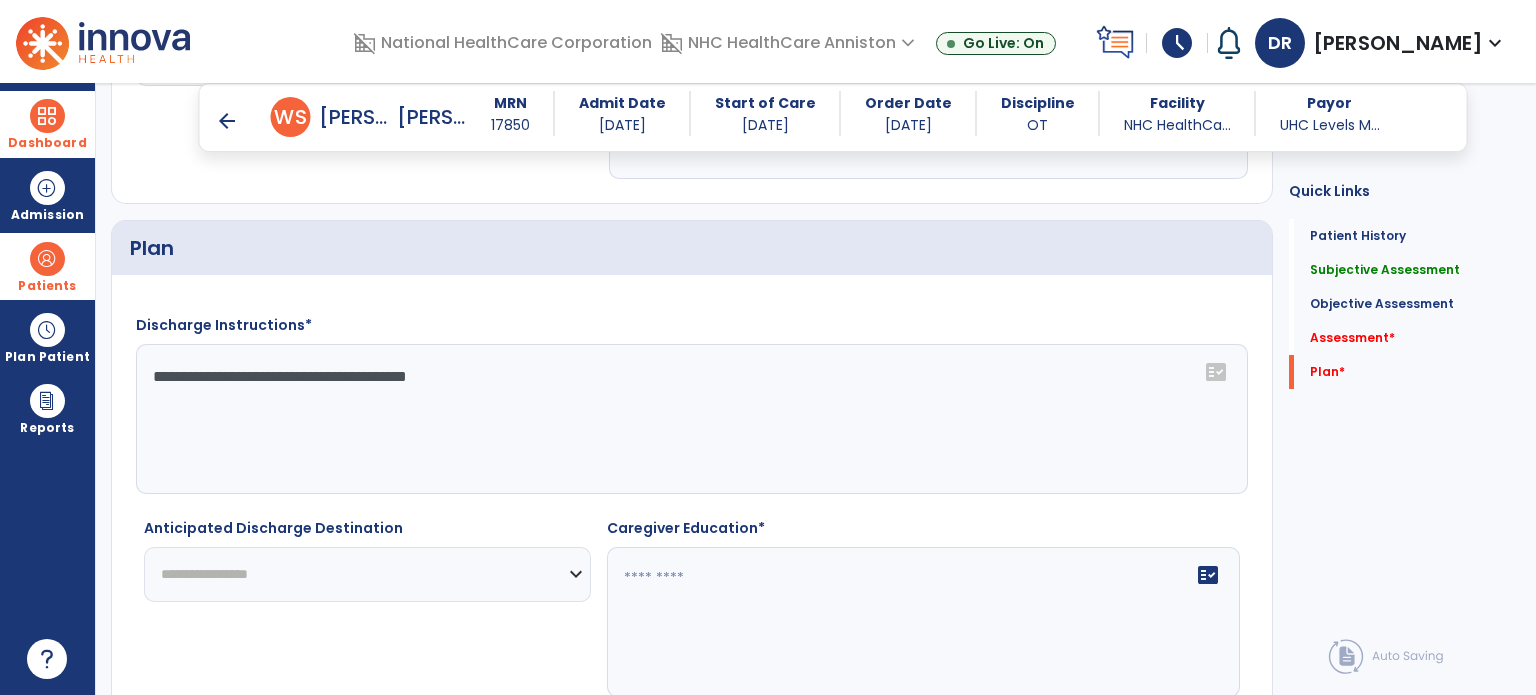 type on "**********" 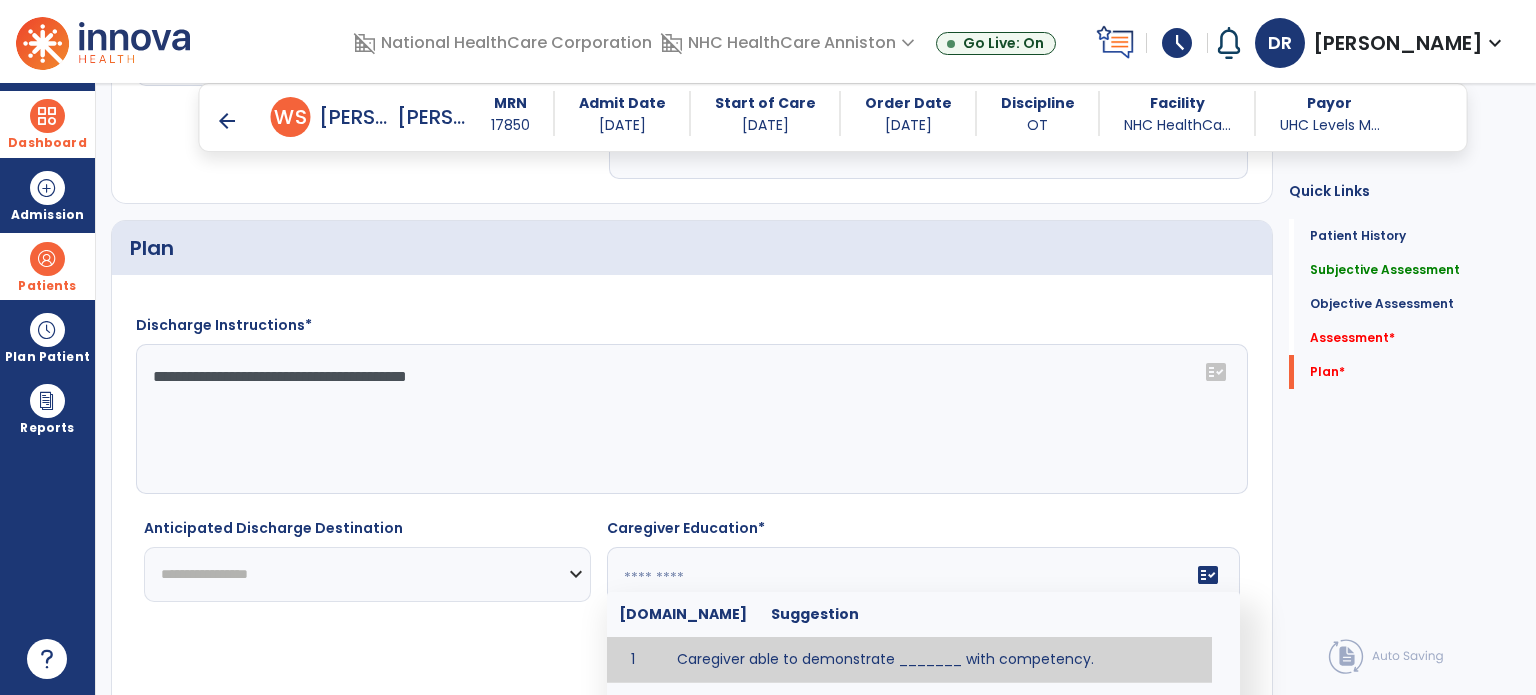 paste on "**********" 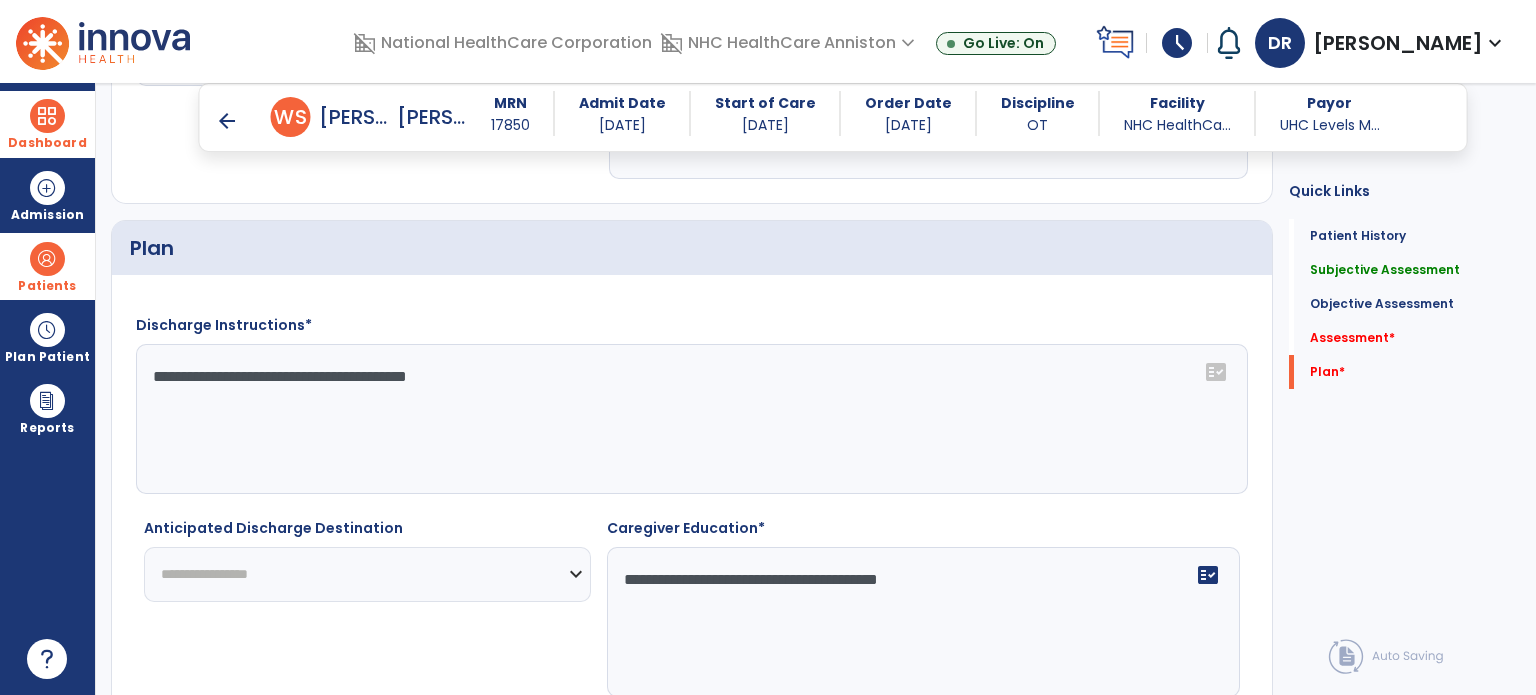 type on "**********" 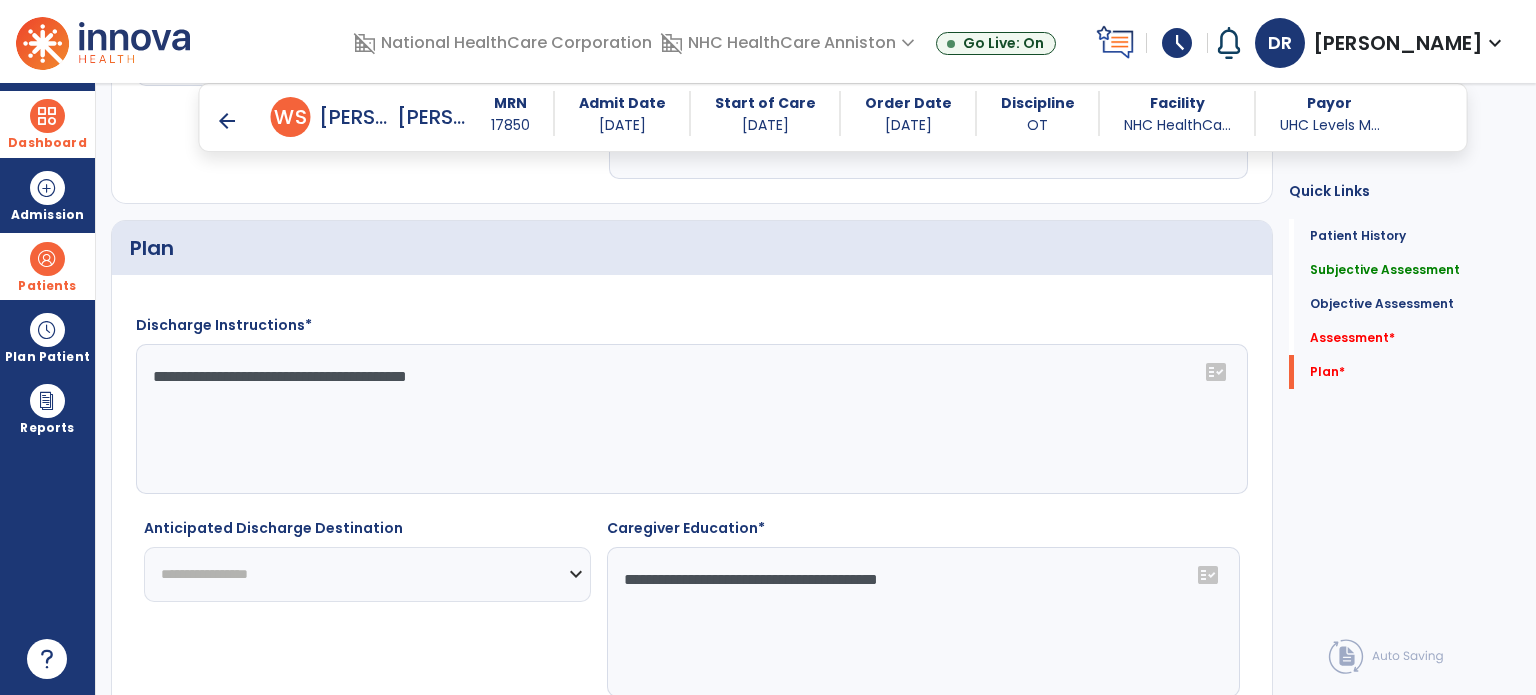 select on "********" 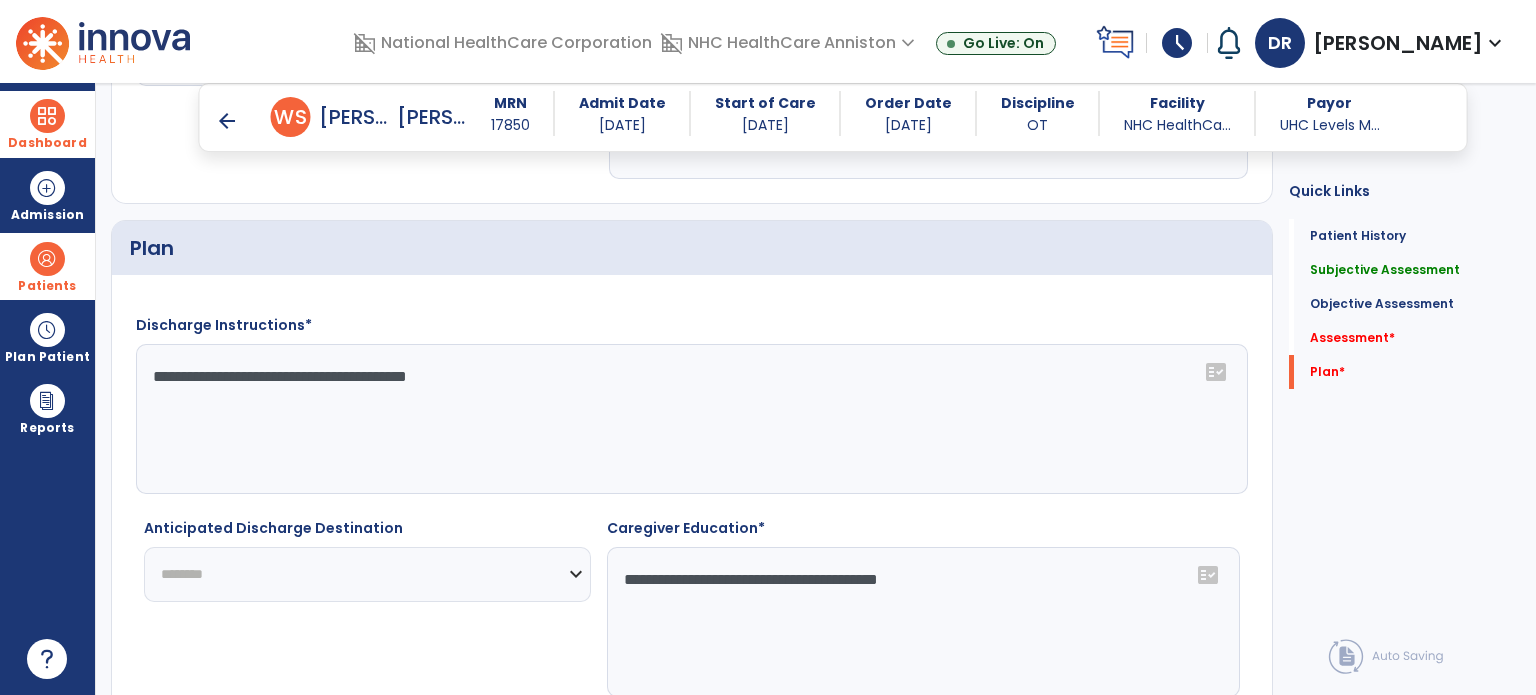 click on "**********" 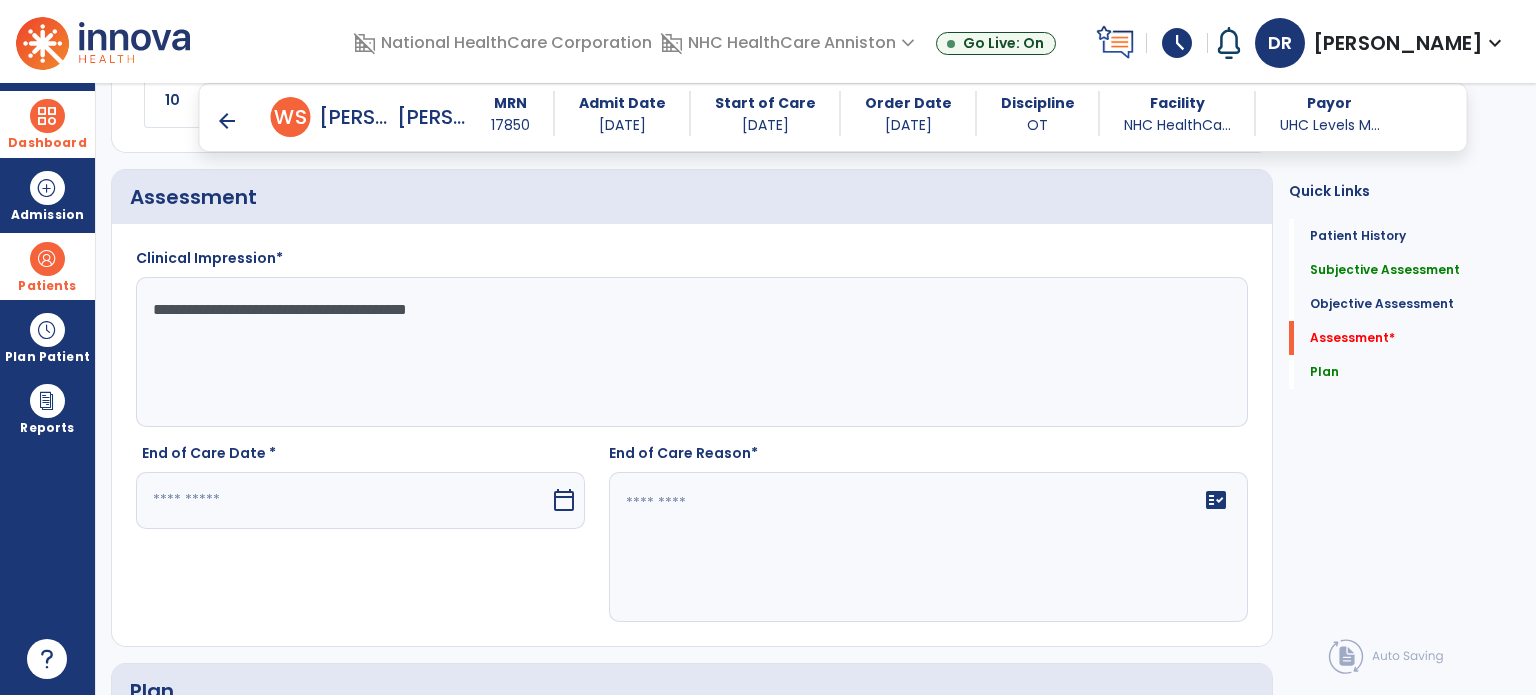 scroll, scrollTop: 3714, scrollLeft: 0, axis: vertical 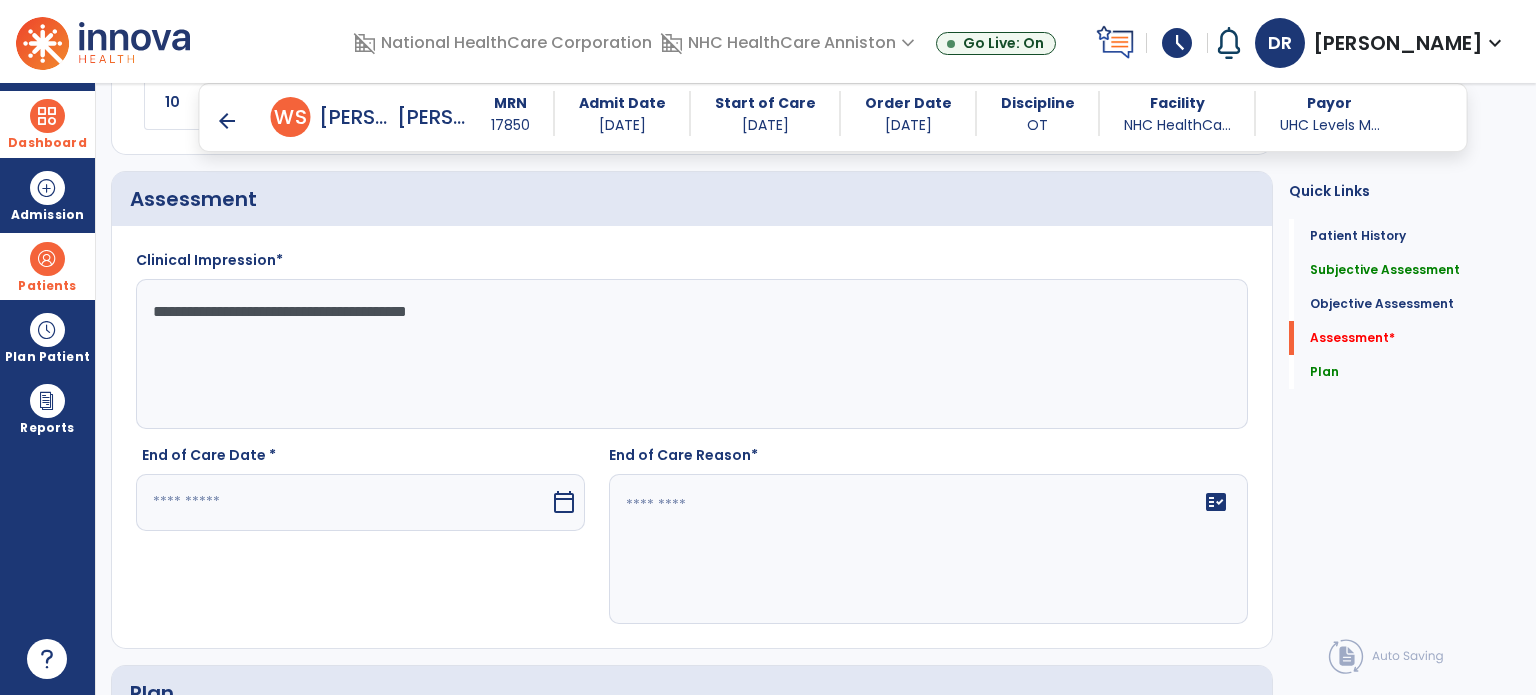click 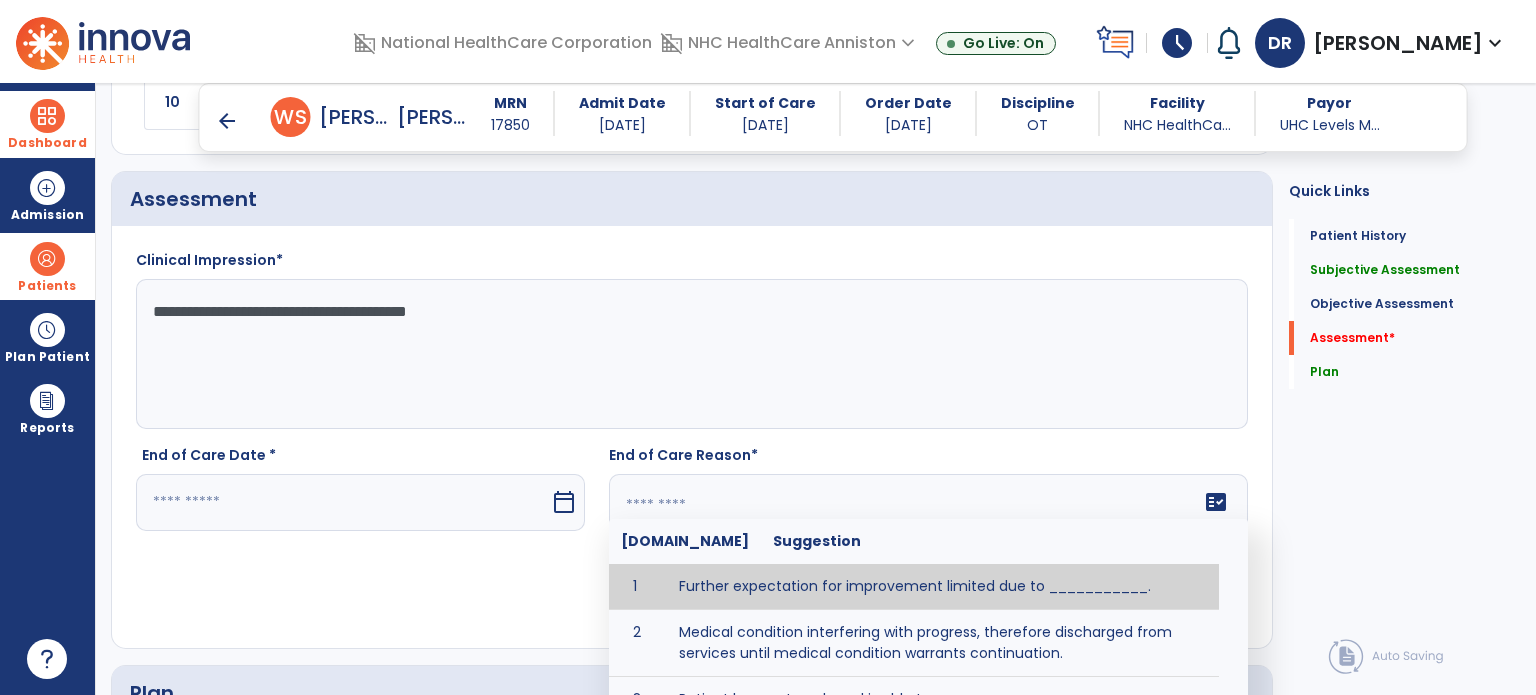 paste on "**********" 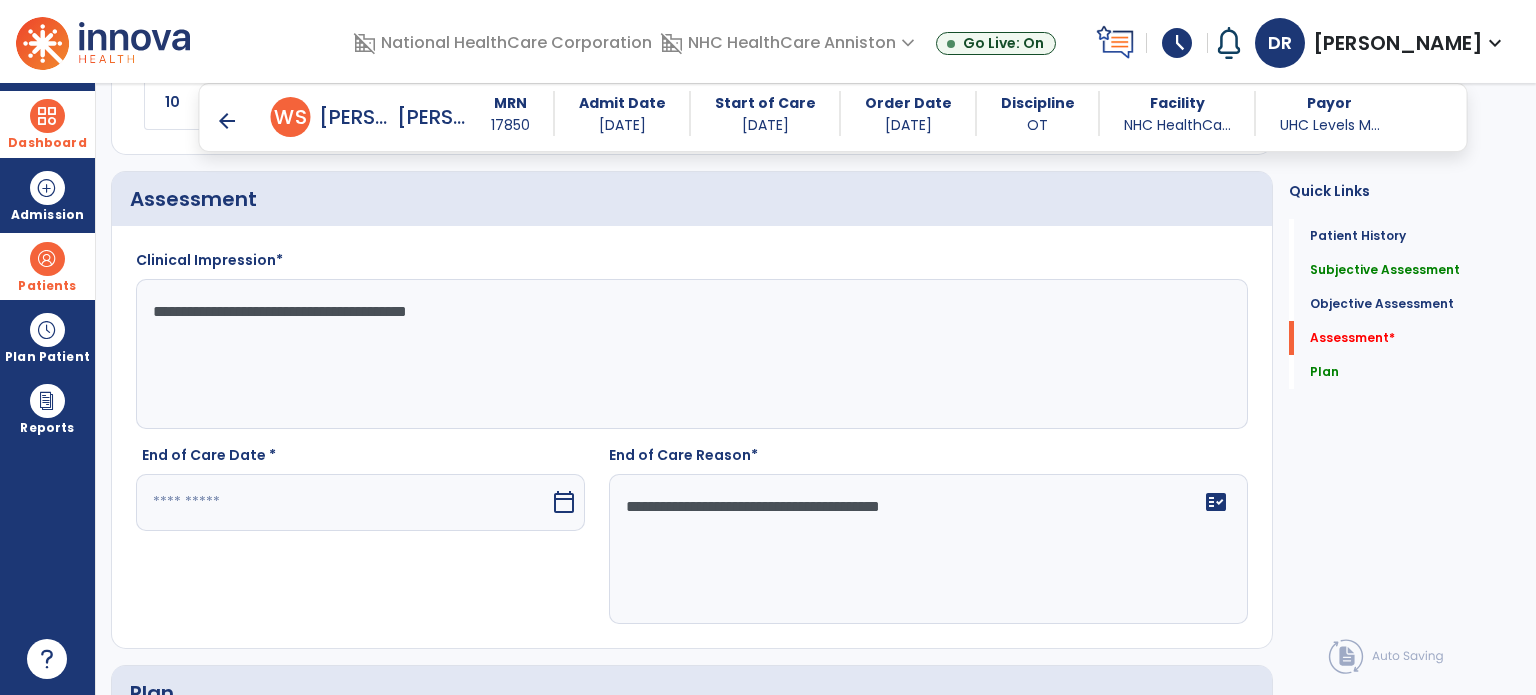type on "**********" 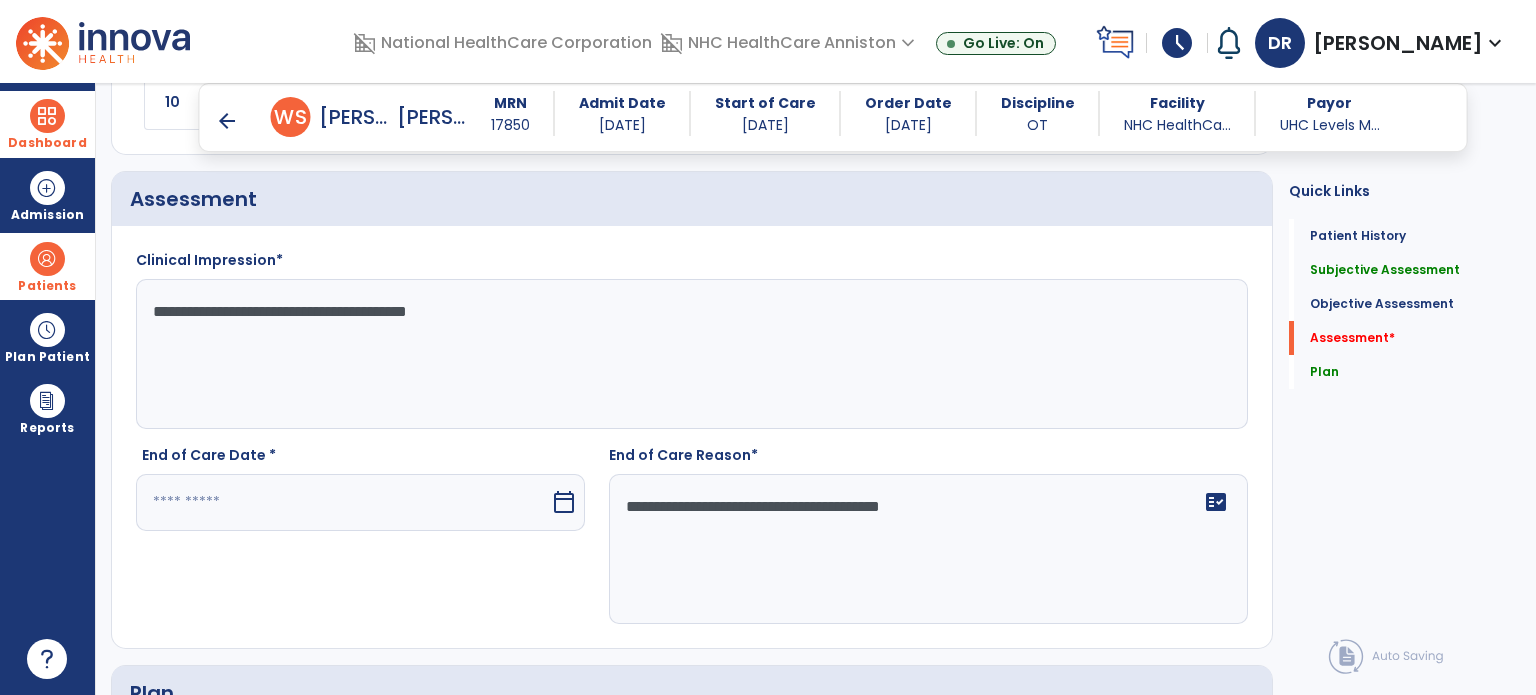 click at bounding box center [343, 502] 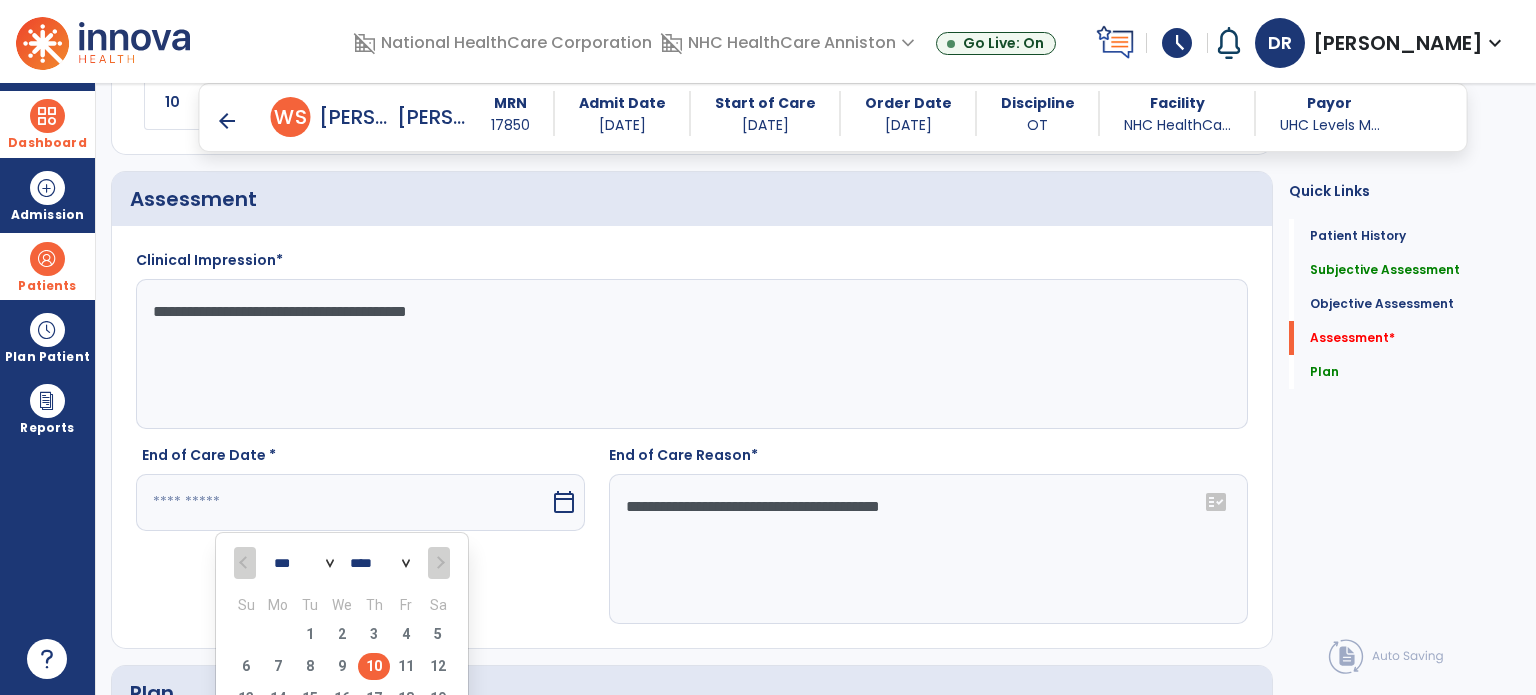 click on "10" at bounding box center [374, 666] 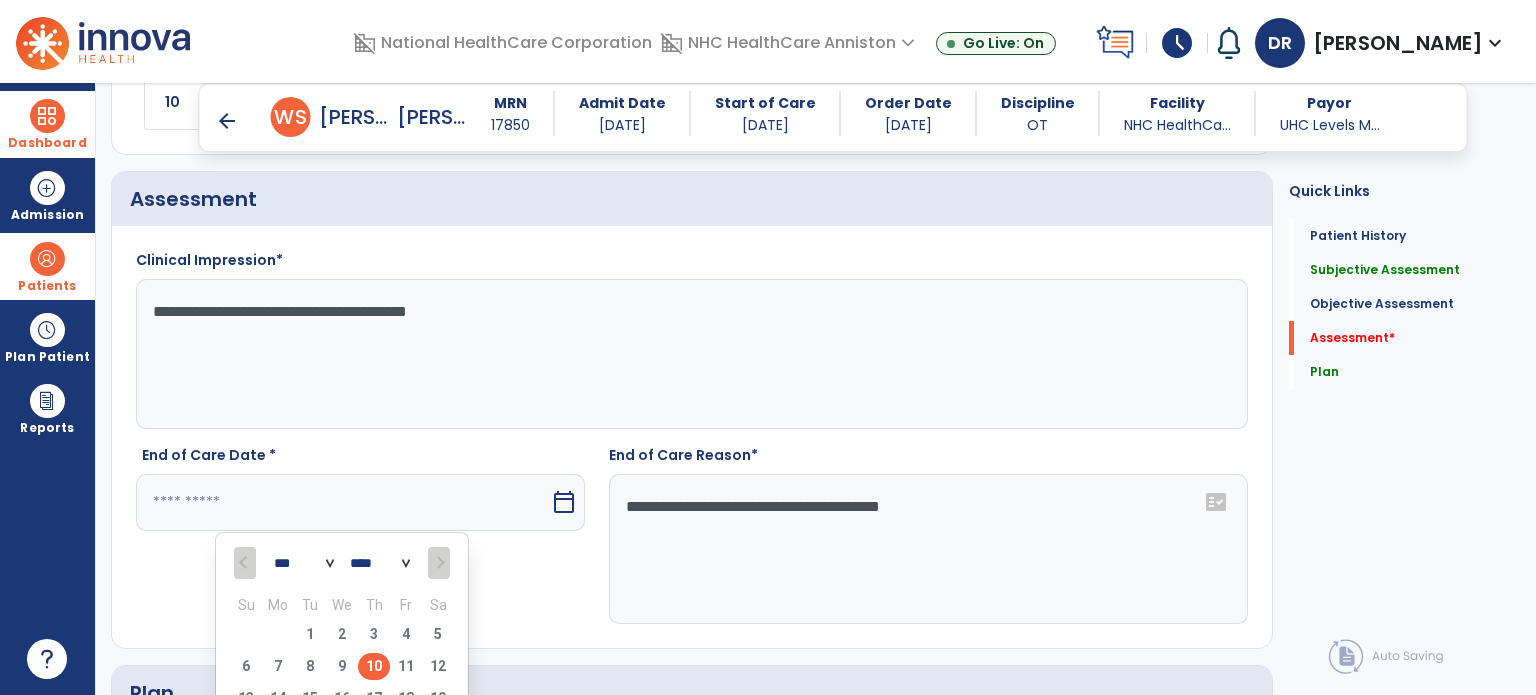 type on "*********" 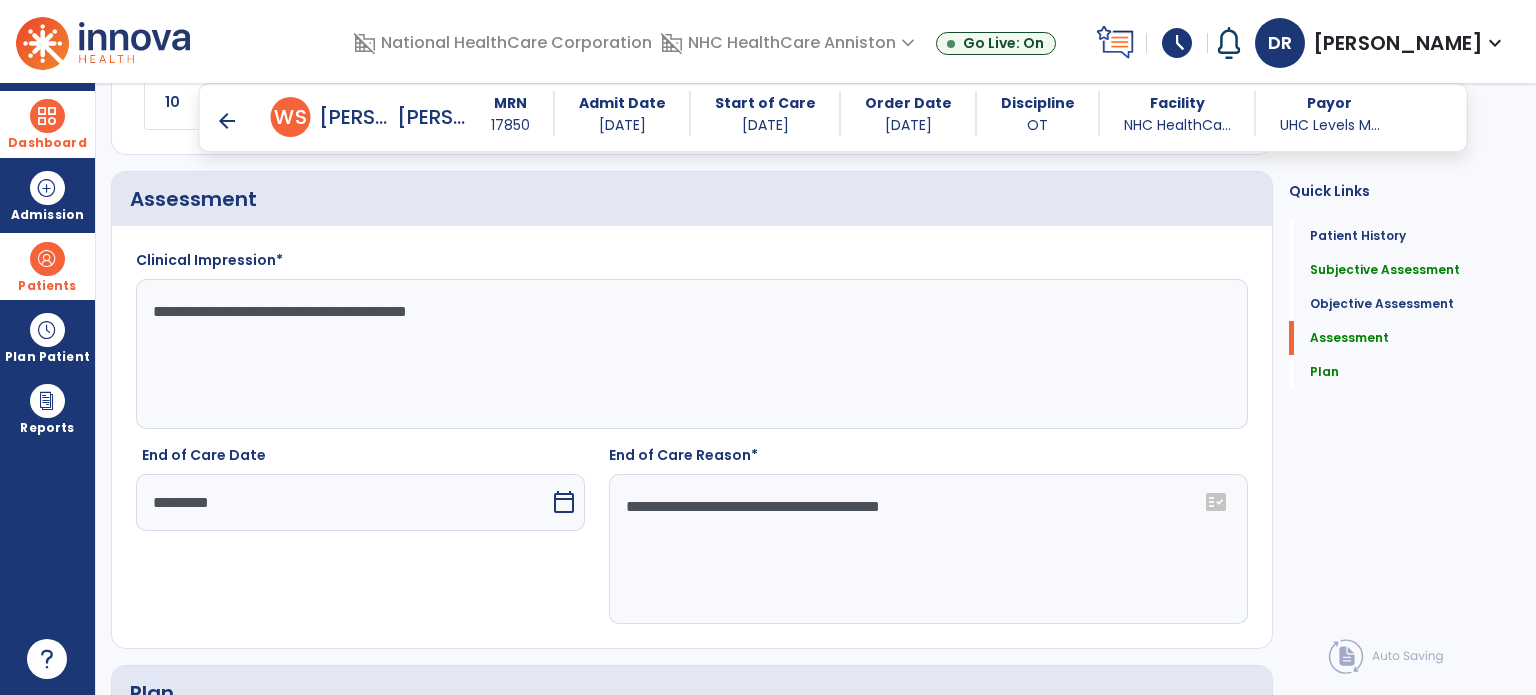 click on "**********" 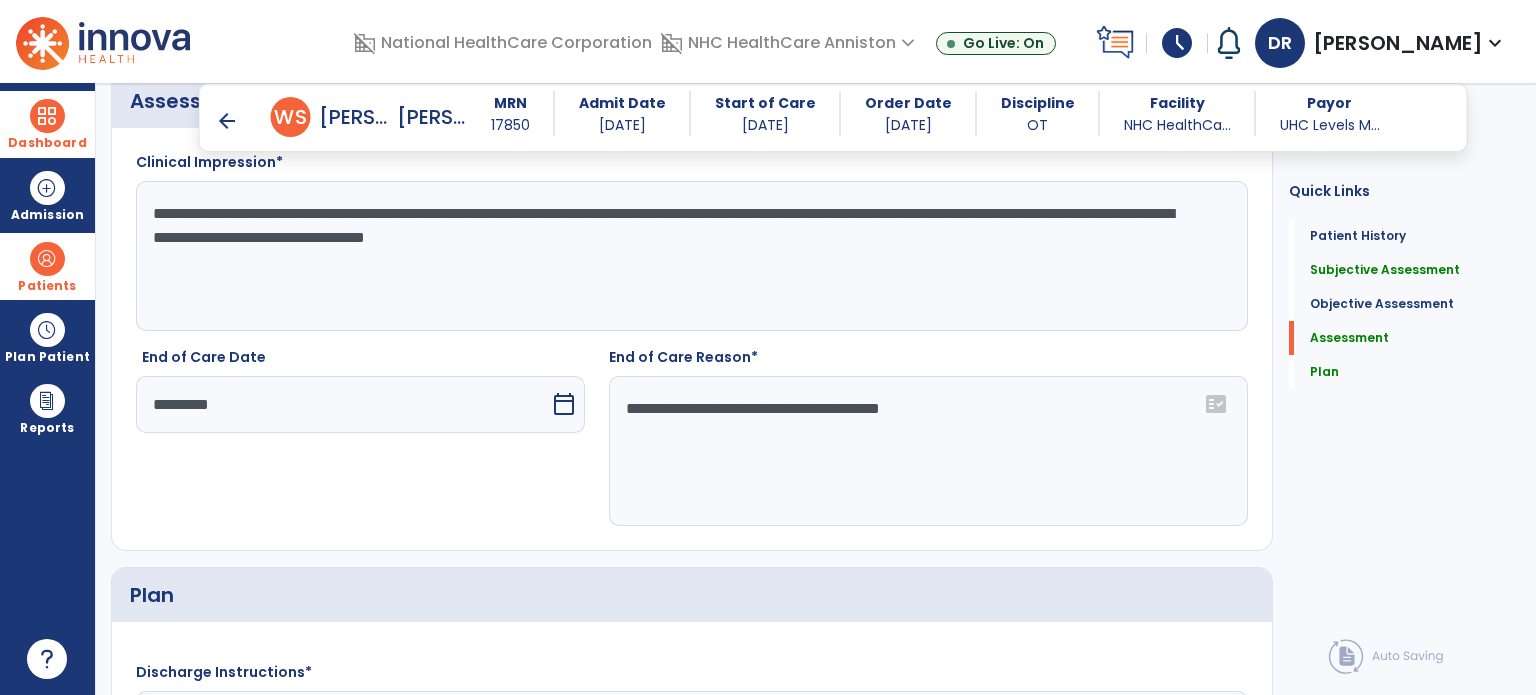 scroll, scrollTop: 3804, scrollLeft: 0, axis: vertical 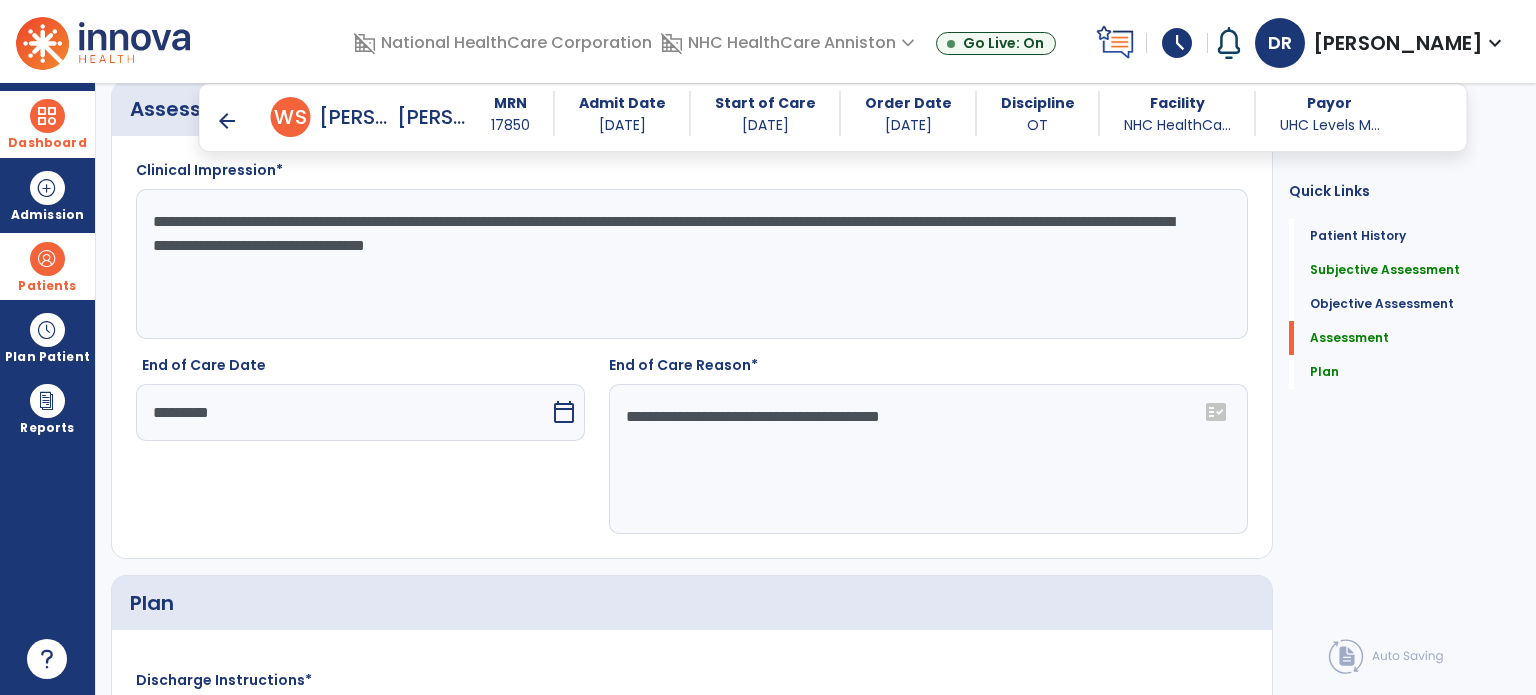 click on "**********" 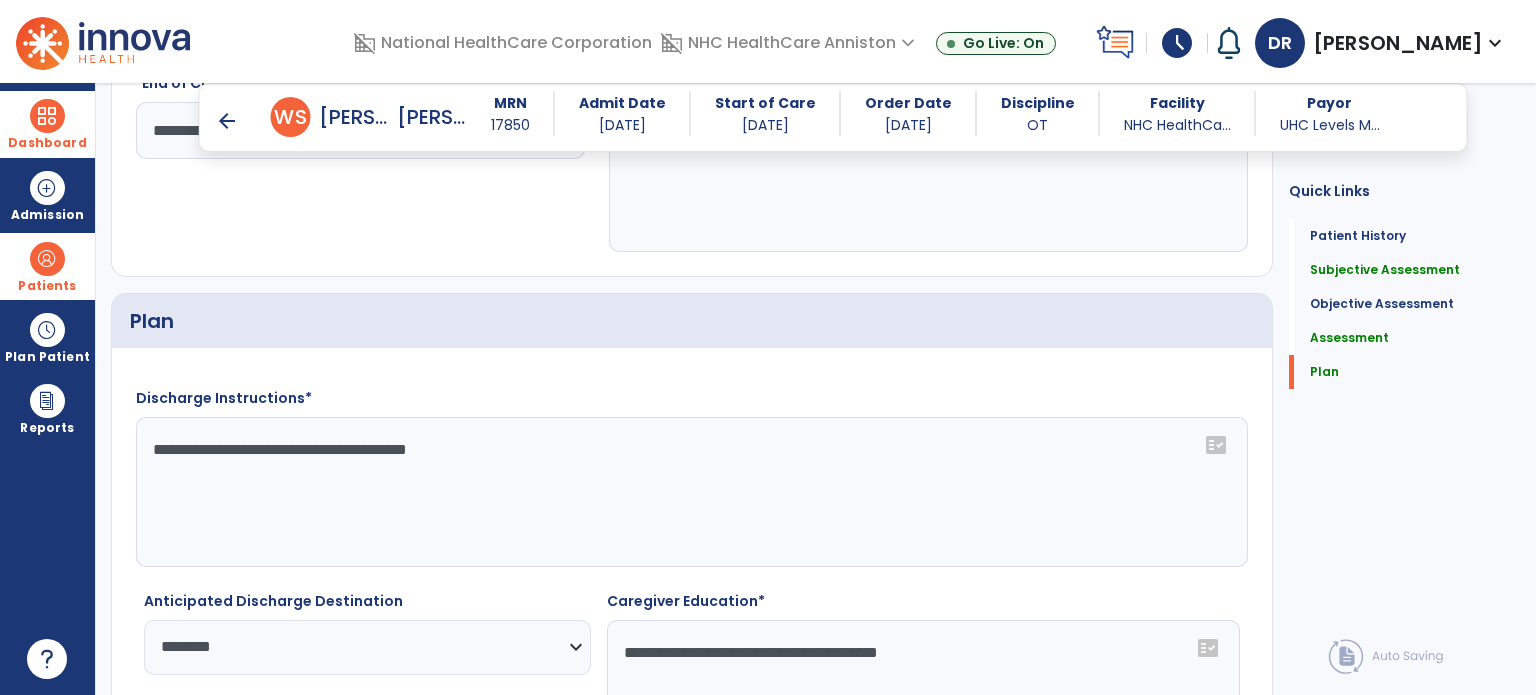 scroll, scrollTop: 4085, scrollLeft: 0, axis: vertical 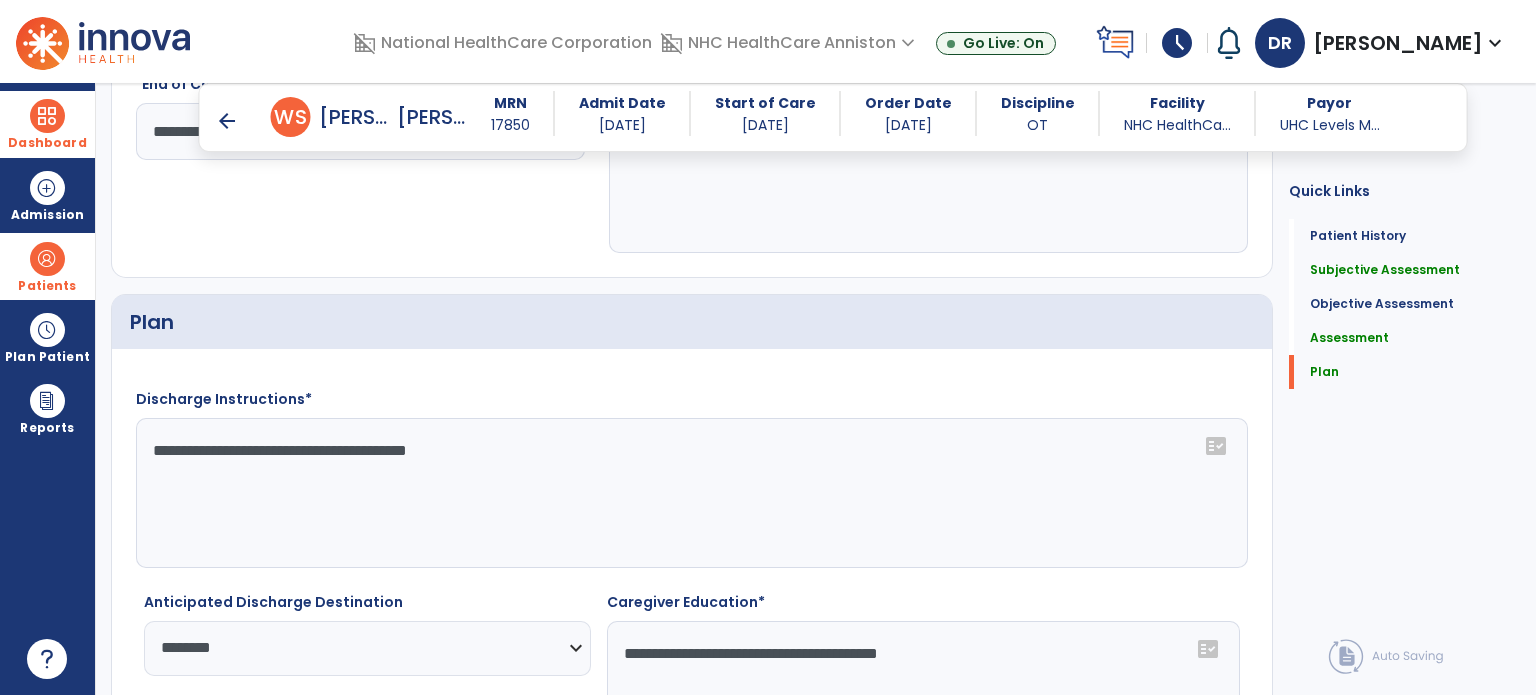type on "**********" 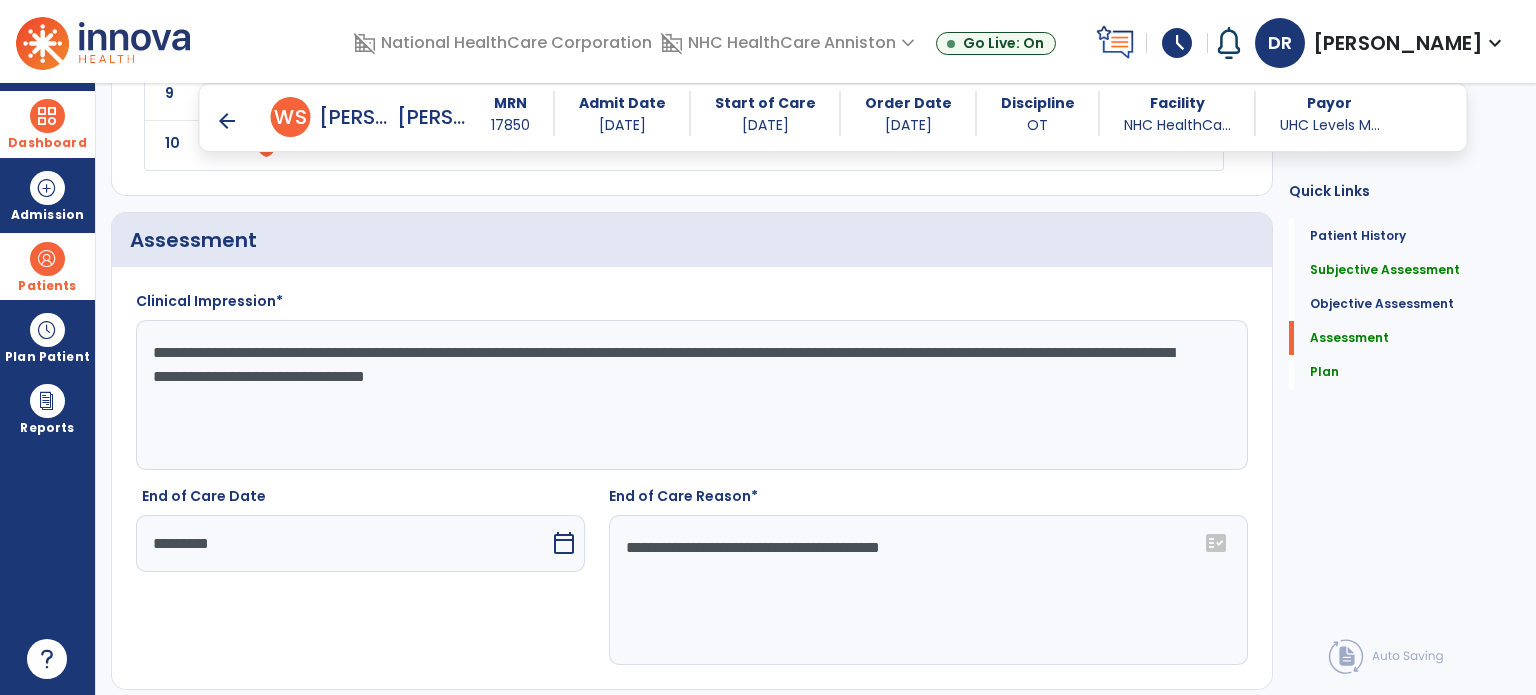 scroll, scrollTop: 3677, scrollLeft: 0, axis: vertical 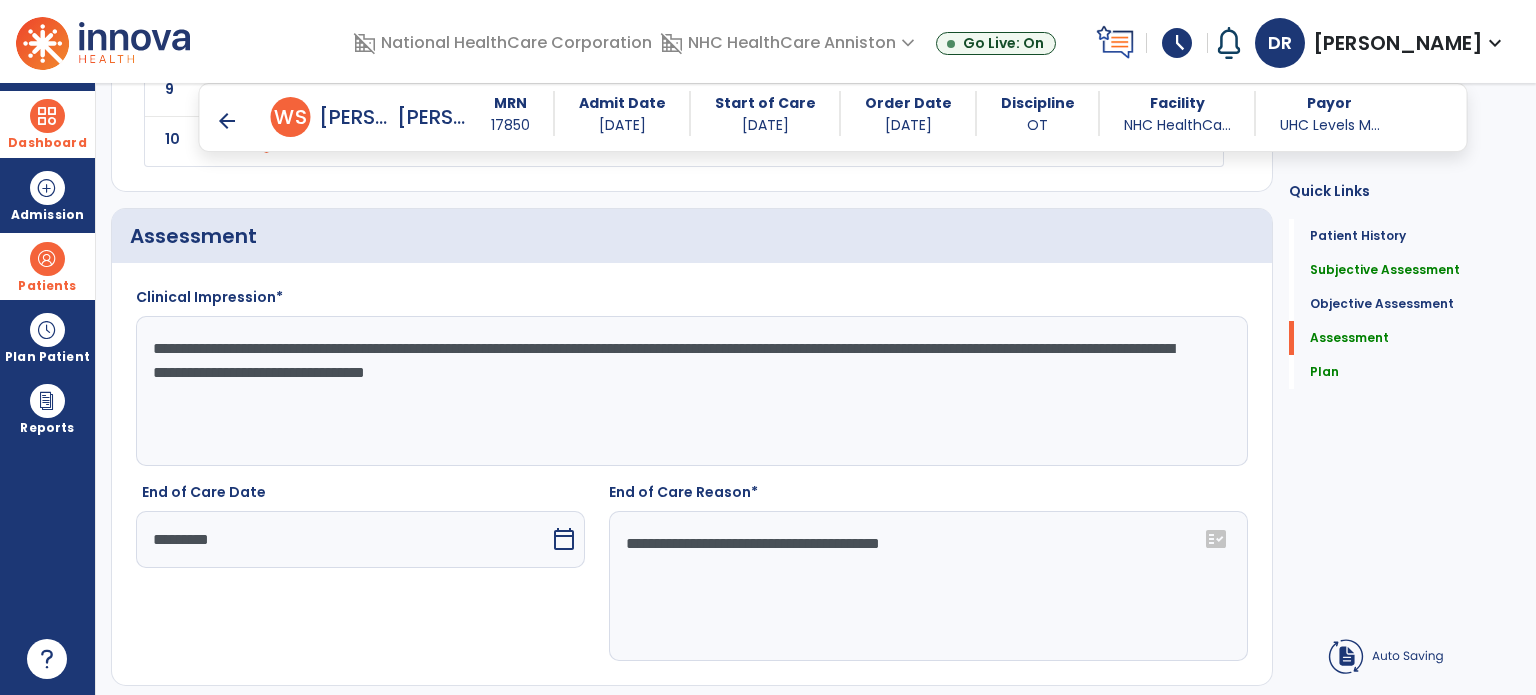 click on "**********" 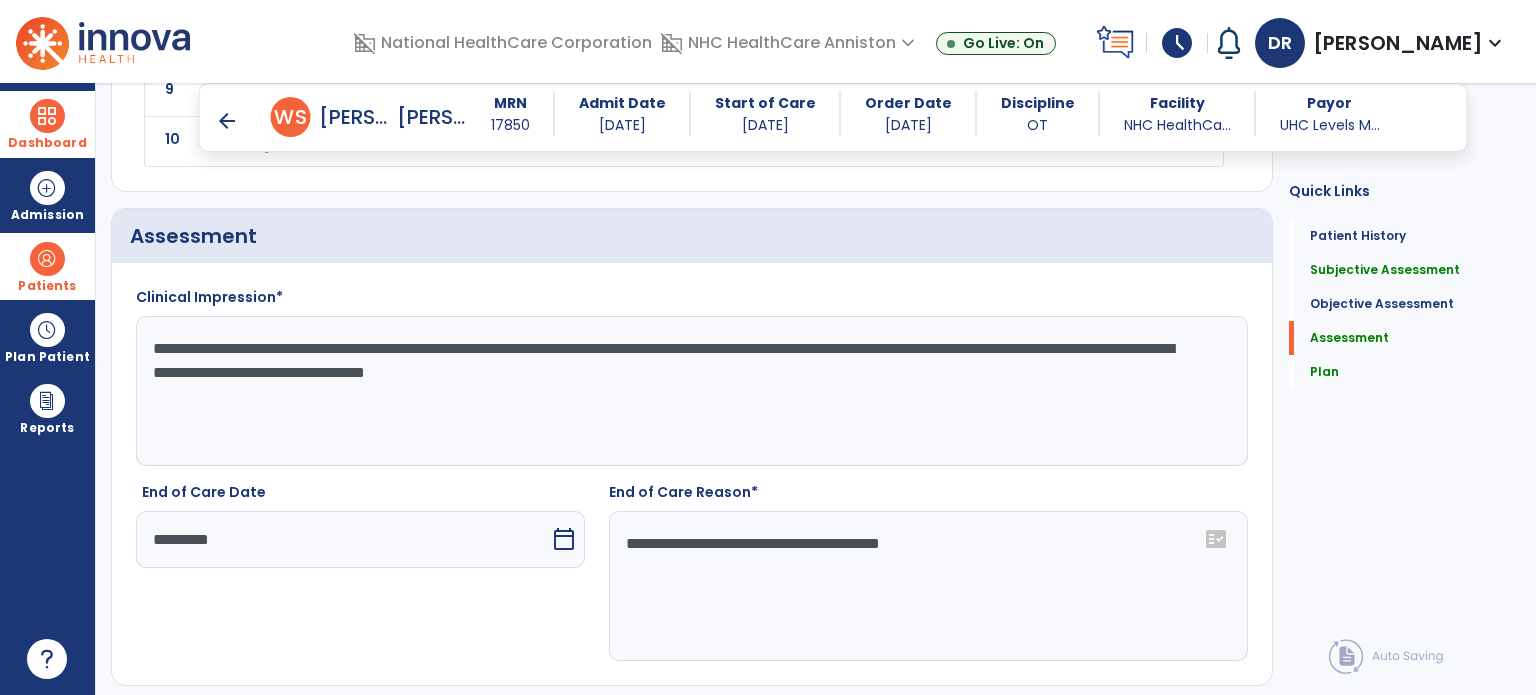 click on "**********" 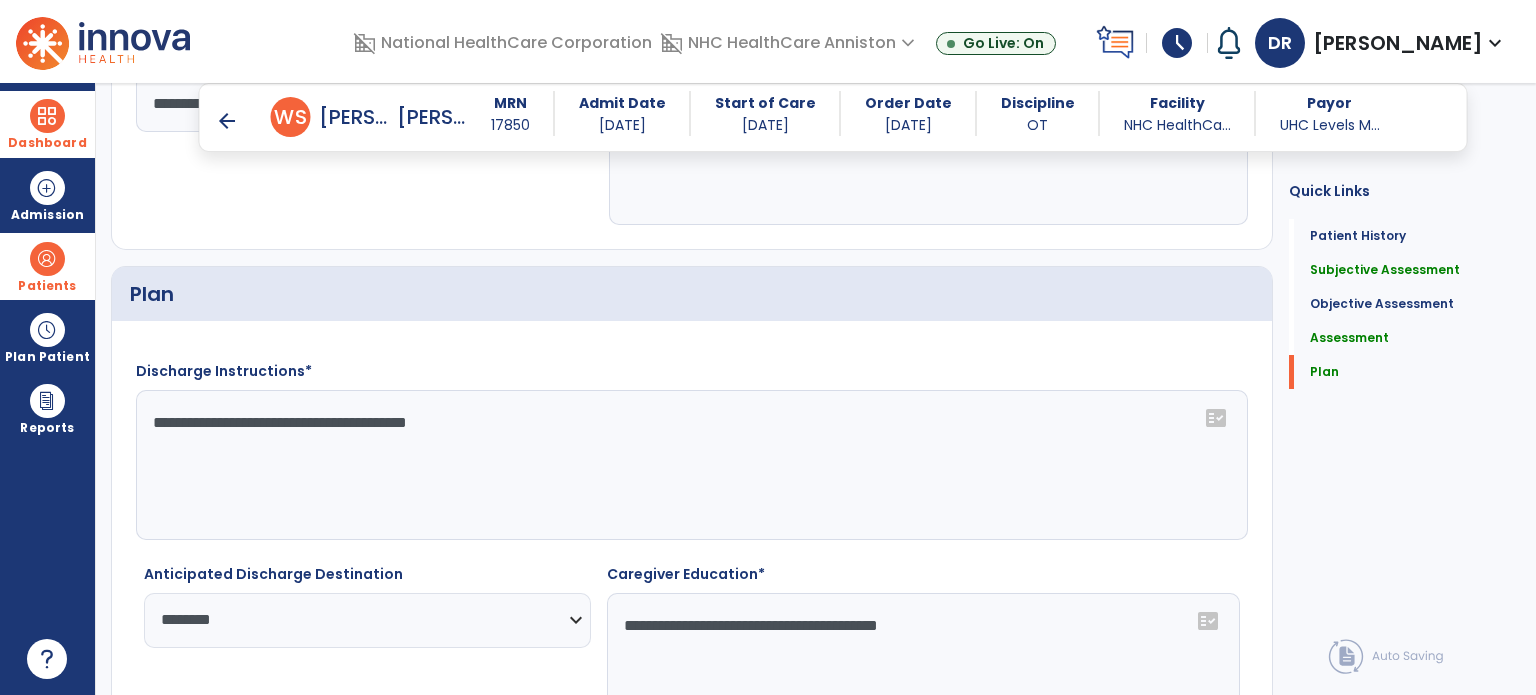 scroll, scrollTop: 4237, scrollLeft: 0, axis: vertical 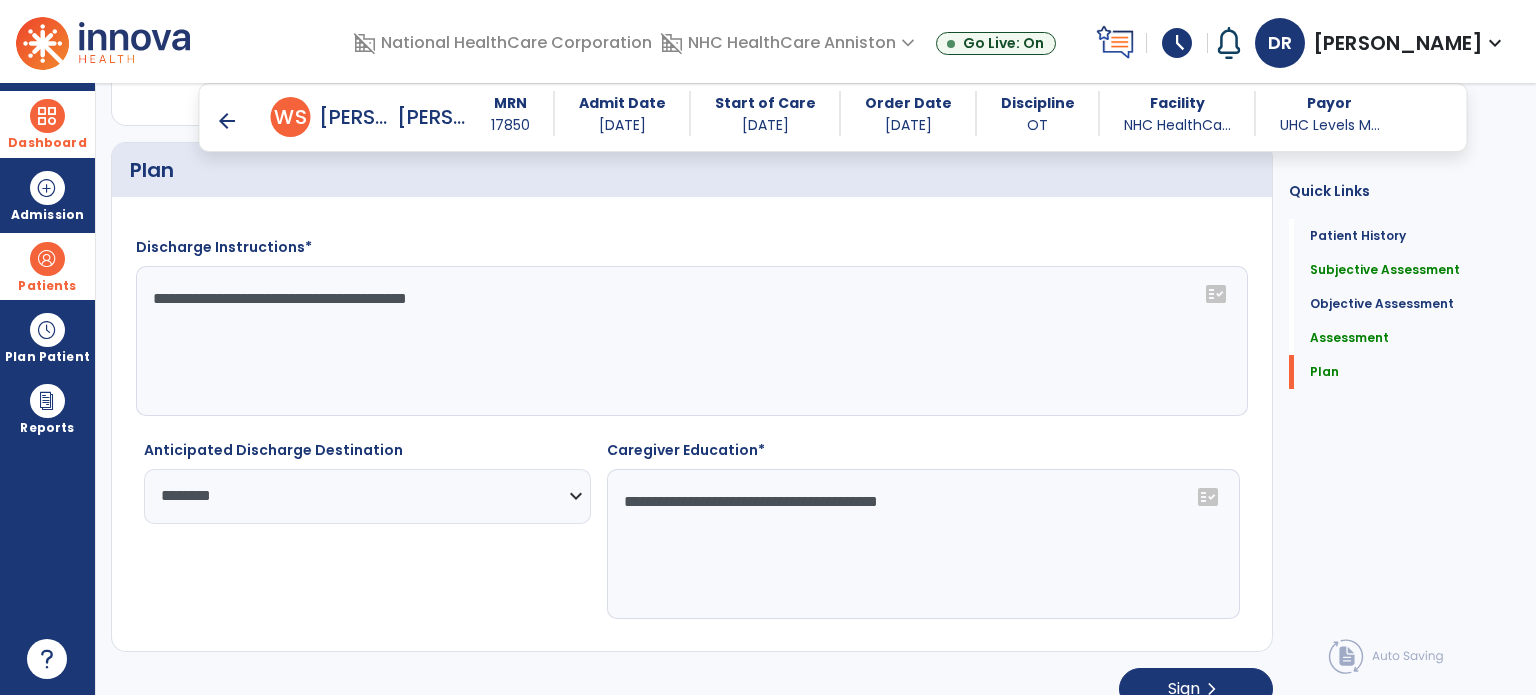 click on "**********" 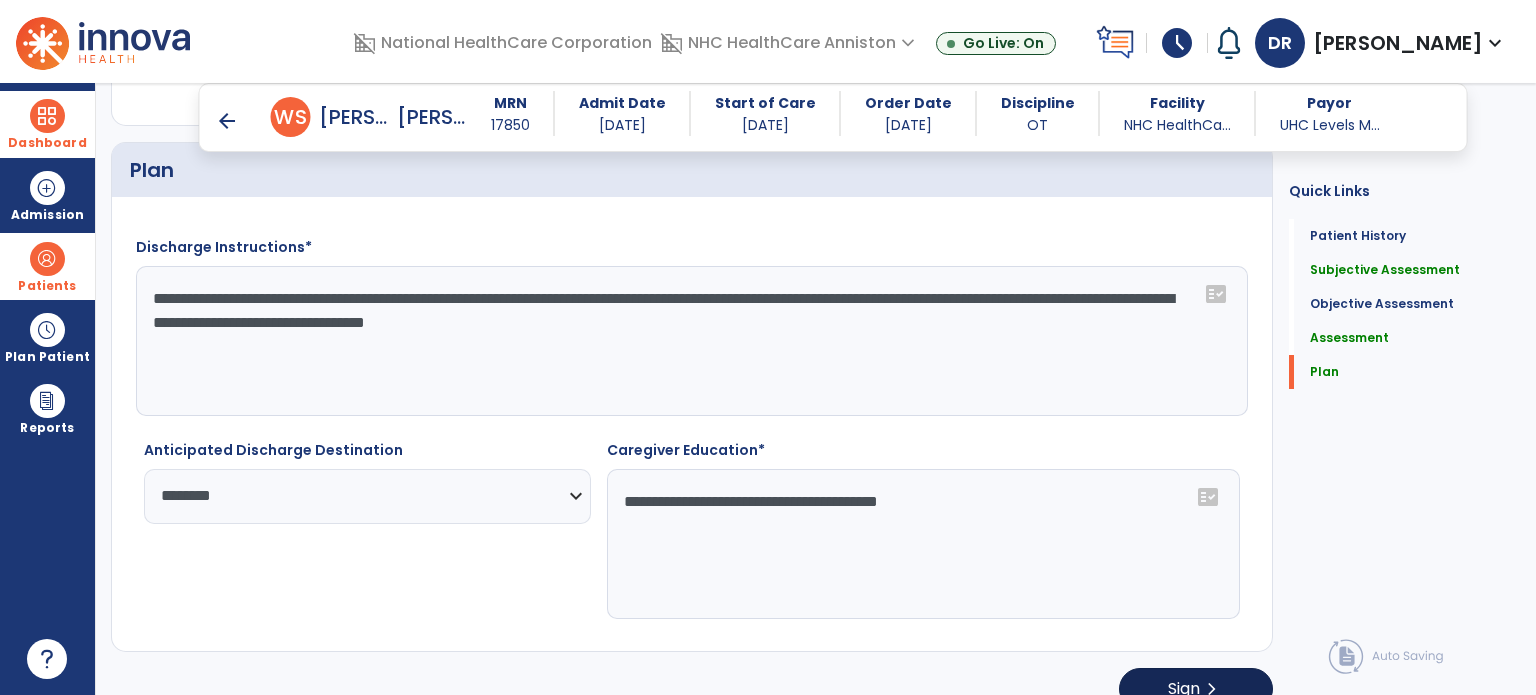 type on "**********" 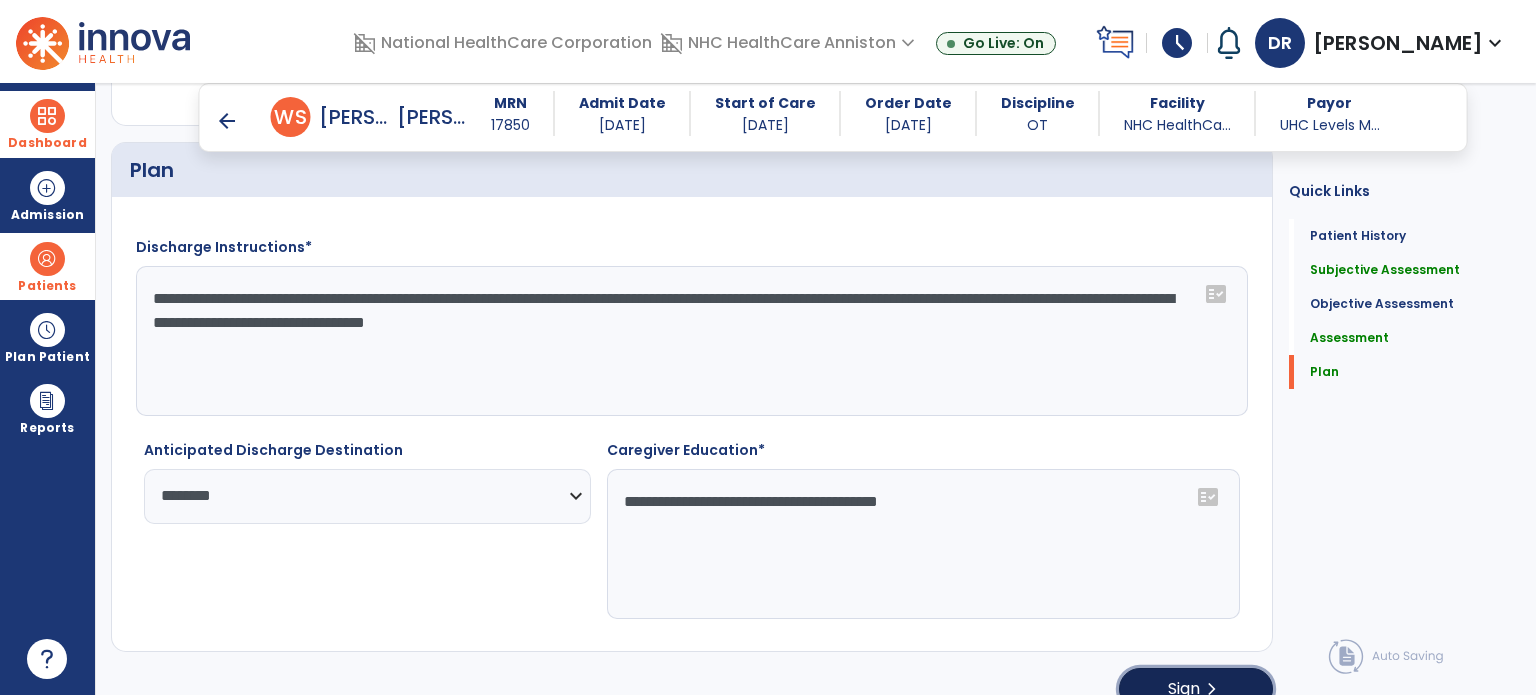 click on "Sign" 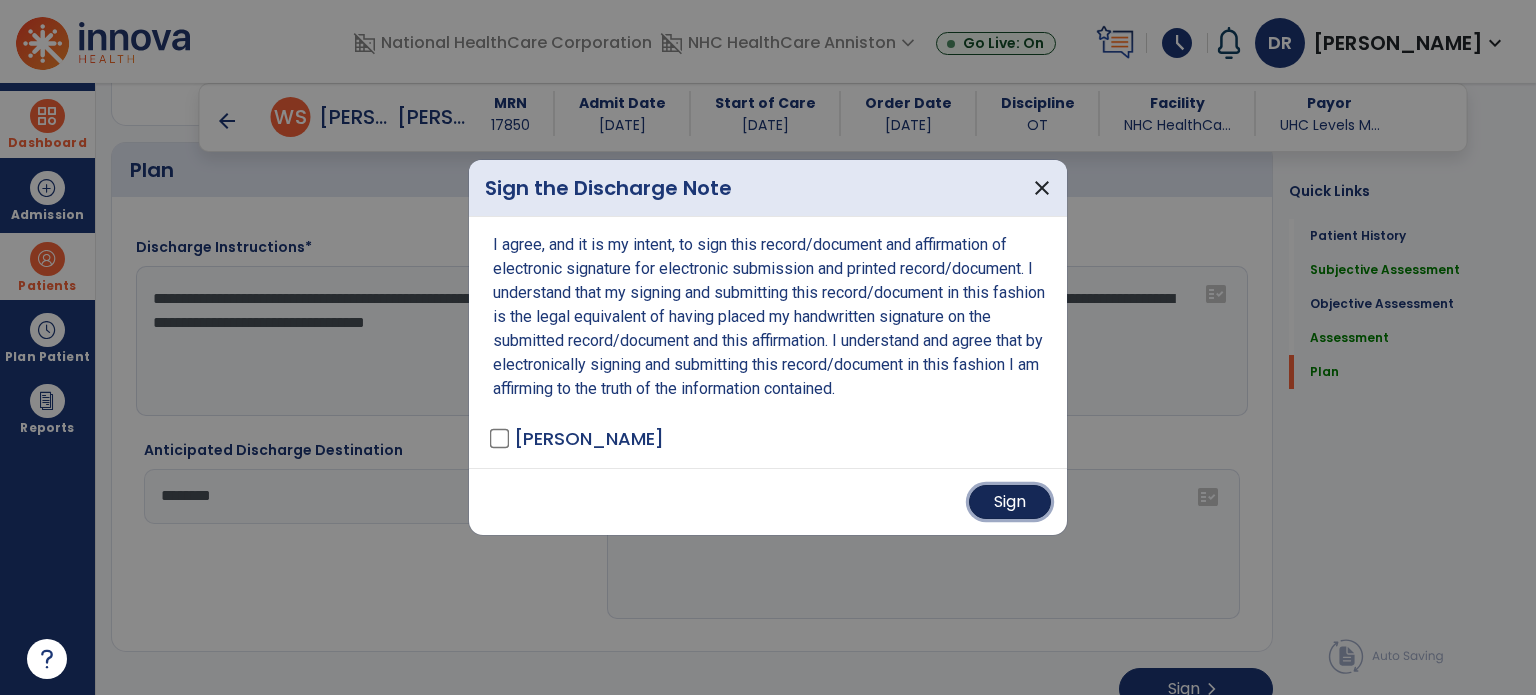 click on "Sign" at bounding box center (1010, 502) 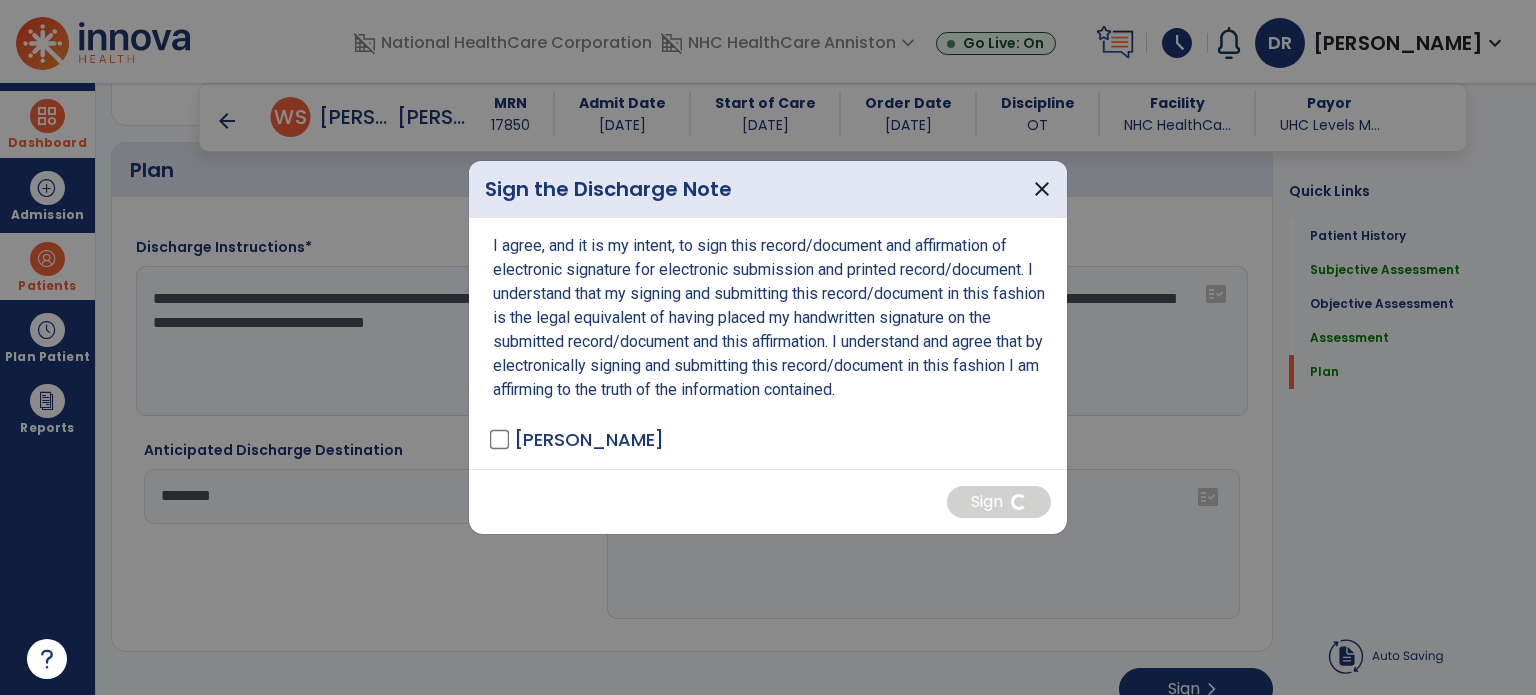 click on "Sign" at bounding box center [768, 501] 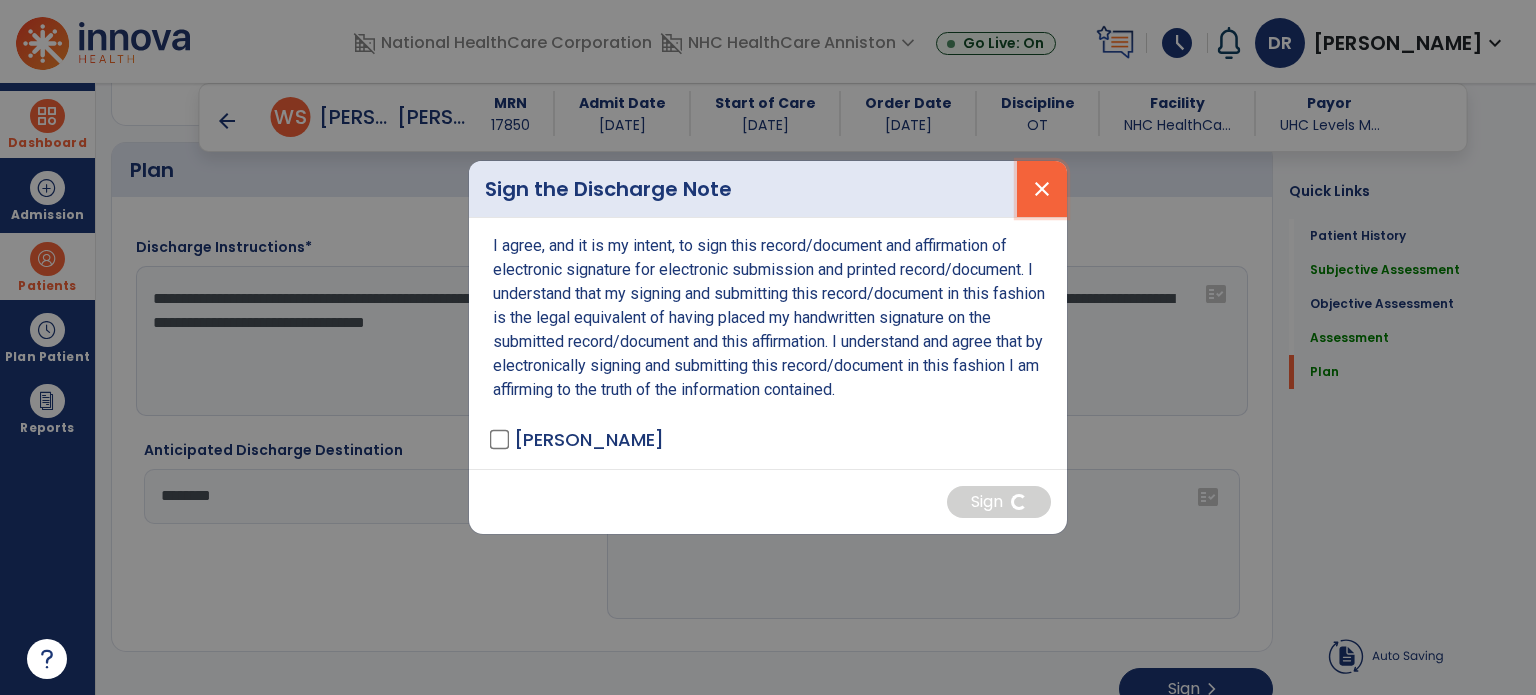 click on "close" at bounding box center [1042, 189] 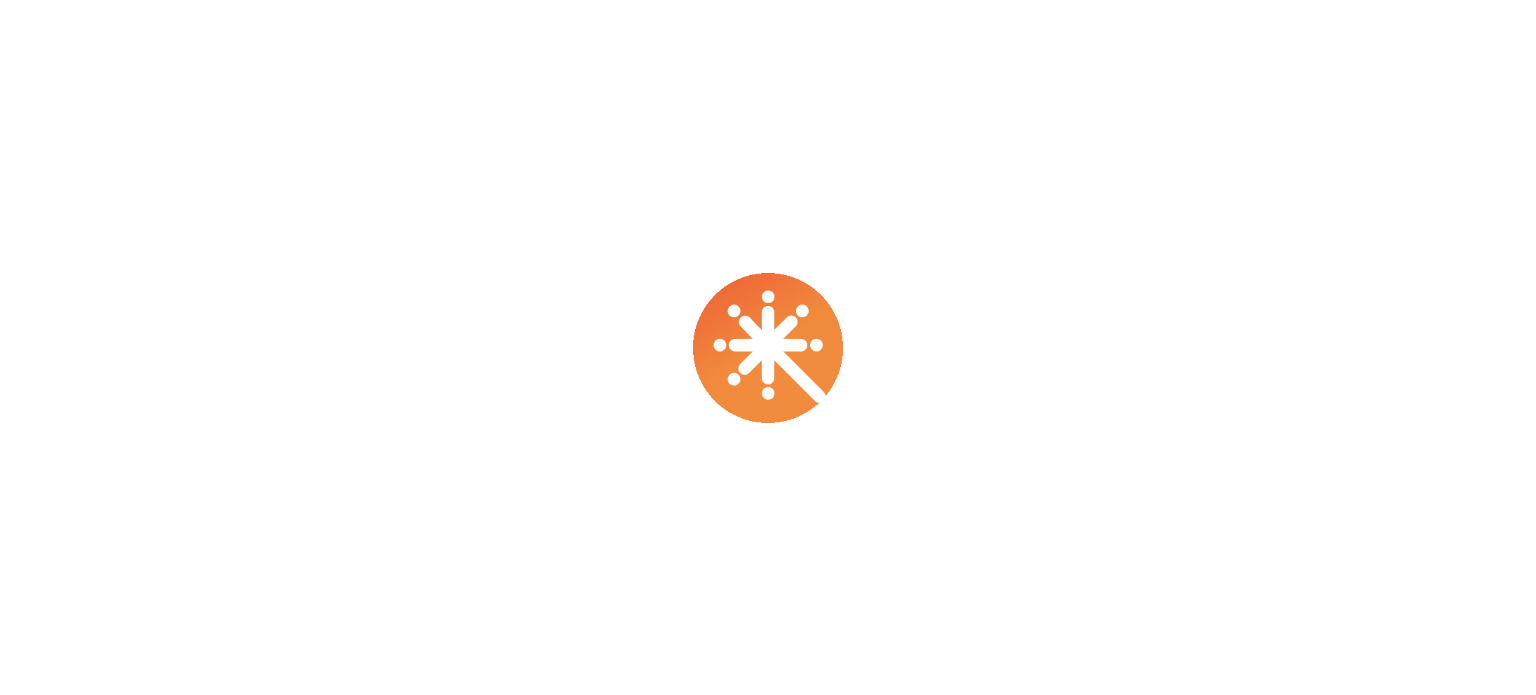scroll, scrollTop: 0, scrollLeft: 0, axis: both 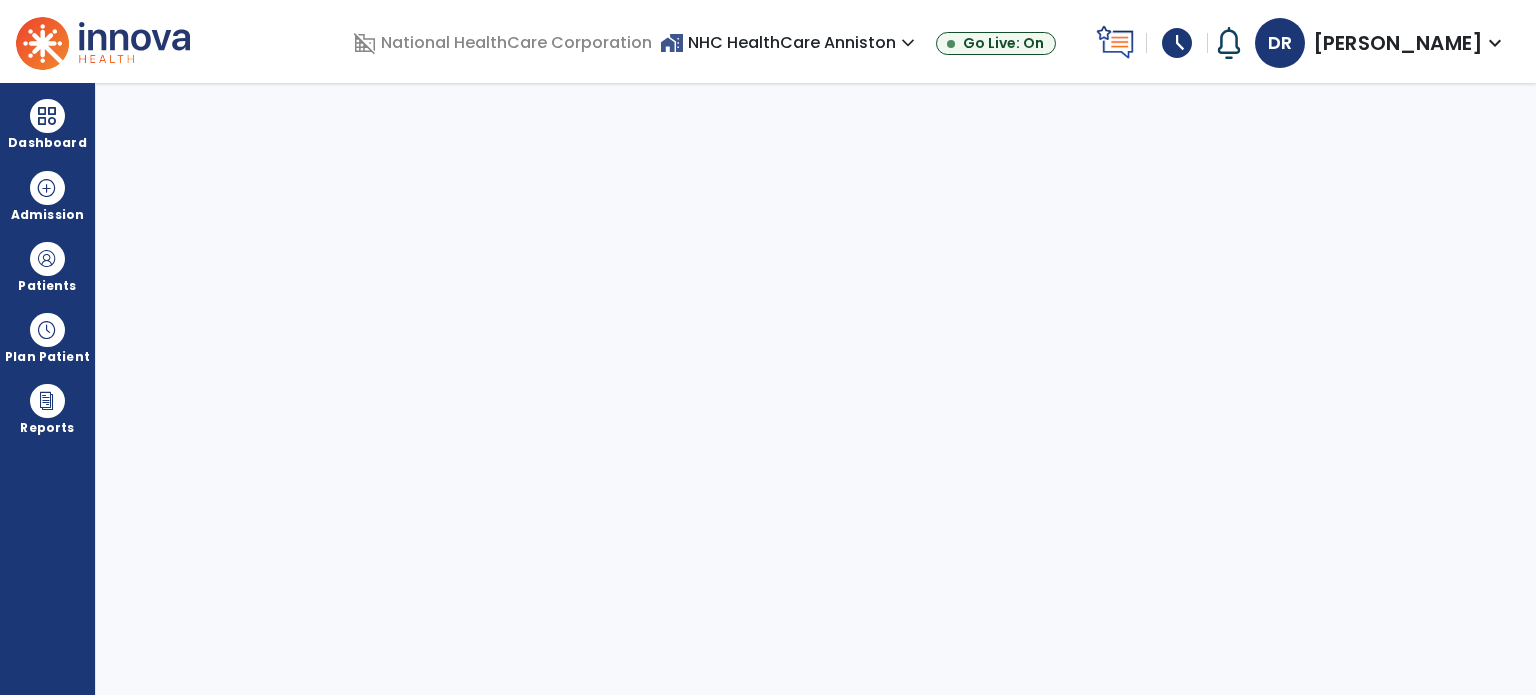 select on "****" 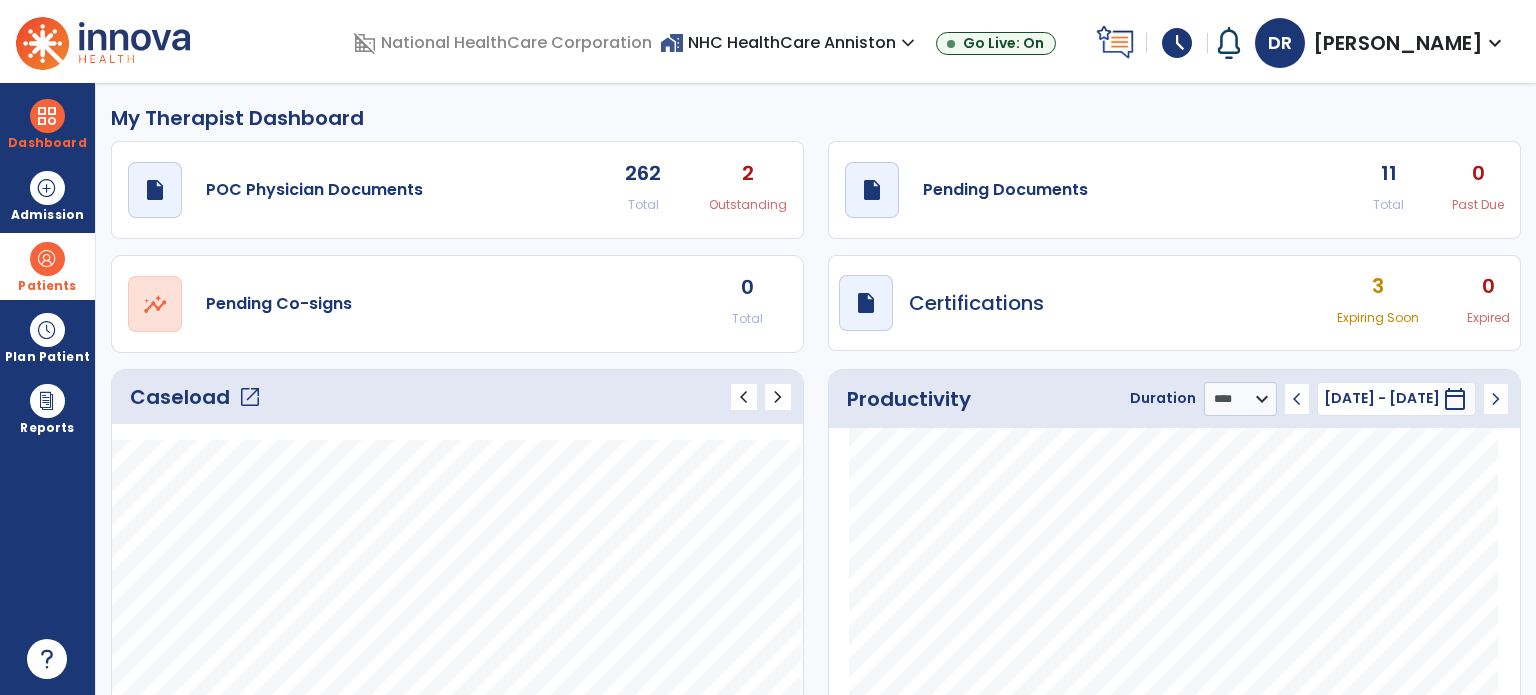 click on "Patients" at bounding box center [47, 286] 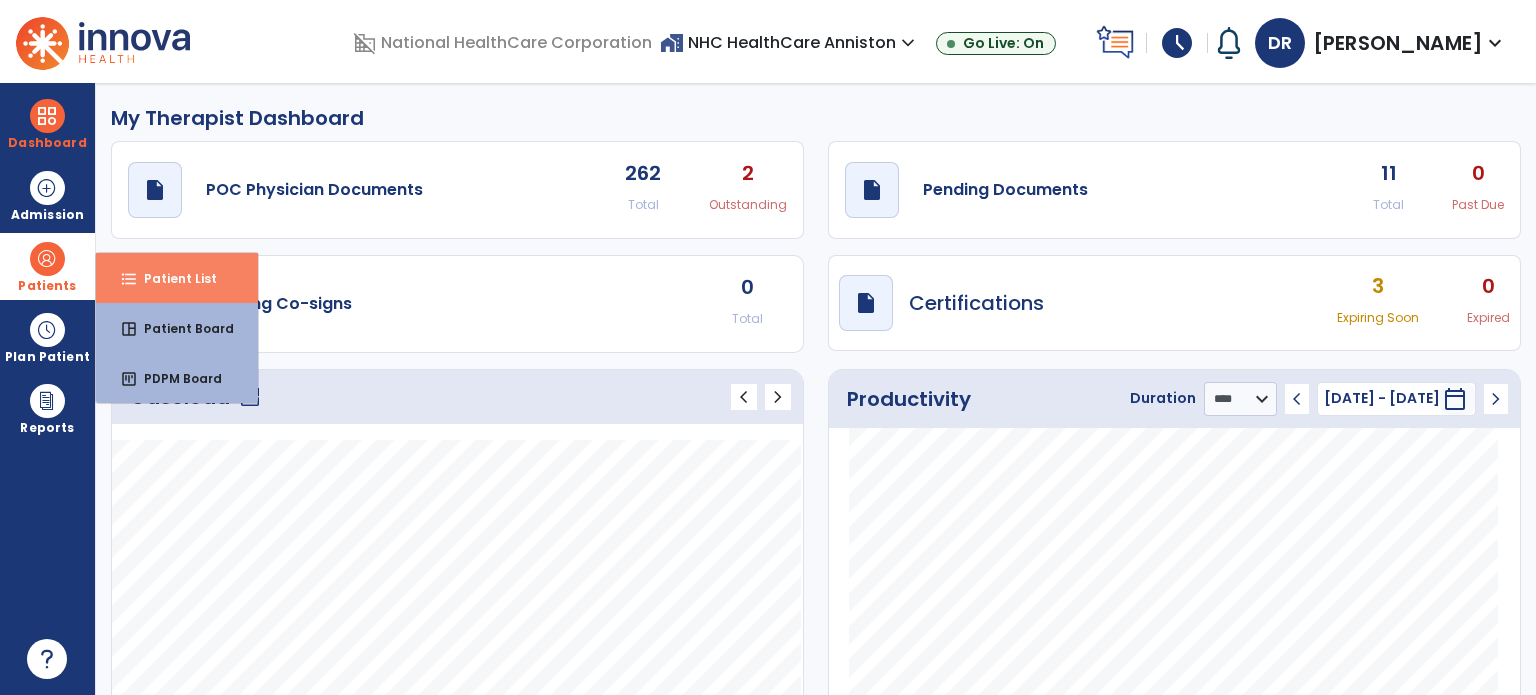 click on "Patient List" at bounding box center [172, 278] 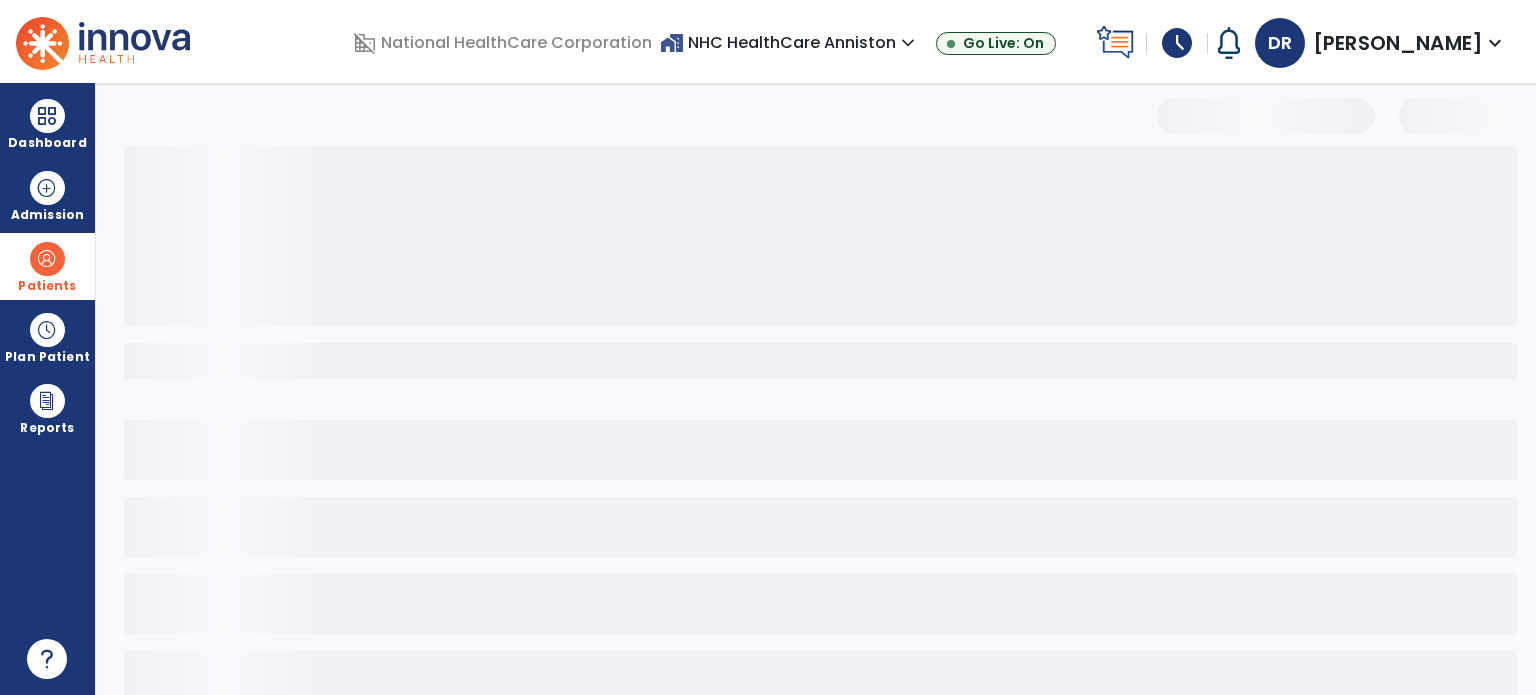 select on "***" 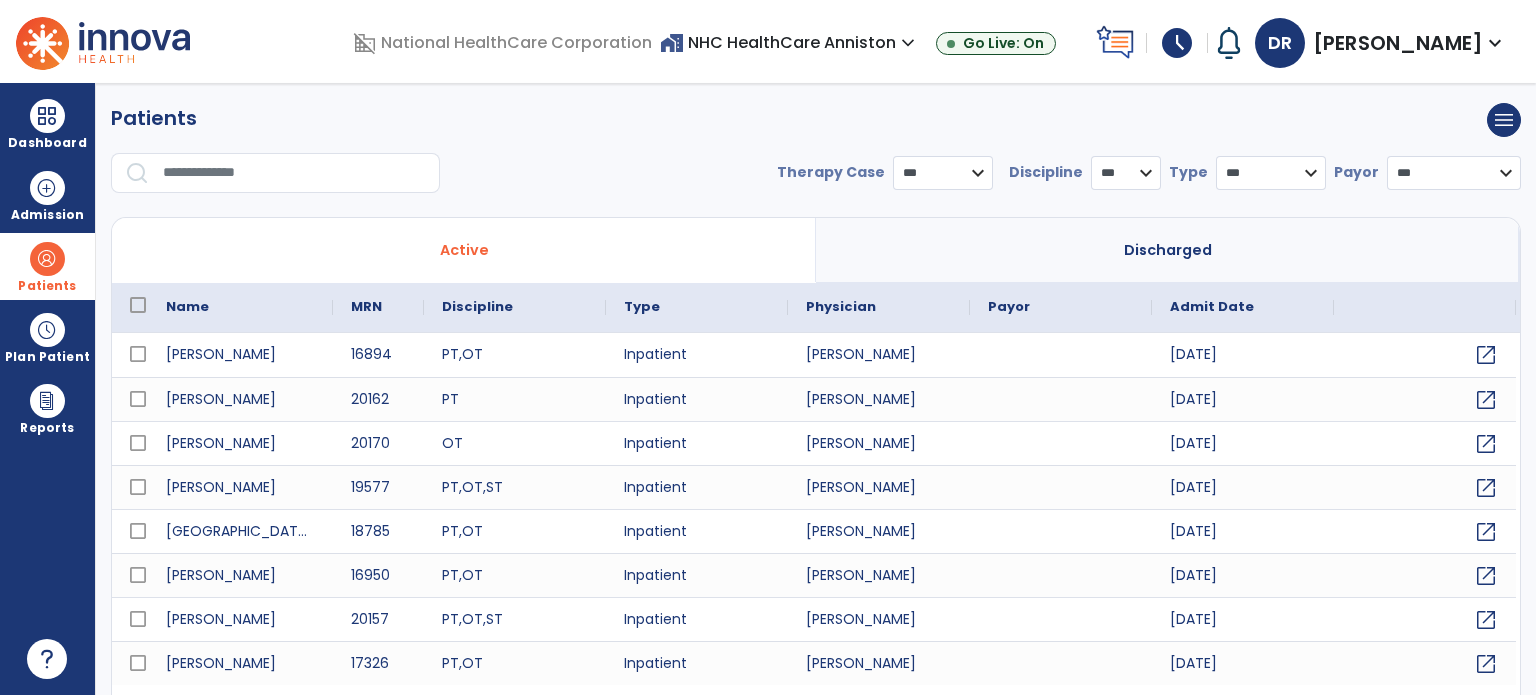click at bounding box center (294, 173) 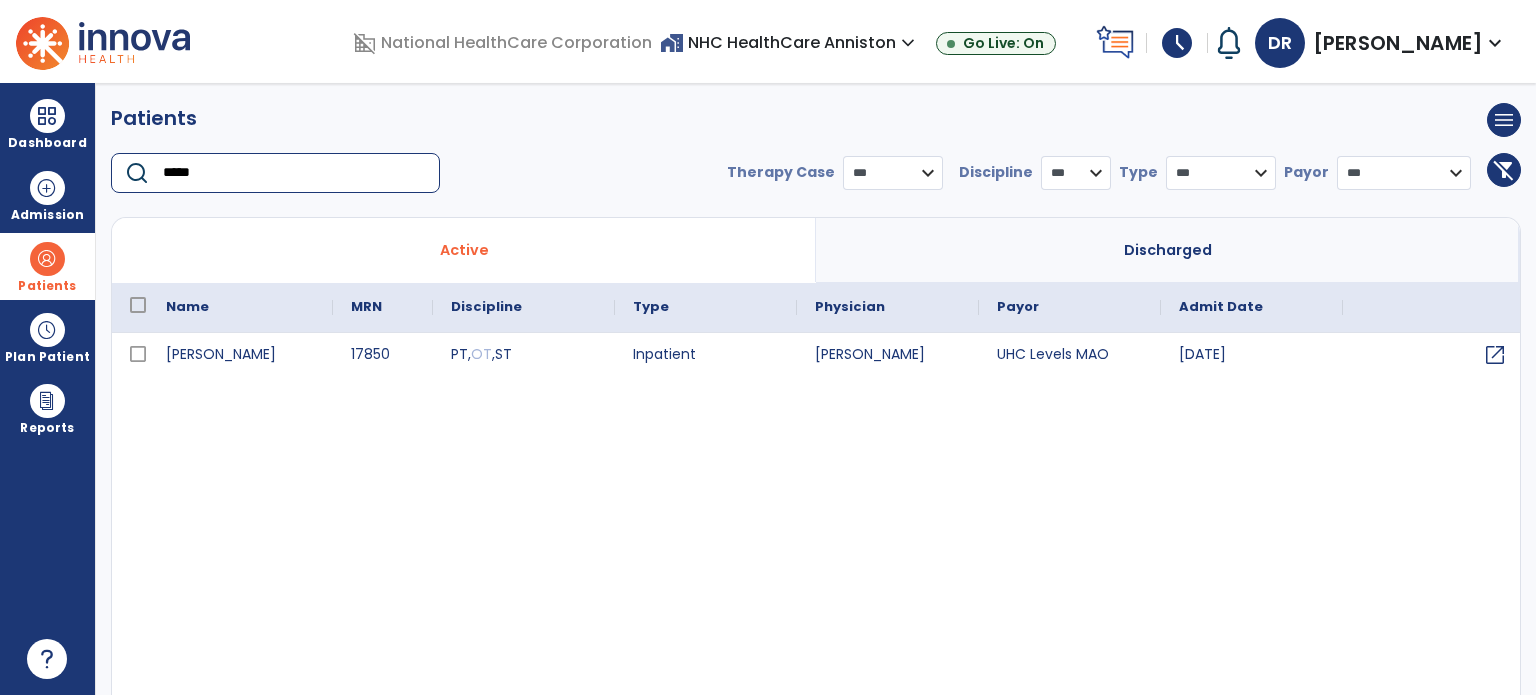 click on "*****" at bounding box center (294, 173) 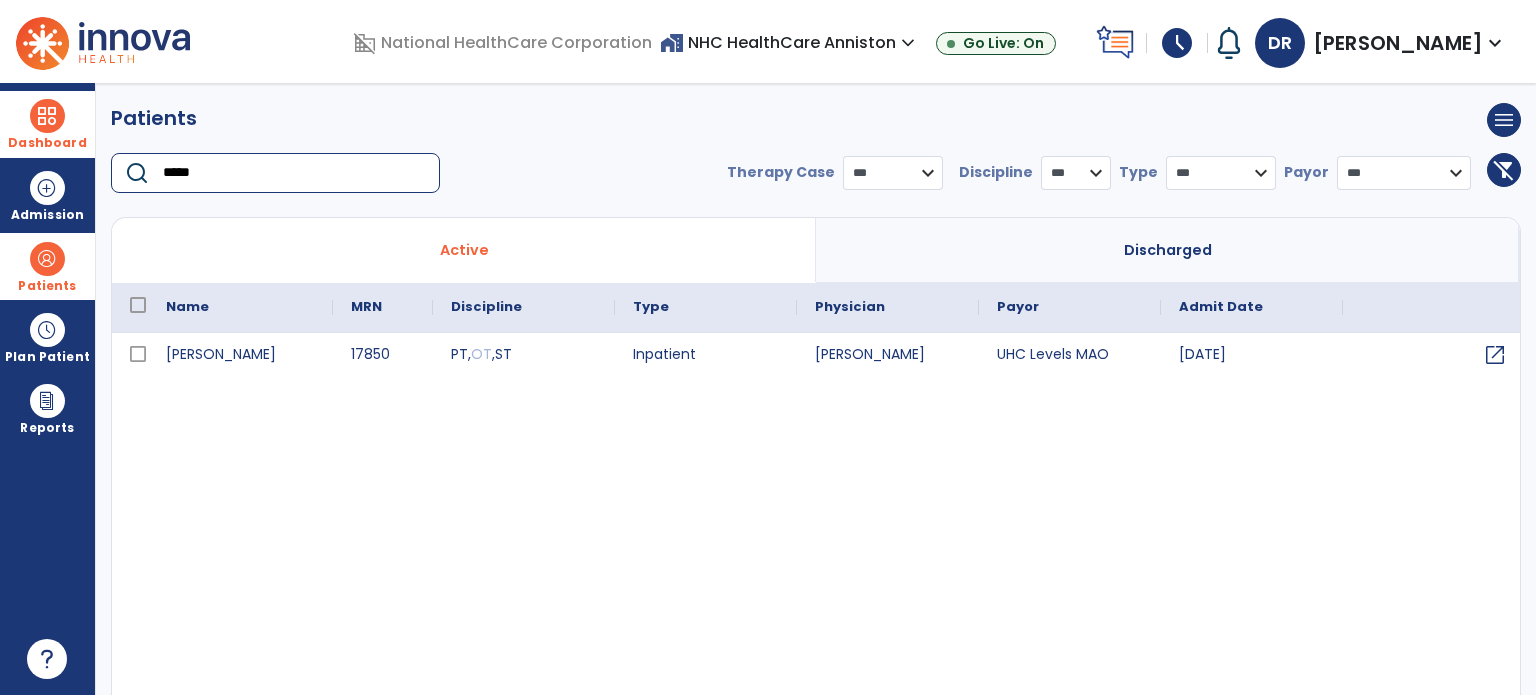 click at bounding box center (47, 116) 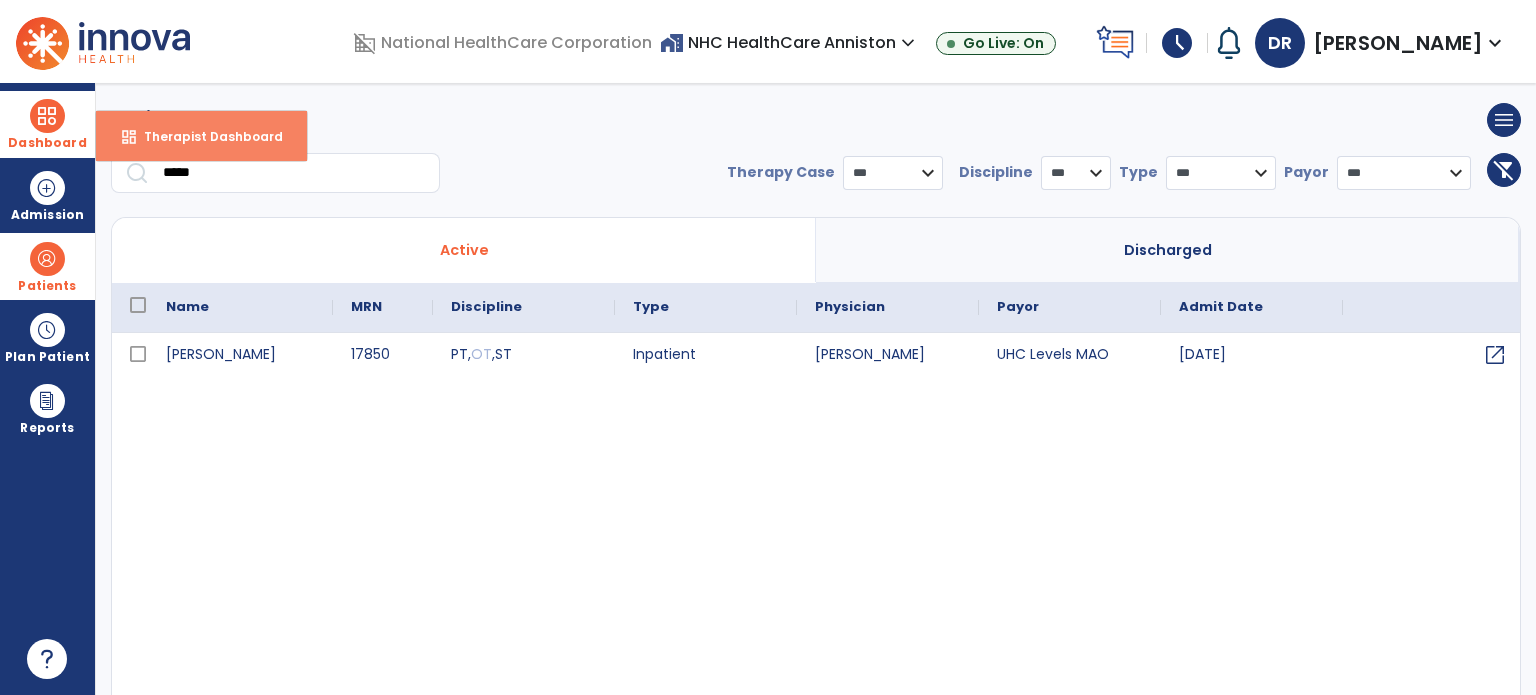click on "dashboard  Therapist Dashboard" at bounding box center [201, 136] 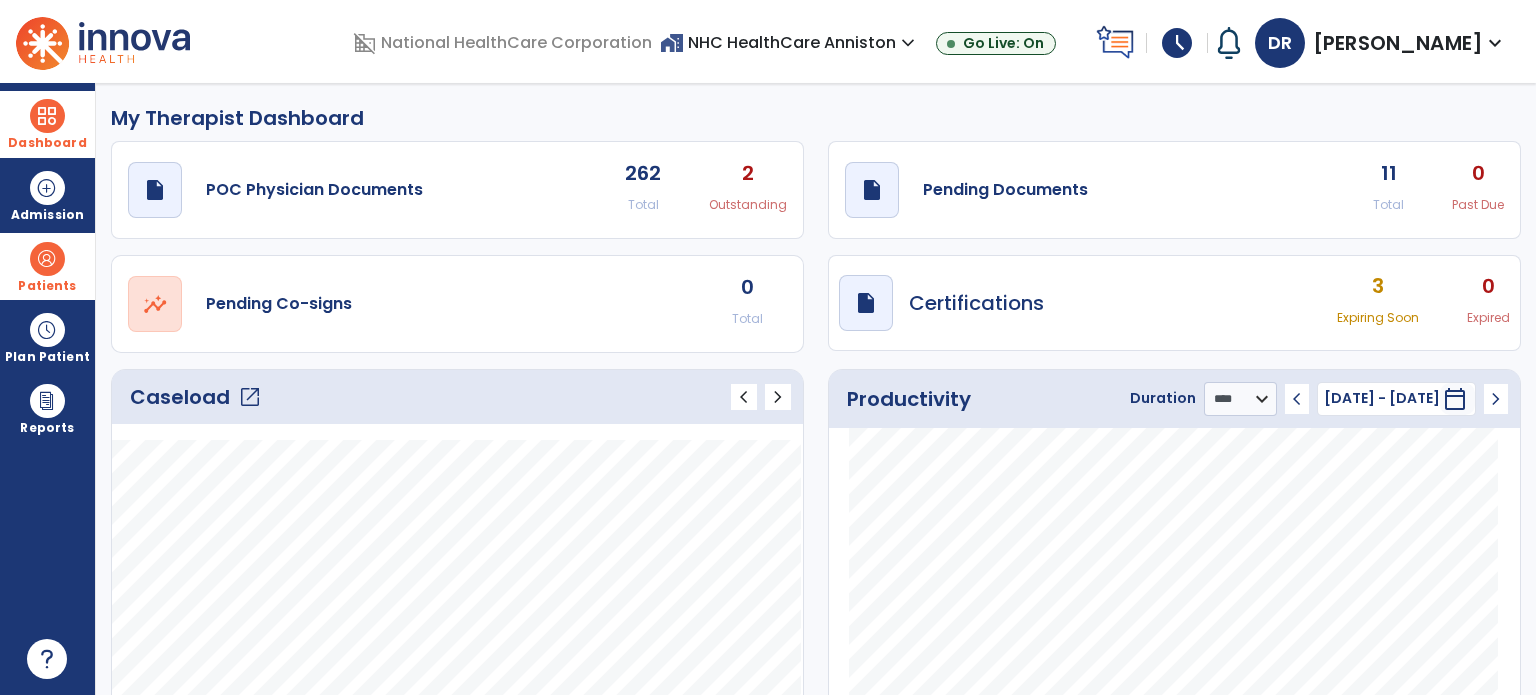 click on "Patients" at bounding box center [47, 286] 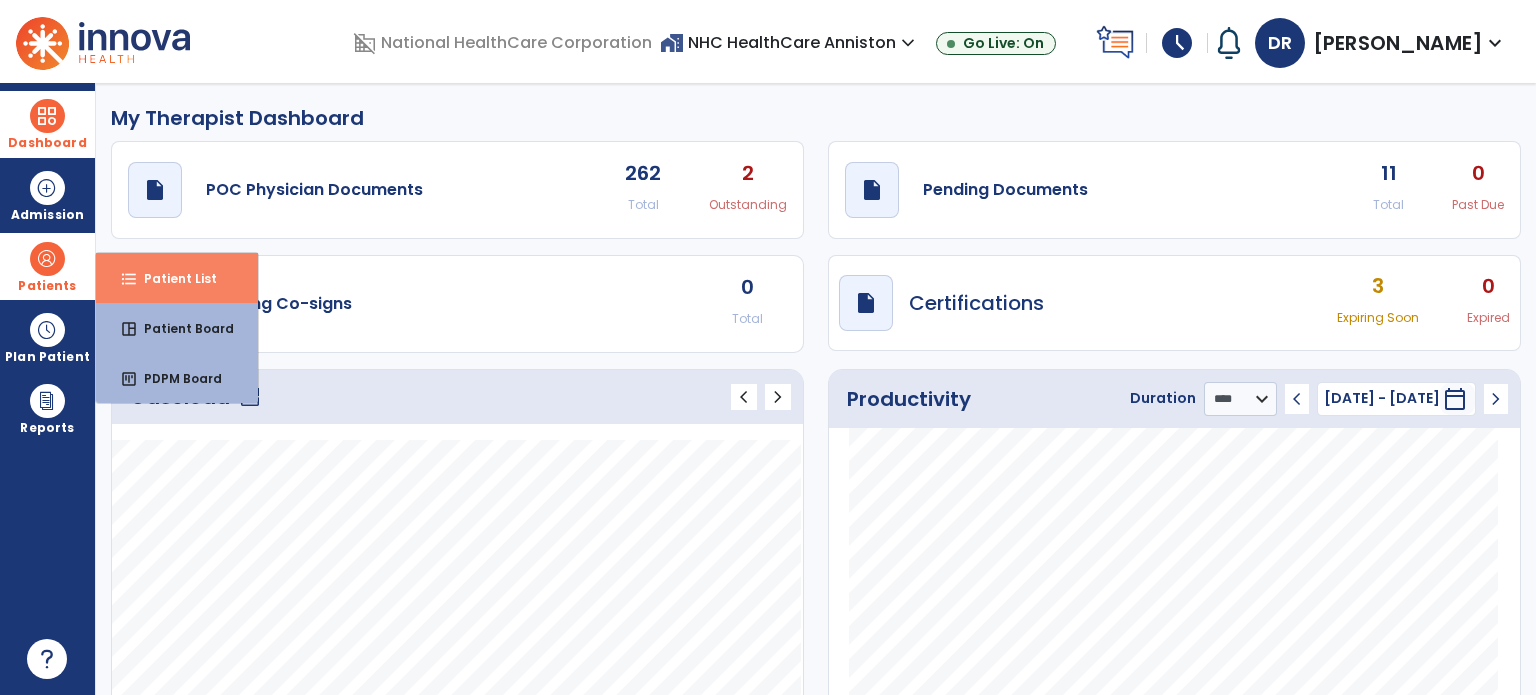 click on "format_list_bulleted  Patient List" at bounding box center [177, 278] 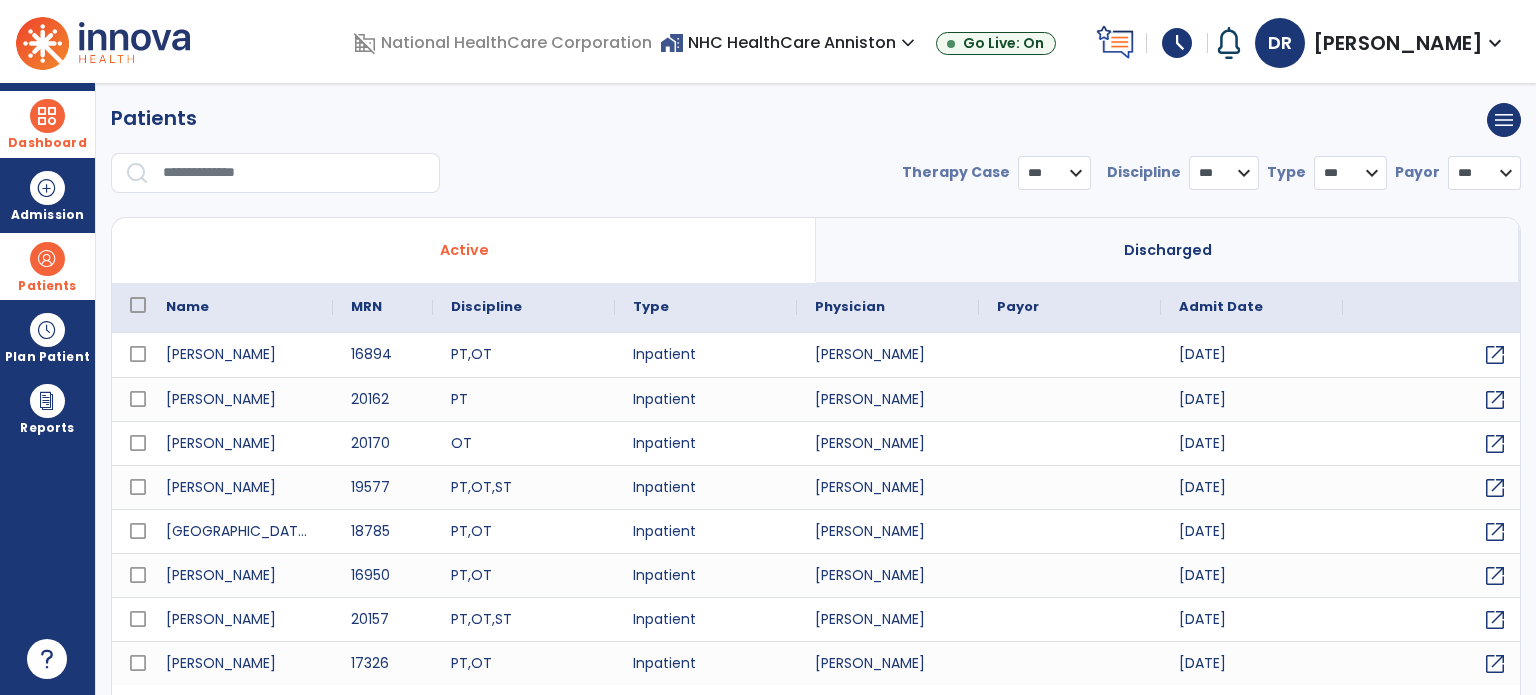 click at bounding box center (294, 173) 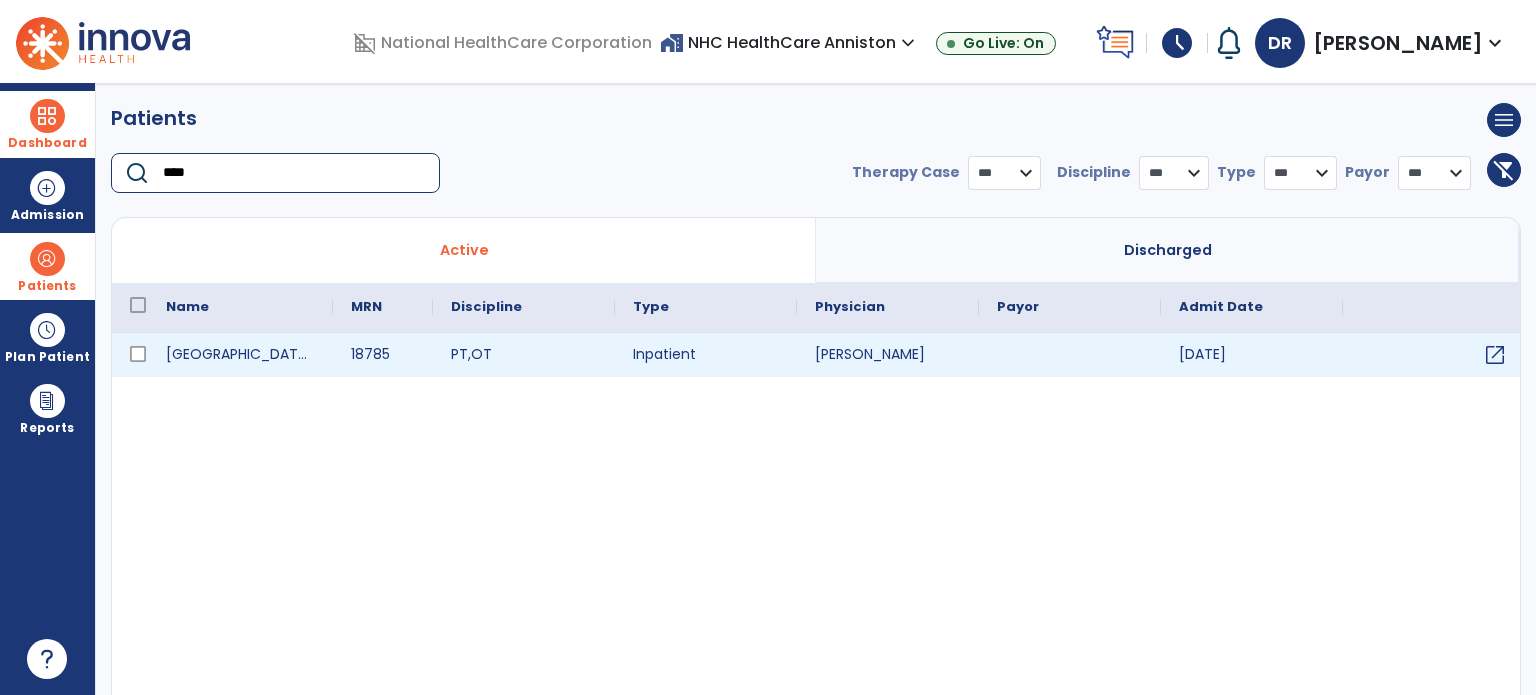 type on "****" 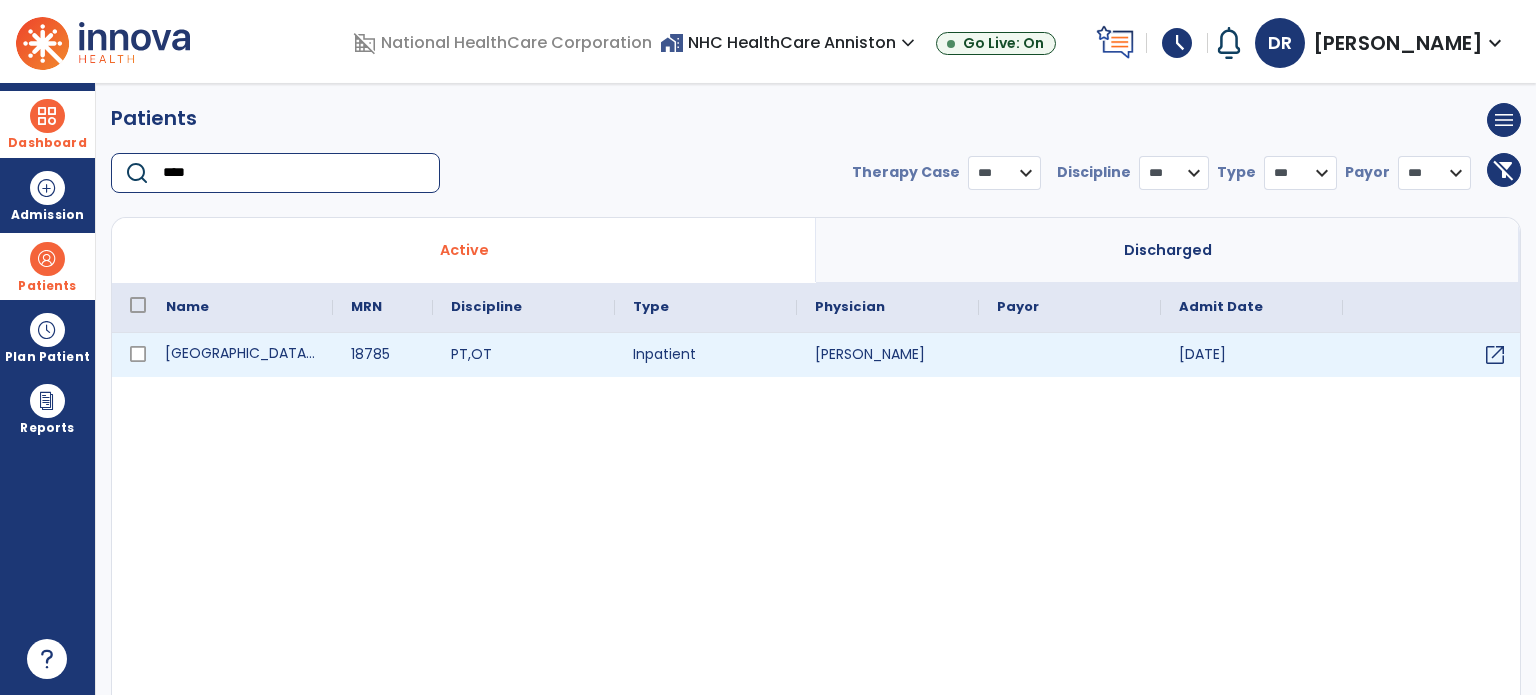 click on "Montgomery, Debra" at bounding box center (240, 355) 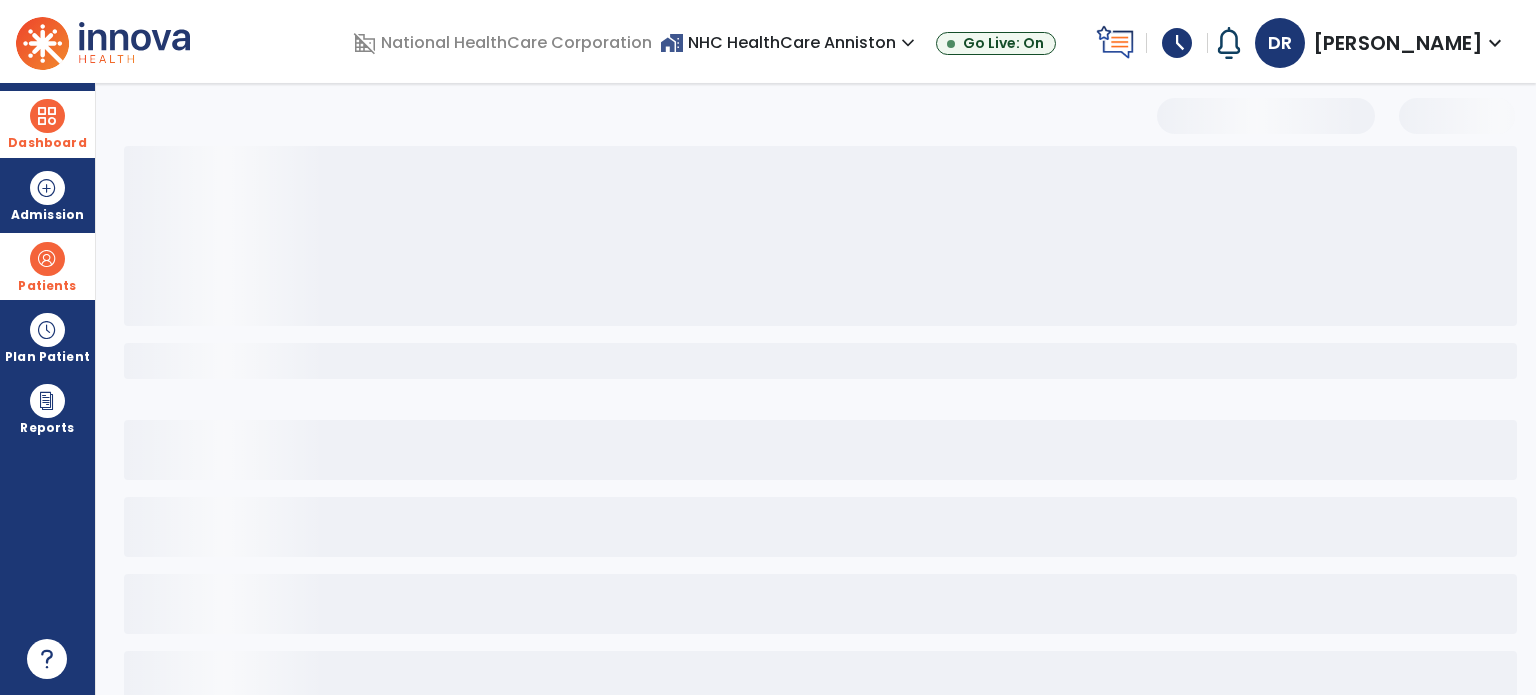 select on "***" 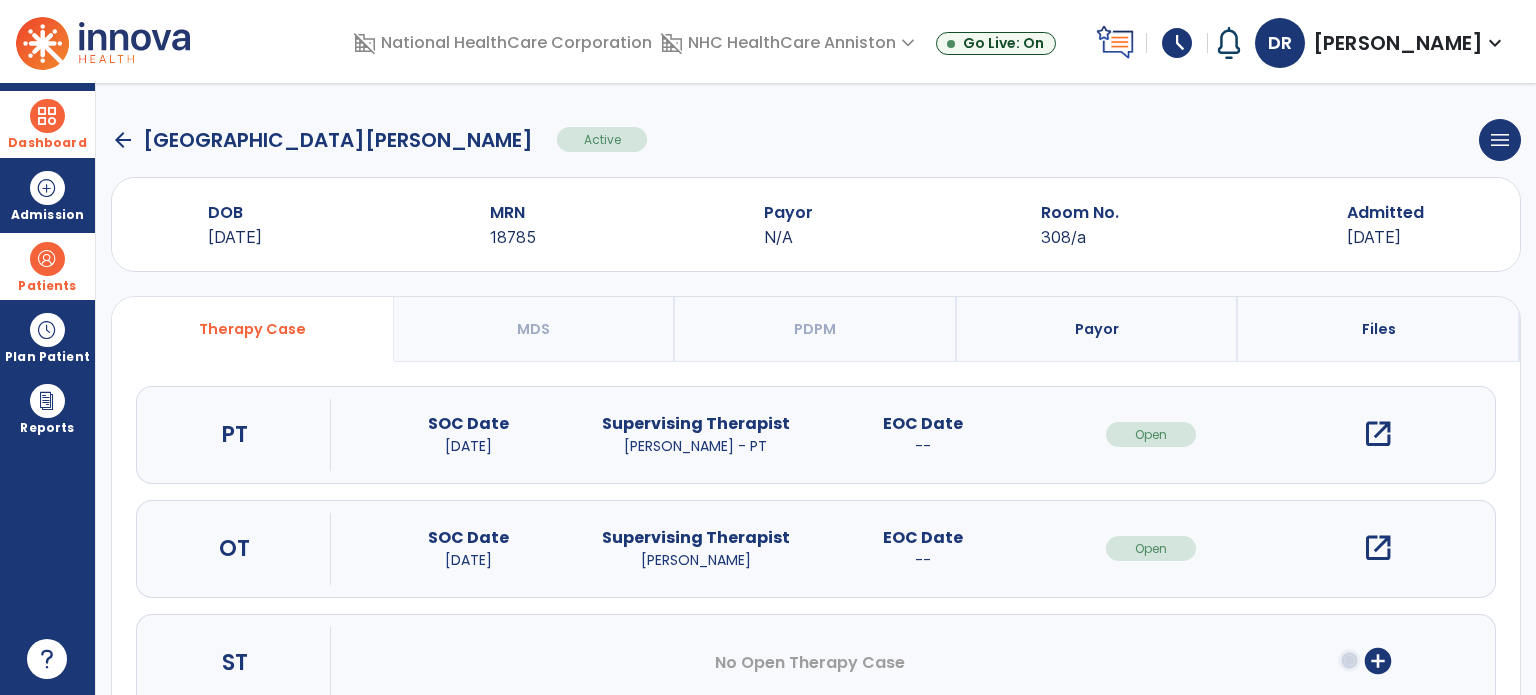 click on "open_in_new" at bounding box center (1378, 548) 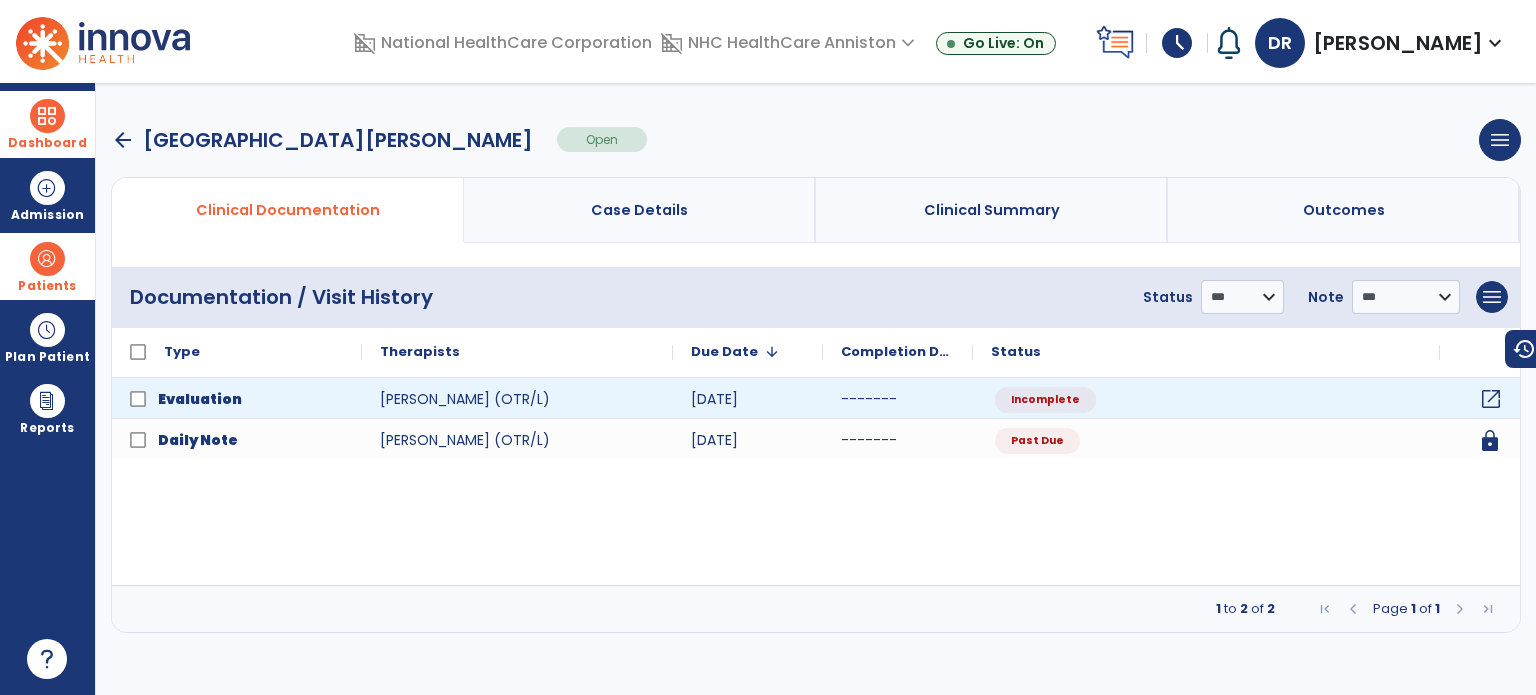 click on "open_in_new" 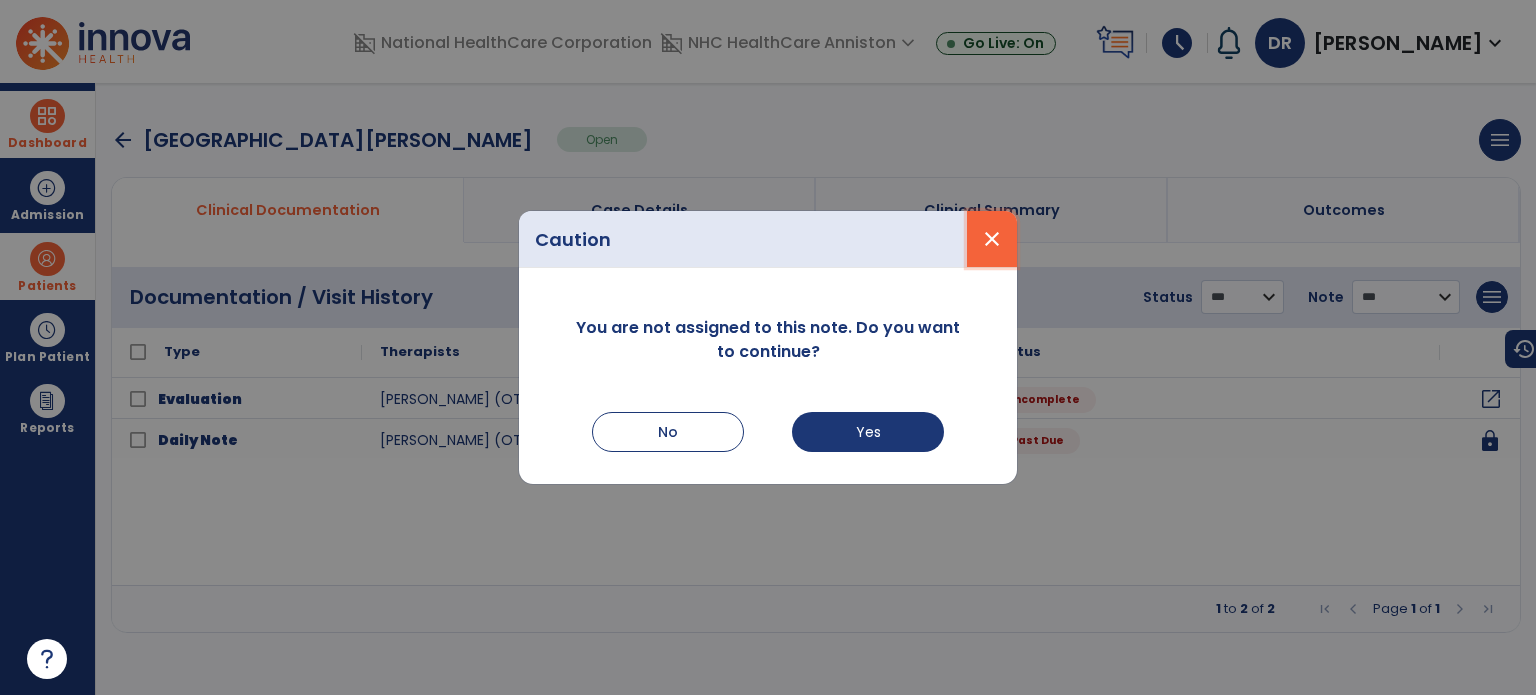 click on "close" at bounding box center [992, 239] 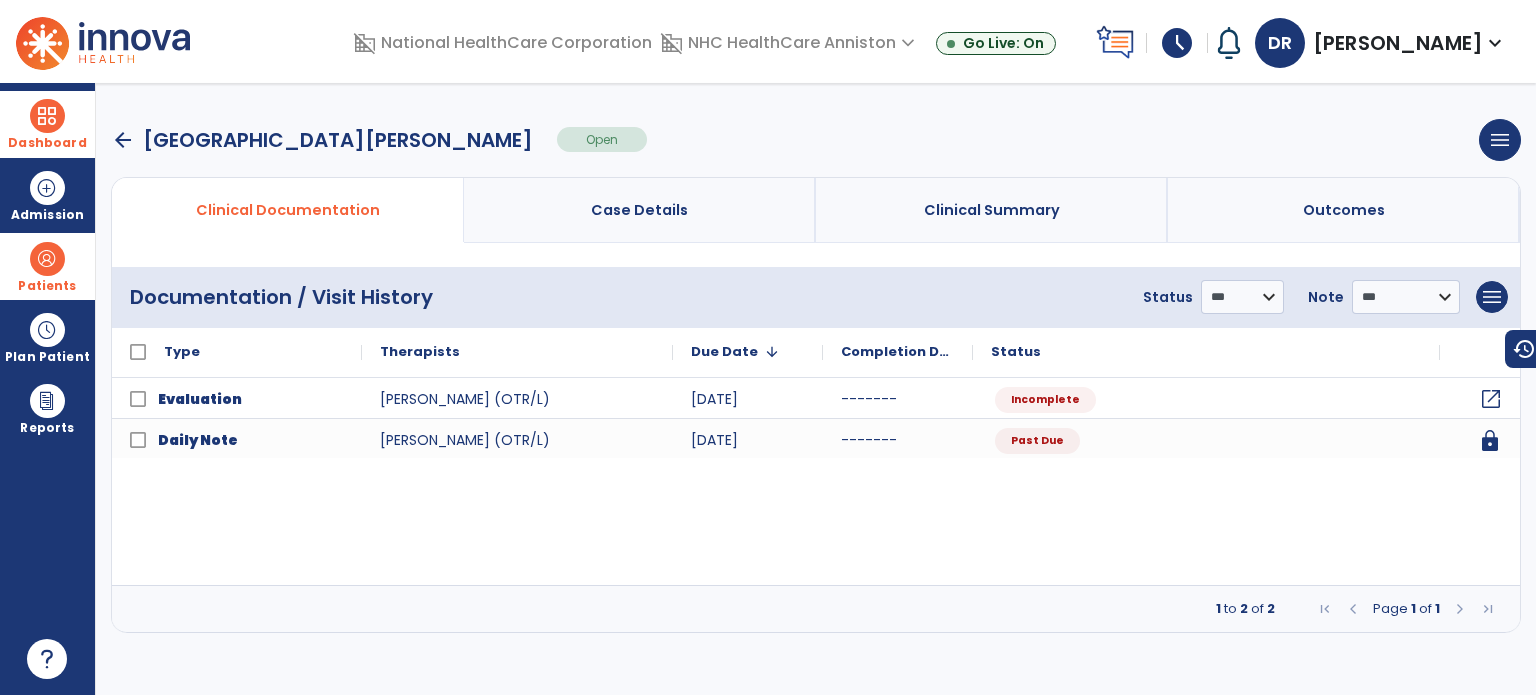 click at bounding box center (47, 116) 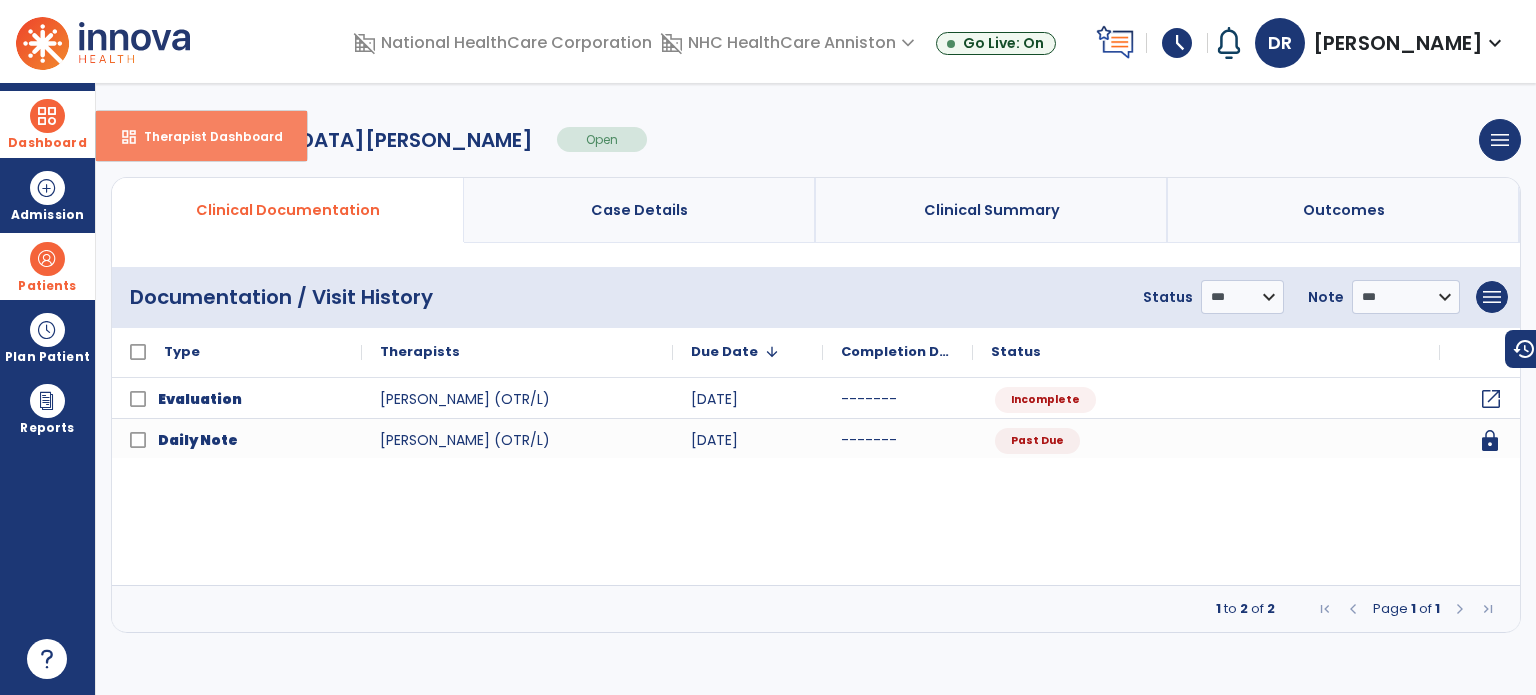 click on "Therapist Dashboard" at bounding box center [205, 136] 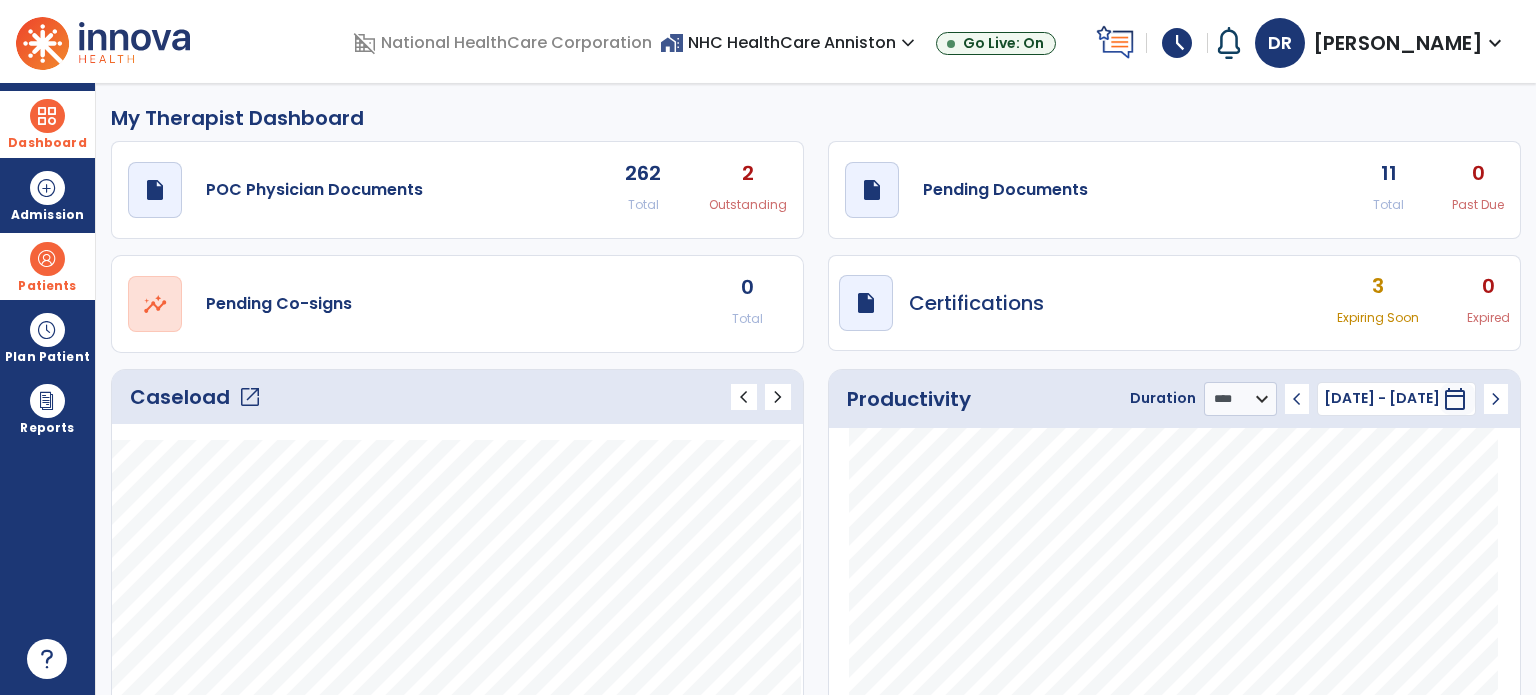 click on "Patients" at bounding box center (47, 266) 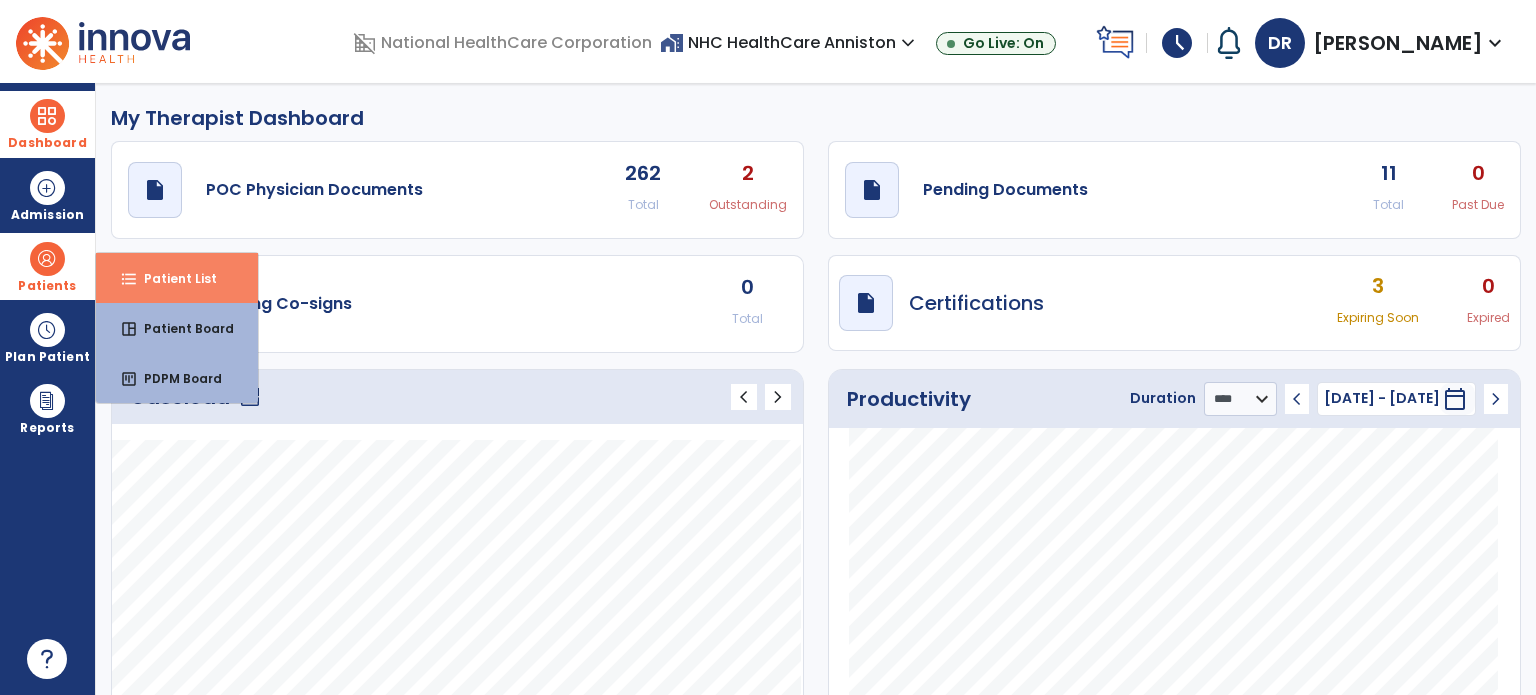 click on "format_list_bulleted  Patient List" at bounding box center (177, 278) 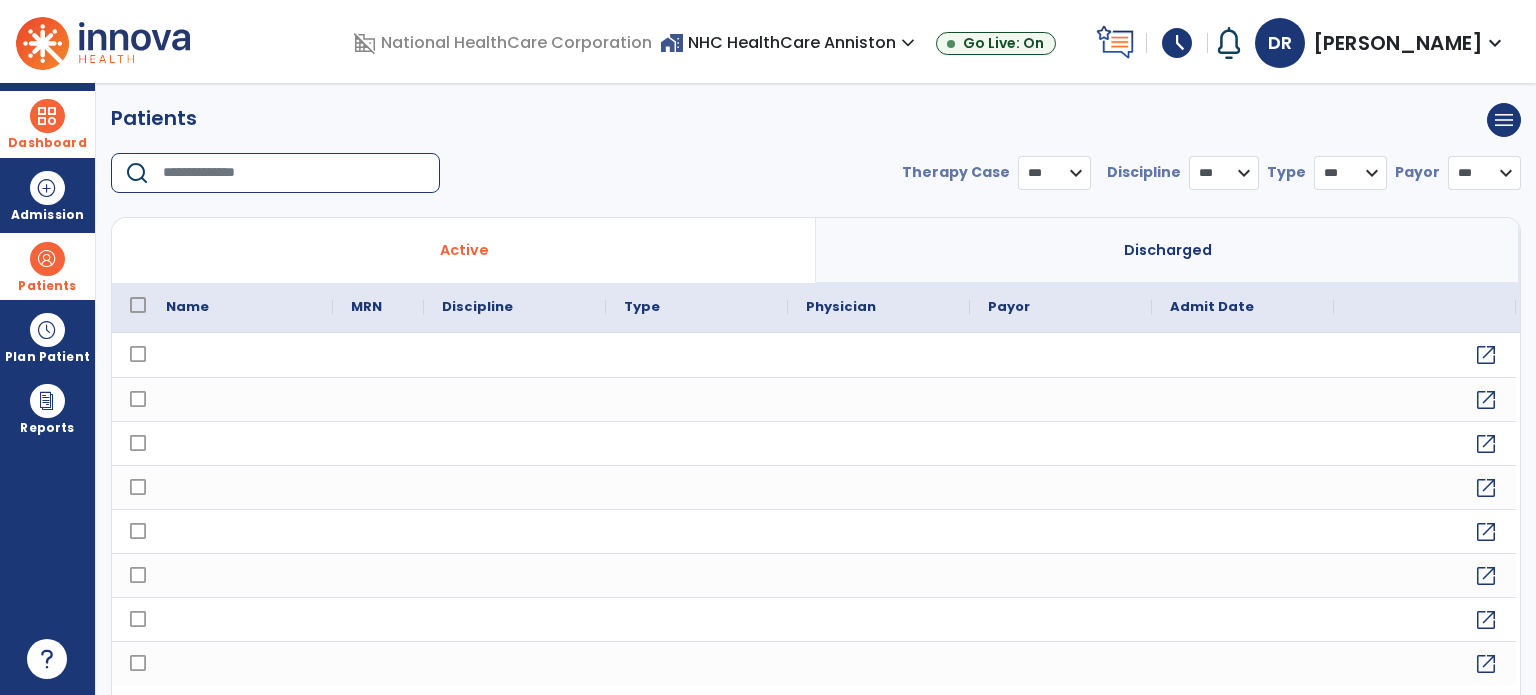 click at bounding box center (294, 173) 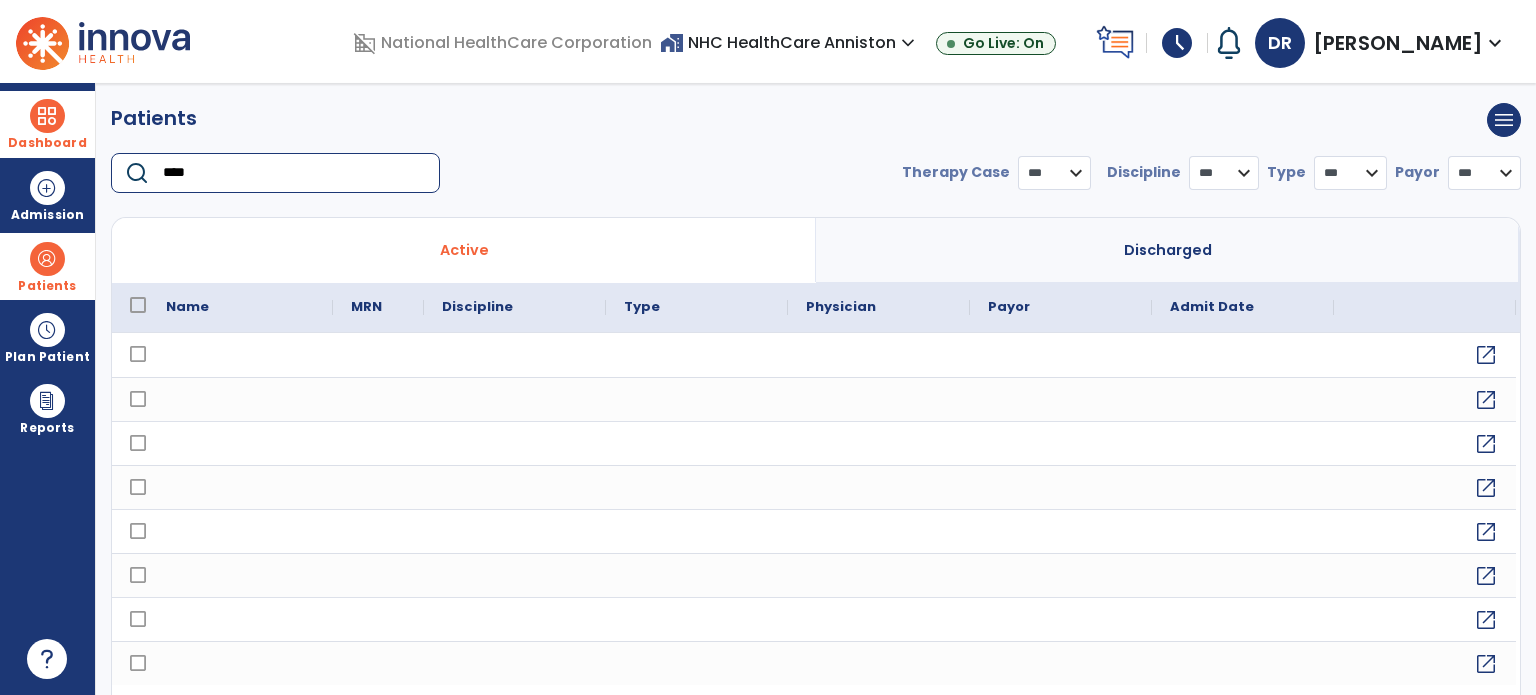 type on "*****" 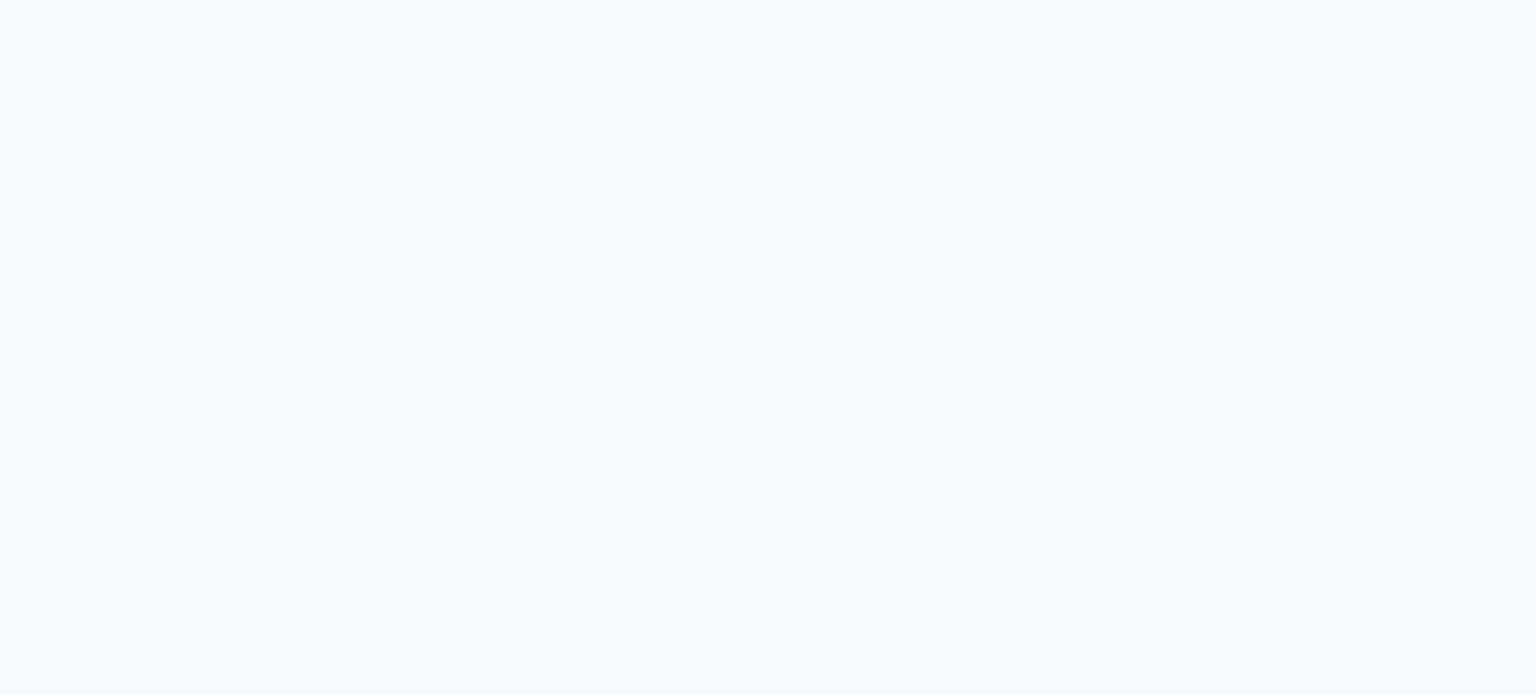 scroll, scrollTop: 0, scrollLeft: 0, axis: both 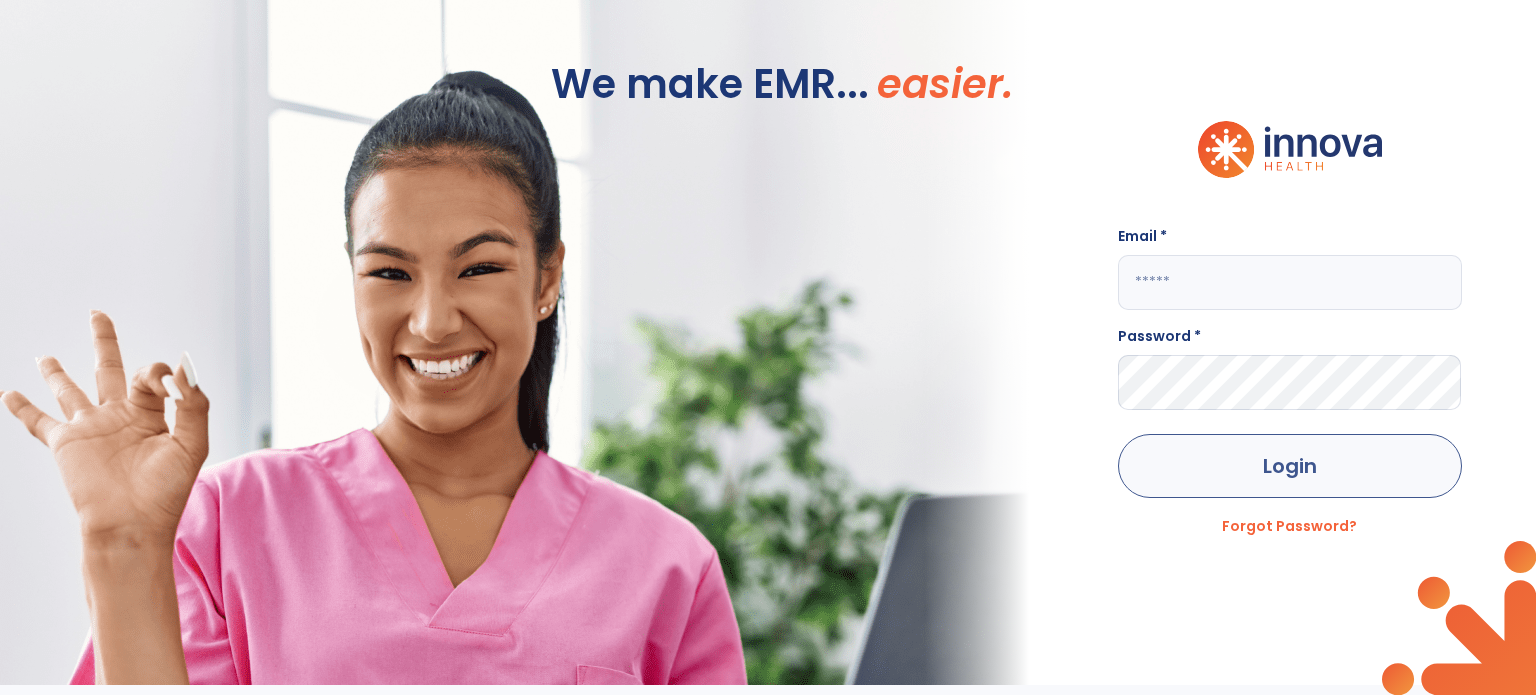type on "**********" 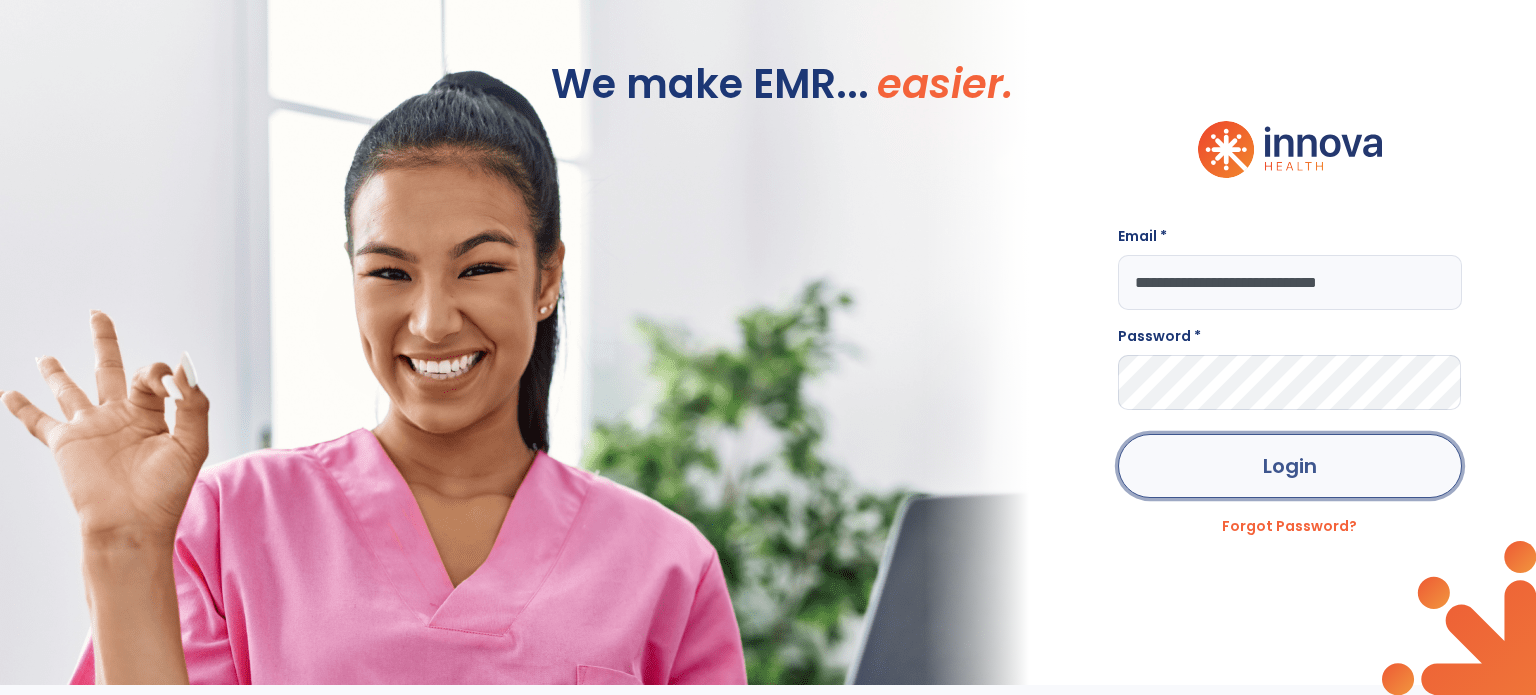 click on "Login" 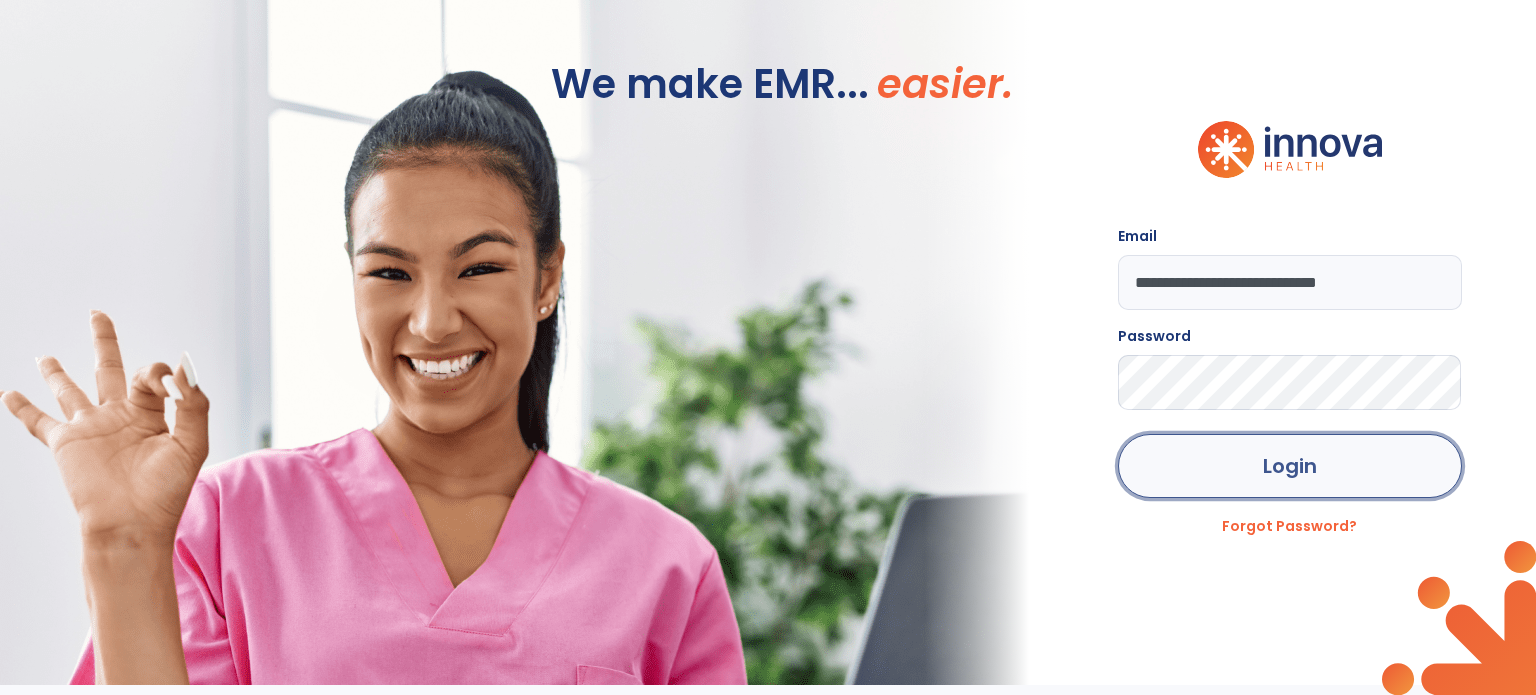 click on "Login" 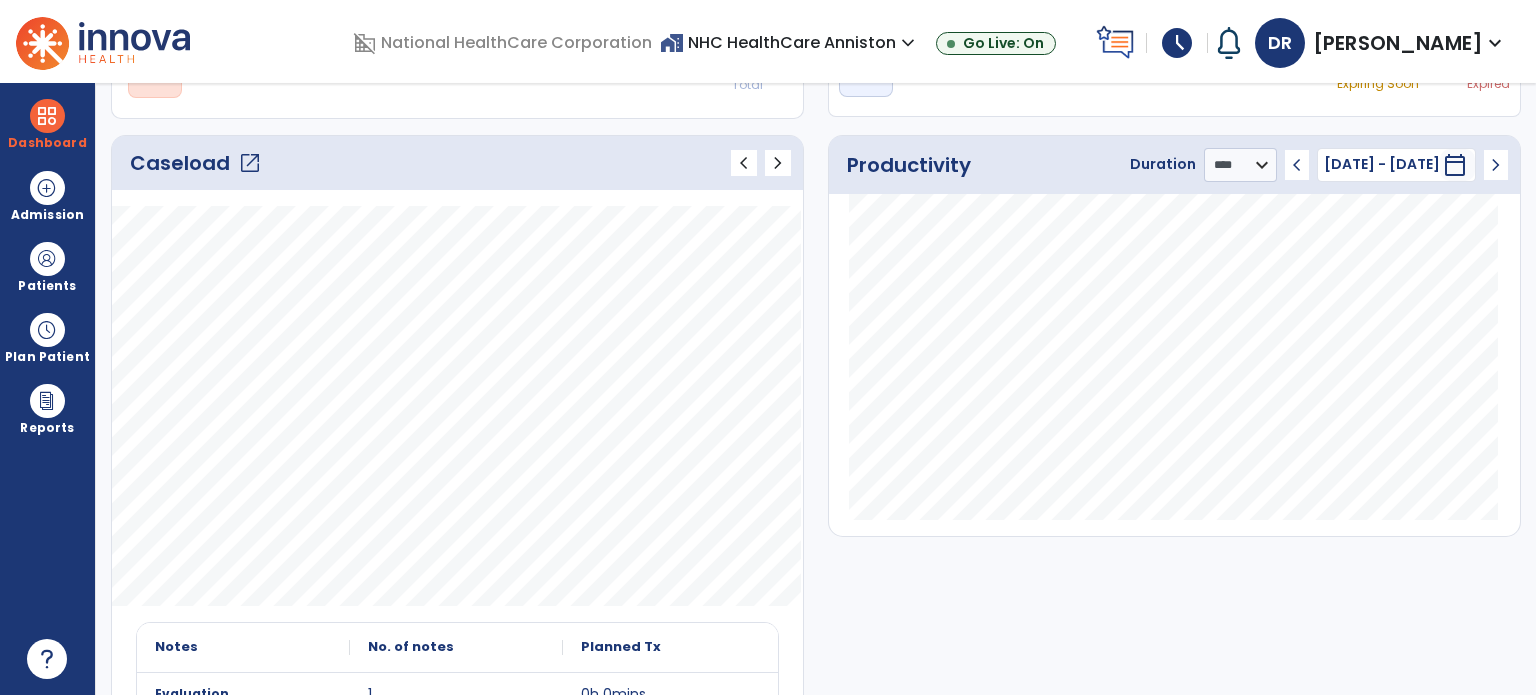 scroll, scrollTop: 112, scrollLeft: 0, axis: vertical 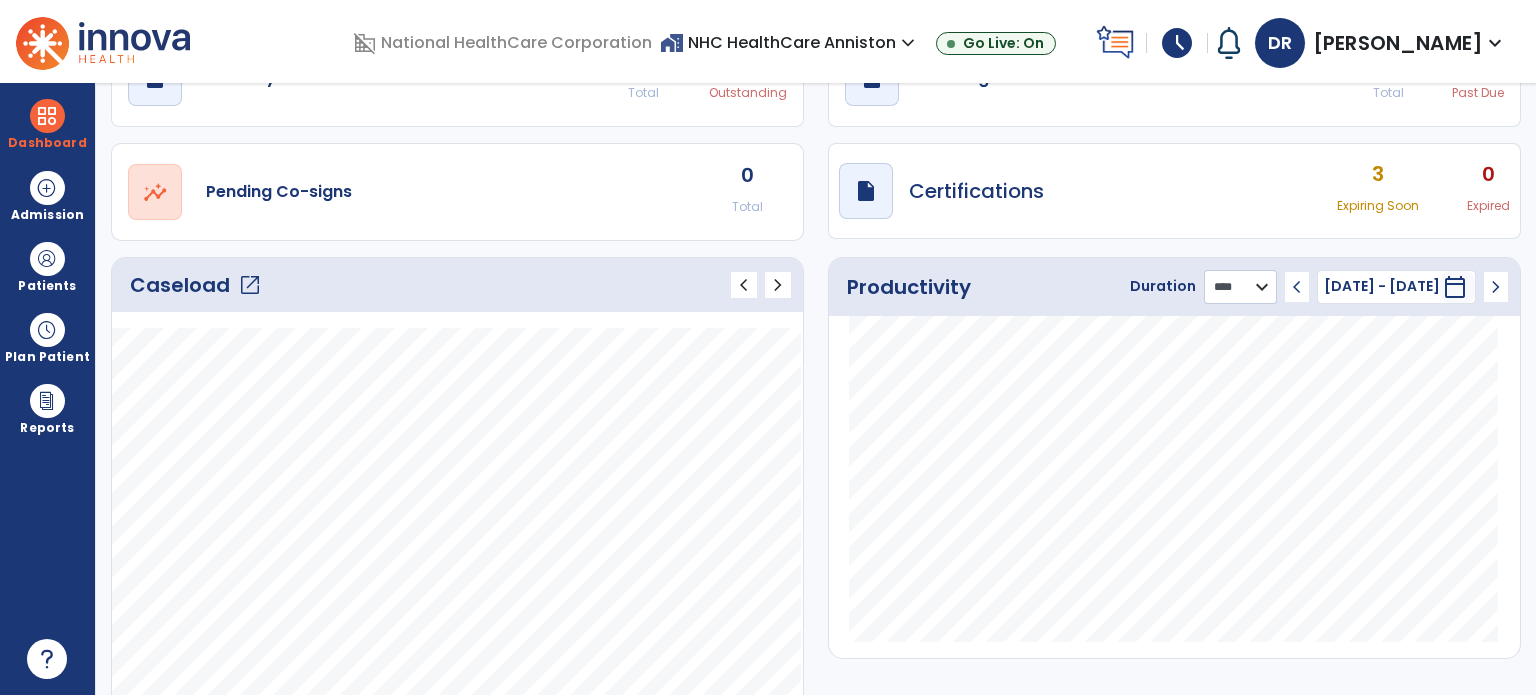 click on "******** **** ***" 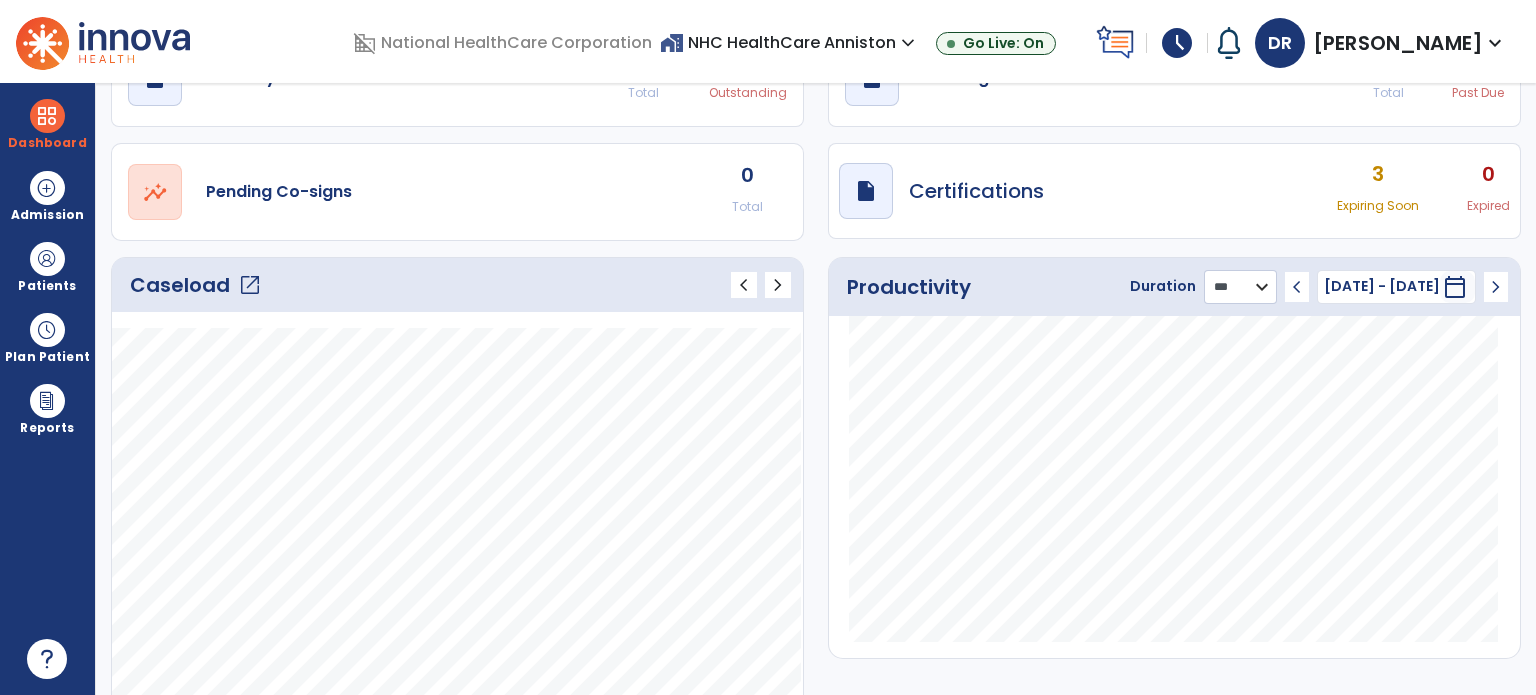 click on "******** **** ***" 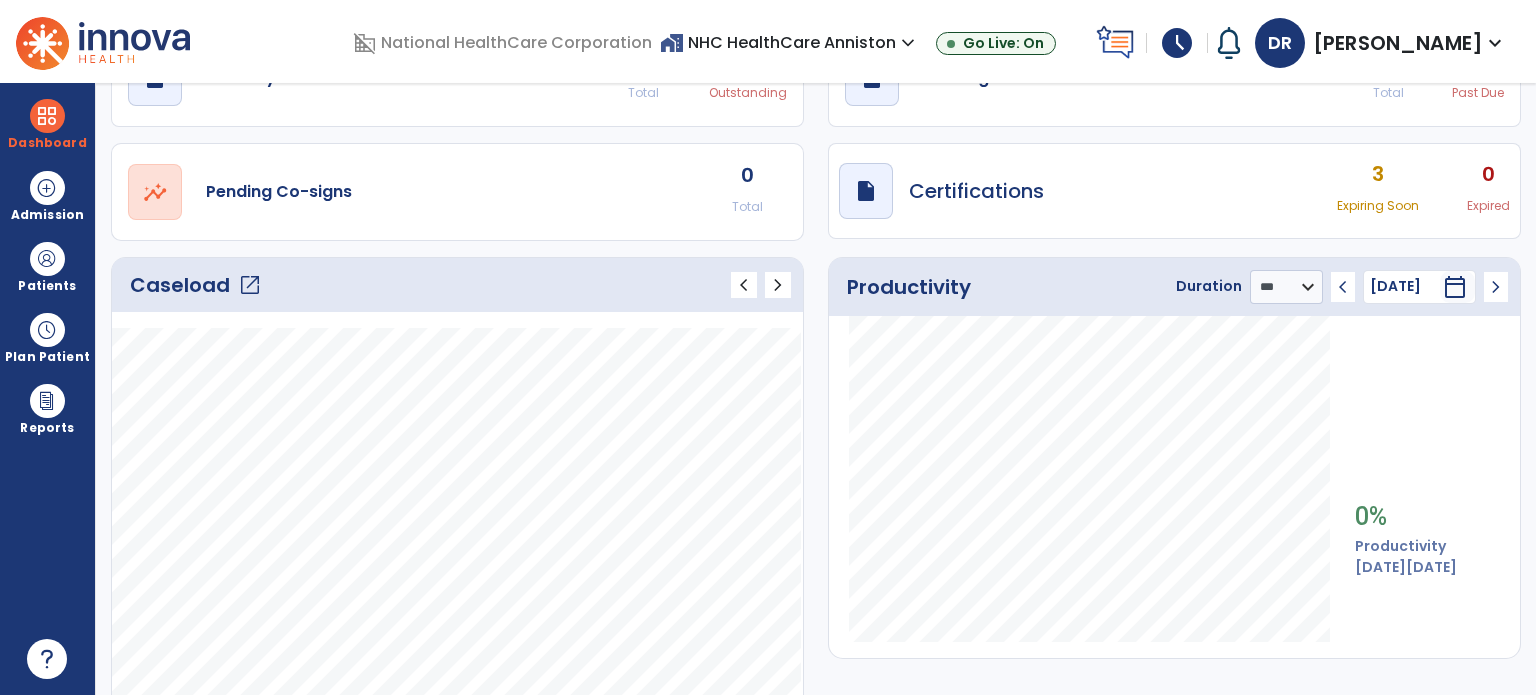click on "chevron_left" 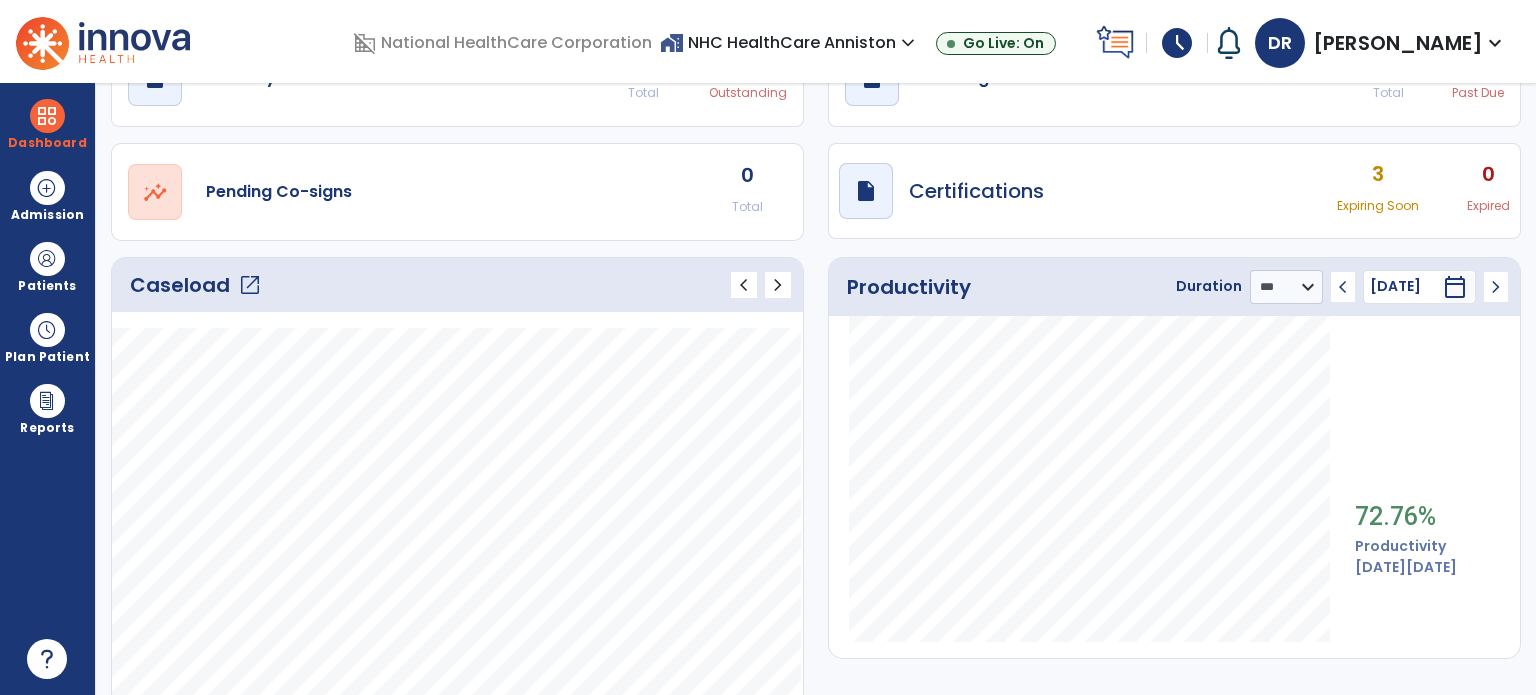 click on "chevron_left" 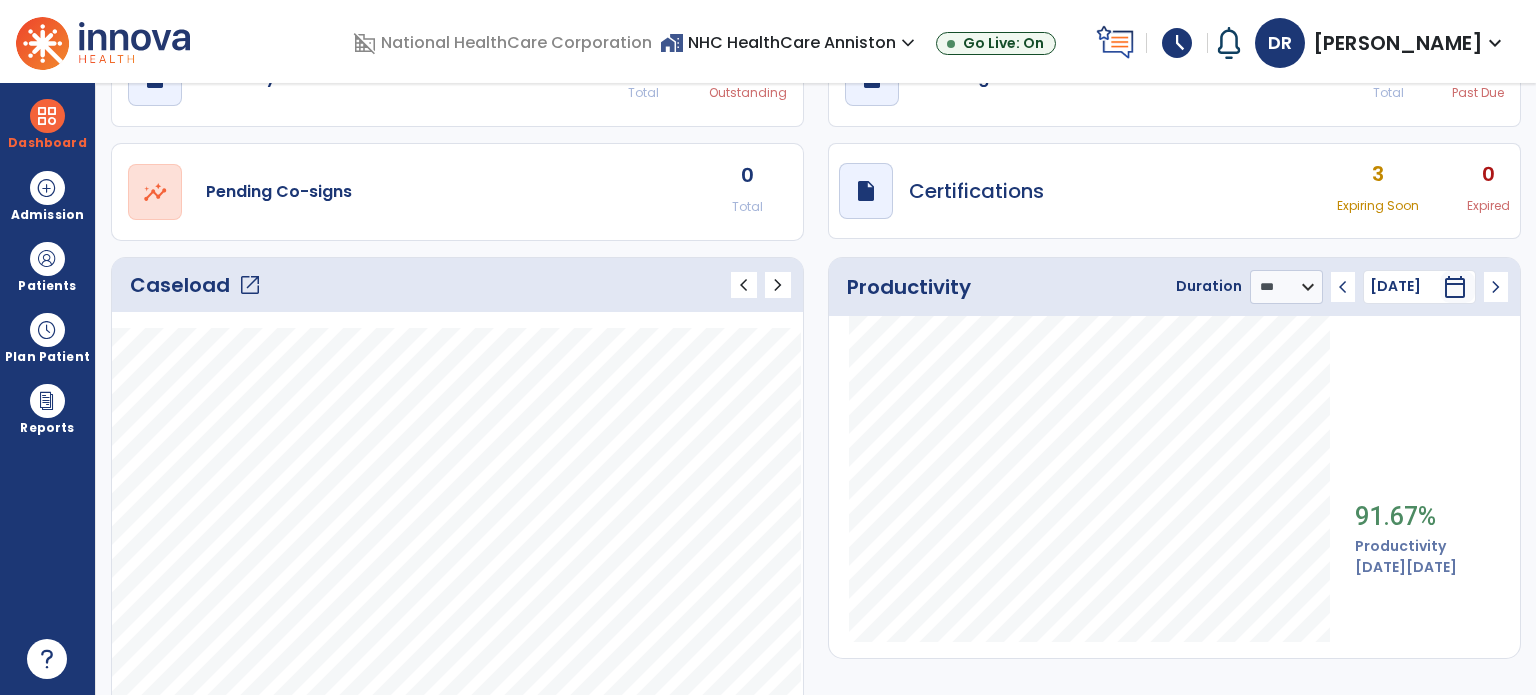 click on "chevron_left" 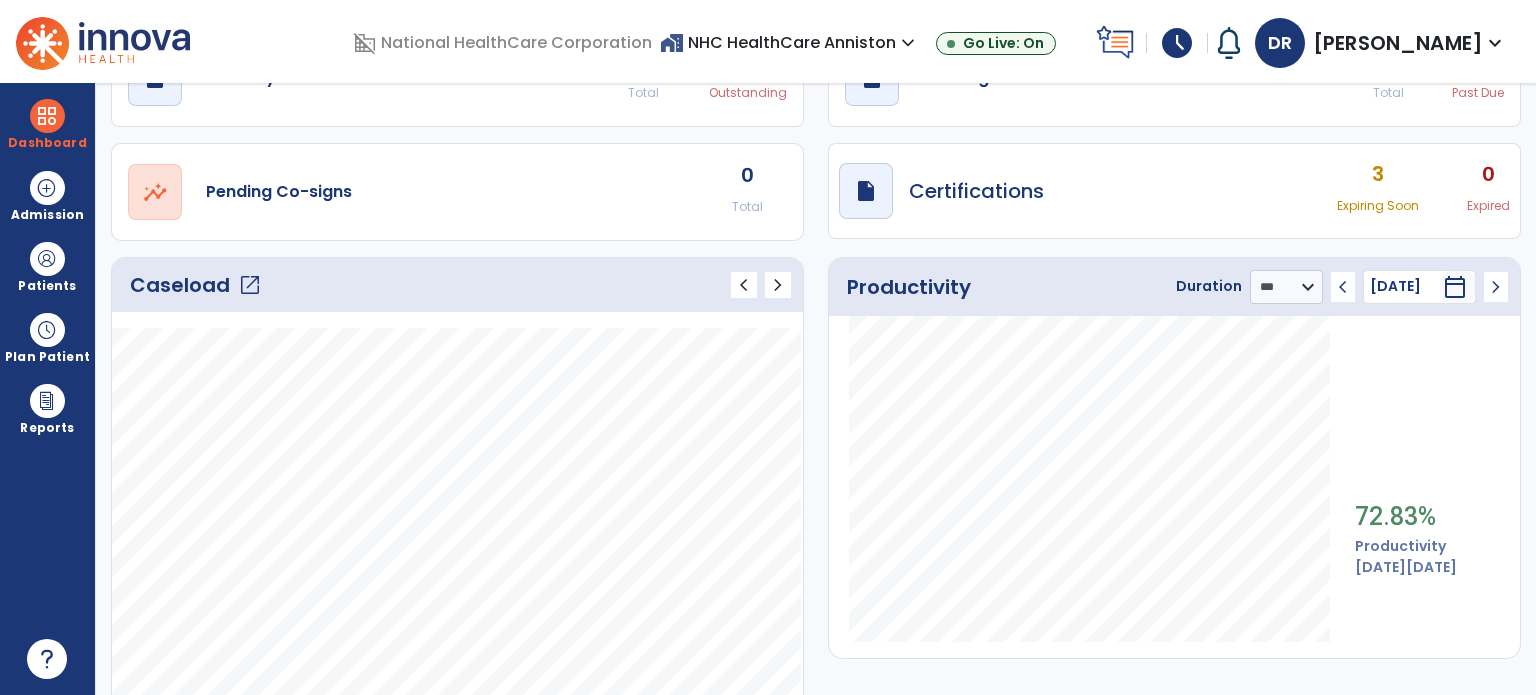click on "chevron_left" 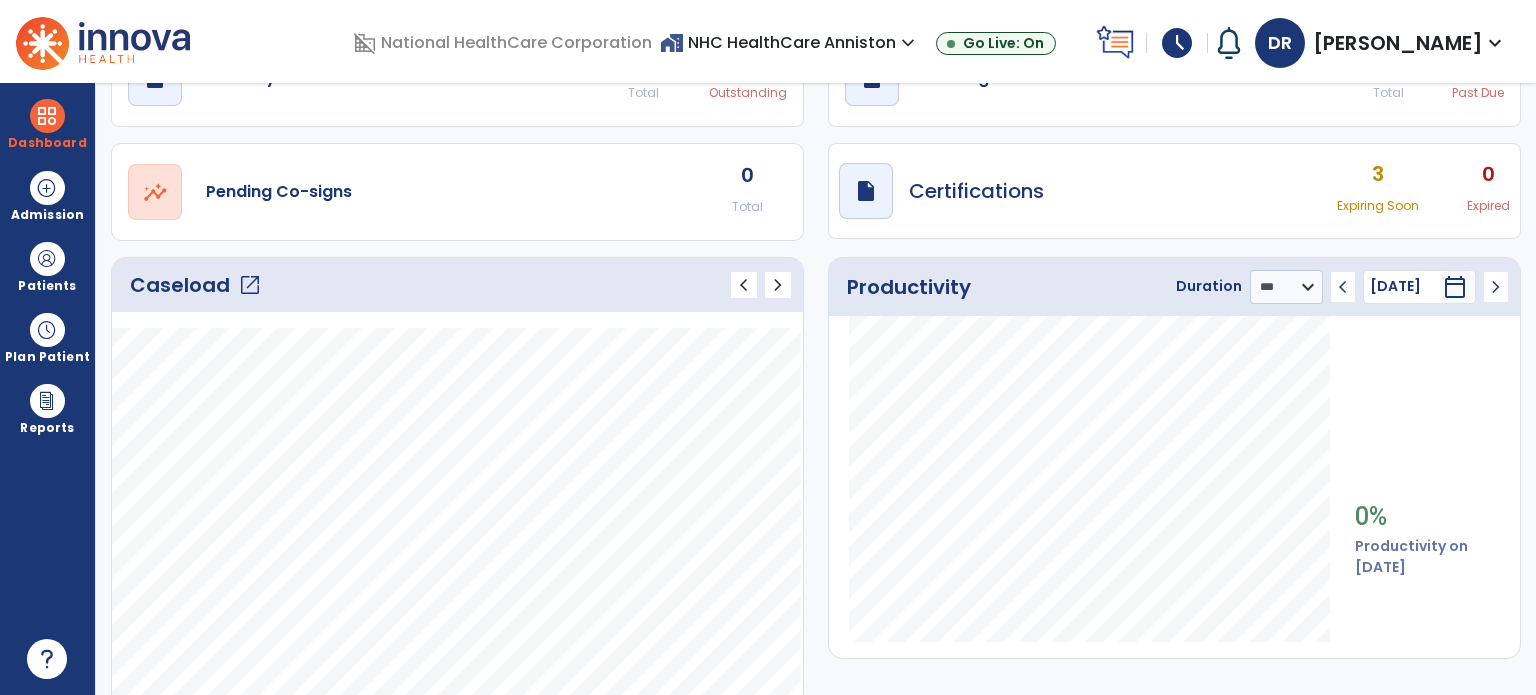 scroll, scrollTop: 0, scrollLeft: 0, axis: both 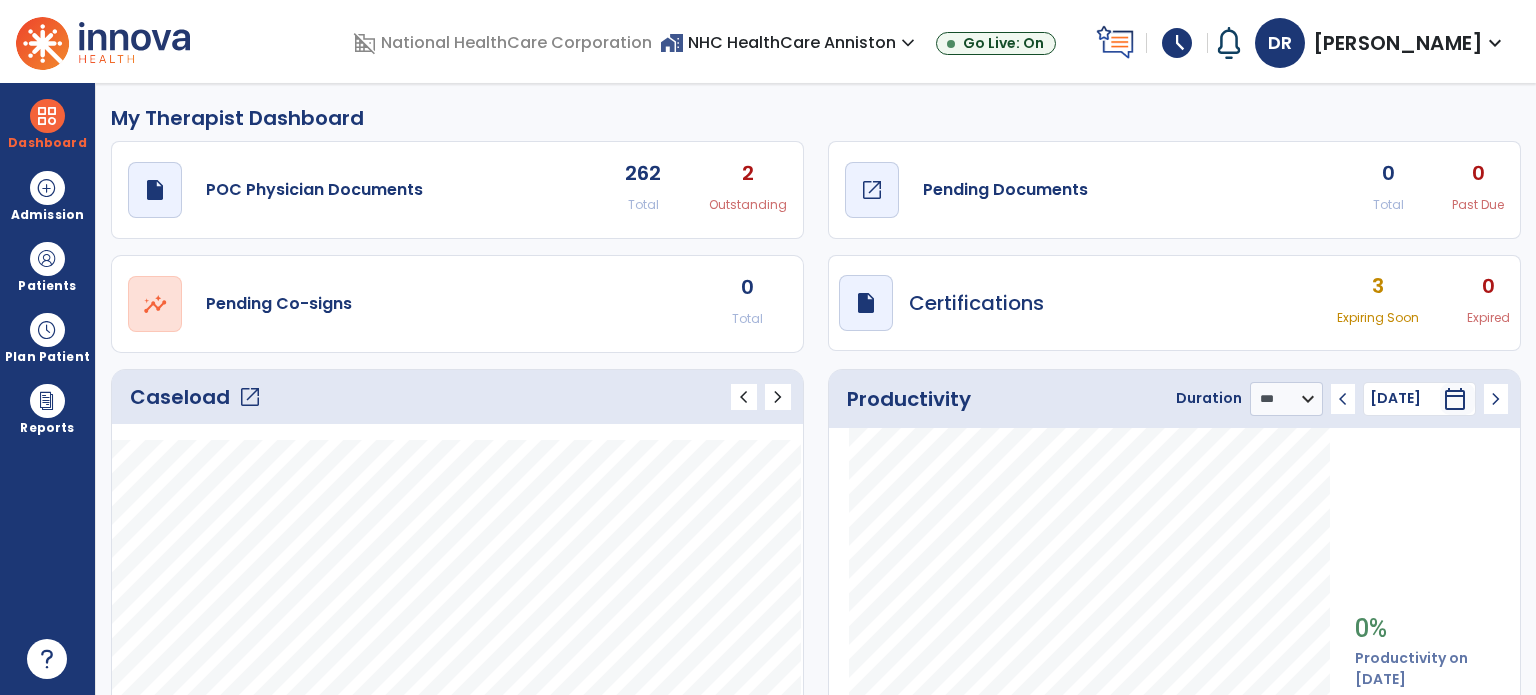 click on "draft   open_in_new" 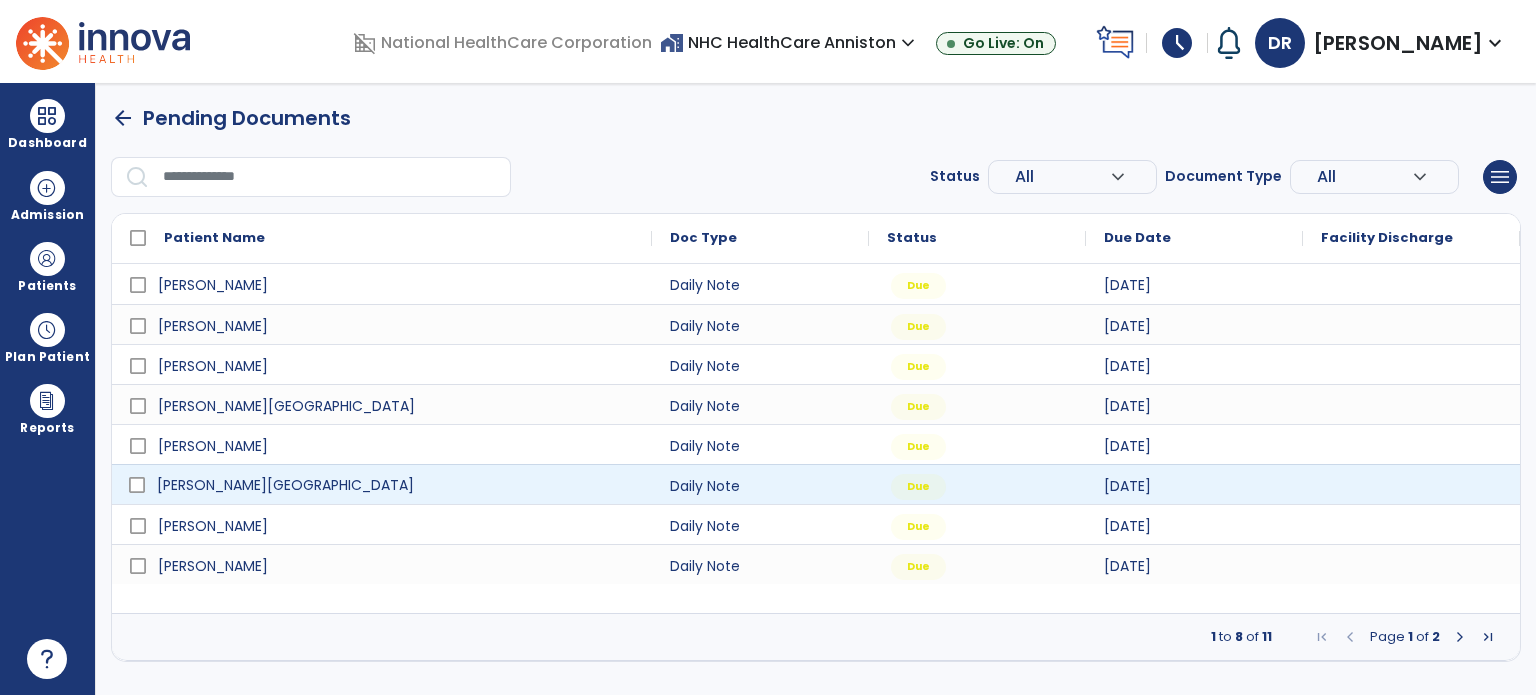 click on "Waits, Delissa" at bounding box center [396, 485] 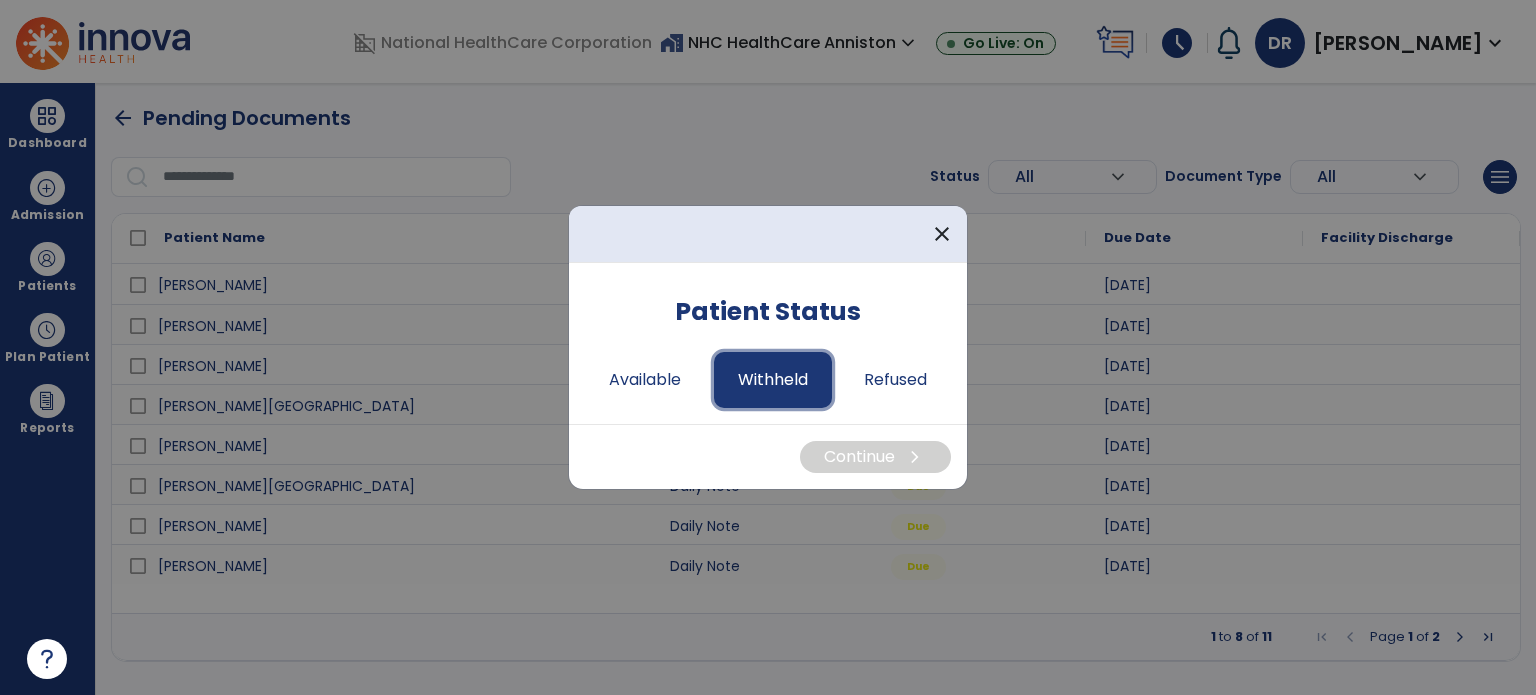 click on "Withheld" at bounding box center (773, 380) 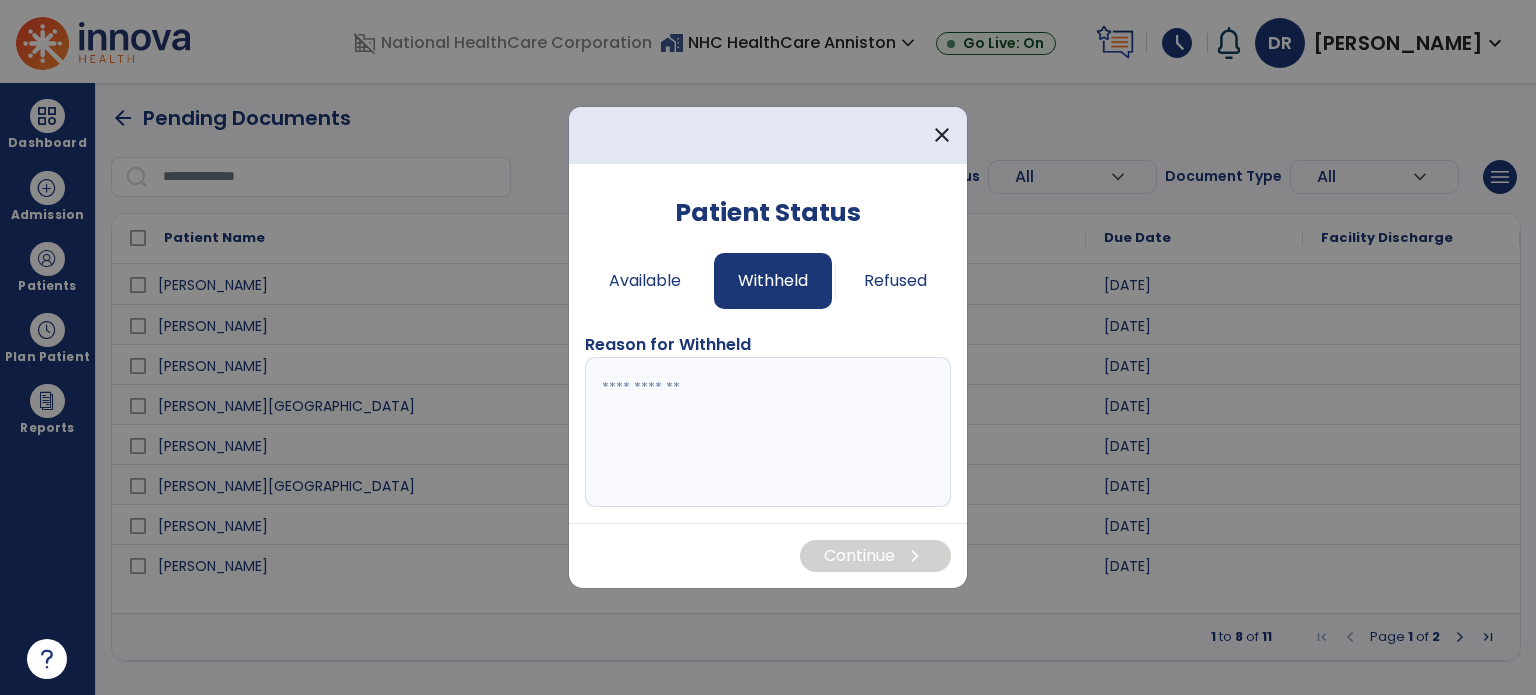 click at bounding box center [768, 432] 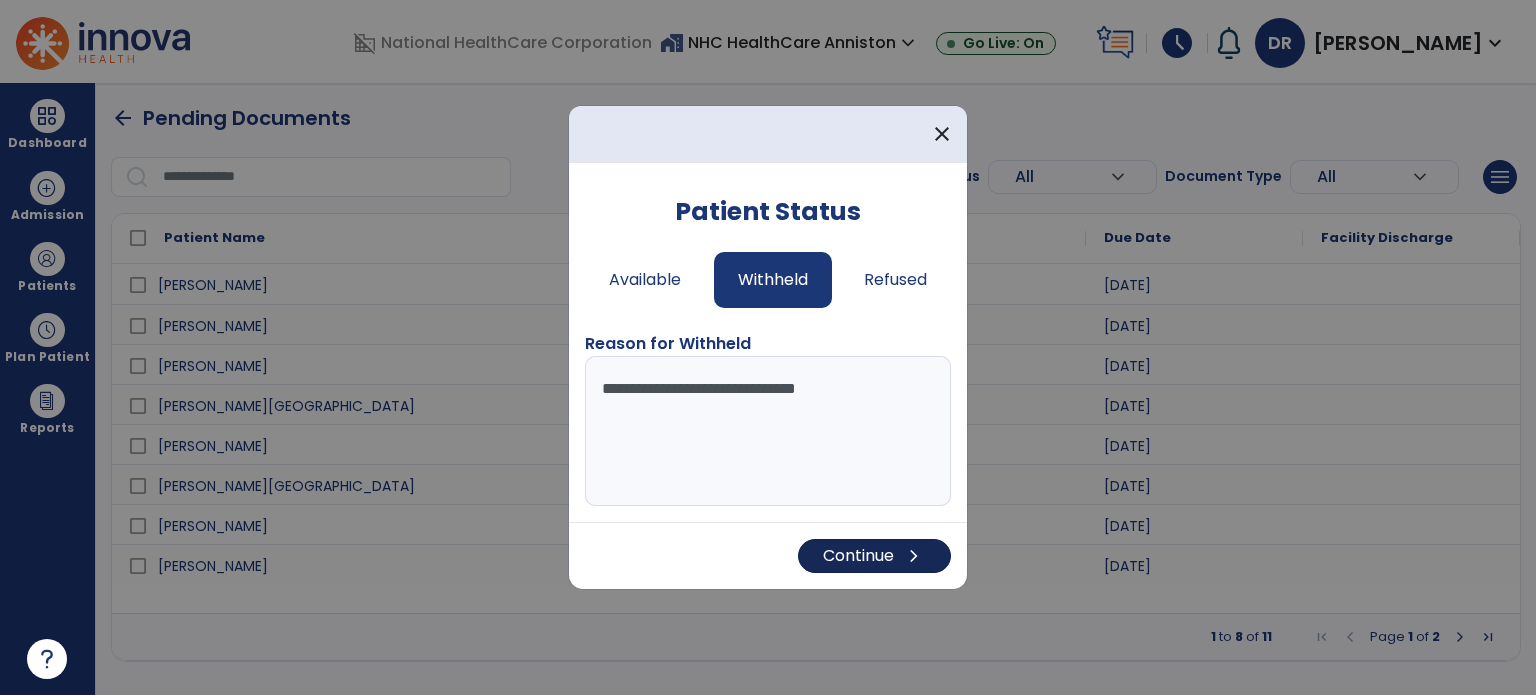 type on "**********" 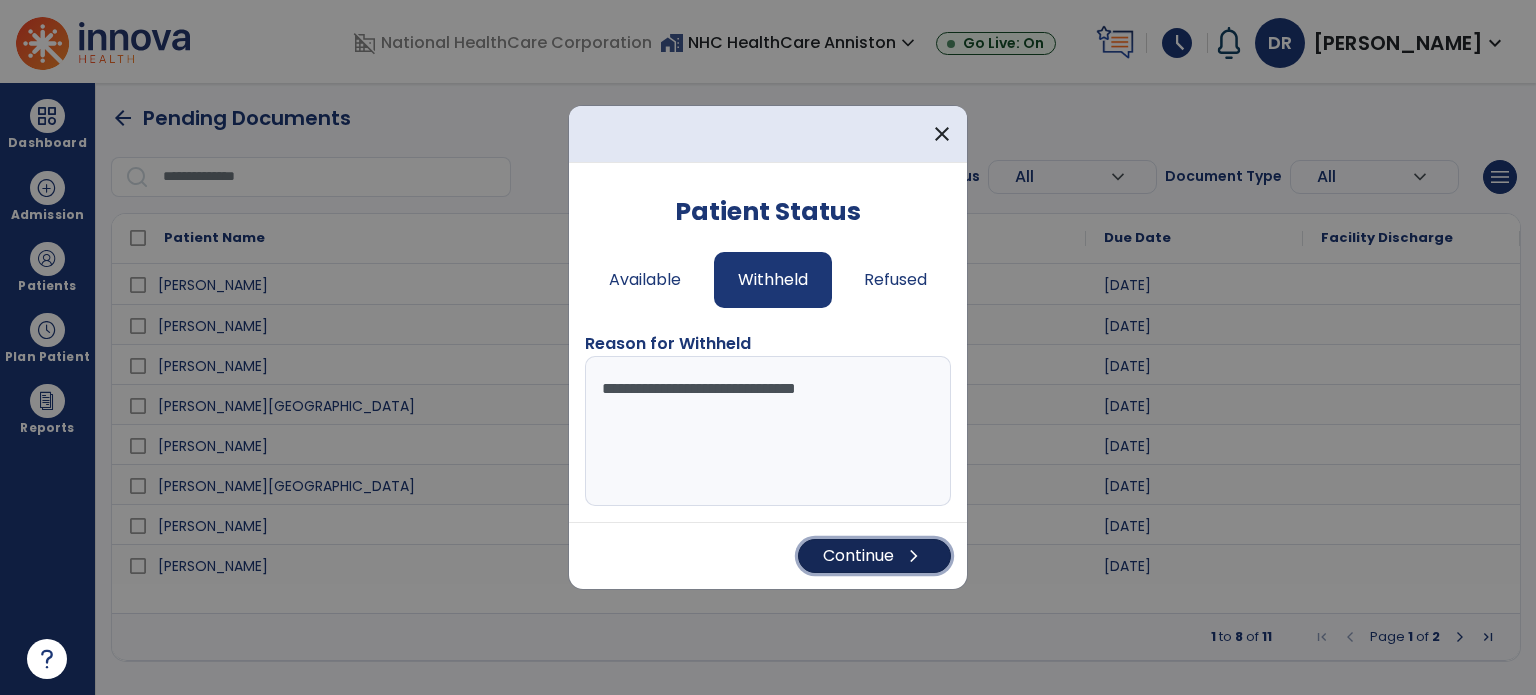click on "Continue   chevron_right" at bounding box center (874, 556) 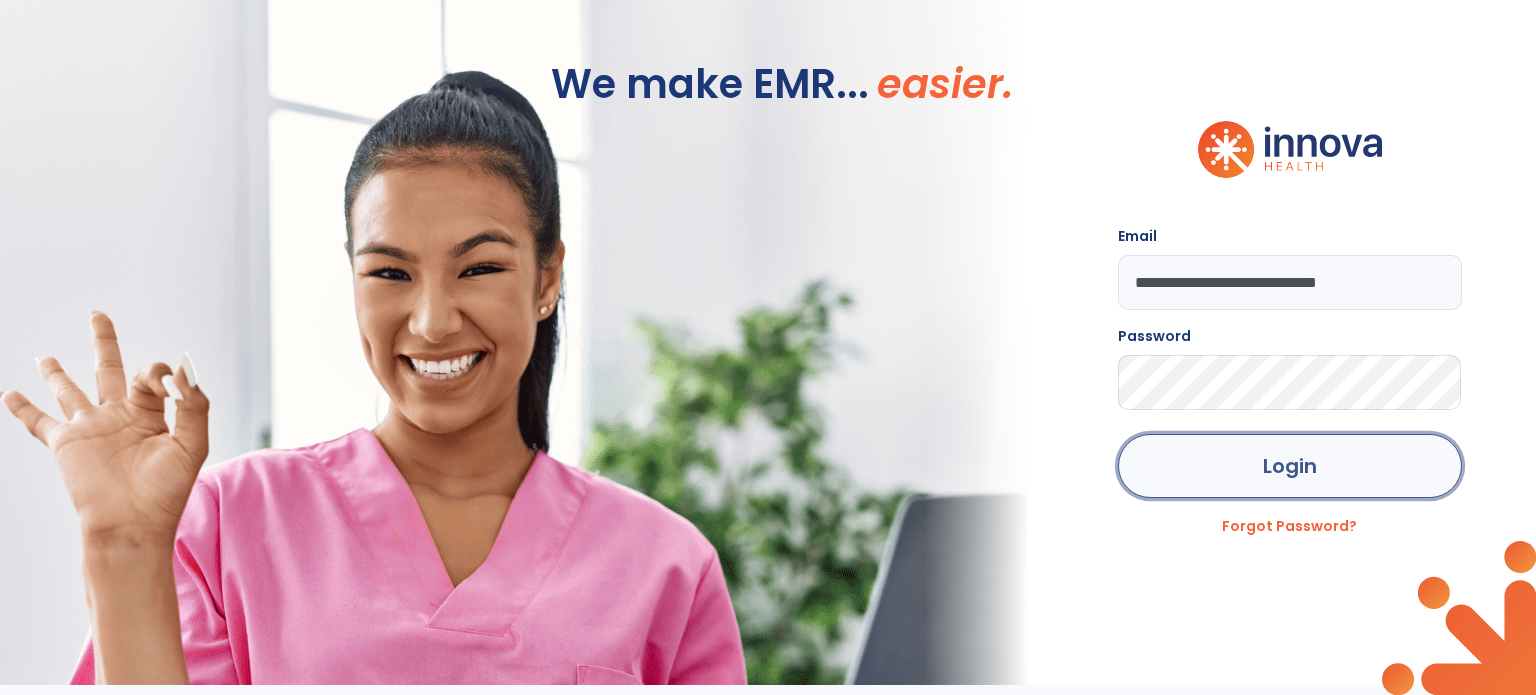 click on "Login" 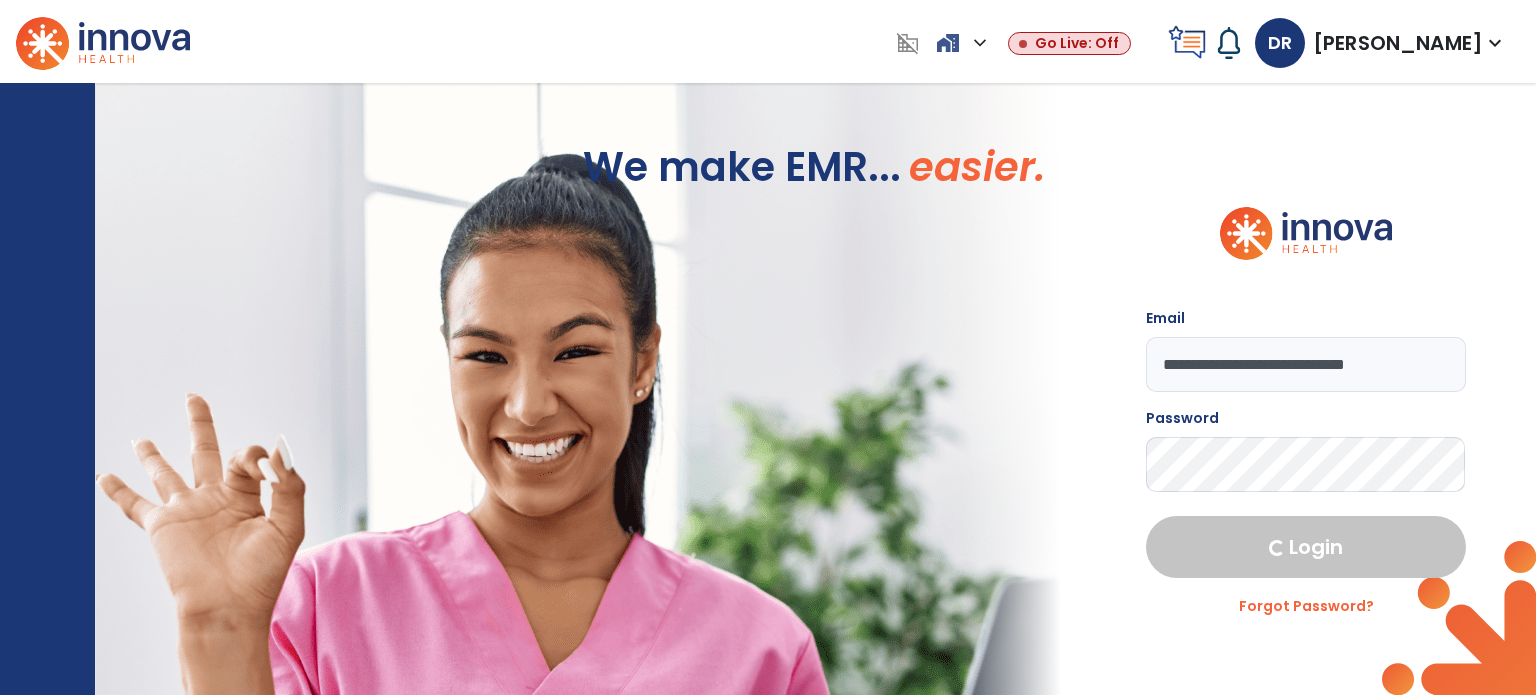 select on "****" 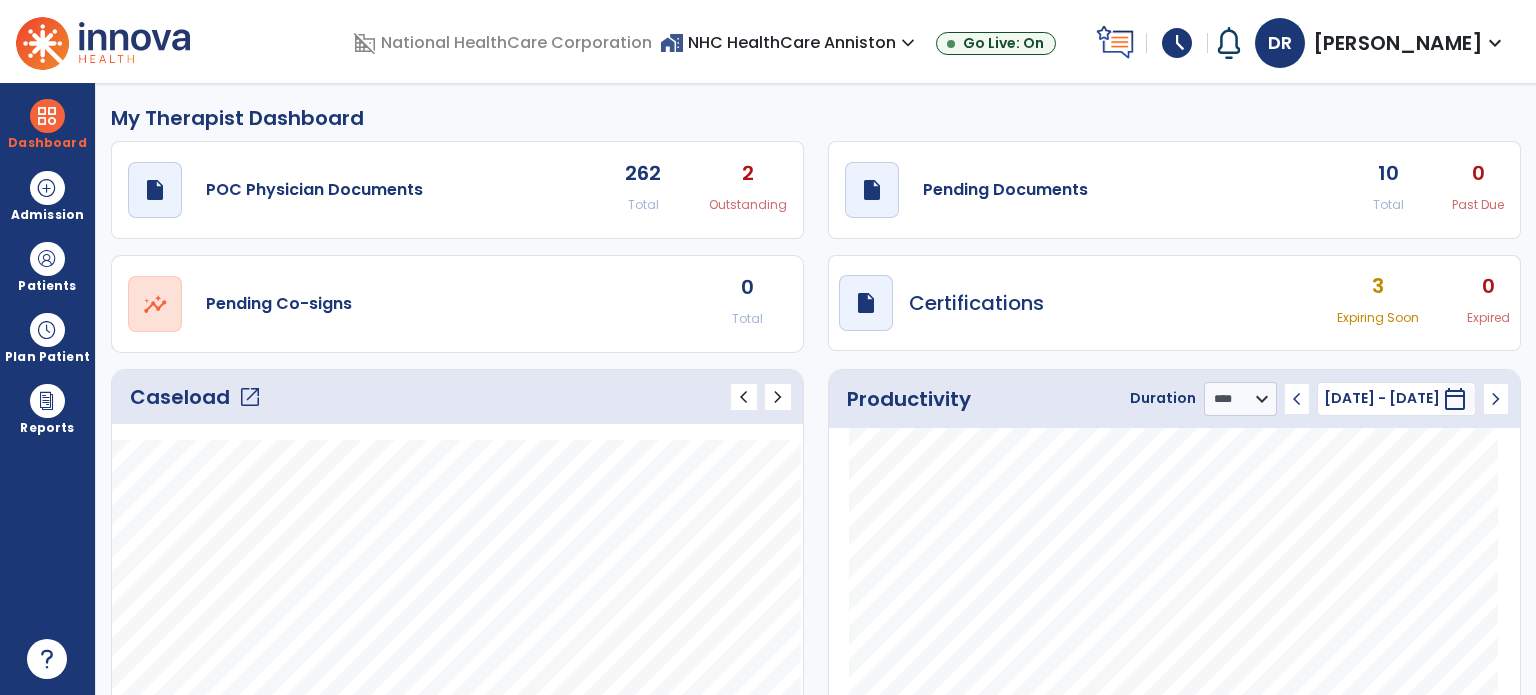 click on "open_in_new" 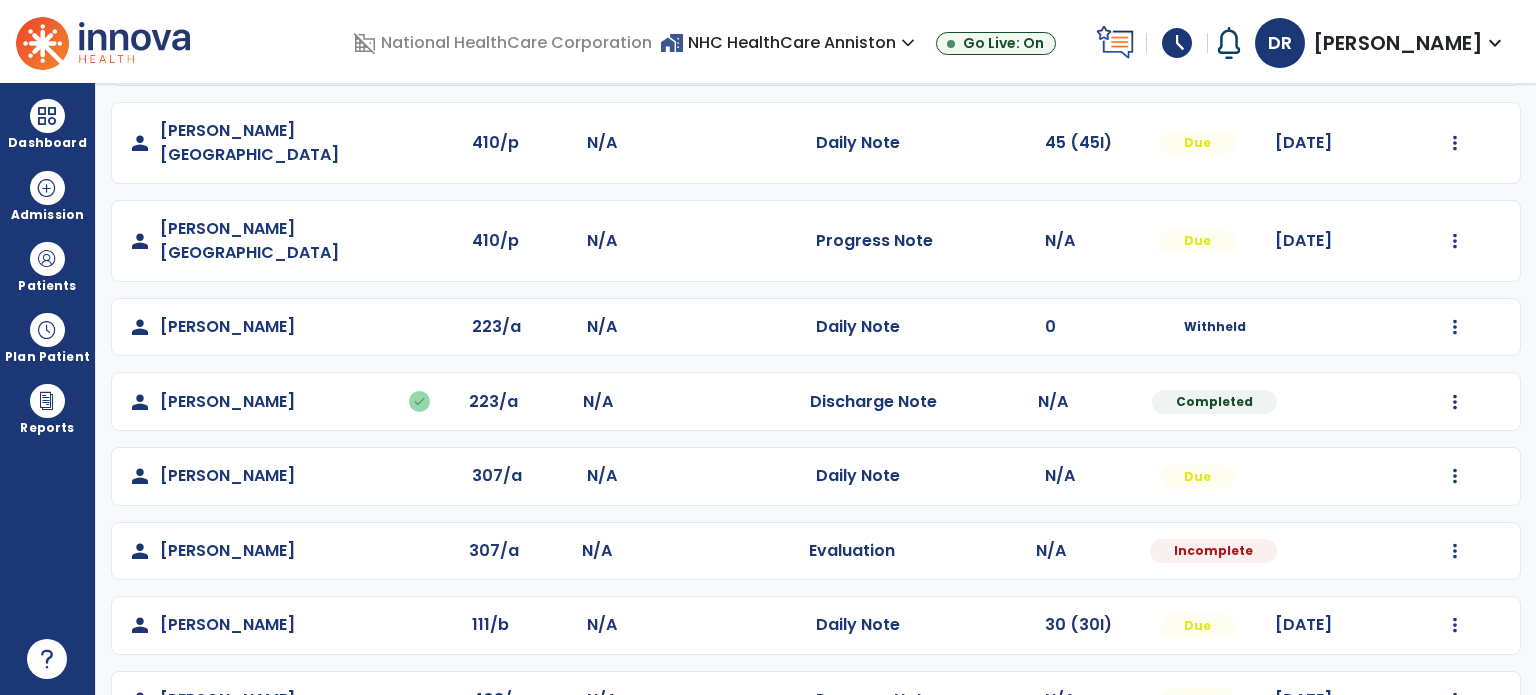 scroll, scrollTop: 382, scrollLeft: 0, axis: vertical 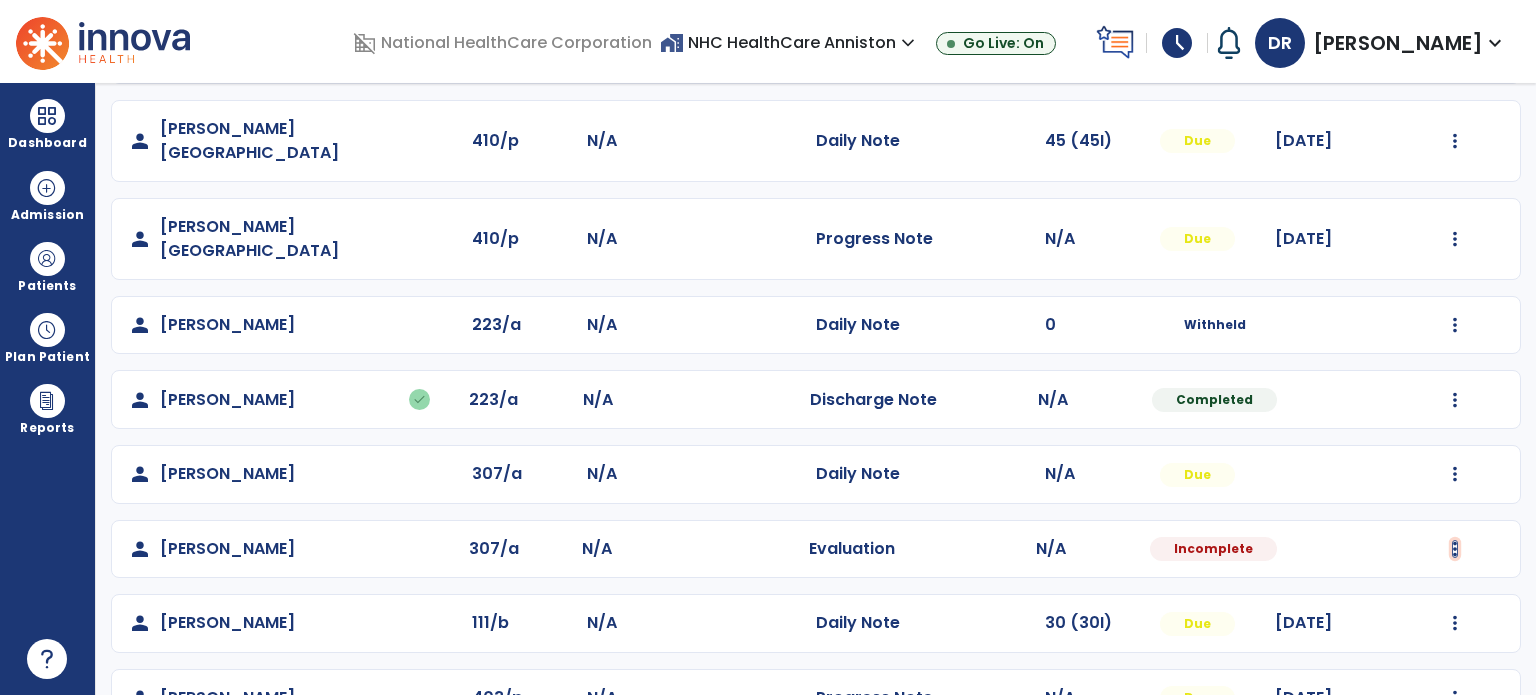 click at bounding box center [1455, -94] 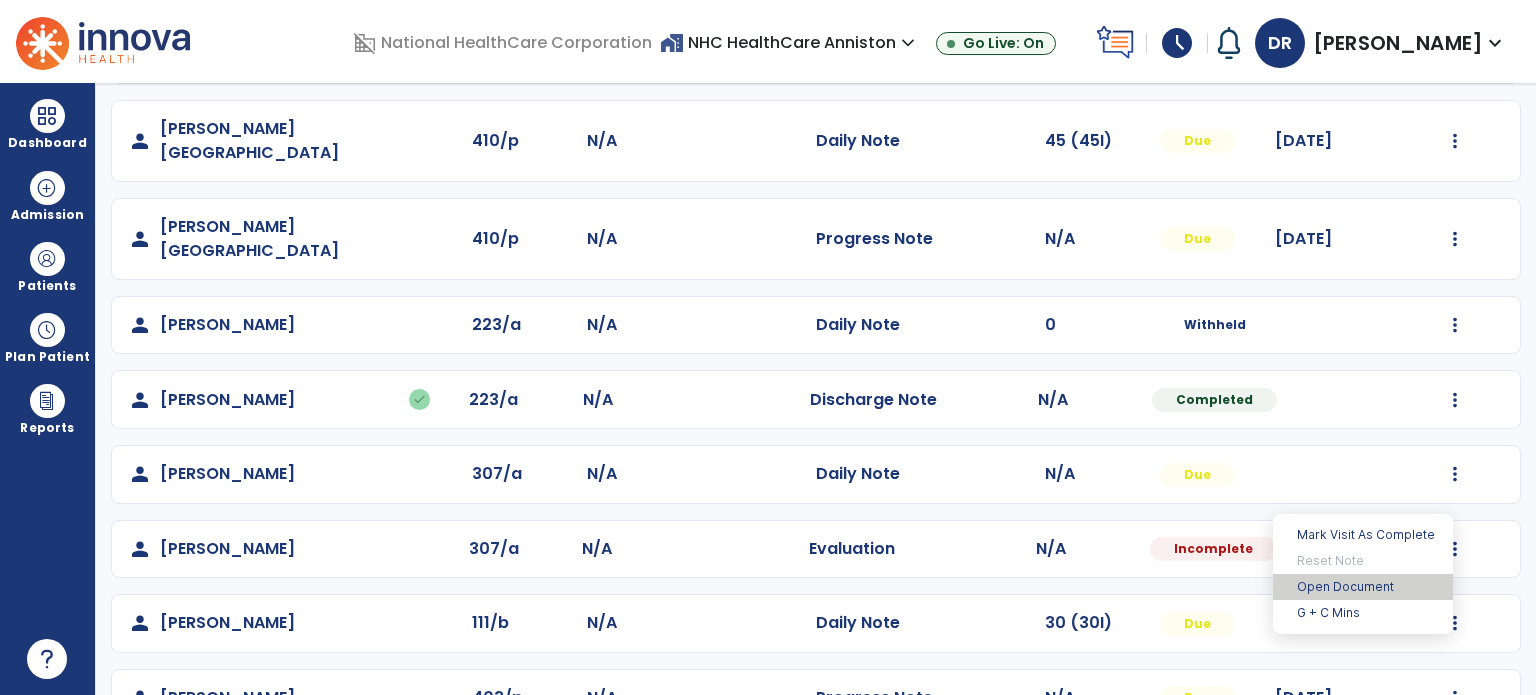 click on "Open Document" at bounding box center [1363, 587] 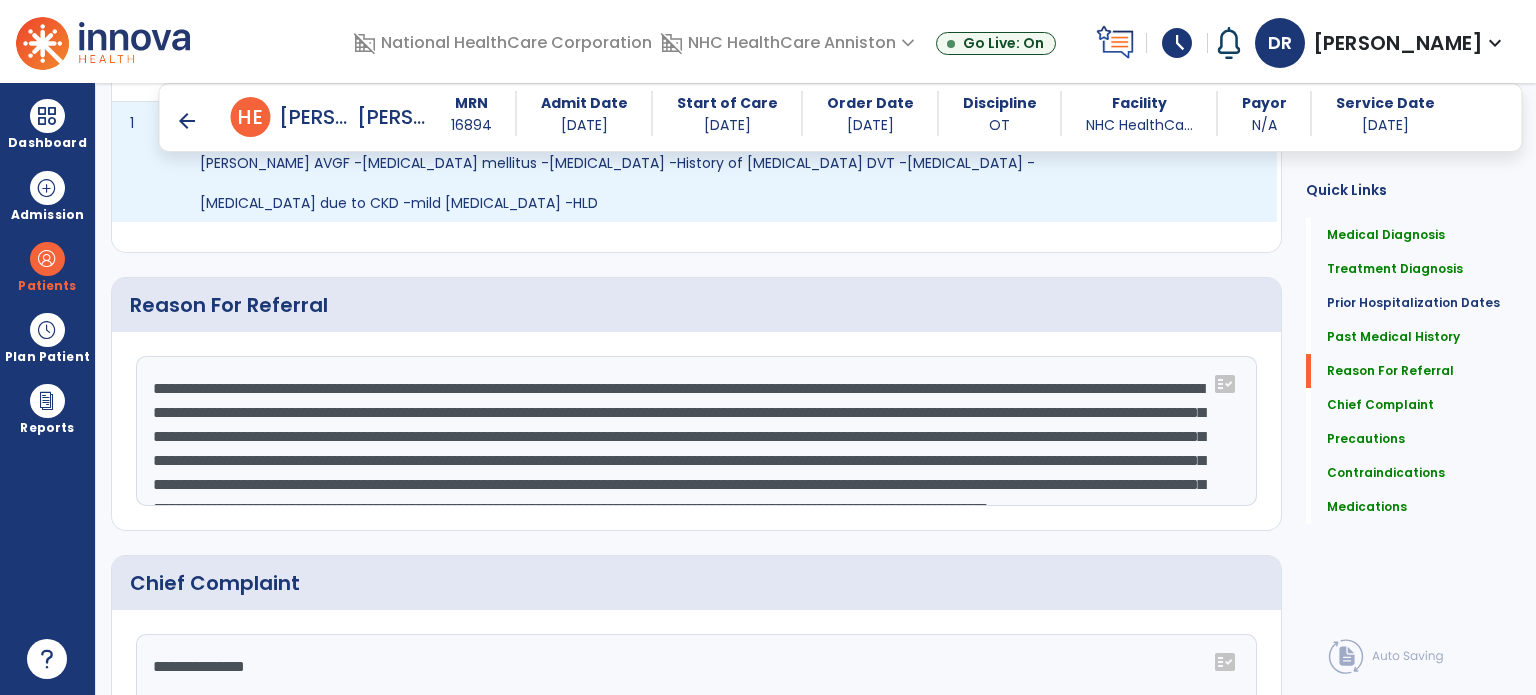 scroll, scrollTop: 1716, scrollLeft: 0, axis: vertical 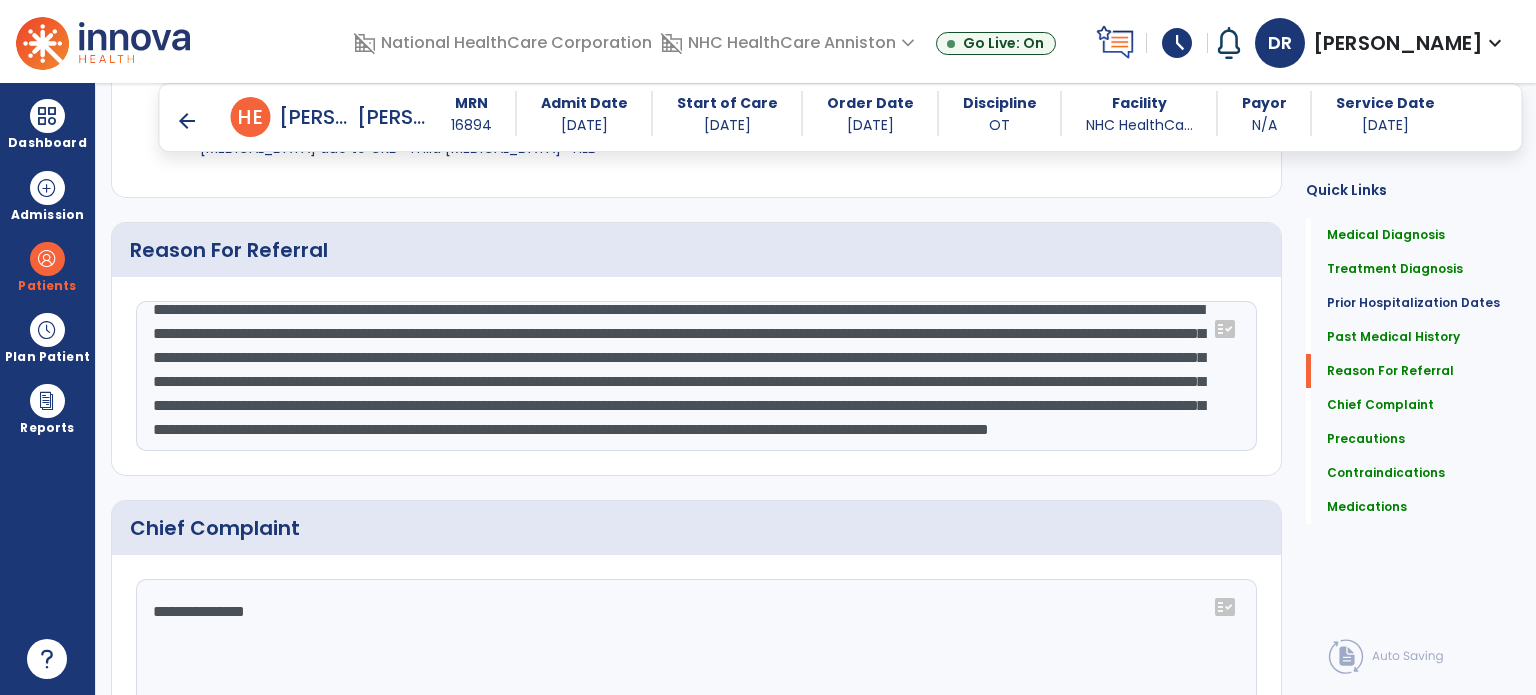 click on "**********" 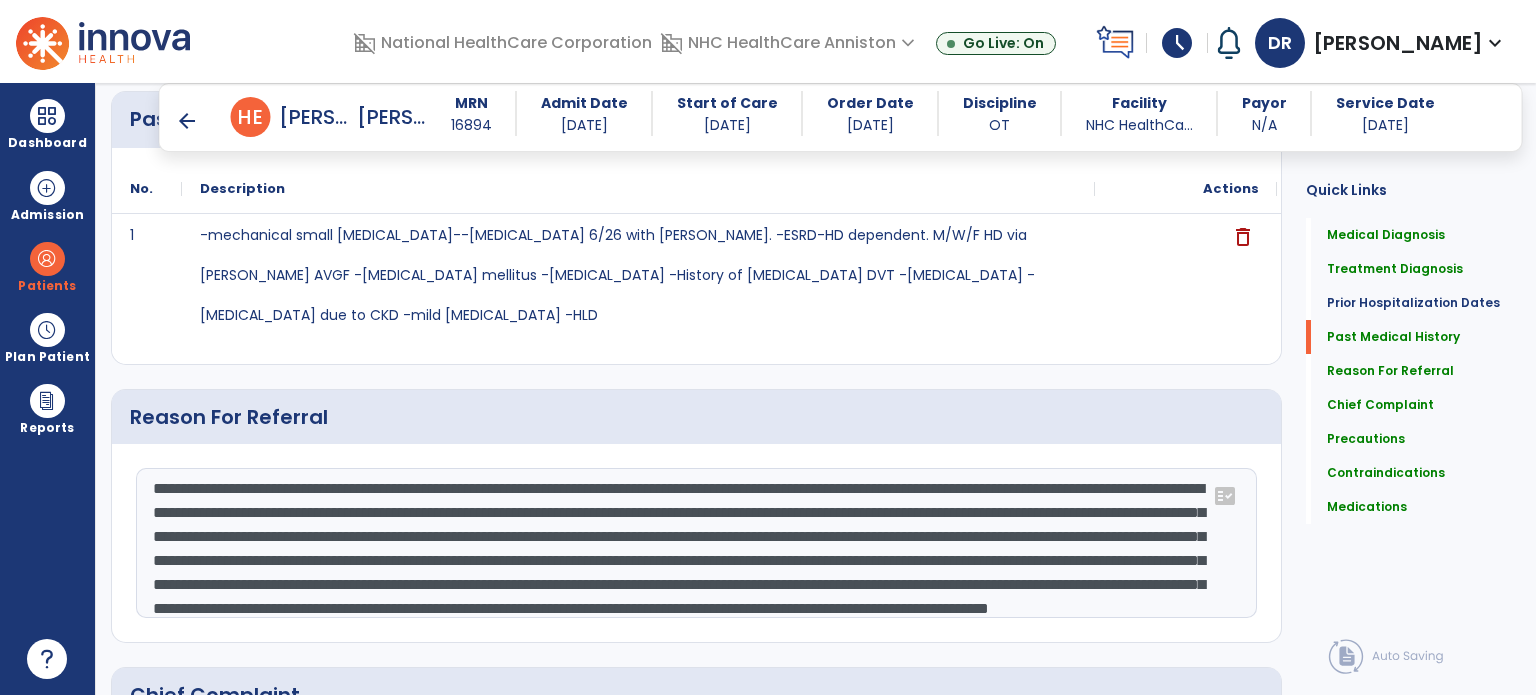 drag, startPoint x: 426, startPoint y: 510, endPoint x: 393, endPoint y: 487, distance: 40.22437 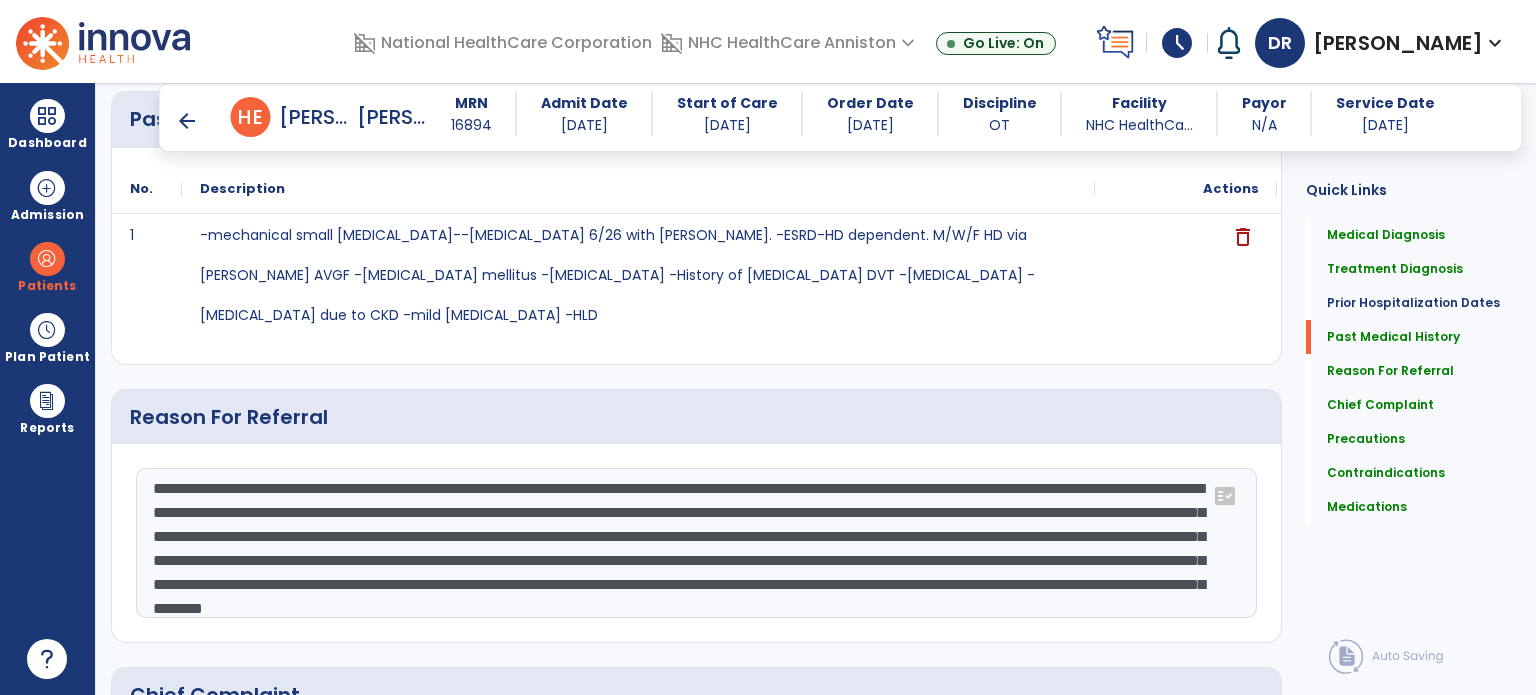 scroll, scrollTop: 39, scrollLeft: 0, axis: vertical 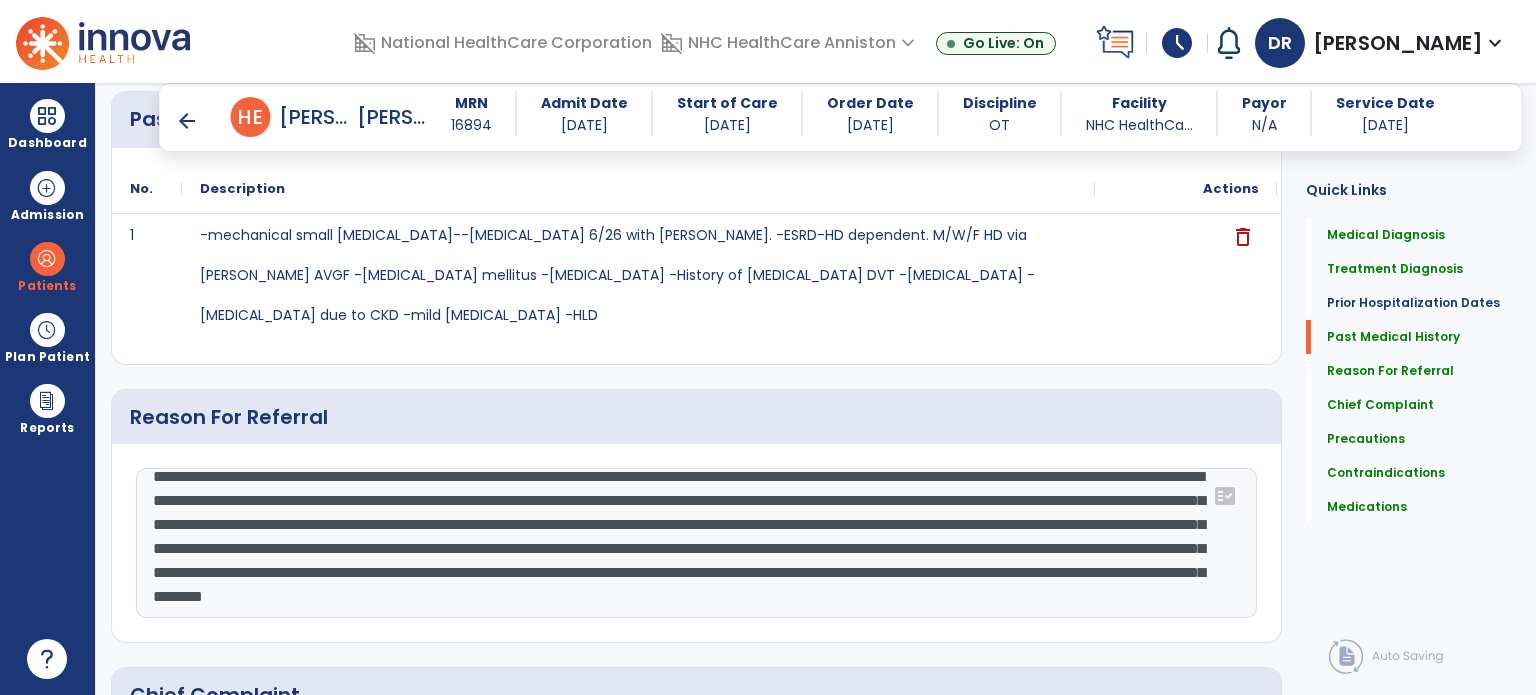 click on "**********" 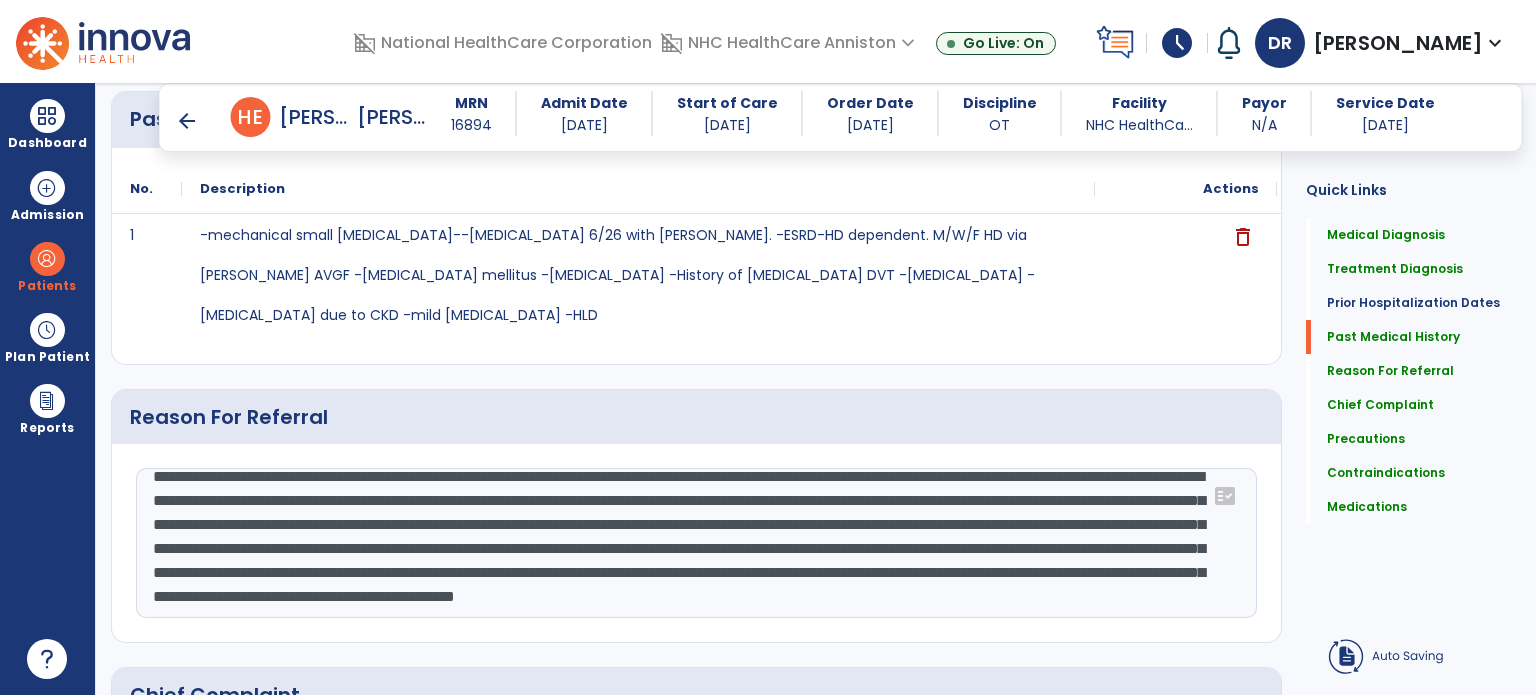 scroll, scrollTop: 72, scrollLeft: 0, axis: vertical 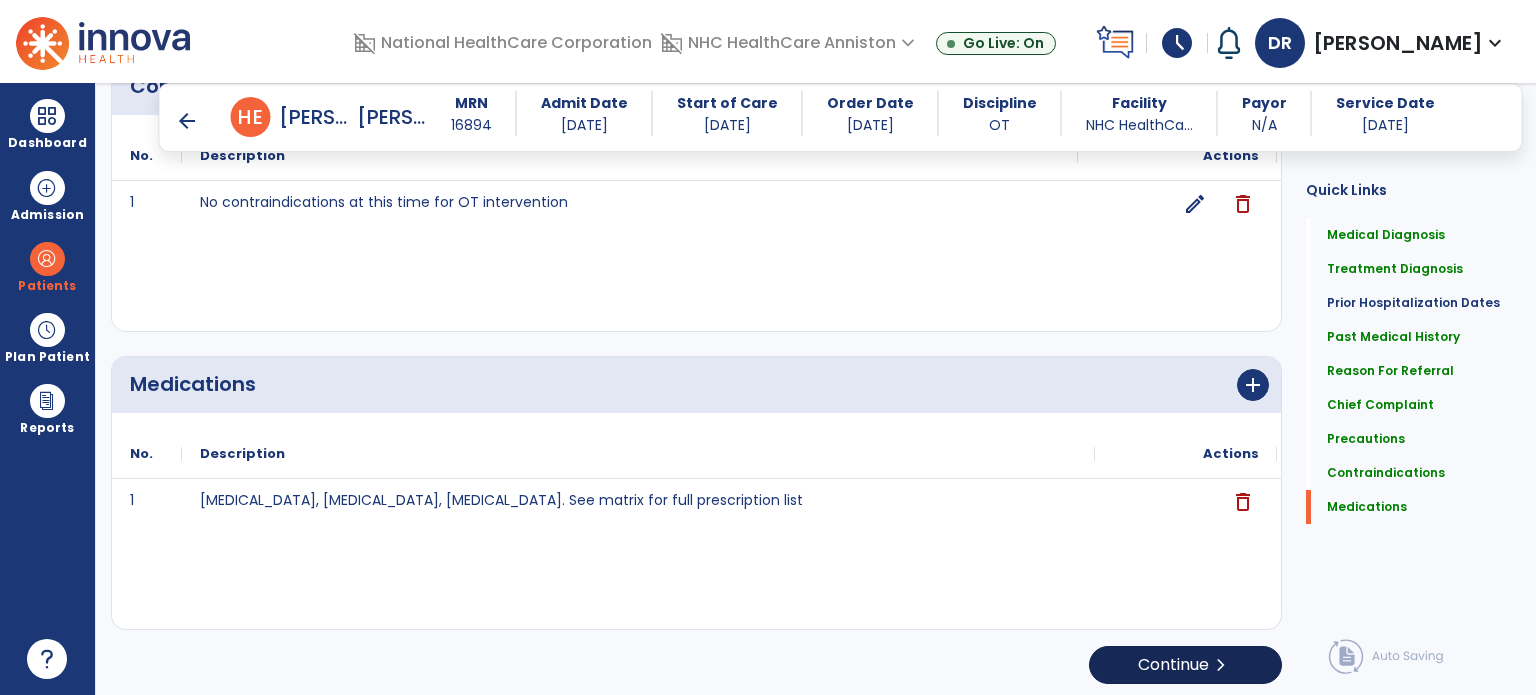 type on "**********" 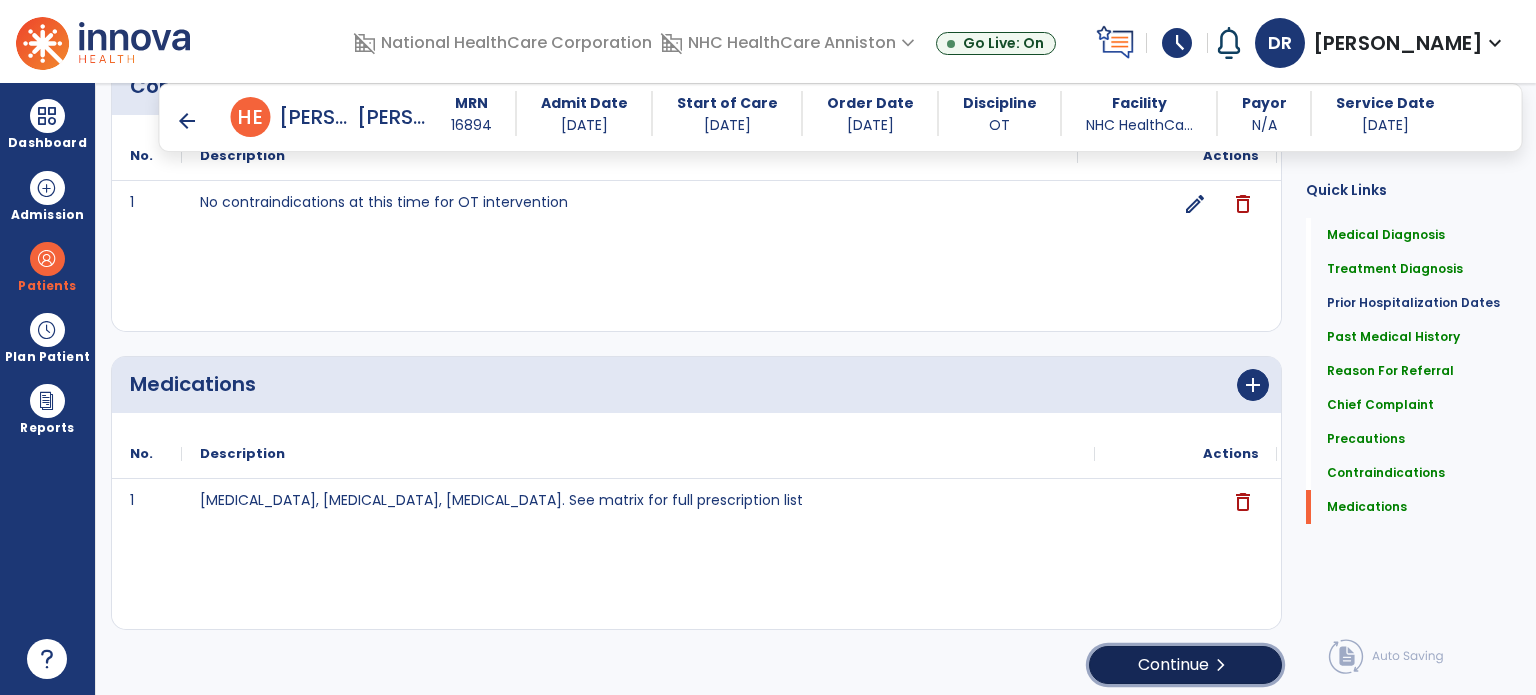 click on "Continue  chevron_right" 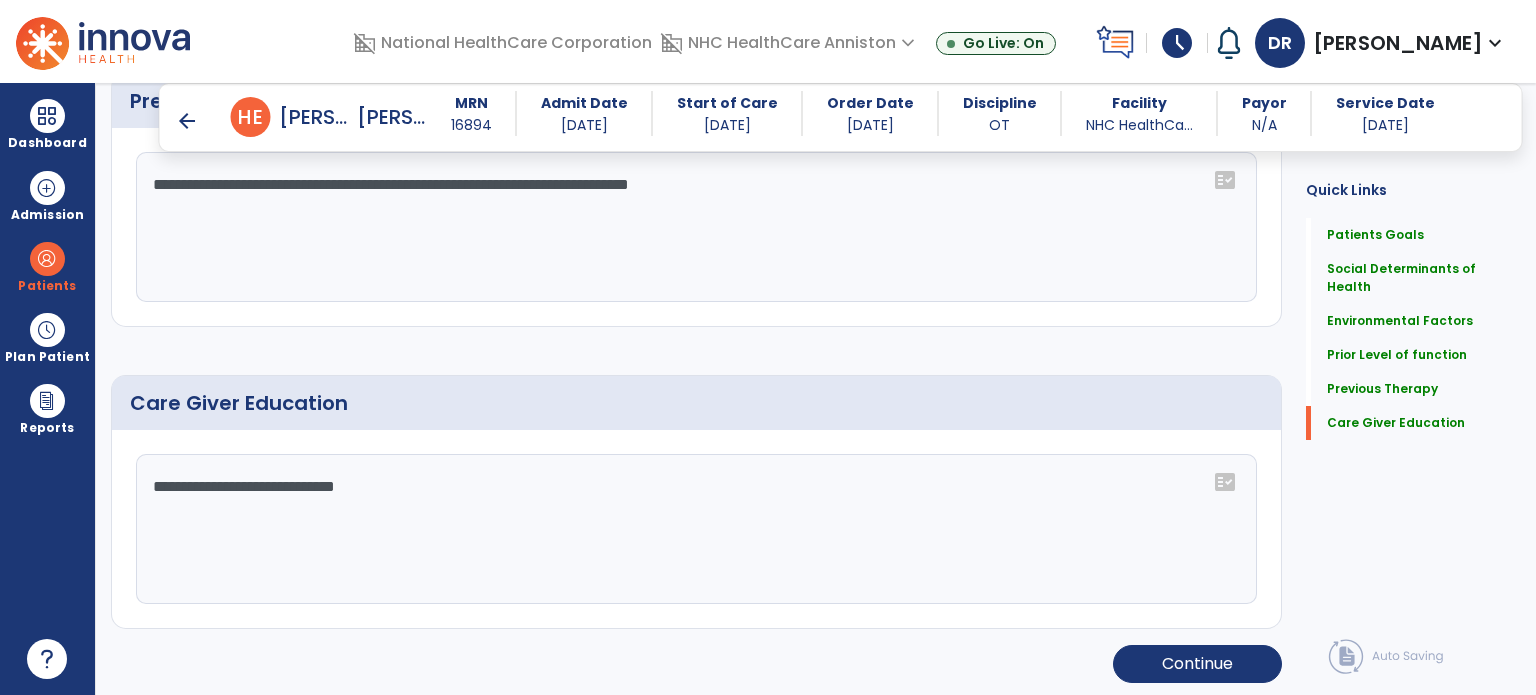 scroll, scrollTop: 1702, scrollLeft: 0, axis: vertical 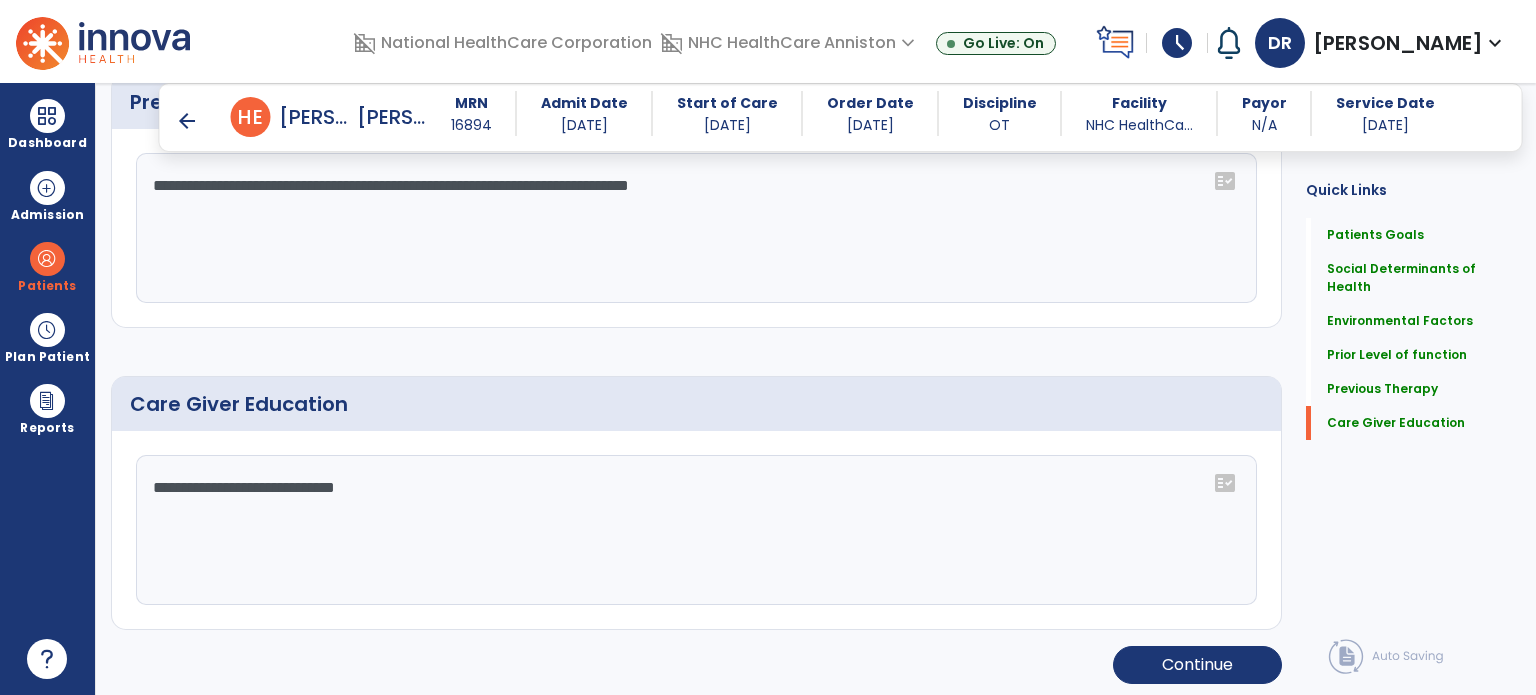 click on "**********" 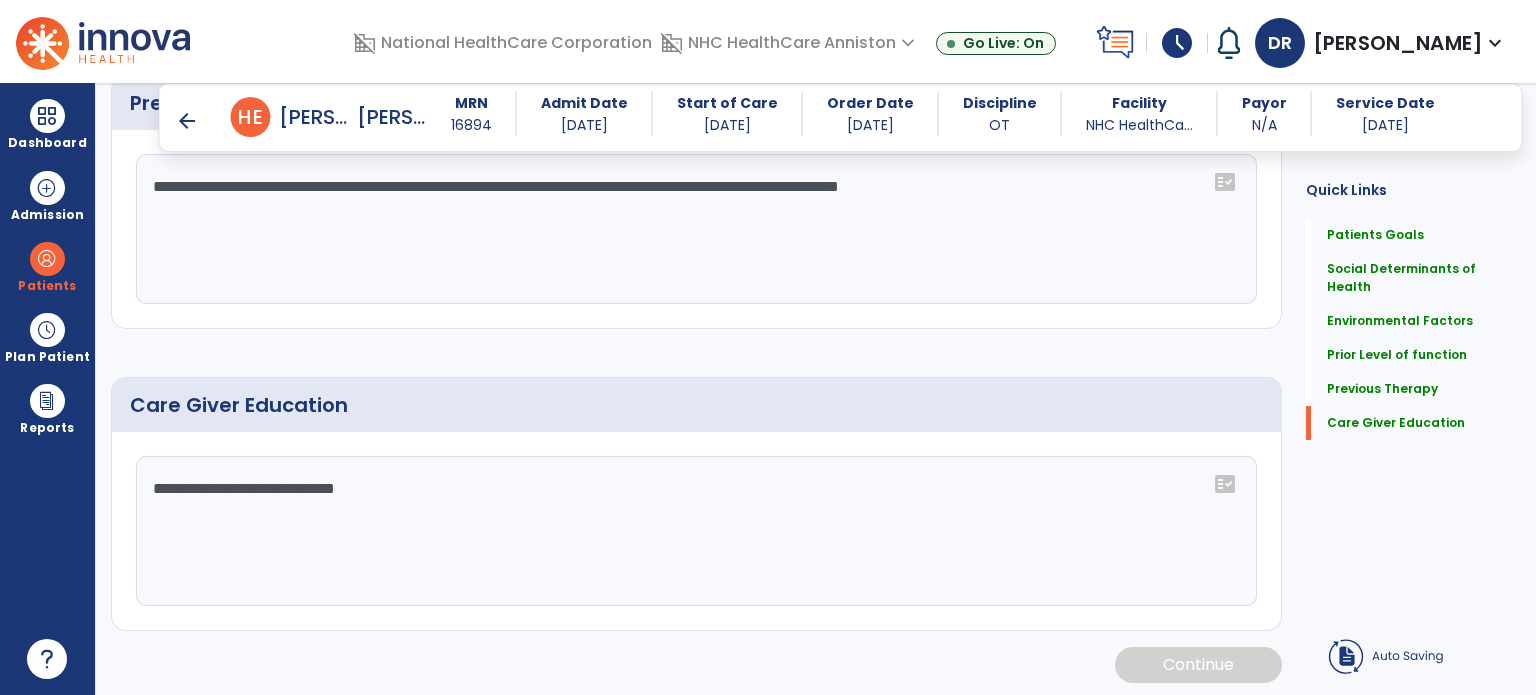 scroll, scrollTop: 1702, scrollLeft: 0, axis: vertical 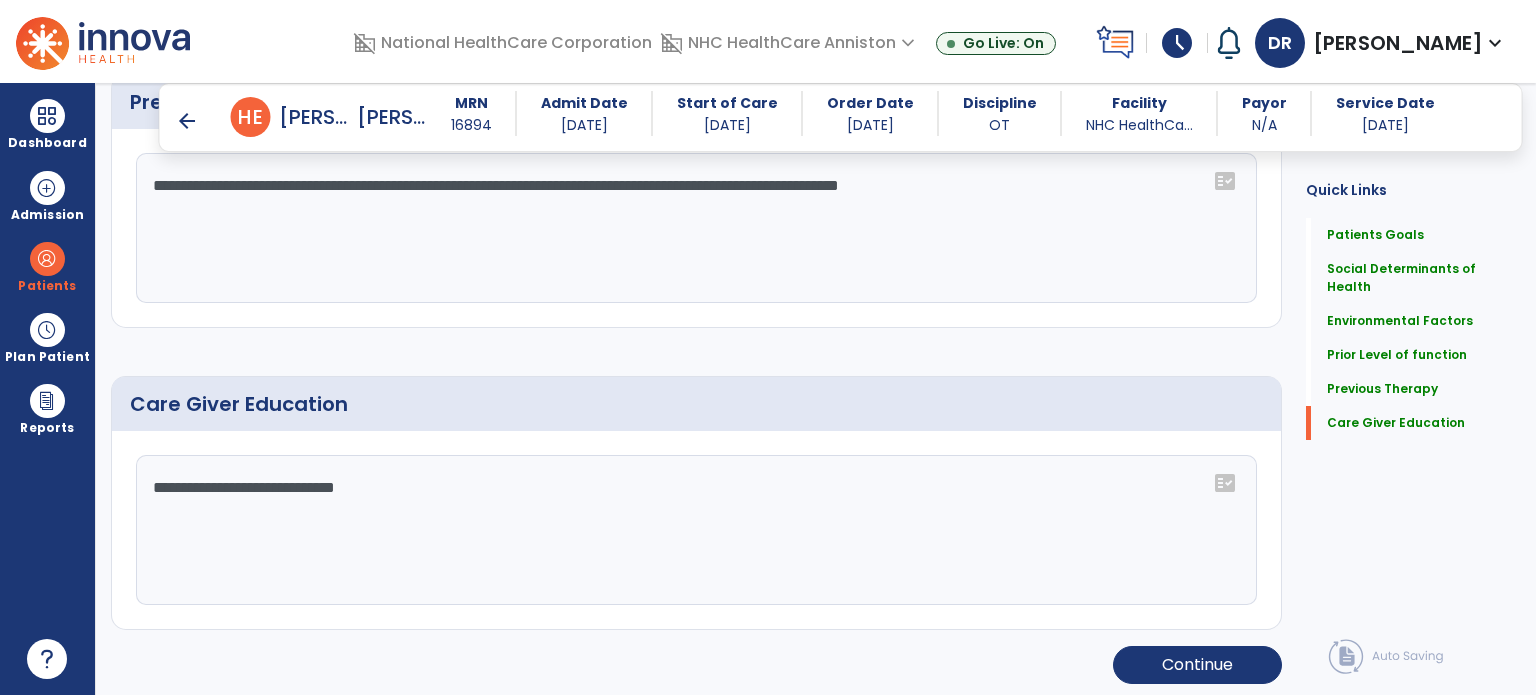 drag, startPoint x: 1078, startPoint y: 190, endPoint x: 404, endPoint y: 233, distance: 675.37024 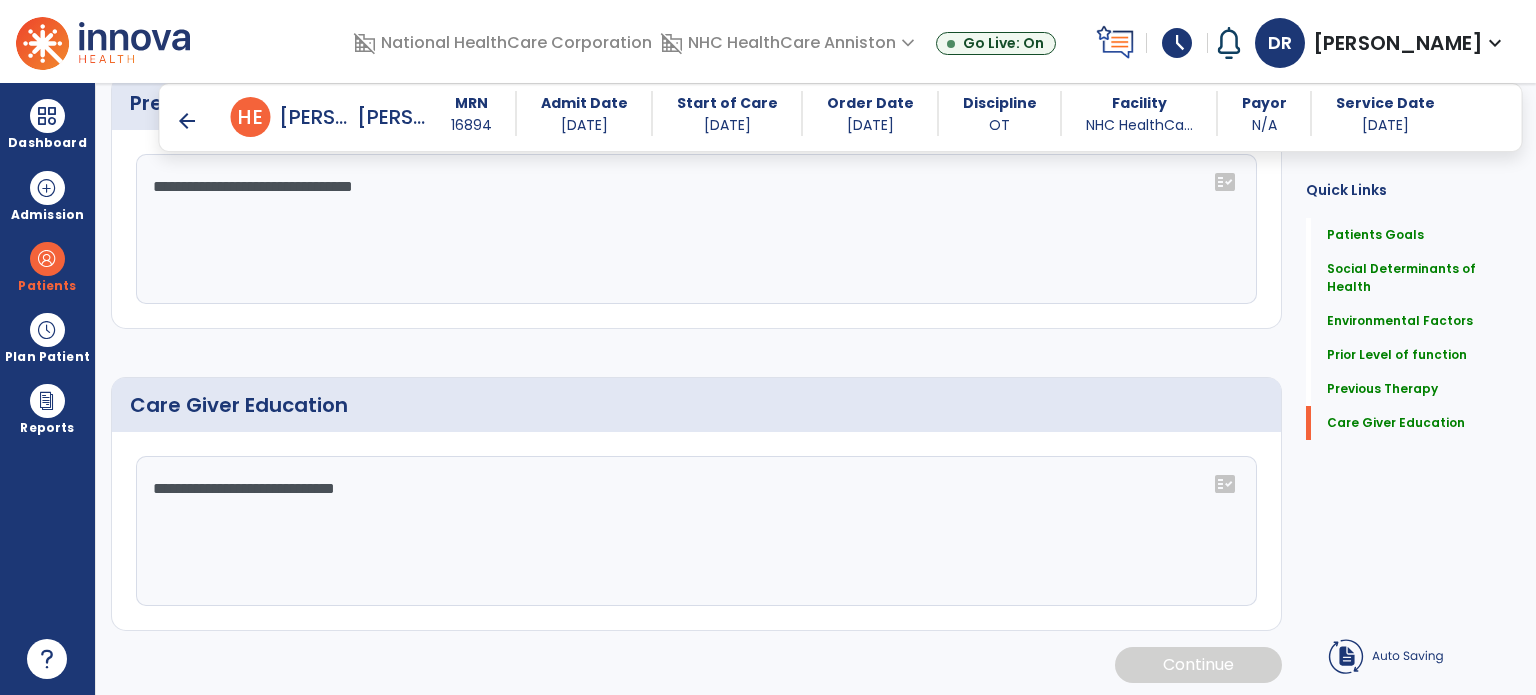scroll, scrollTop: 1702, scrollLeft: 0, axis: vertical 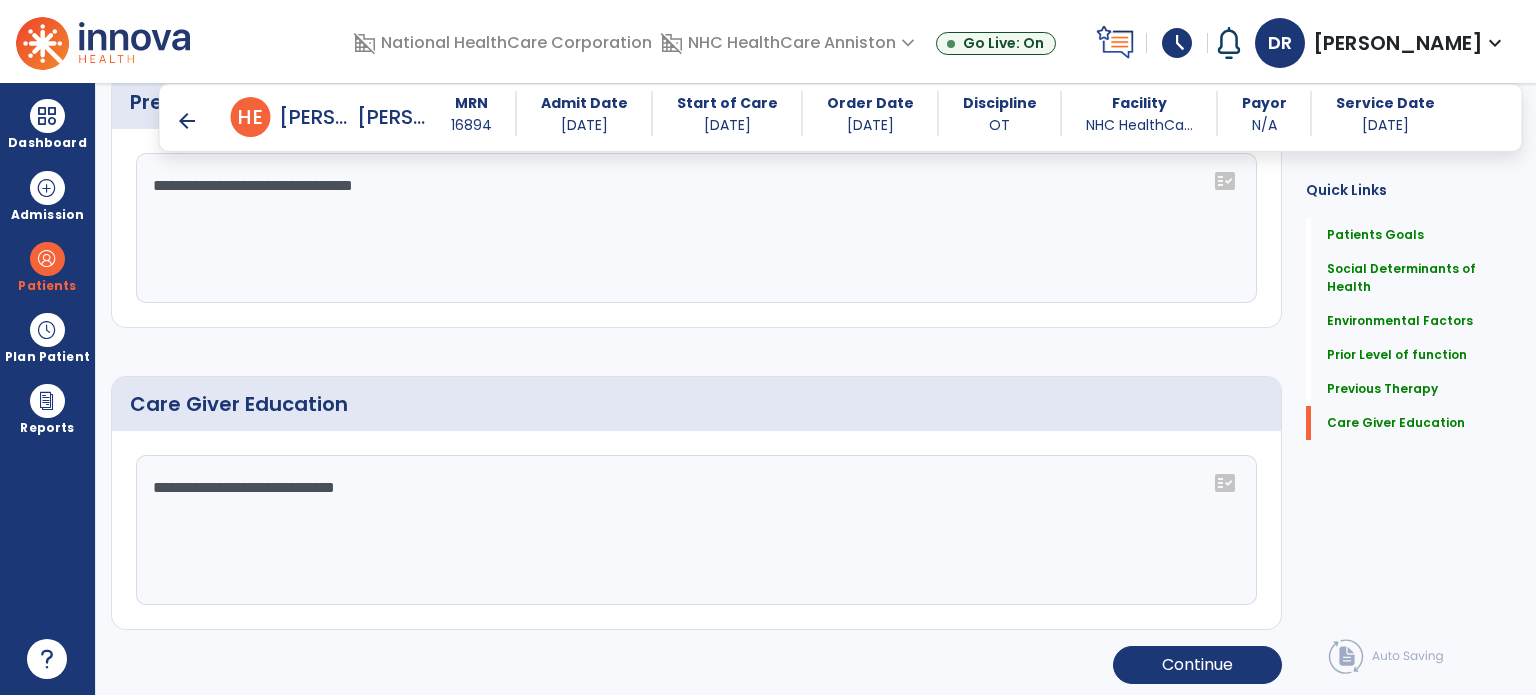 type on "**********" 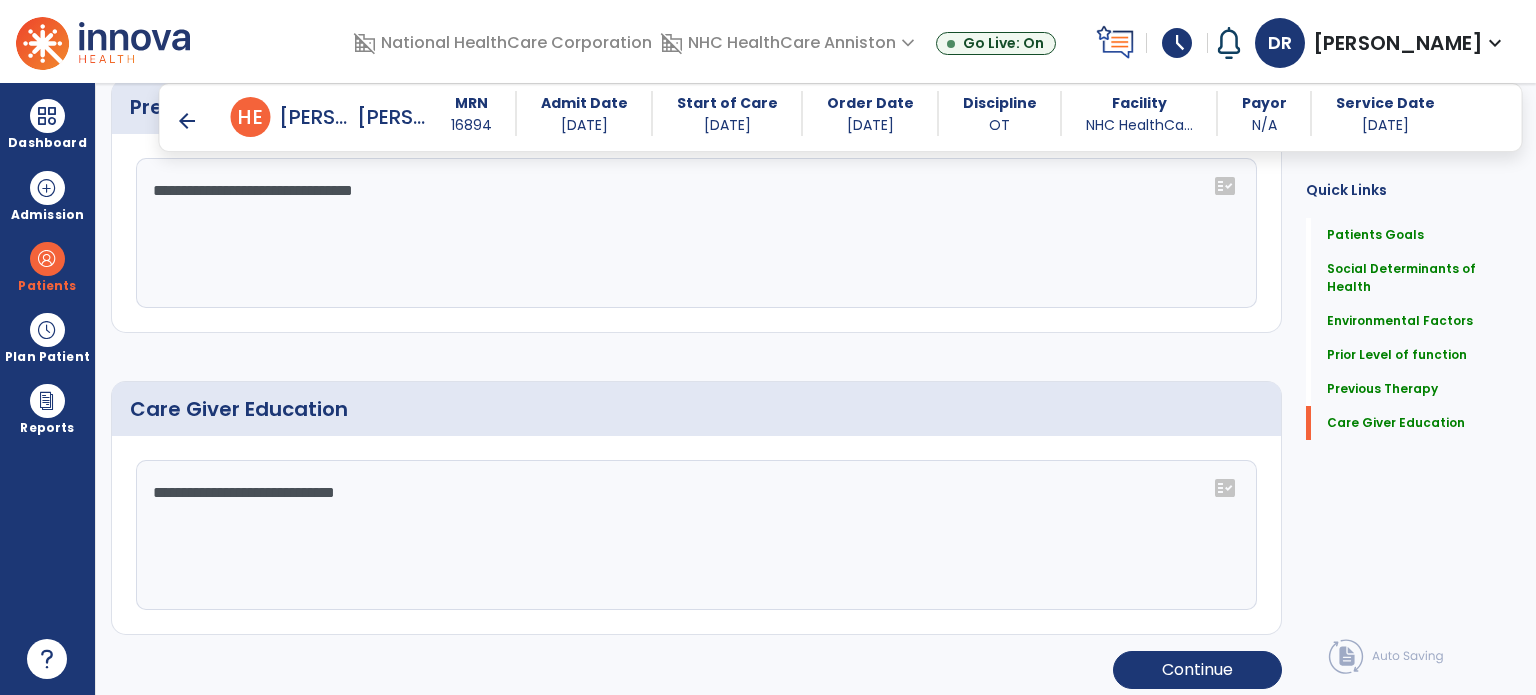 scroll, scrollTop: 1703, scrollLeft: 0, axis: vertical 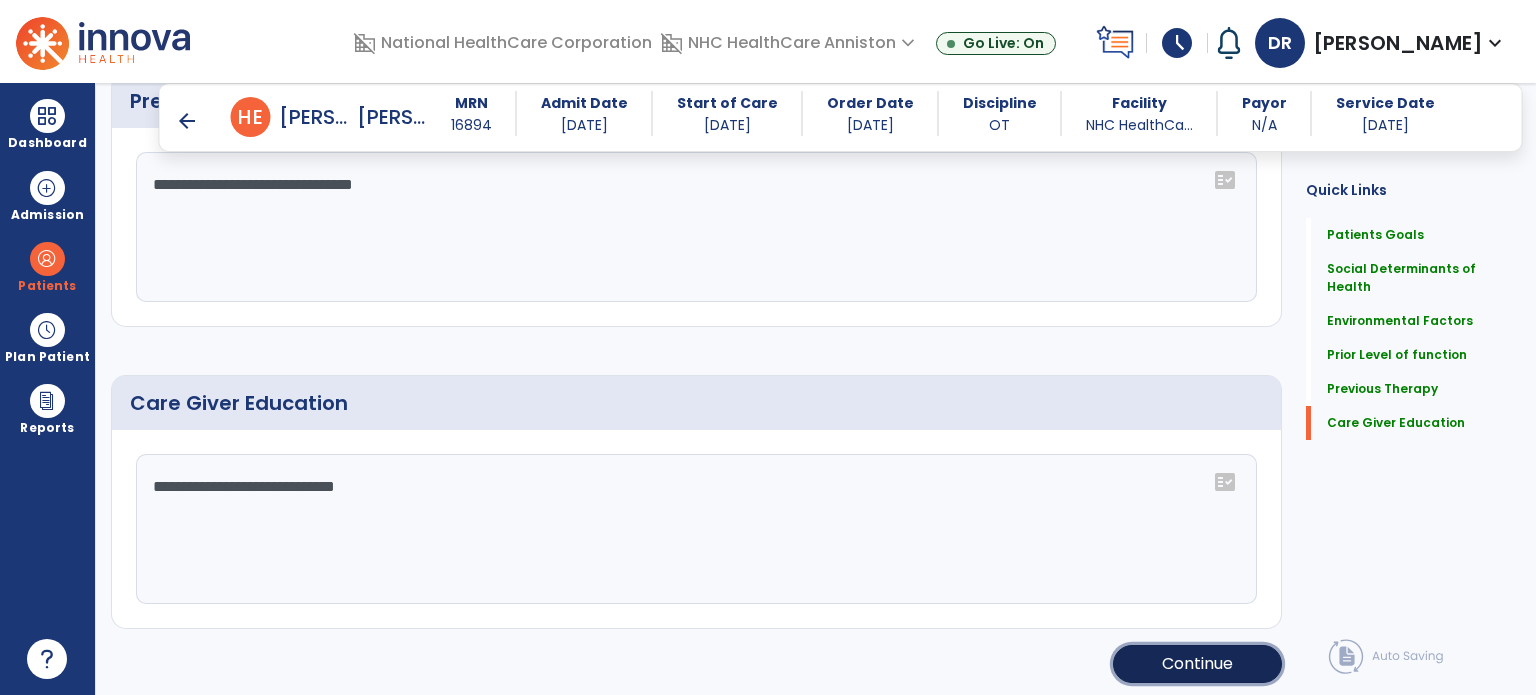 click on "Continue" 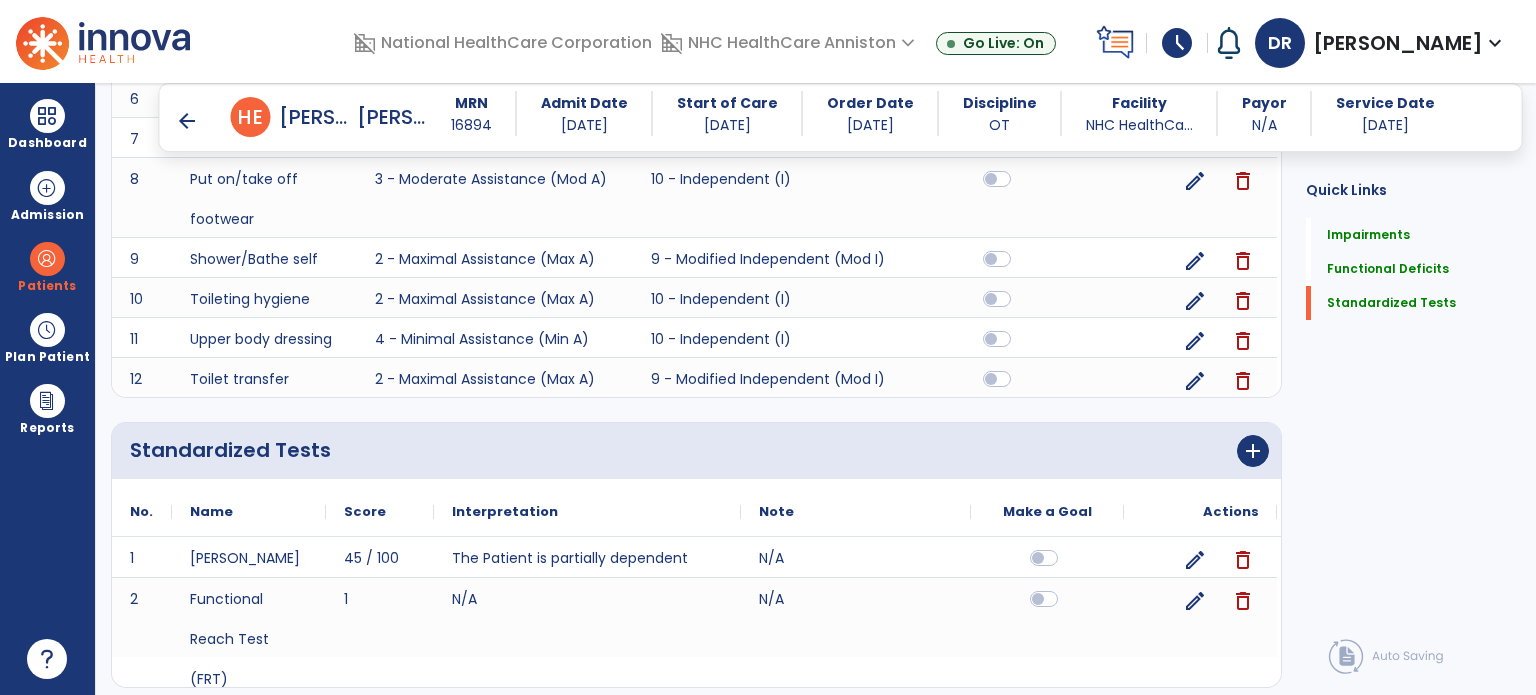 scroll, scrollTop: 1759, scrollLeft: 0, axis: vertical 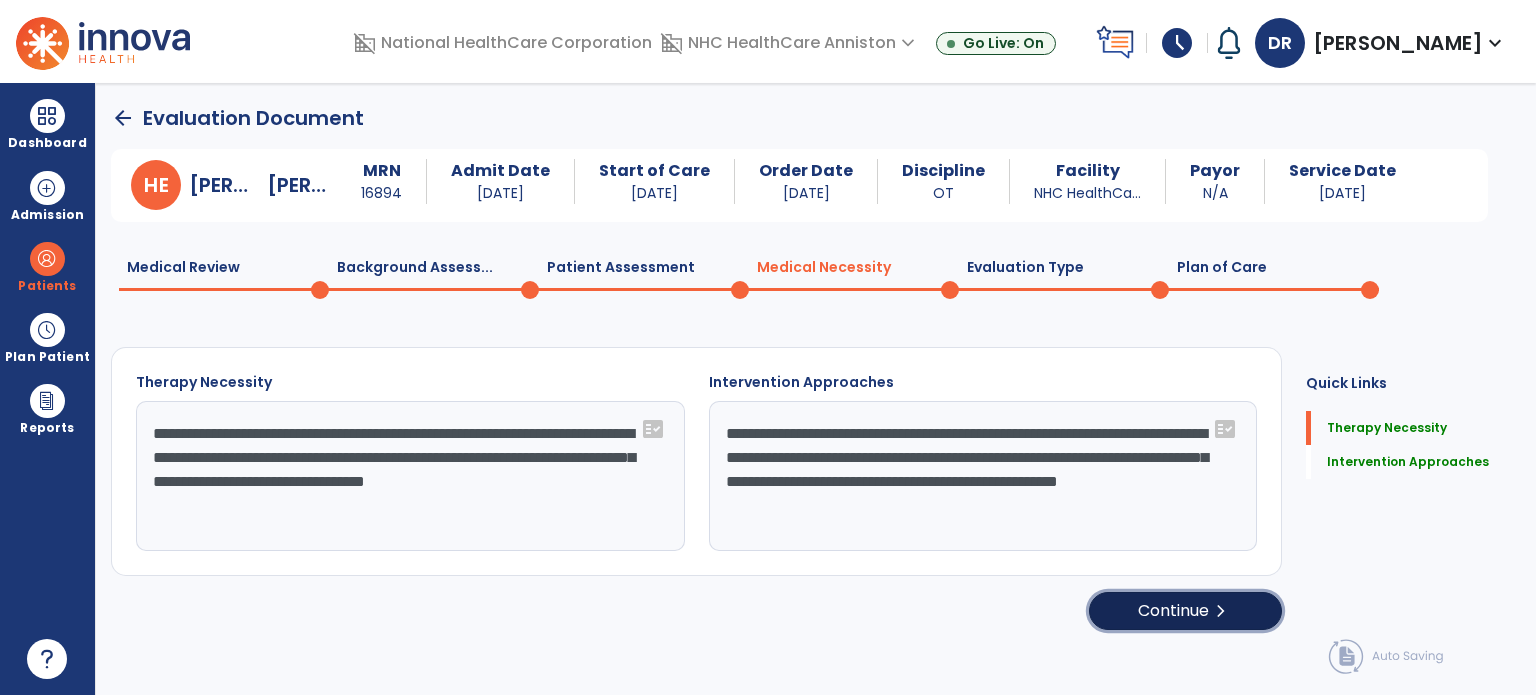 click on "Continue  chevron_right" 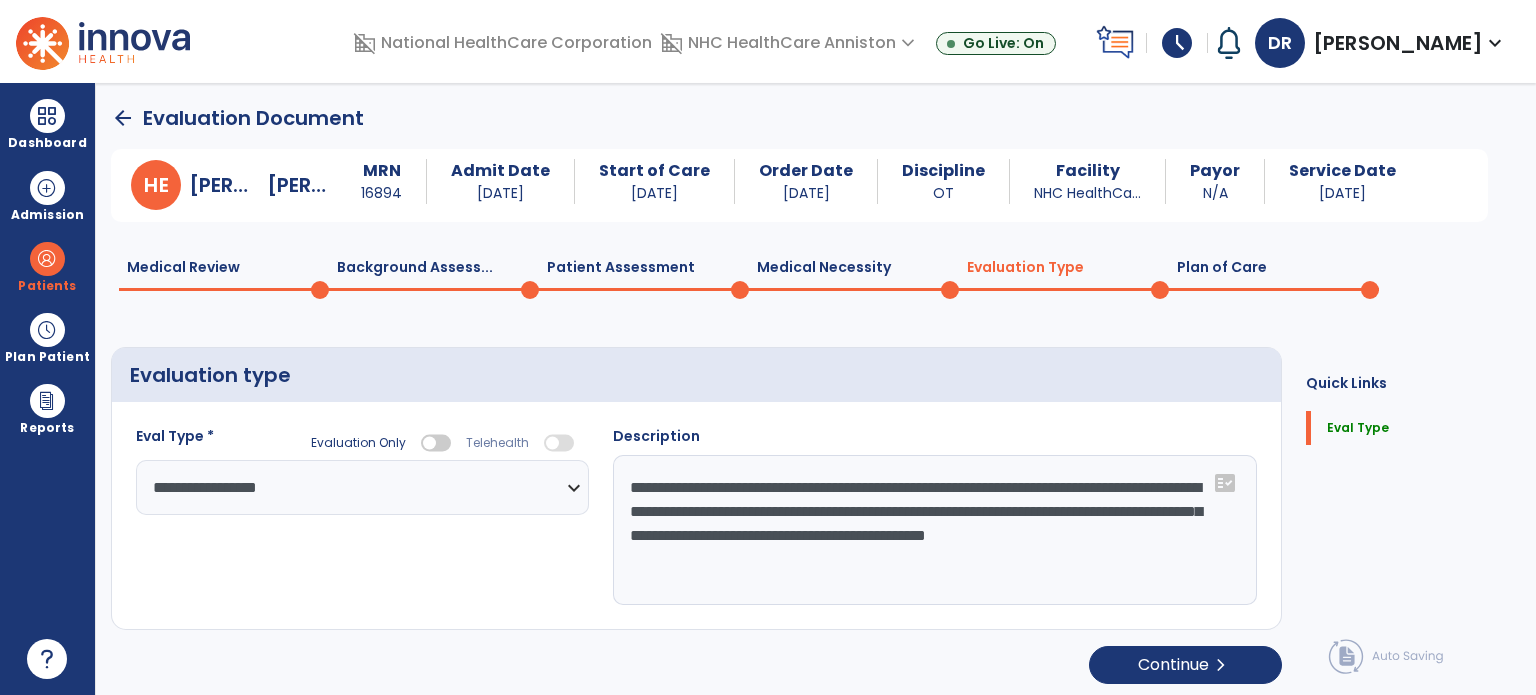 select on "**********" 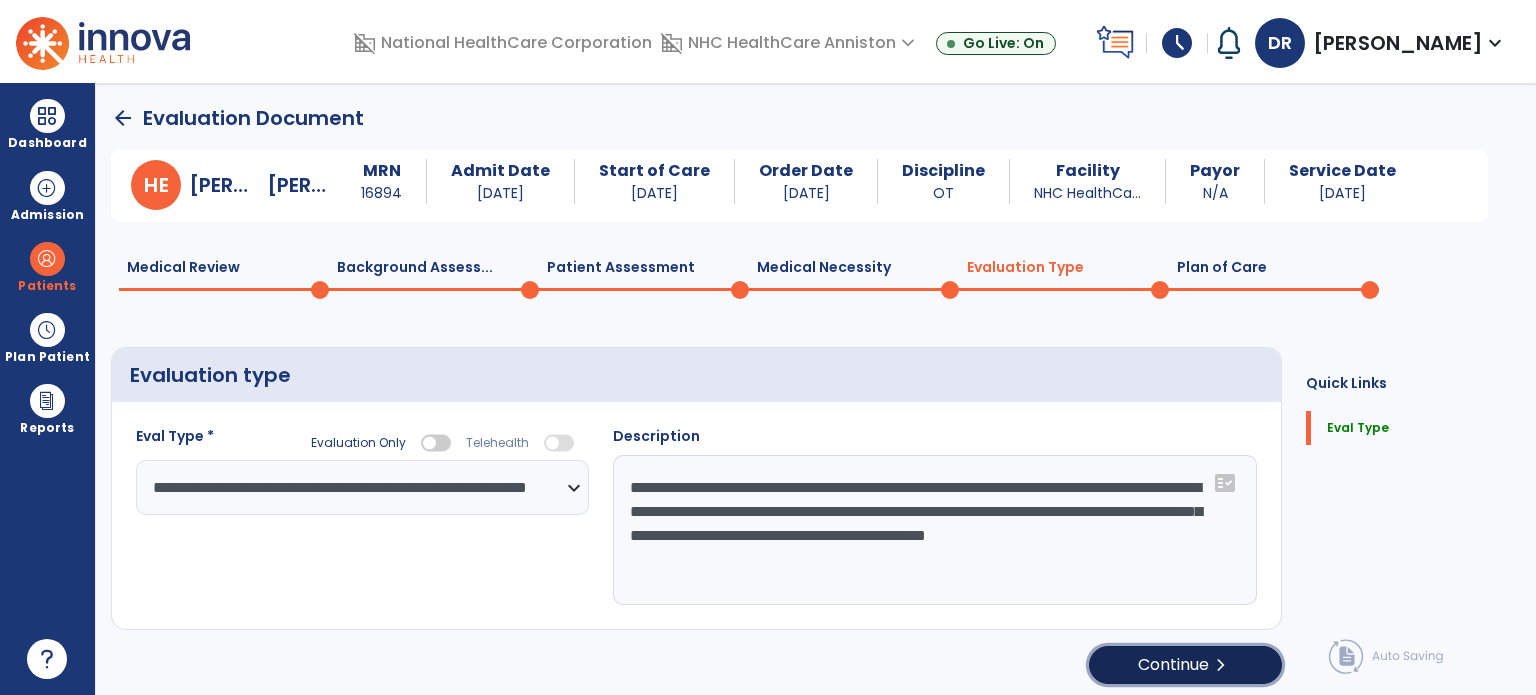 click on "Continue  chevron_right" 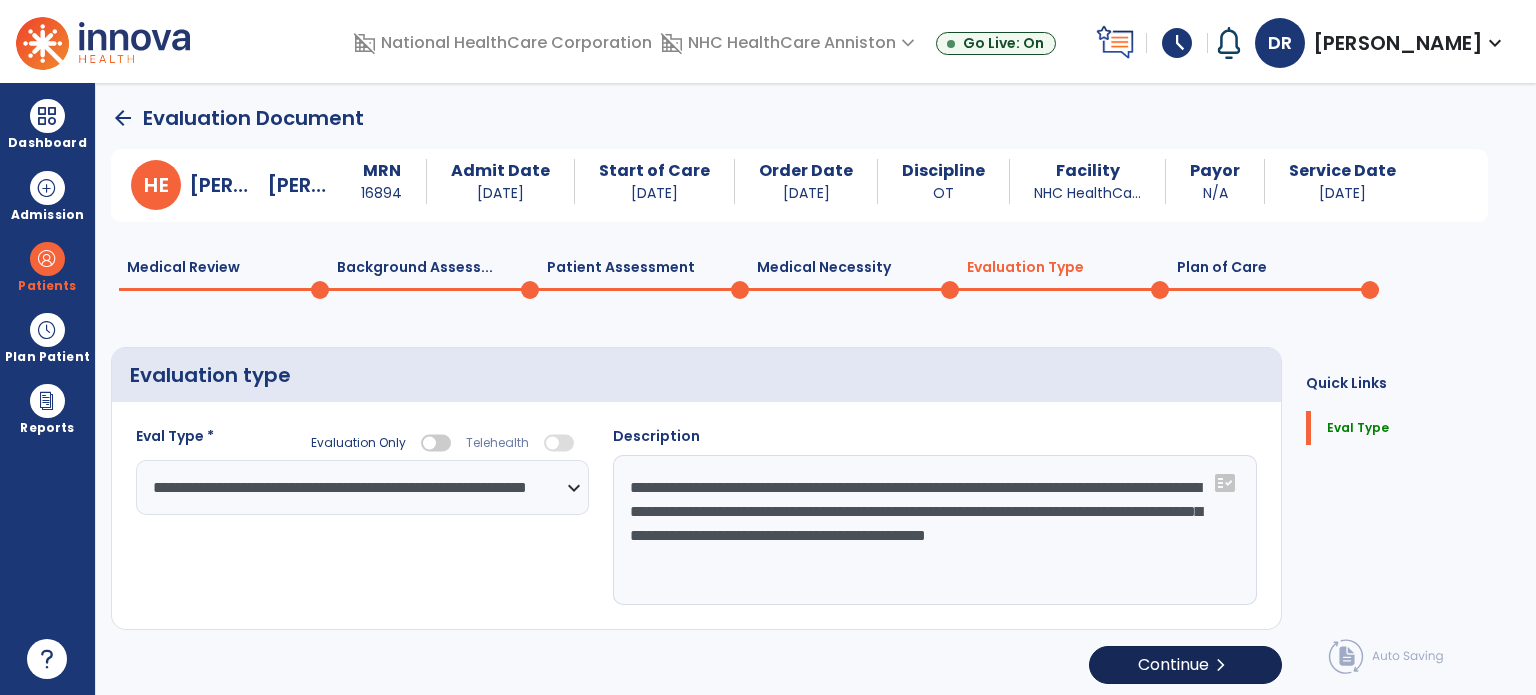 select on "**" 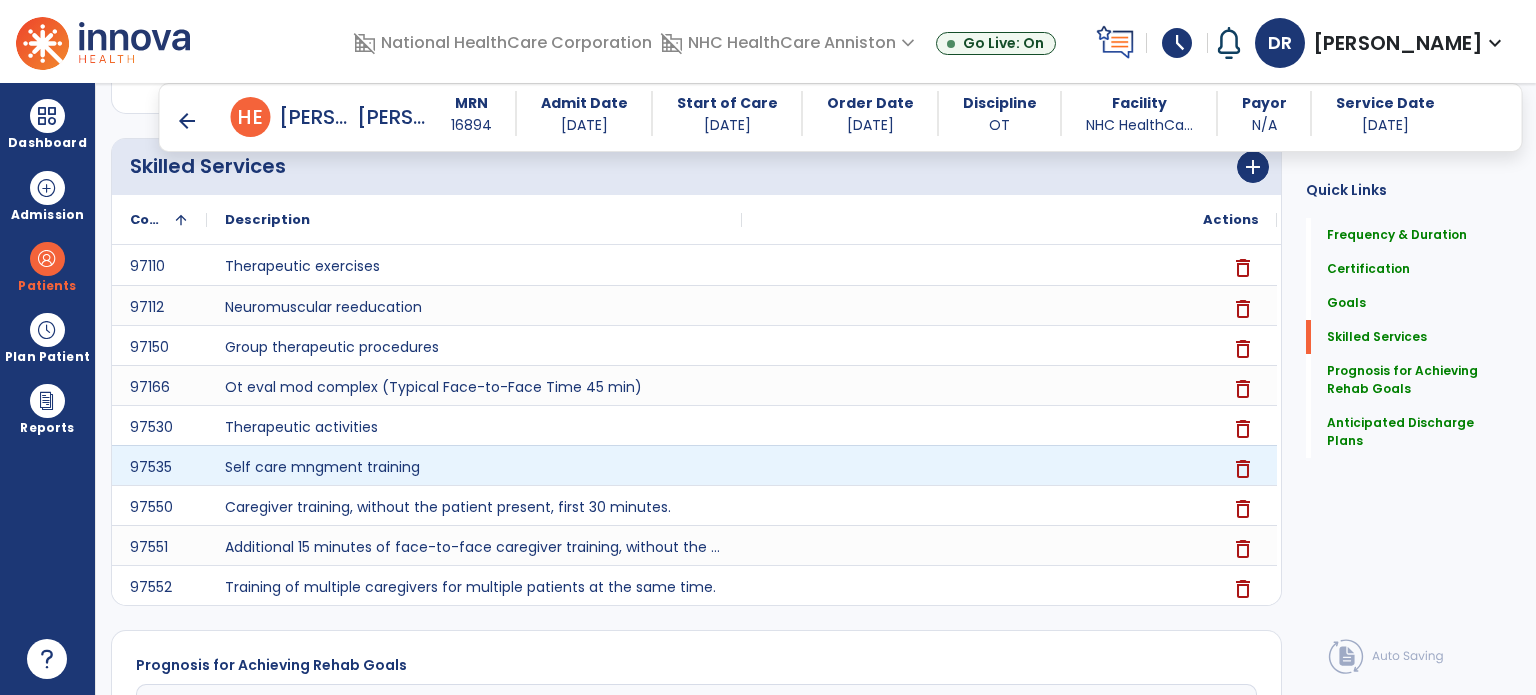 scroll, scrollTop: 1695, scrollLeft: 0, axis: vertical 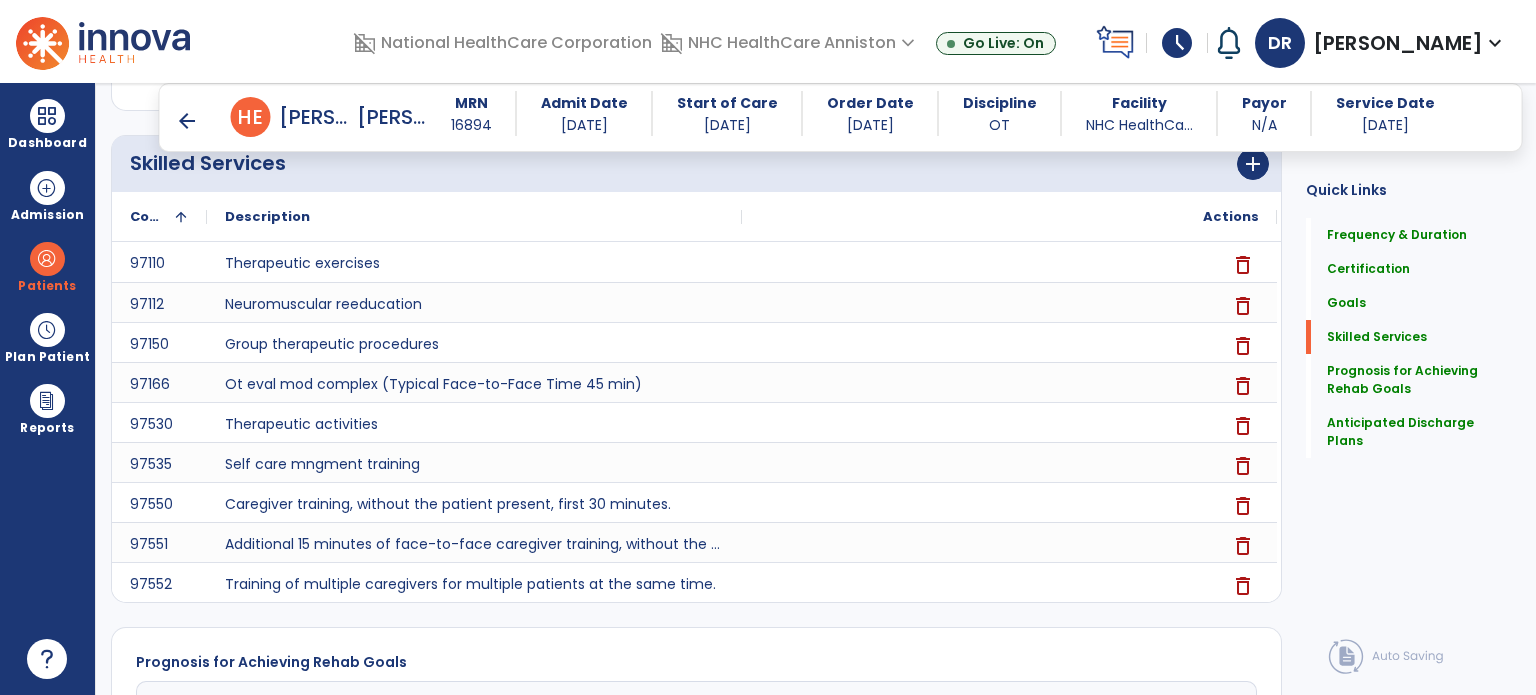 click on "**********" 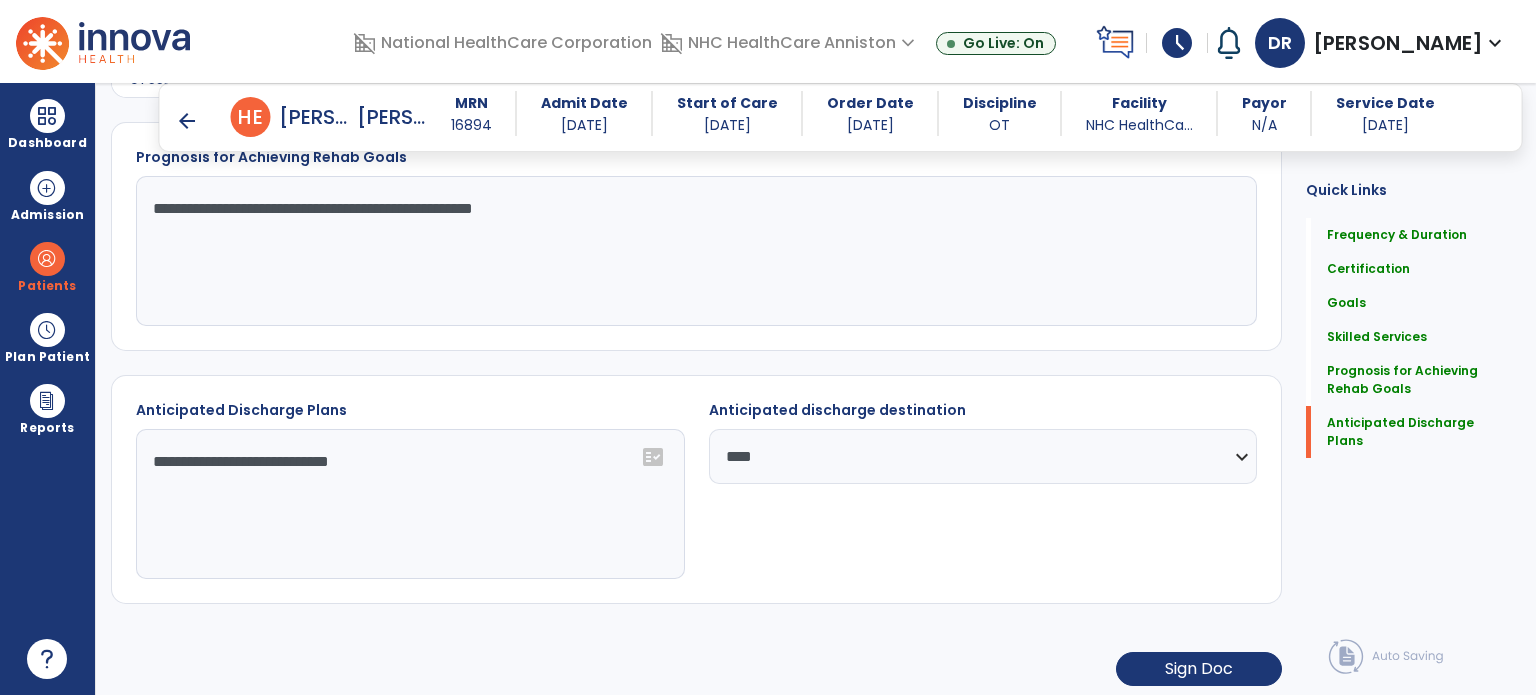 scroll, scrollTop: 2201, scrollLeft: 0, axis: vertical 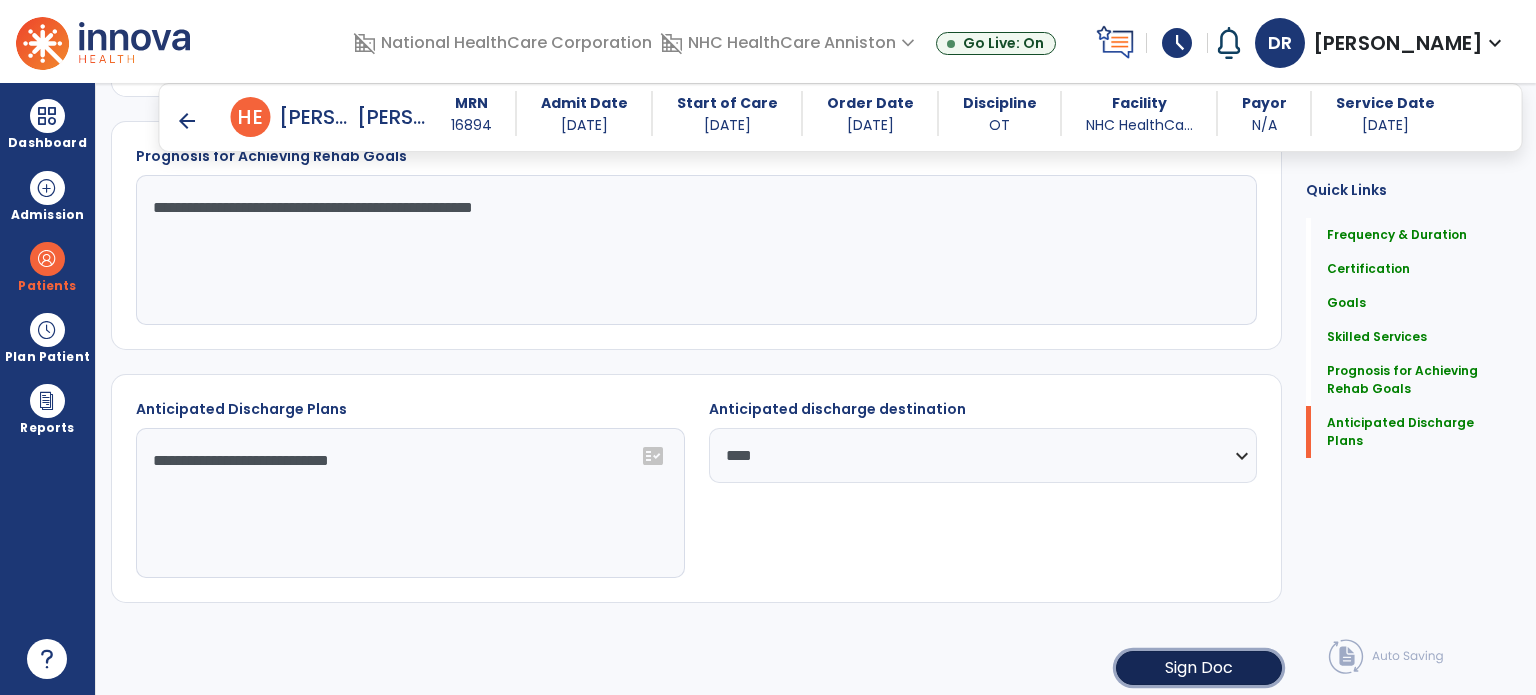 click on "Sign Doc" 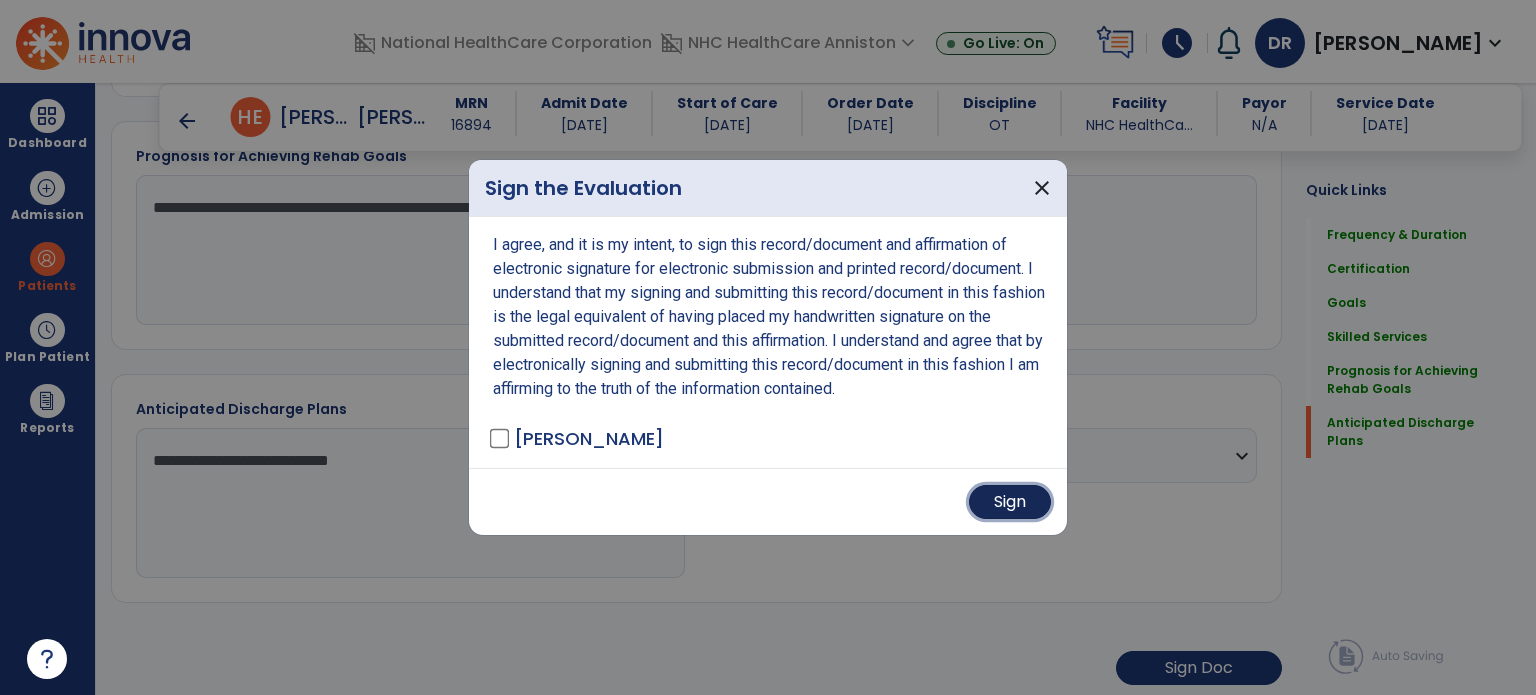 click on "Sign" at bounding box center [1010, 502] 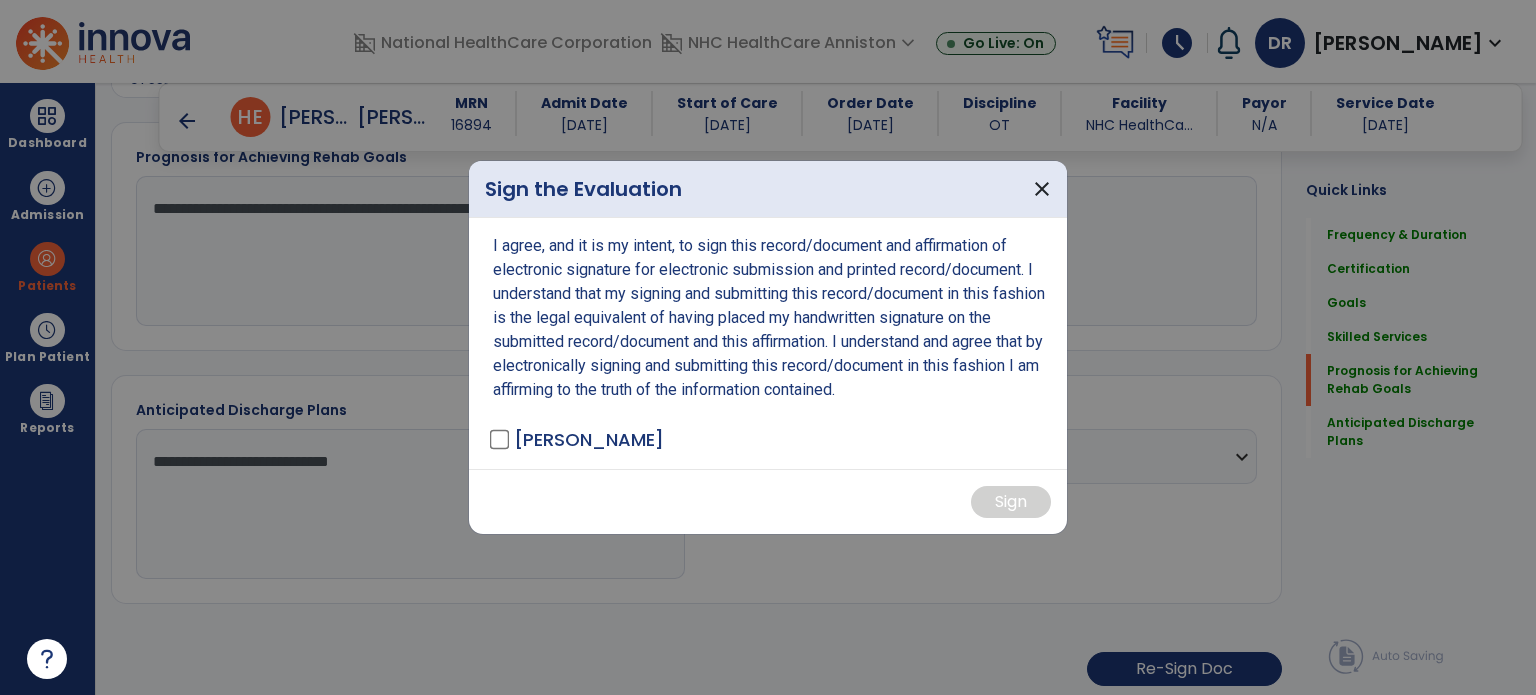 scroll, scrollTop: 2200, scrollLeft: 0, axis: vertical 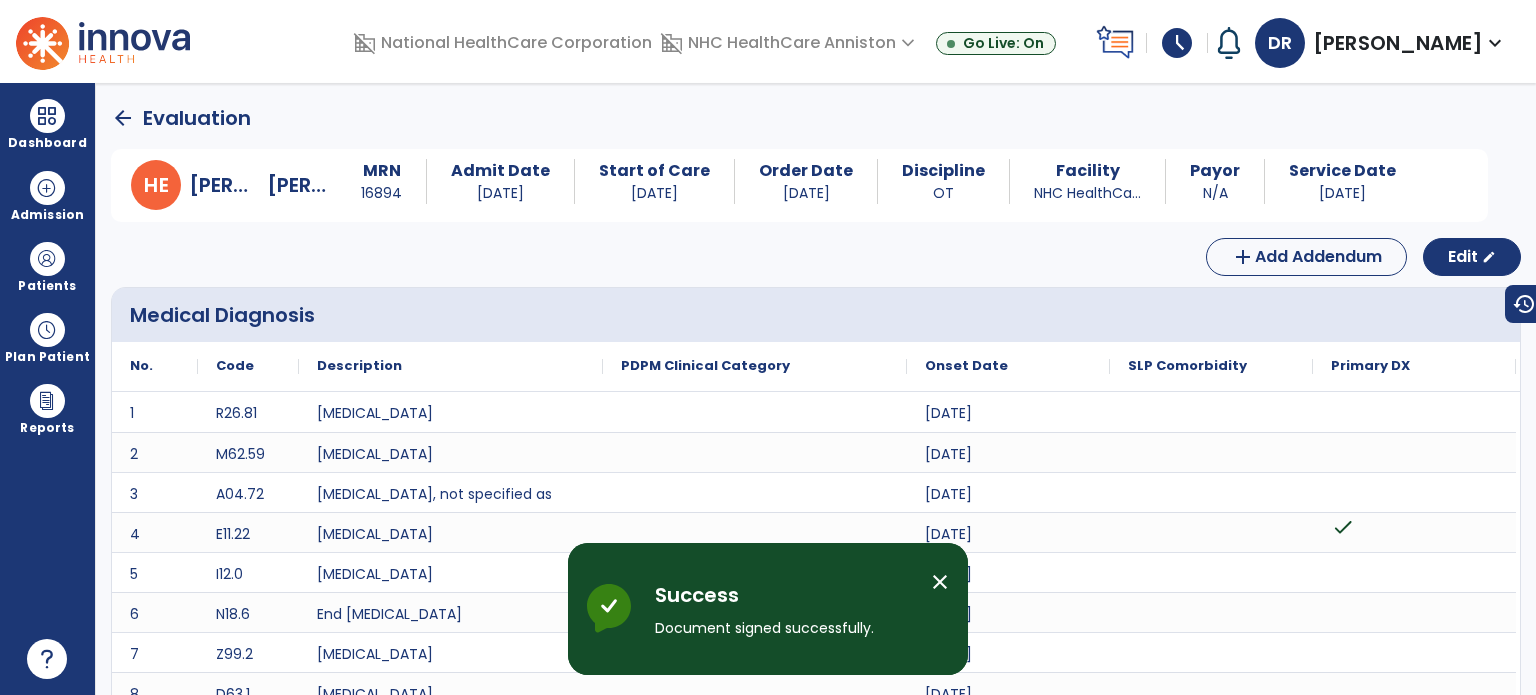 click on "arrow_back" 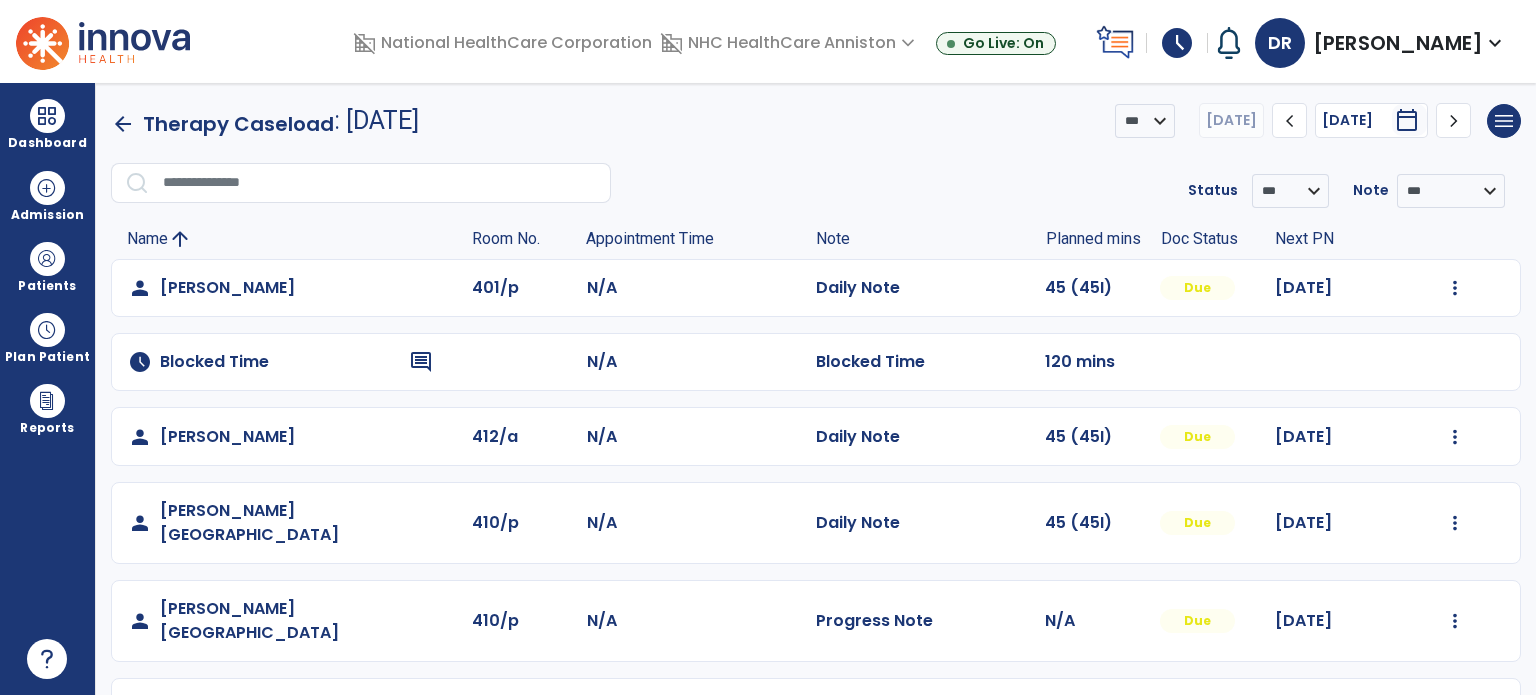 click on "arrow_back" 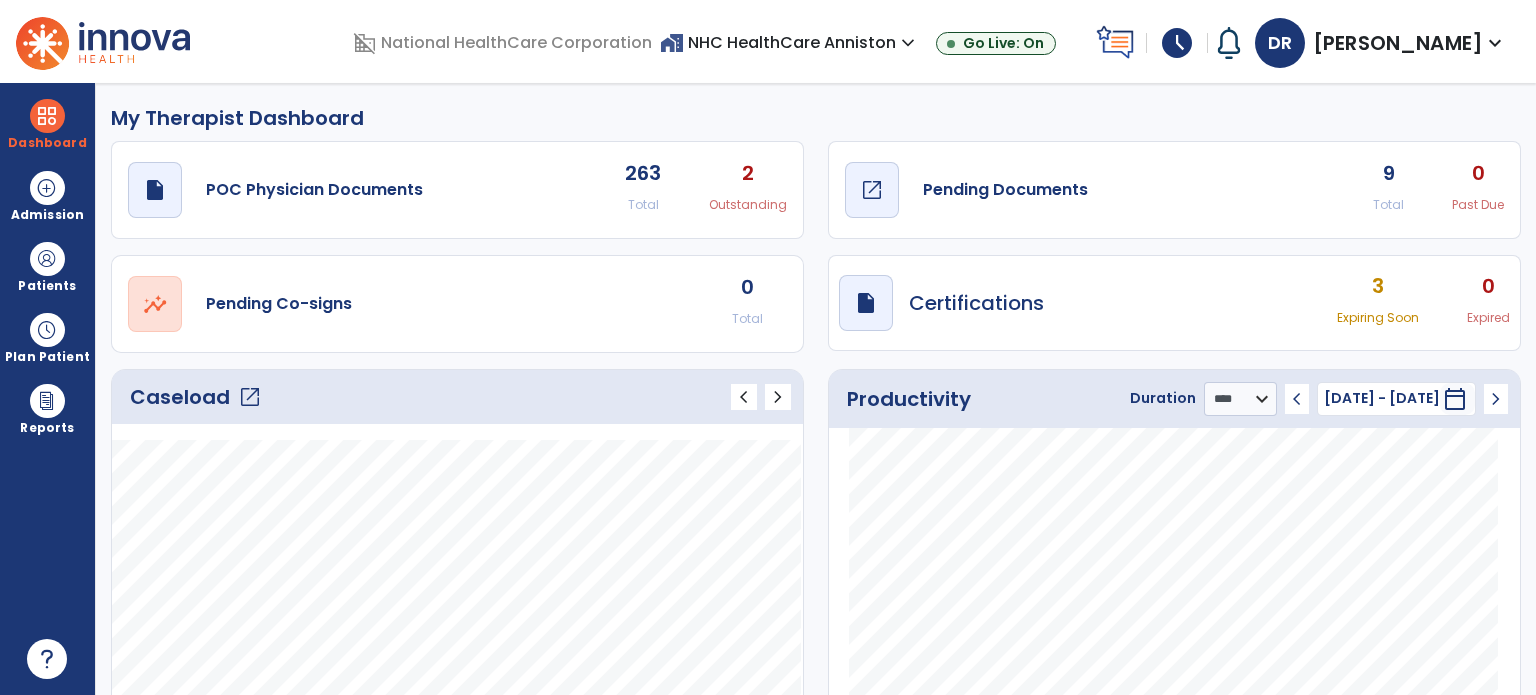 click on "open_in_new" 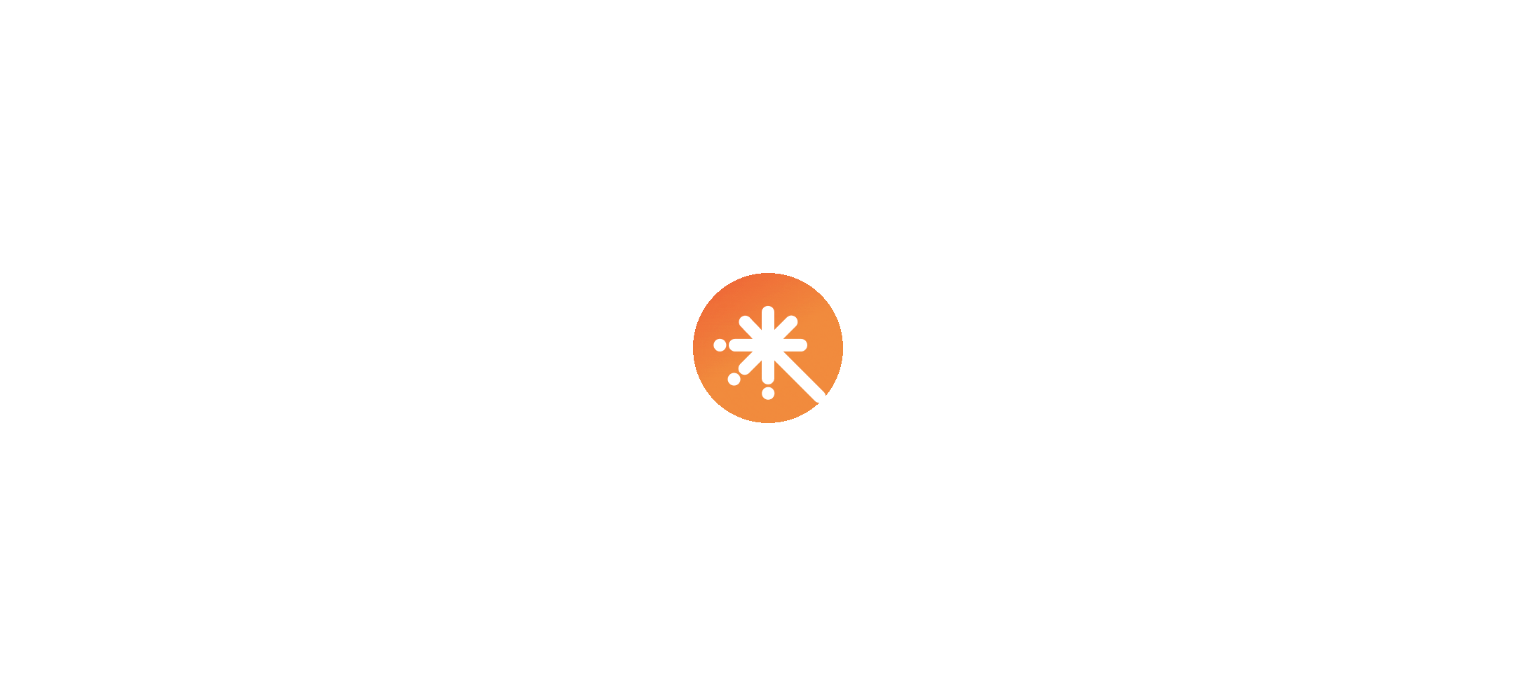 scroll, scrollTop: 0, scrollLeft: 0, axis: both 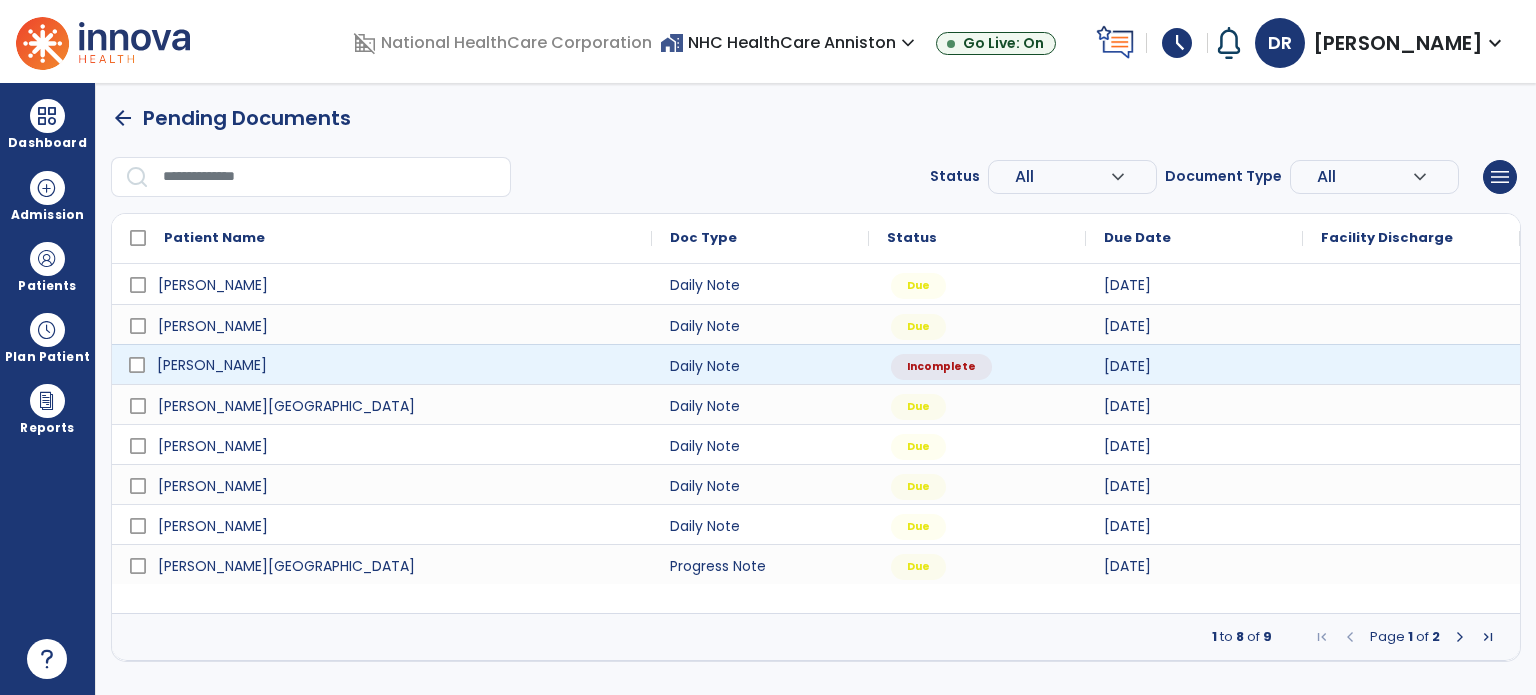click on "[PERSON_NAME]" at bounding box center (396, 365) 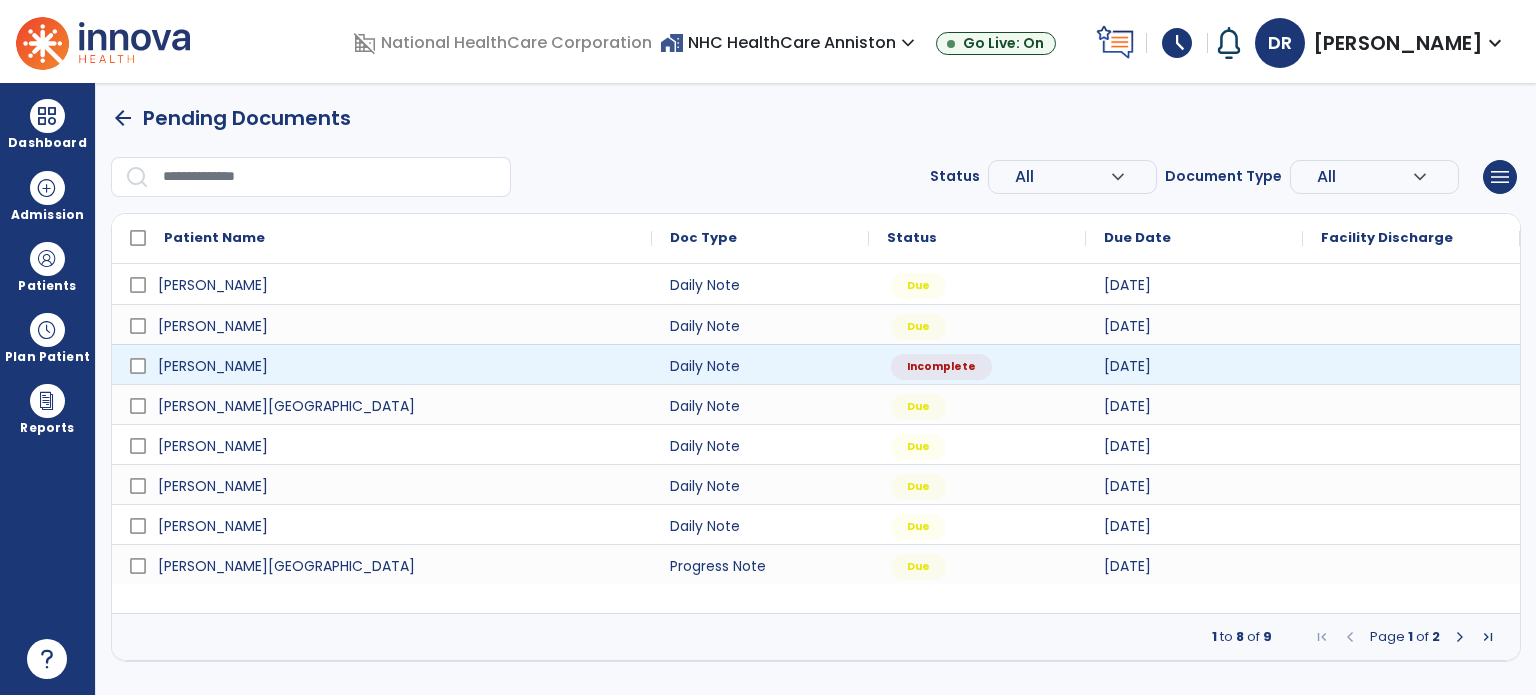 select on "*" 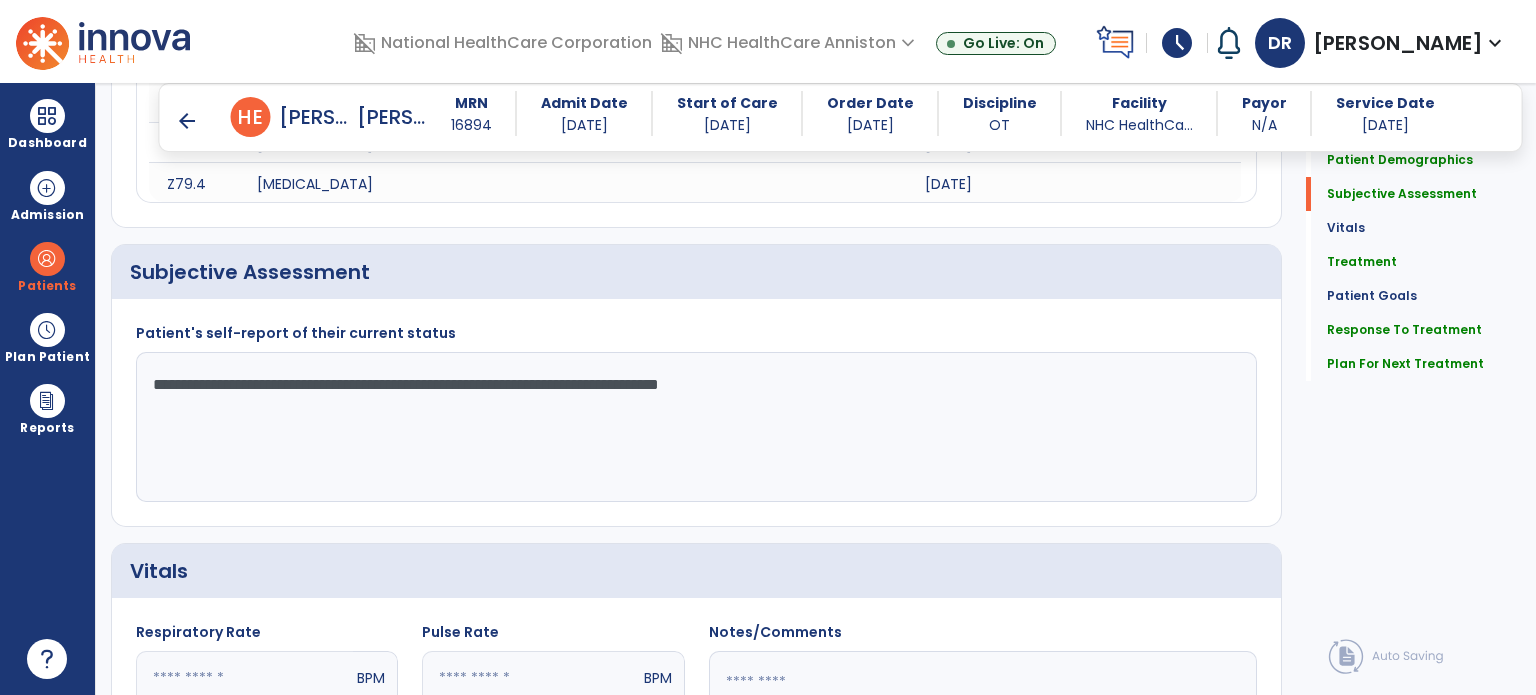 scroll, scrollTop: 966, scrollLeft: 0, axis: vertical 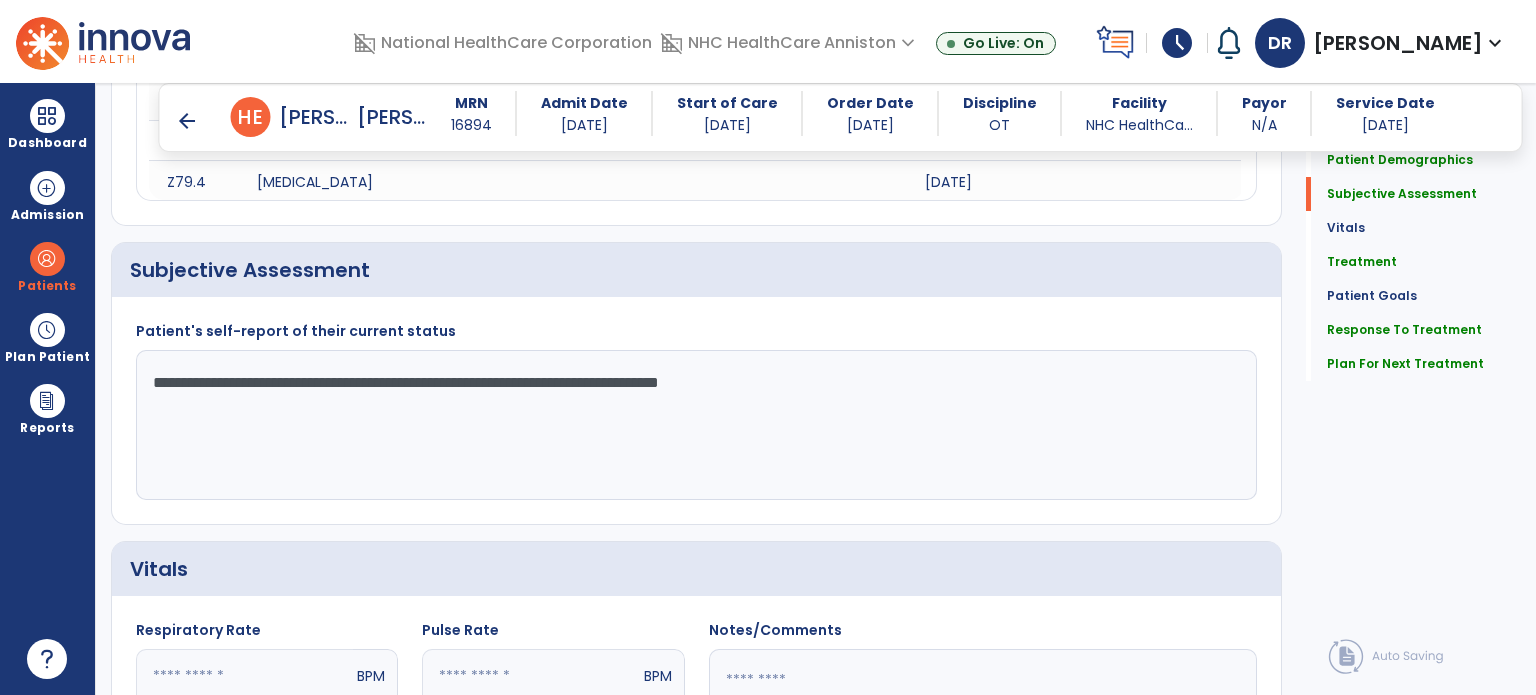 click on "**********" 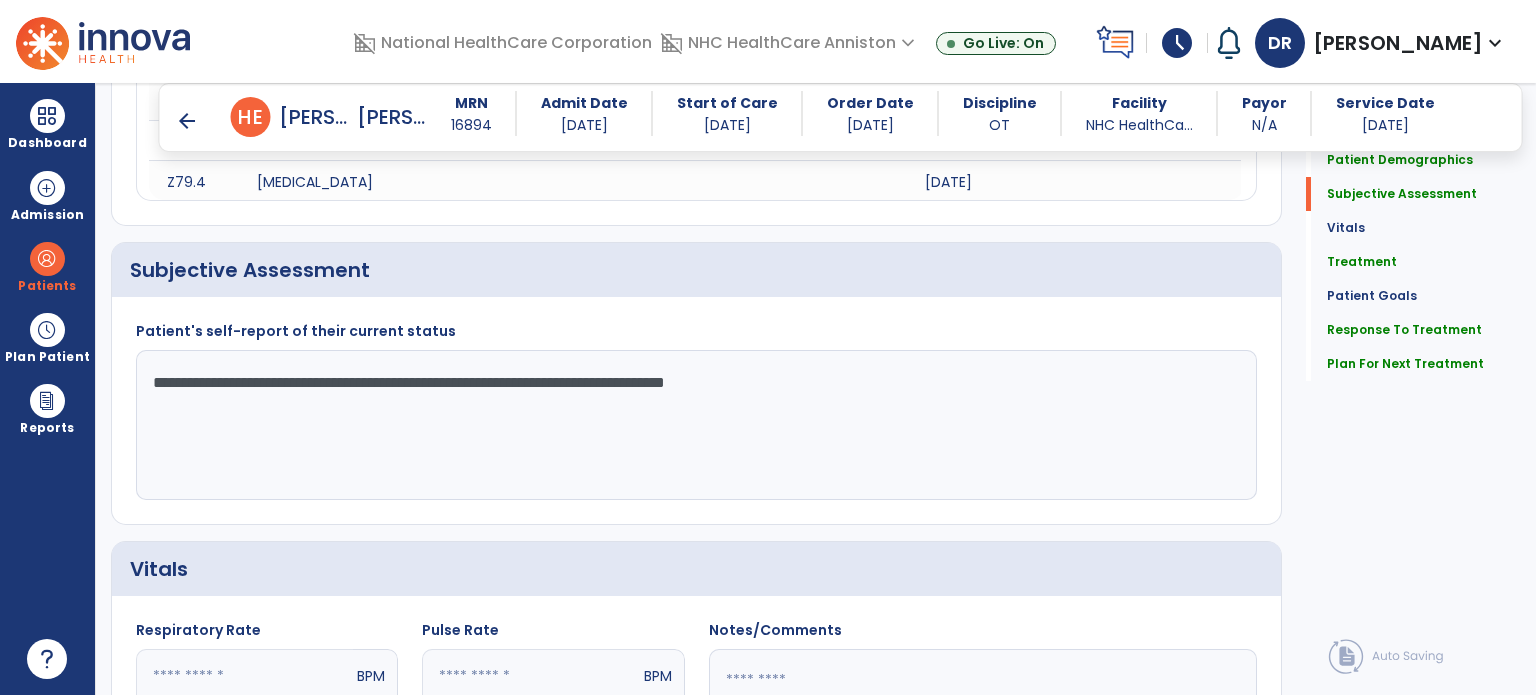 click on "**********" 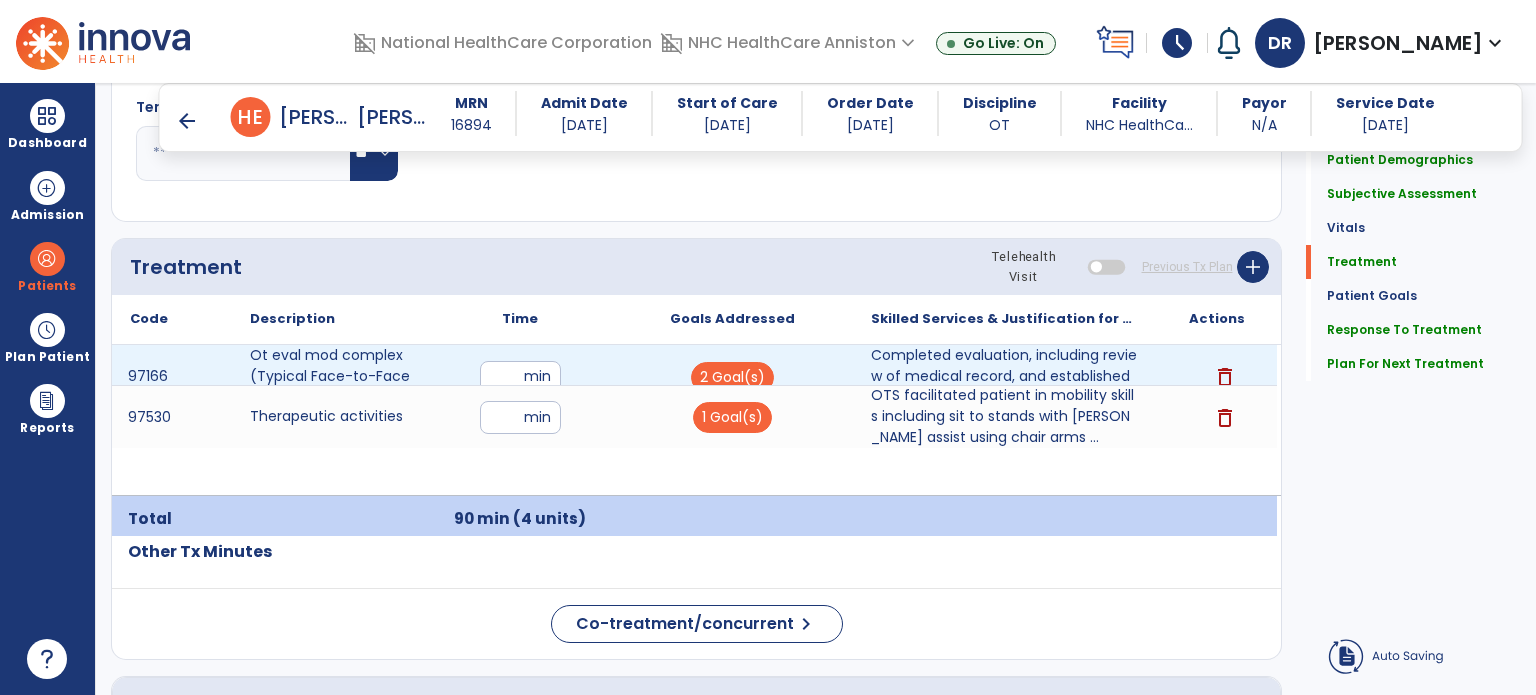 scroll, scrollTop: 1700, scrollLeft: 0, axis: vertical 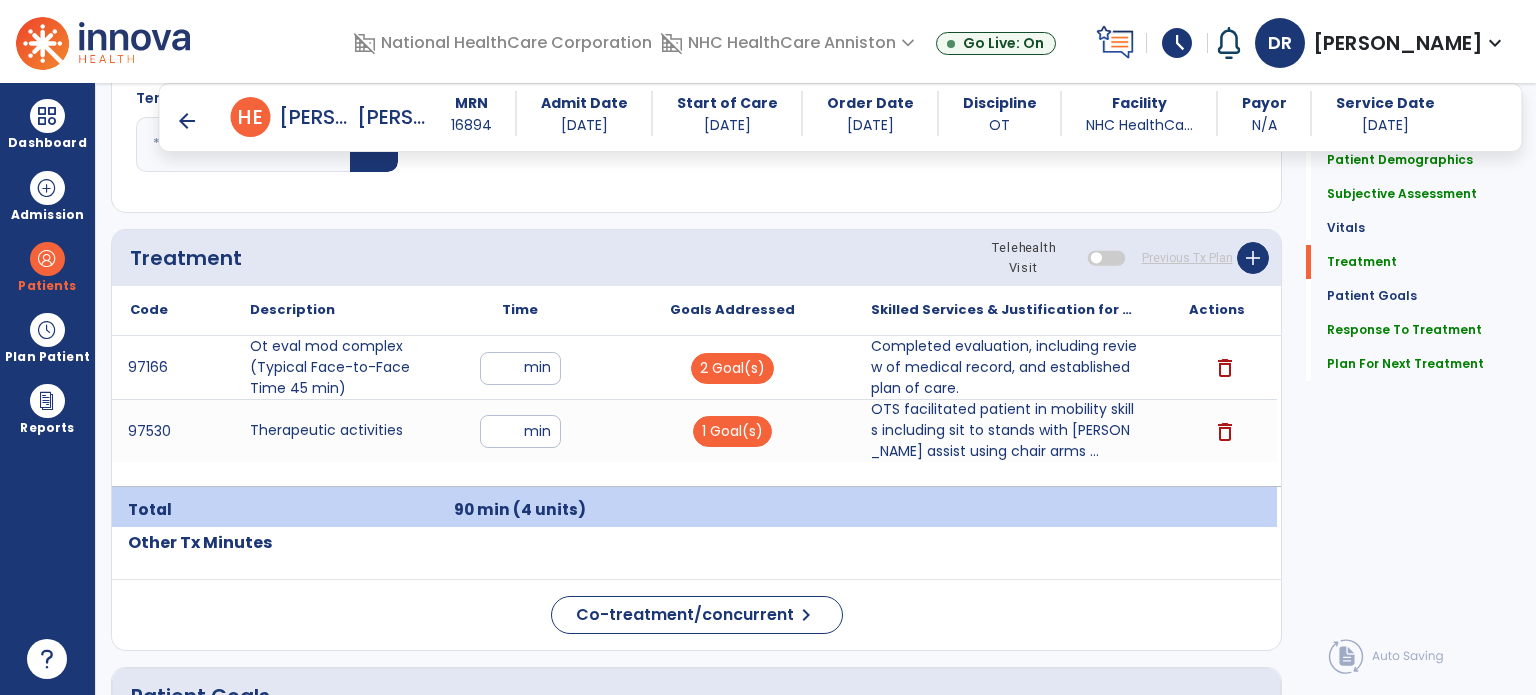 type on "**********" 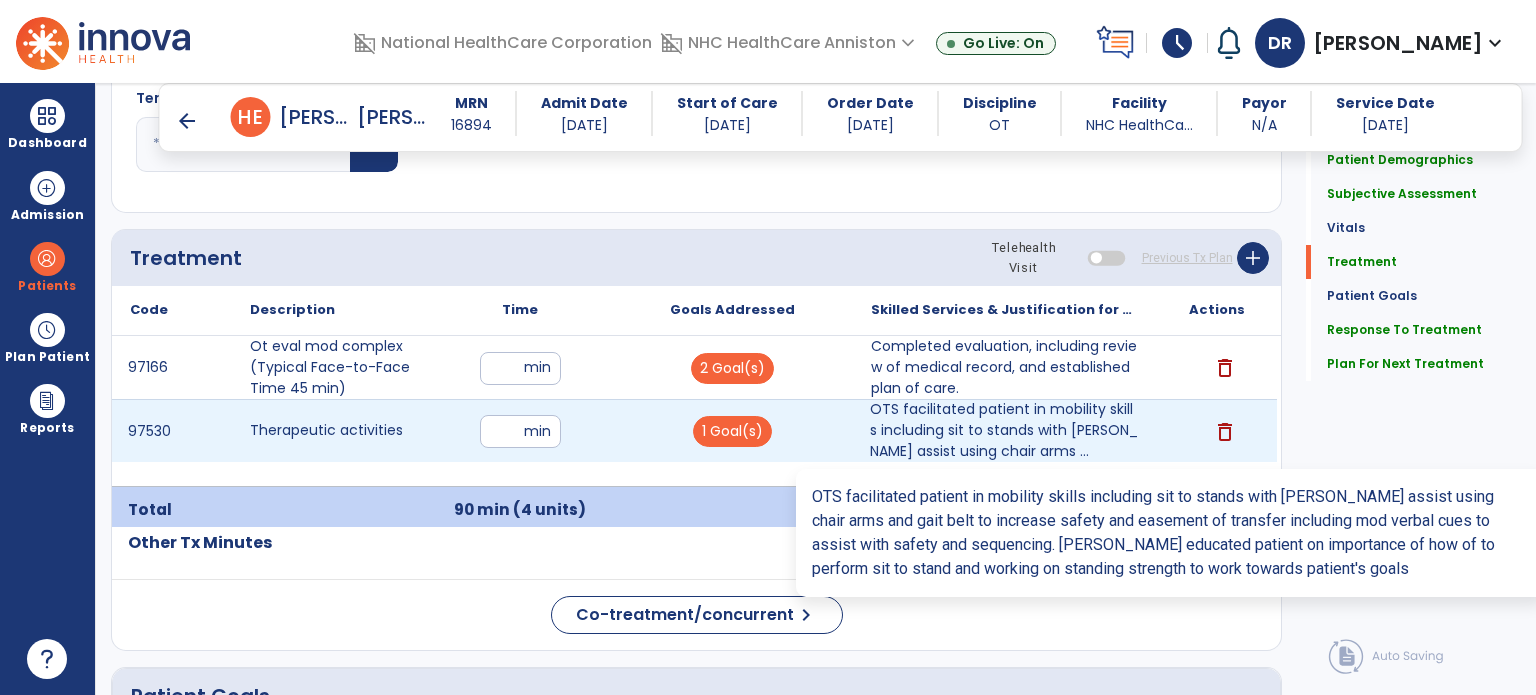 click on "OTS facilitated patient in mobility skills including sit to stands with [PERSON_NAME] assist using chair arms ..." at bounding box center [1004, 430] 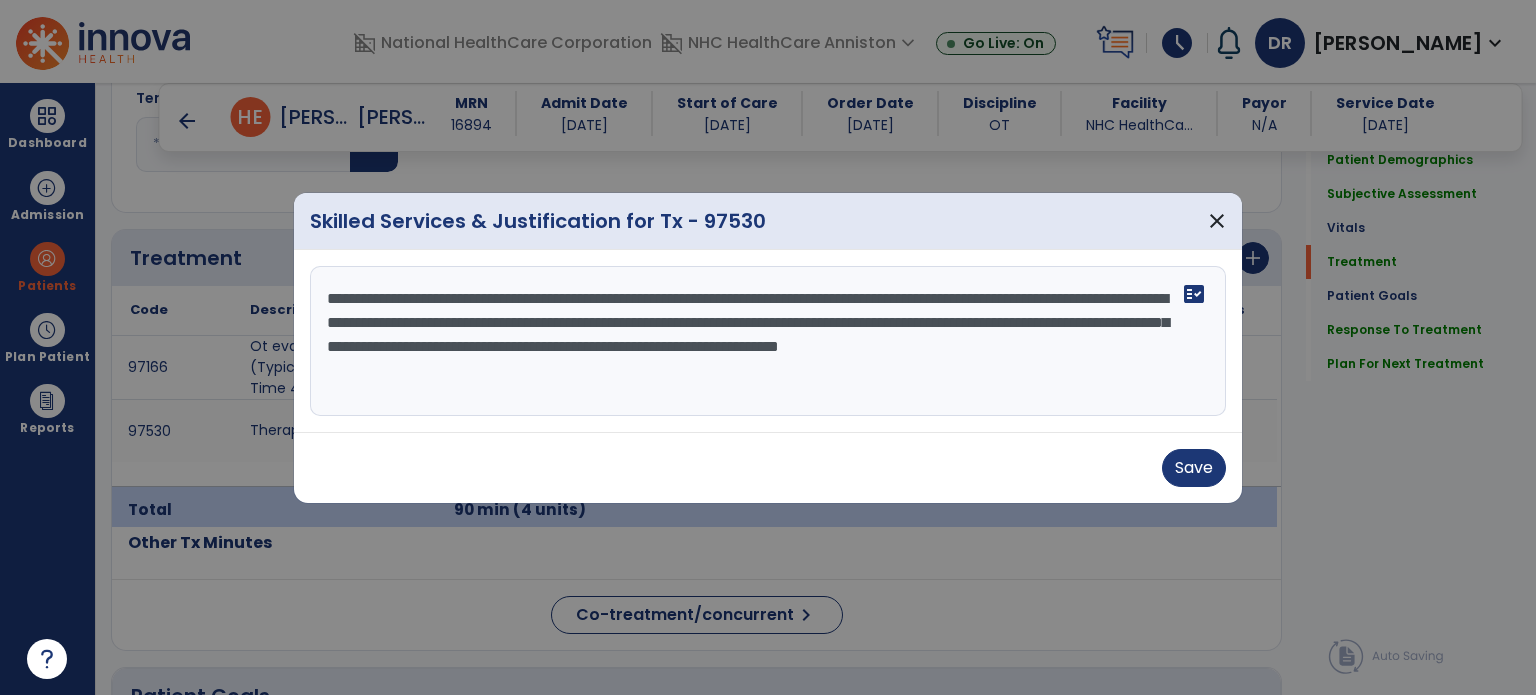 click on "**********" at bounding box center [768, 341] 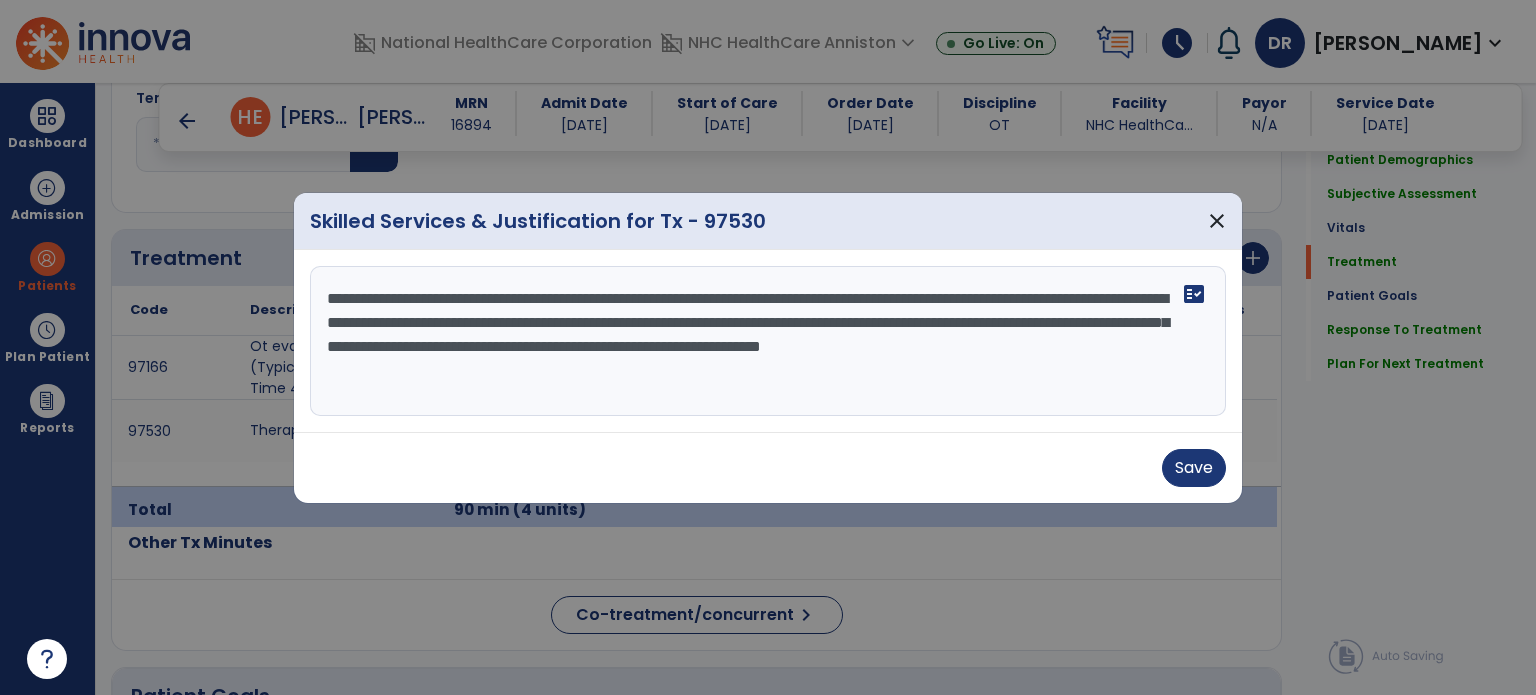 click on "**********" at bounding box center (768, 341) 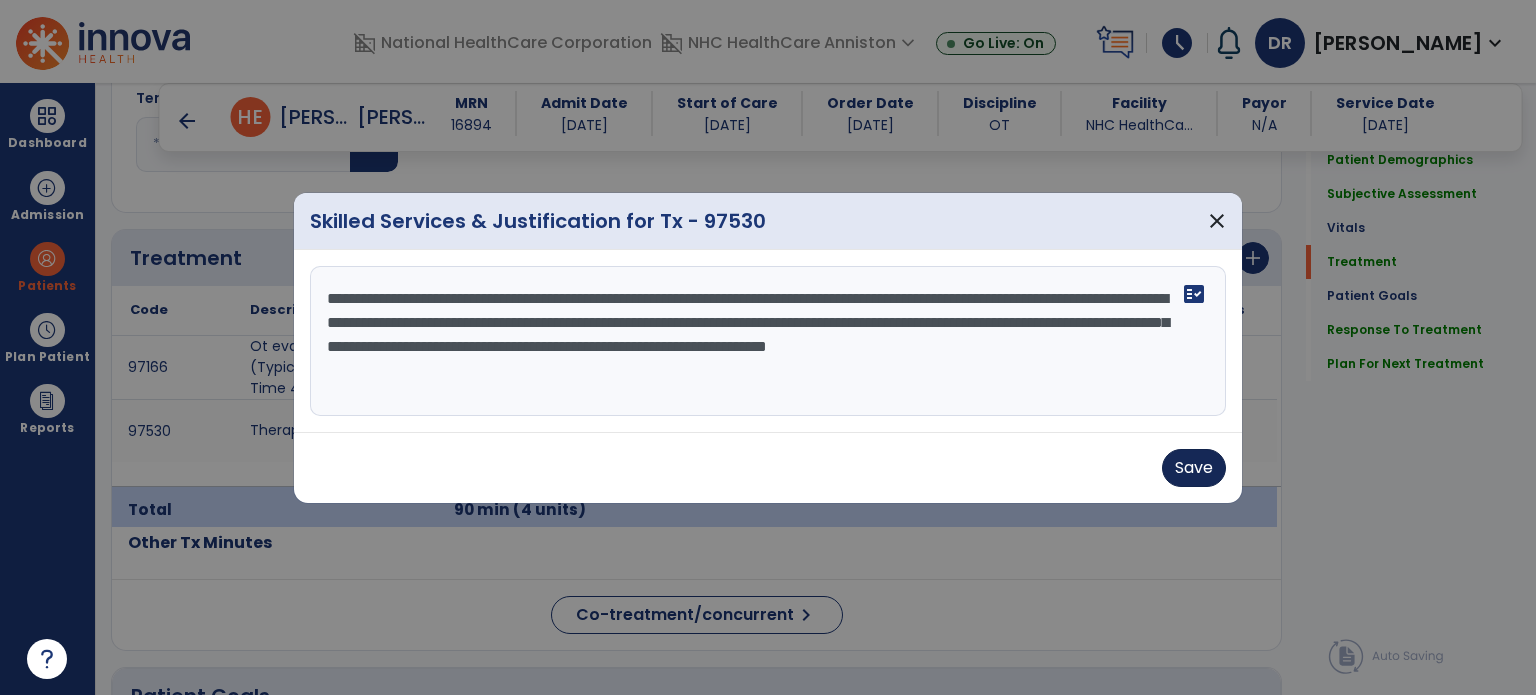 type on "**********" 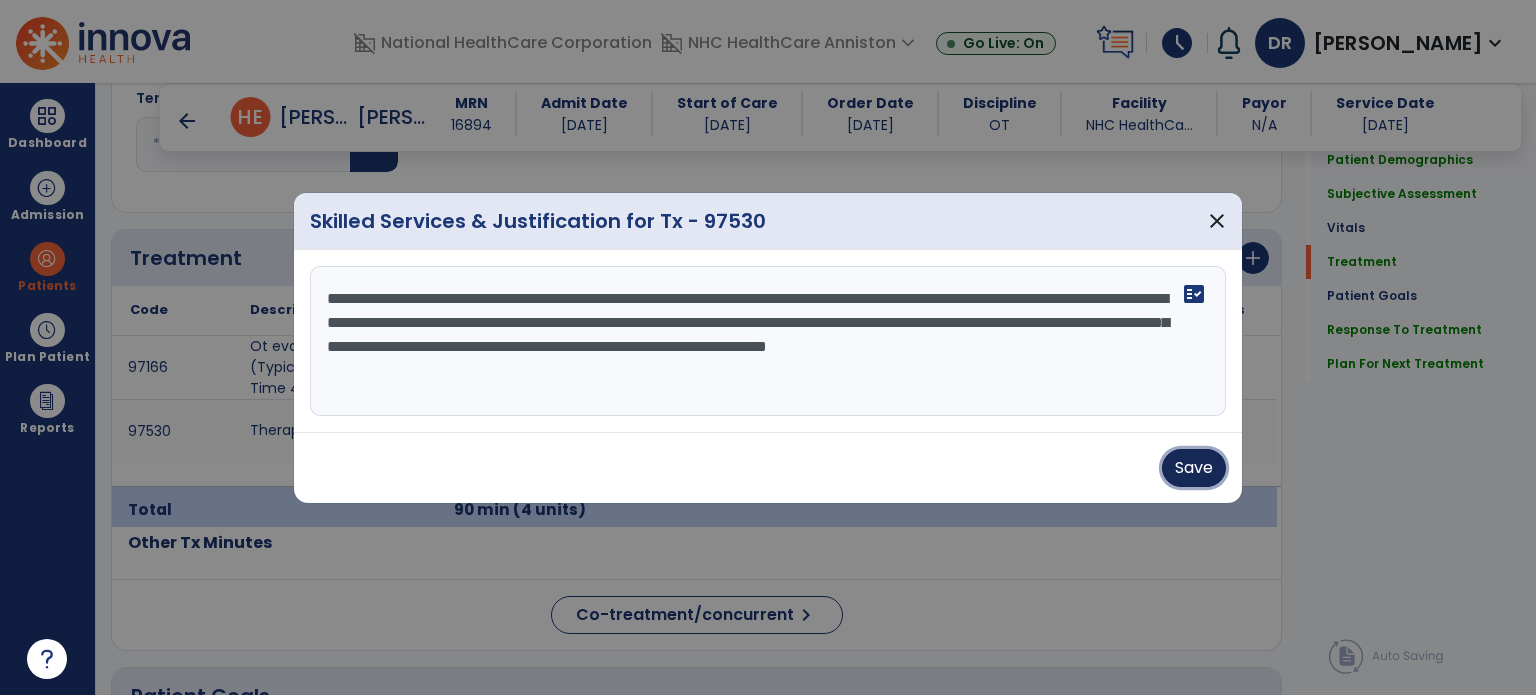 click on "Save" at bounding box center (1194, 468) 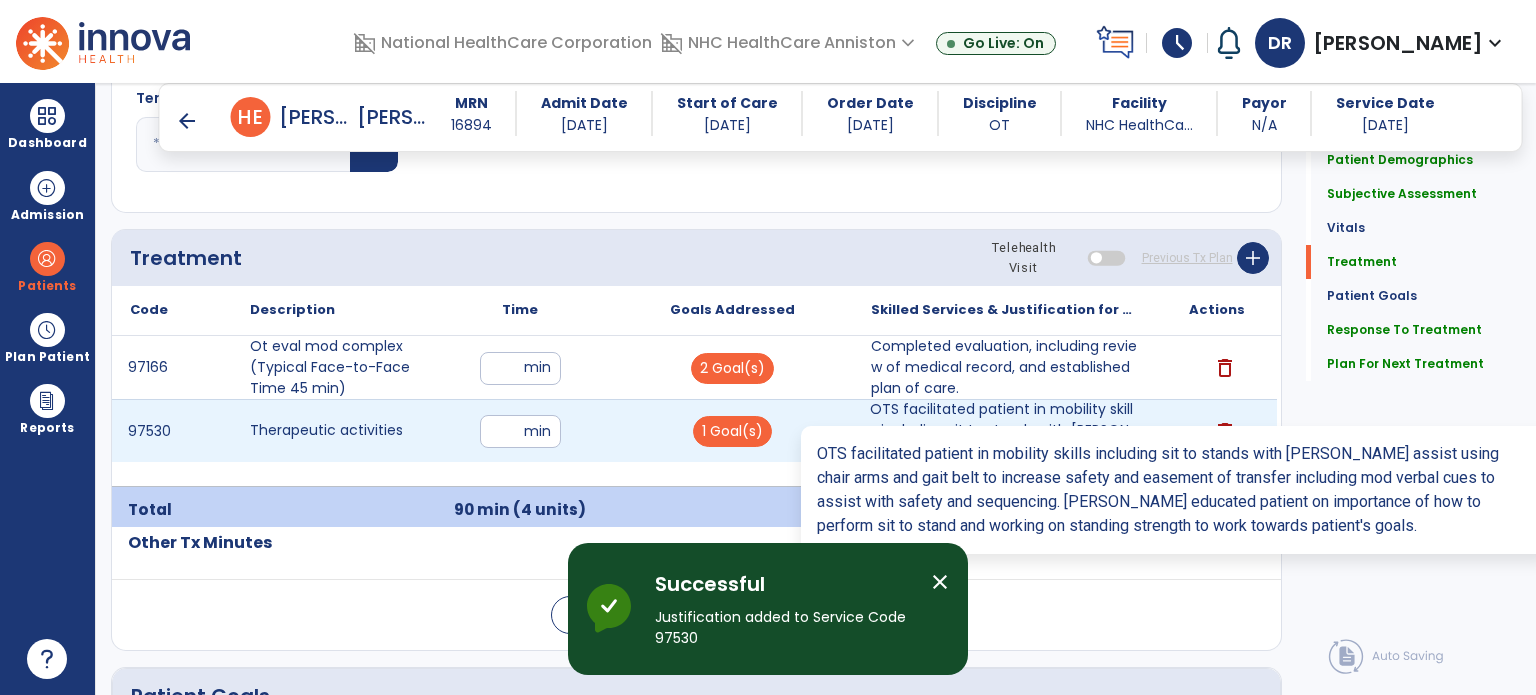 click on "OTS facilitated patient in mobility skills including sit to stands with [PERSON_NAME] assist using chair arms ..." at bounding box center (1004, 430) 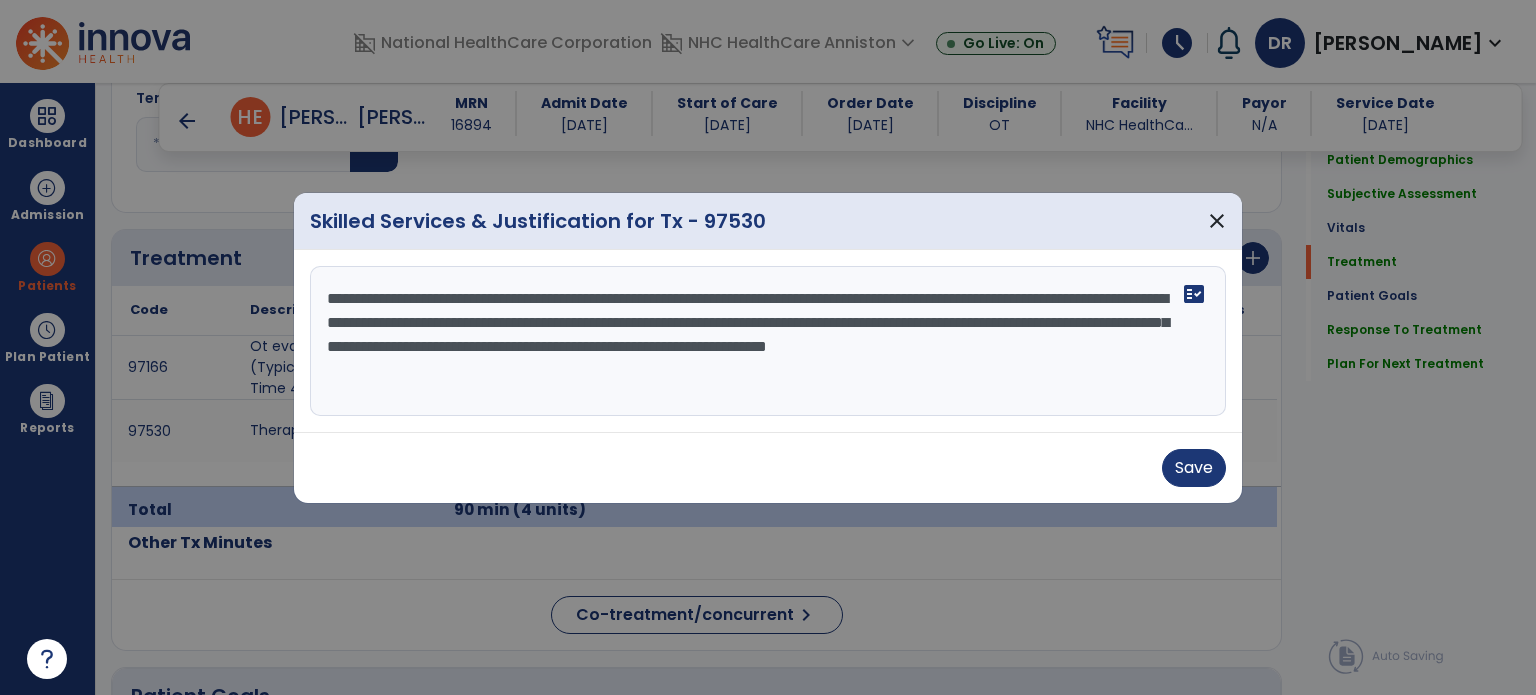 click on "**********" at bounding box center [768, 341] 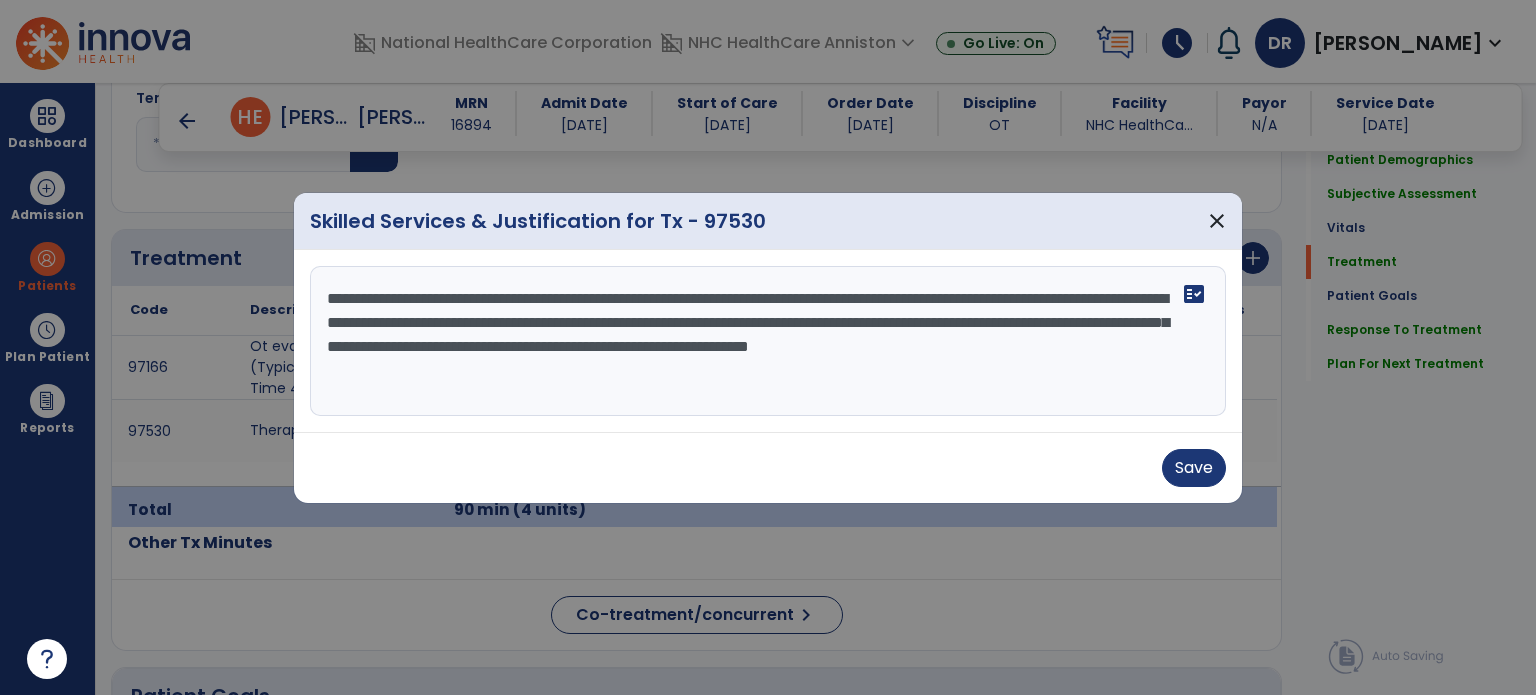 click on "**********" at bounding box center [768, 341] 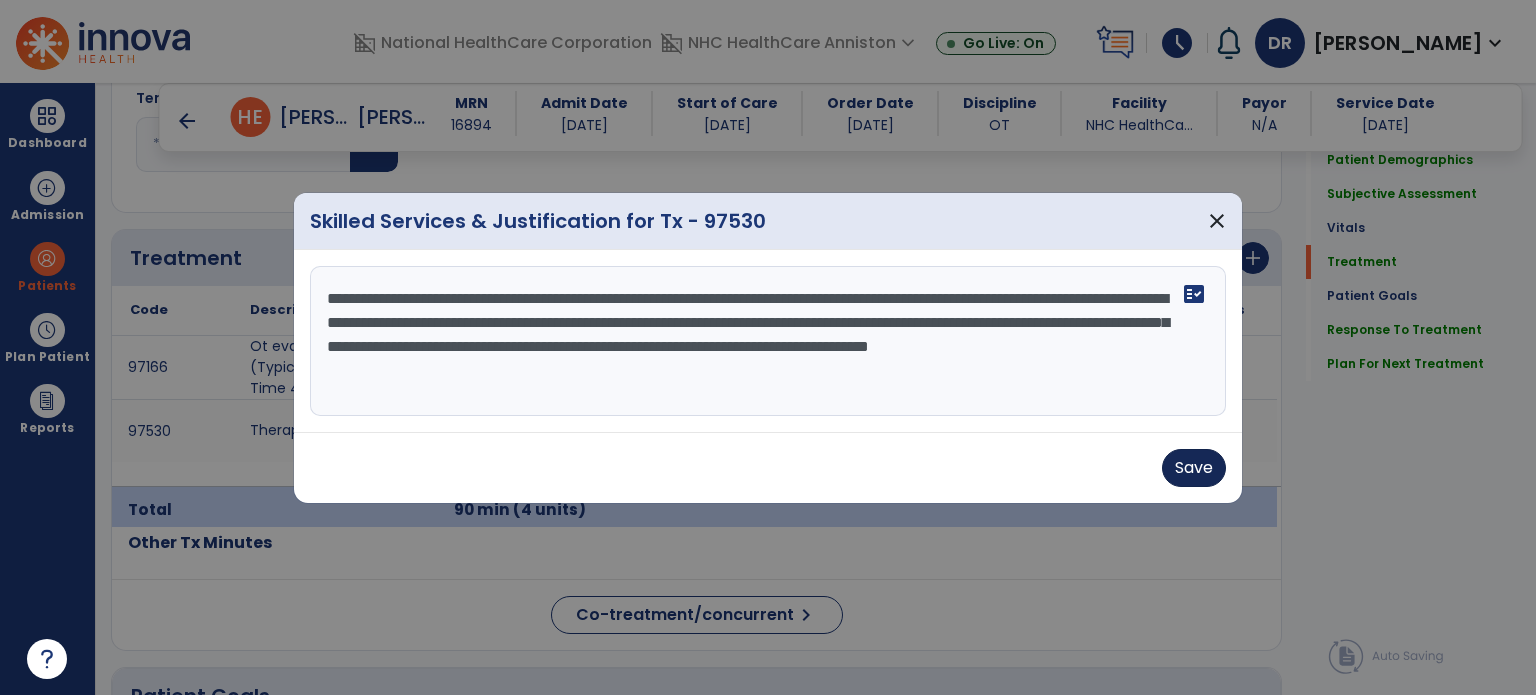 type on "**********" 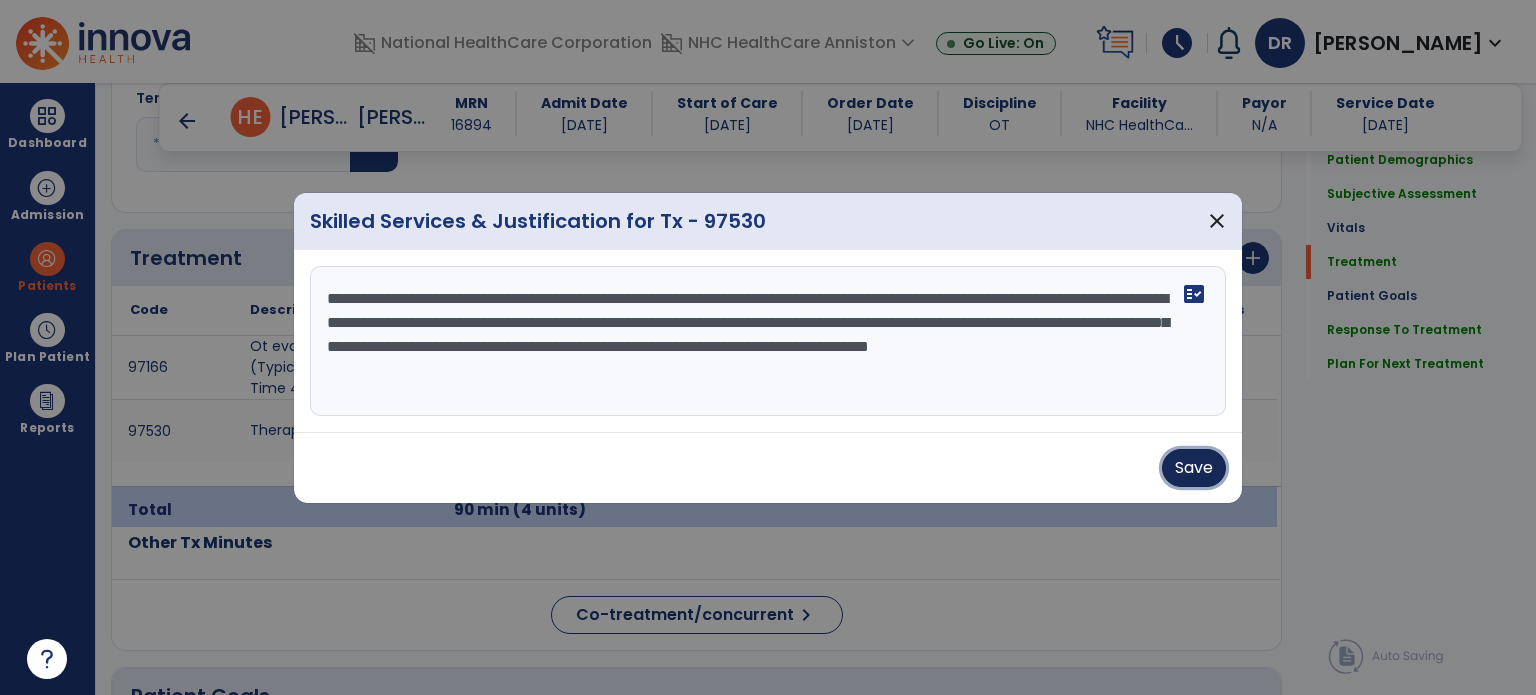 click on "Save" at bounding box center (1194, 468) 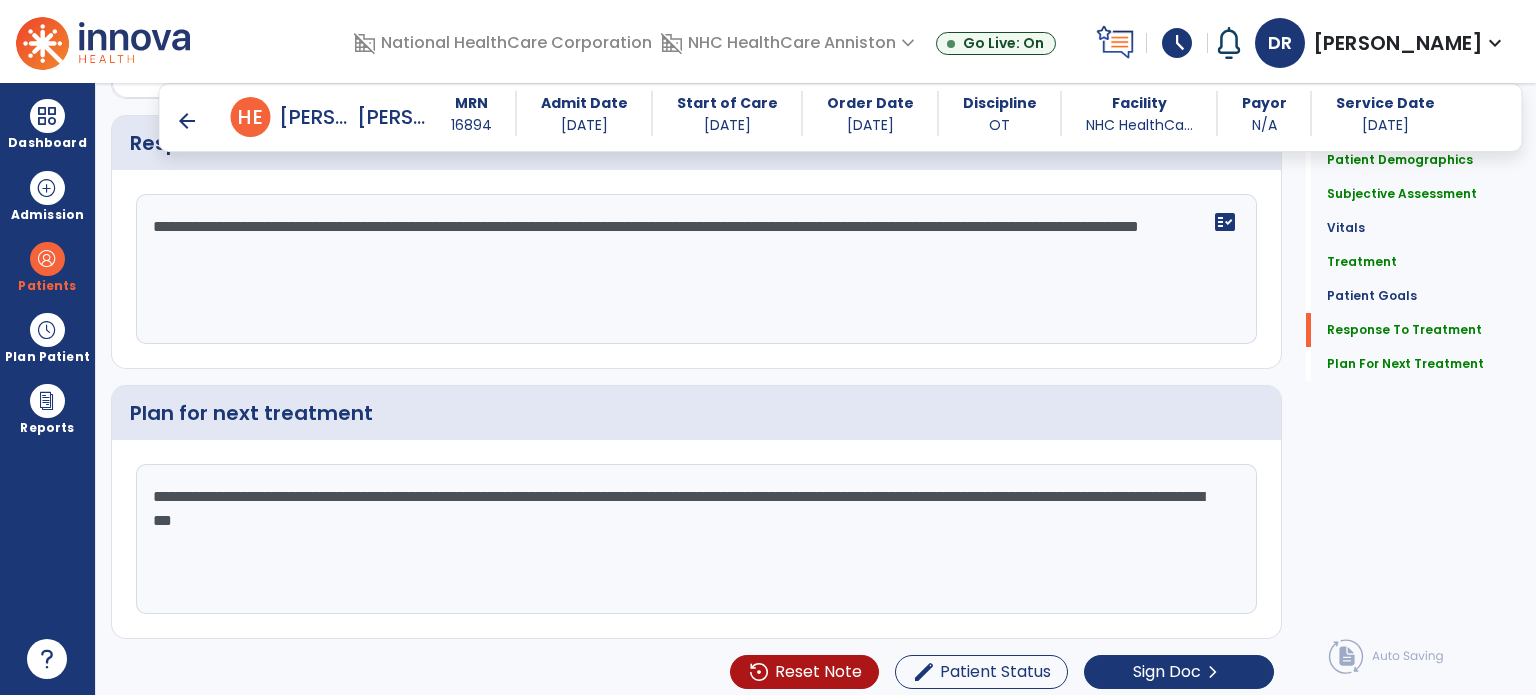 scroll, scrollTop: 3521, scrollLeft: 0, axis: vertical 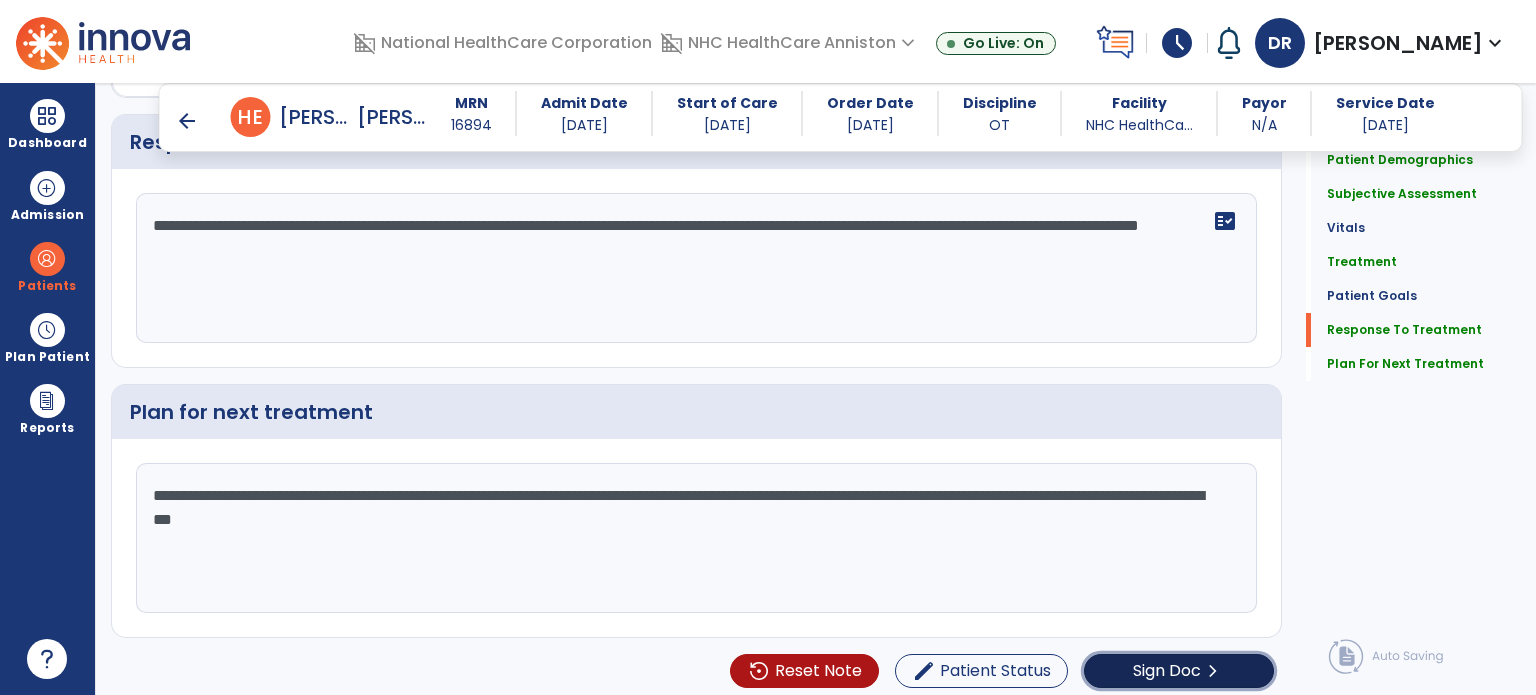 click on "Sign Doc  chevron_right" 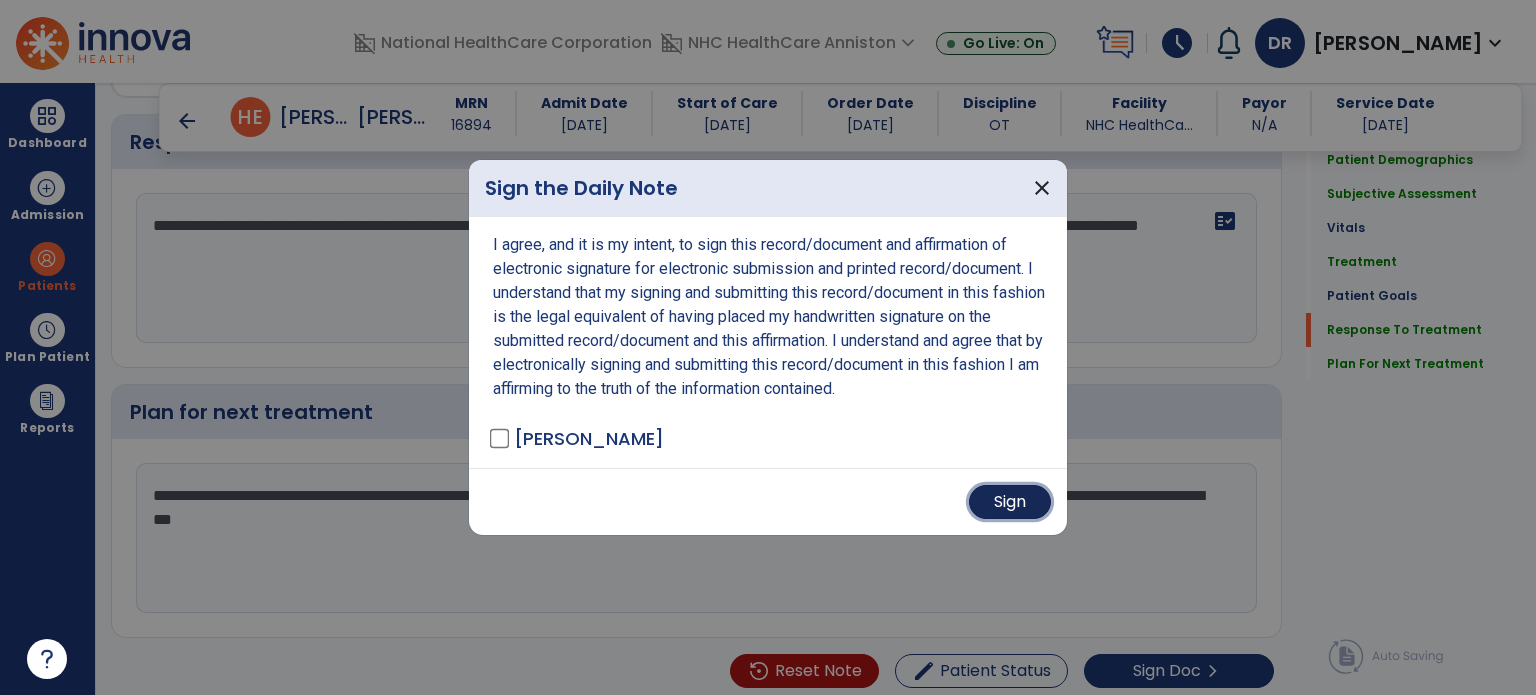 click on "Sign" at bounding box center (1010, 502) 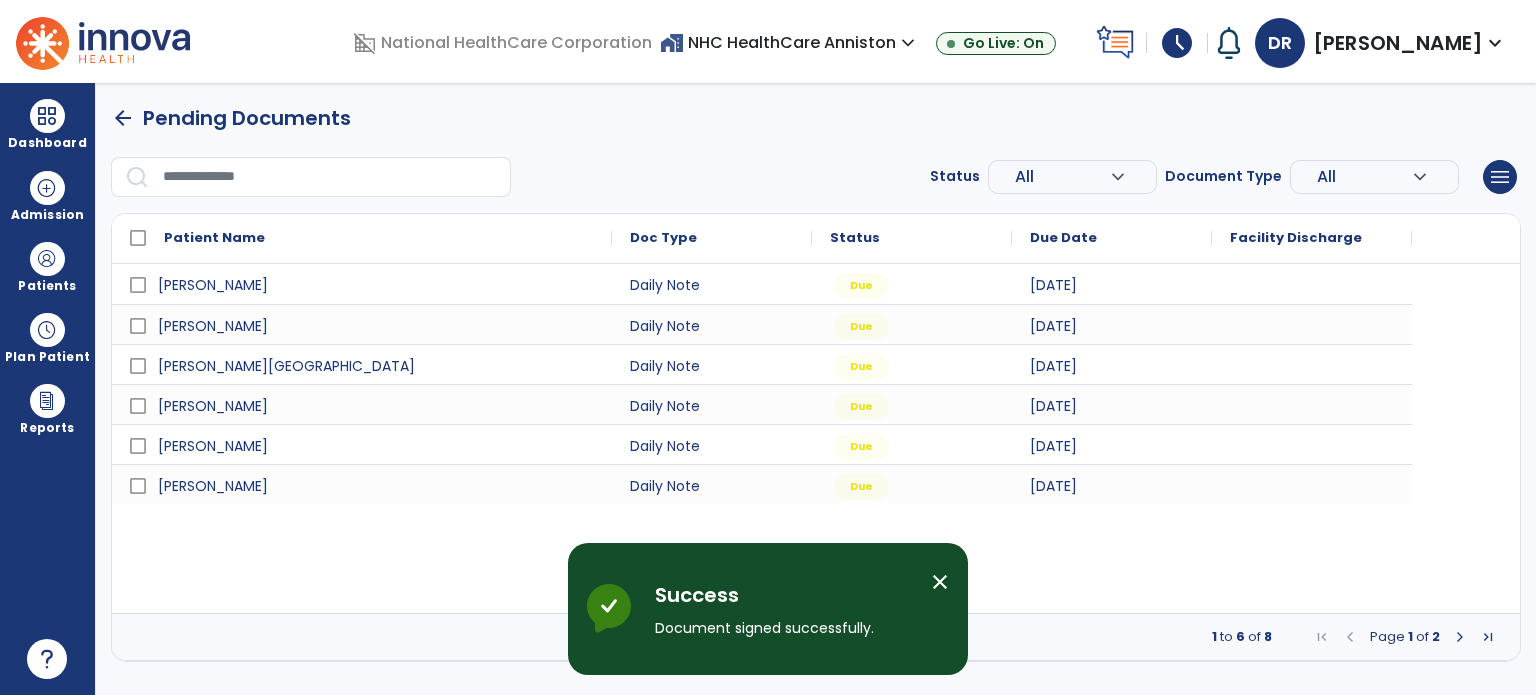 scroll, scrollTop: 0, scrollLeft: 0, axis: both 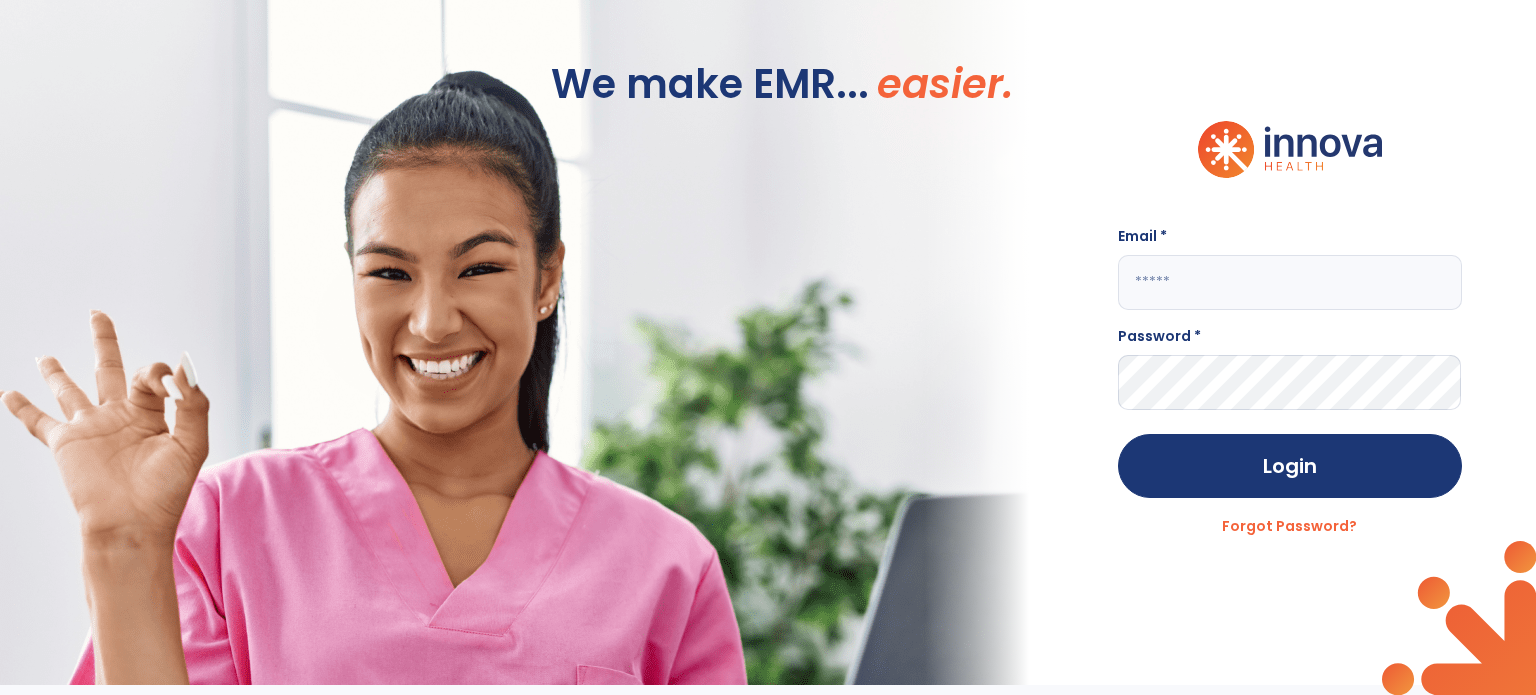type on "**********" 